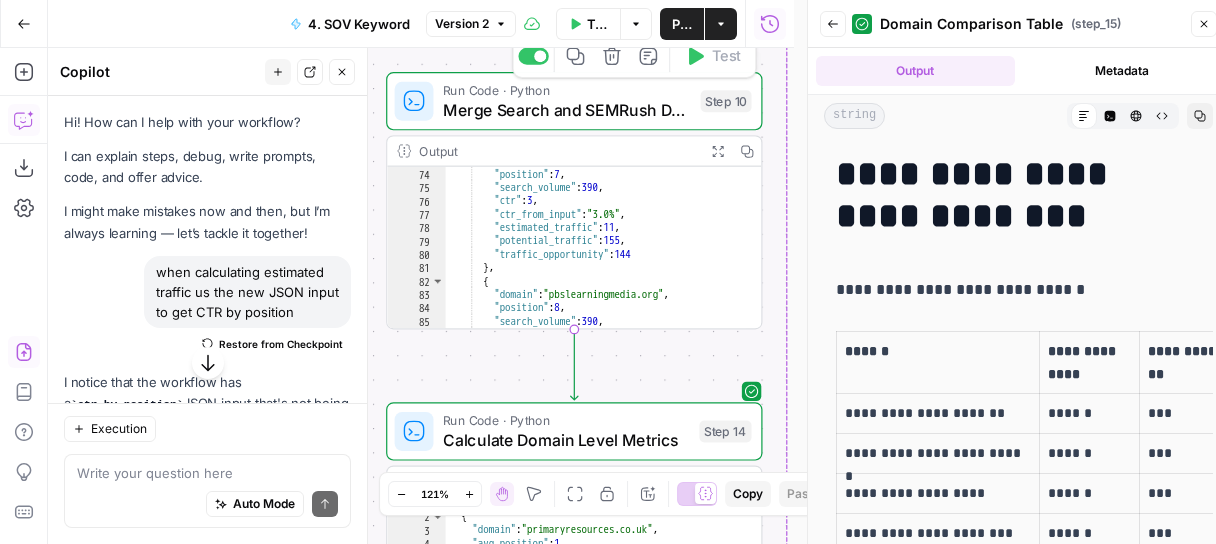 scroll, scrollTop: 0, scrollLeft: 0, axis: both 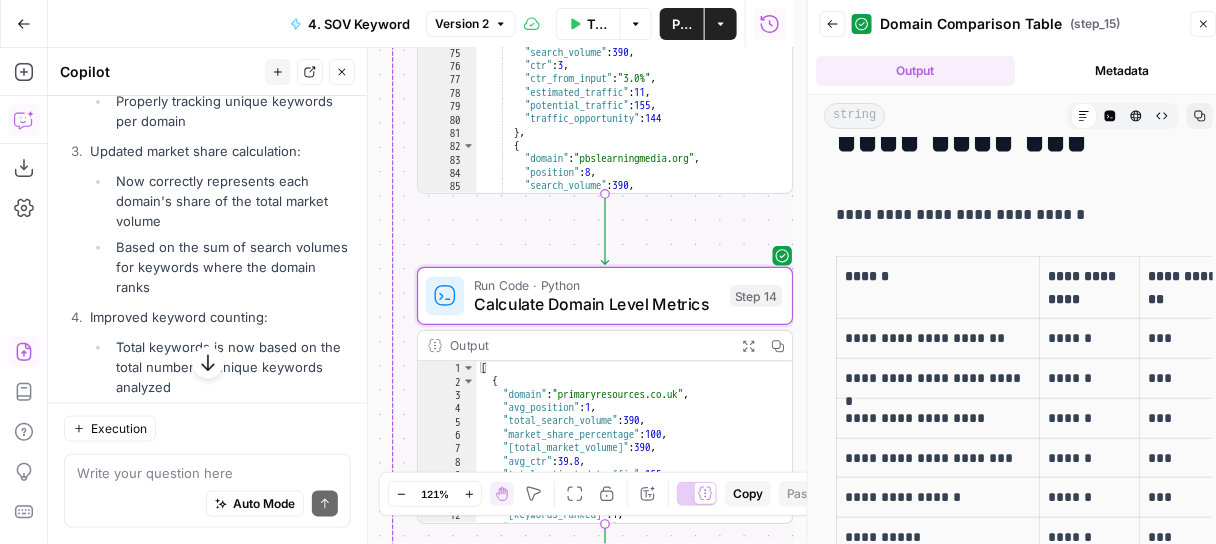 click on "Apply" at bounding box center [312, -186] 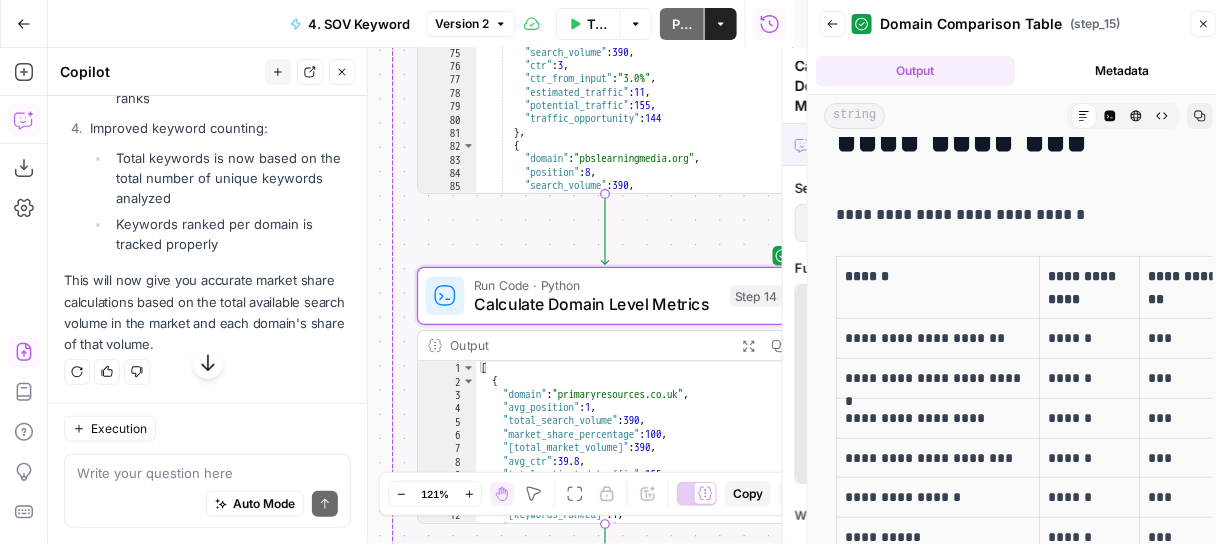 scroll, scrollTop: 11475, scrollLeft: 0, axis: vertical 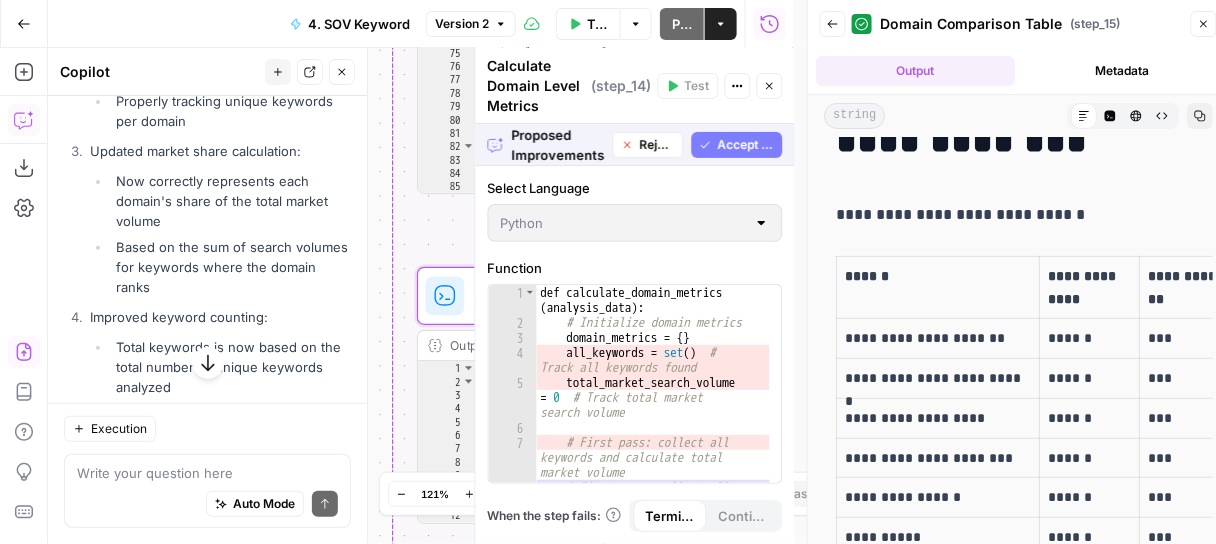 click on "Accept" at bounding box center (309, -186) 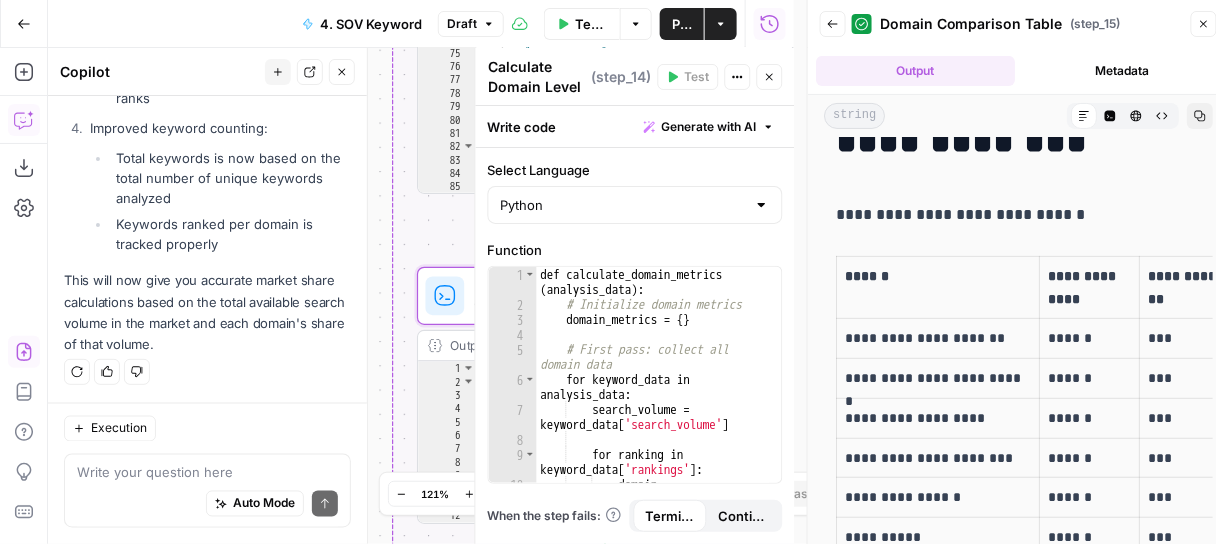 scroll, scrollTop: 12565, scrollLeft: 0, axis: vertical 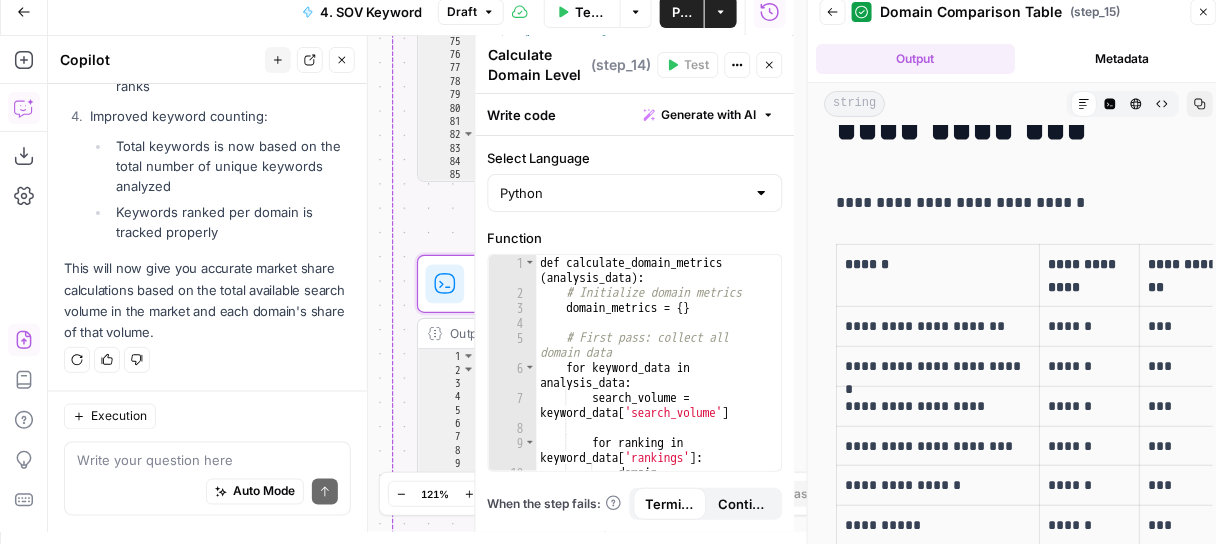 click on "Test Workflow" at bounding box center [591, 12] 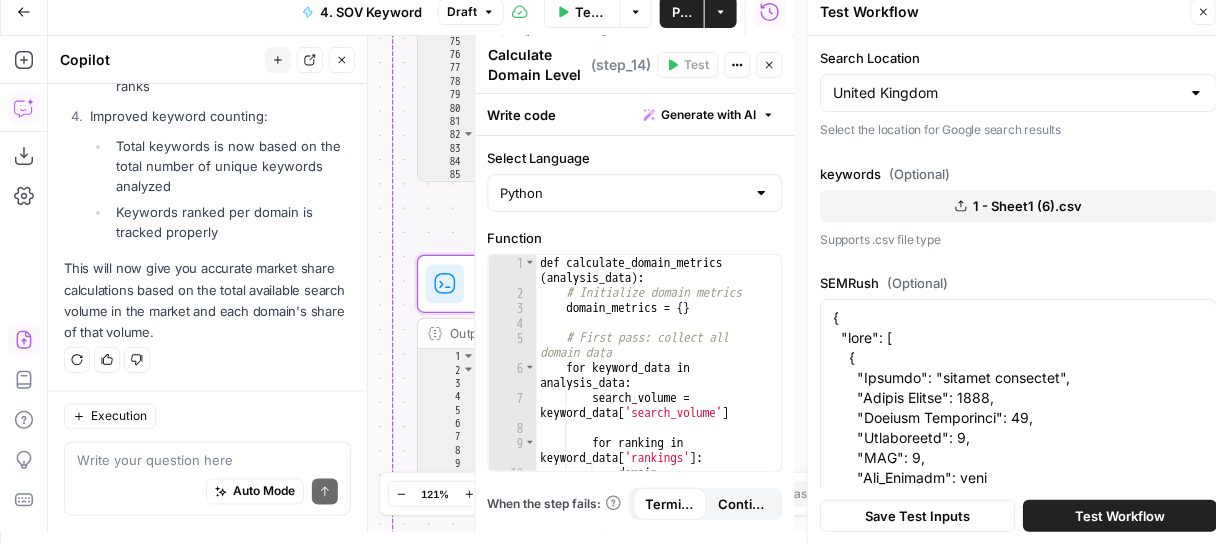 click on "Test Workflow" at bounding box center [1120, 516] 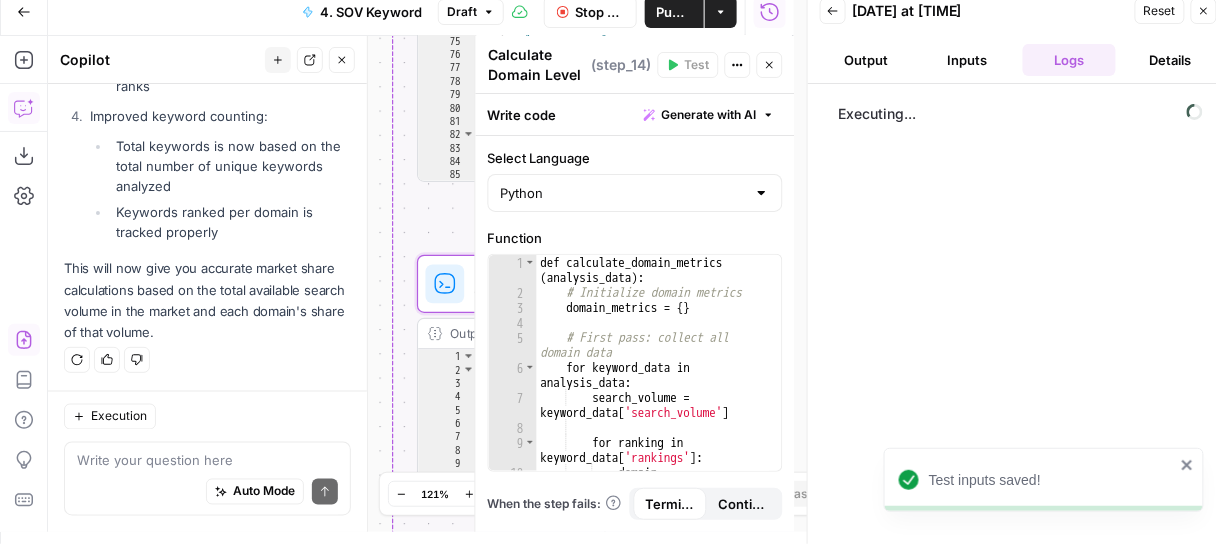 click 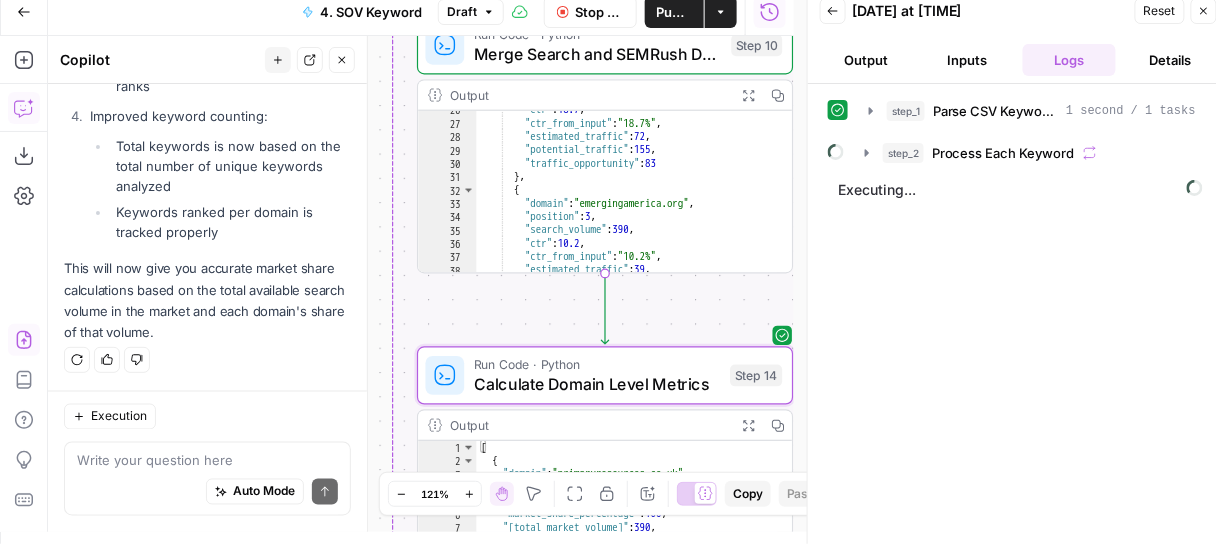 scroll, scrollTop: 281, scrollLeft: 0, axis: vertical 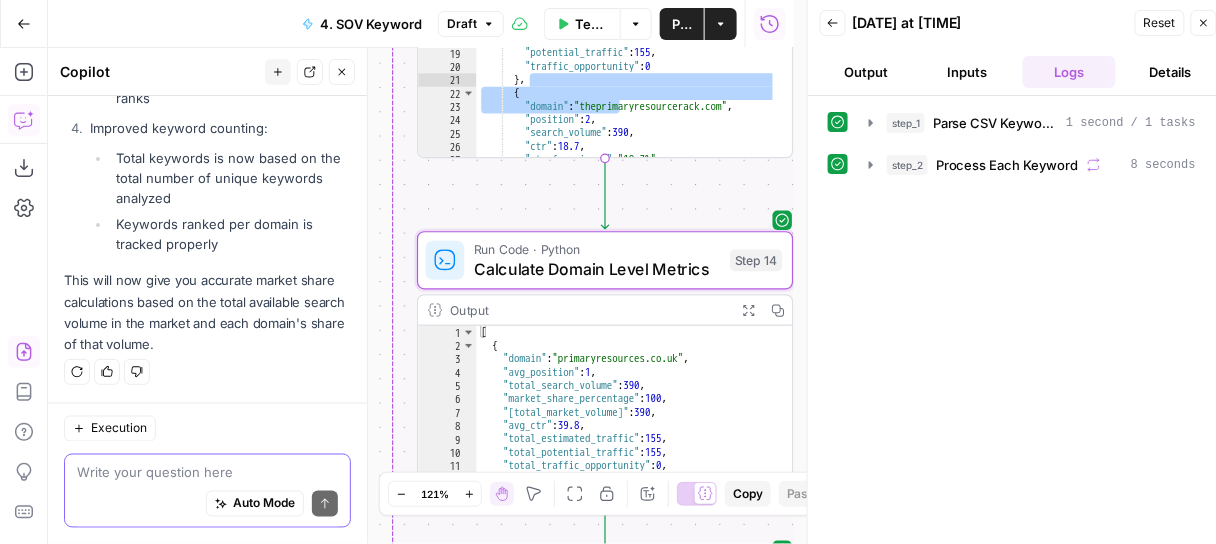 click at bounding box center (207, 473) 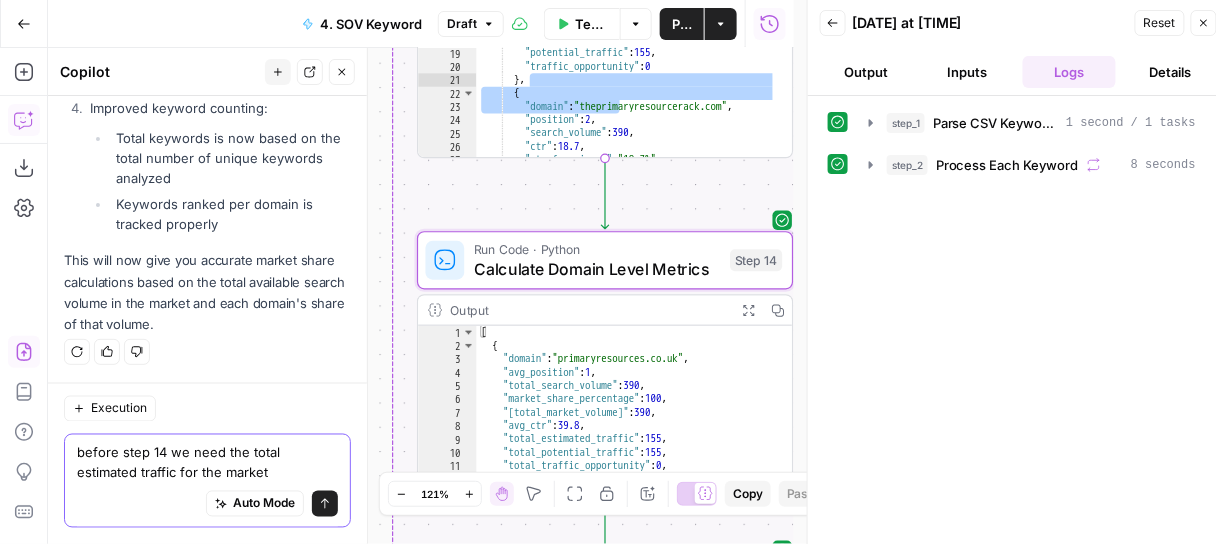 scroll, scrollTop: 12271, scrollLeft: 0, axis: vertical 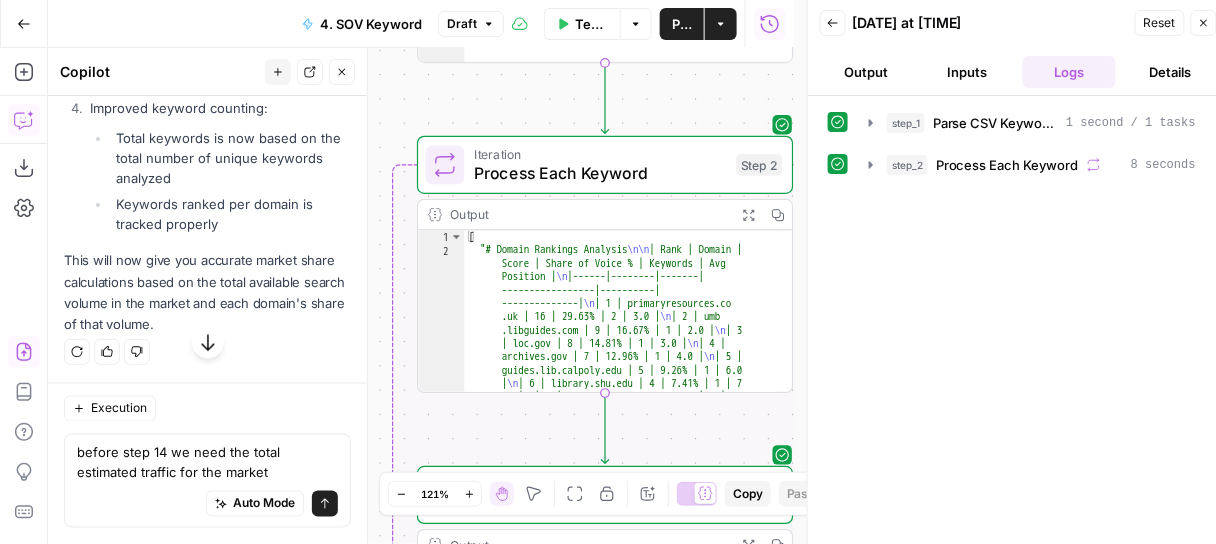 click on "Output" at bounding box center [588, 214] 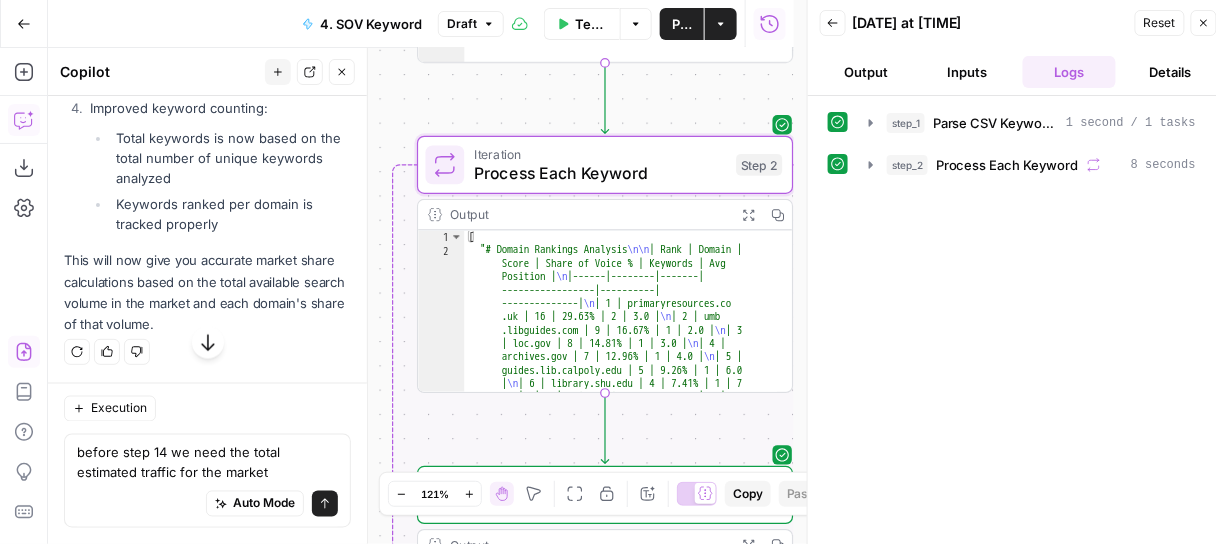 click on "Output" at bounding box center (866, 72) 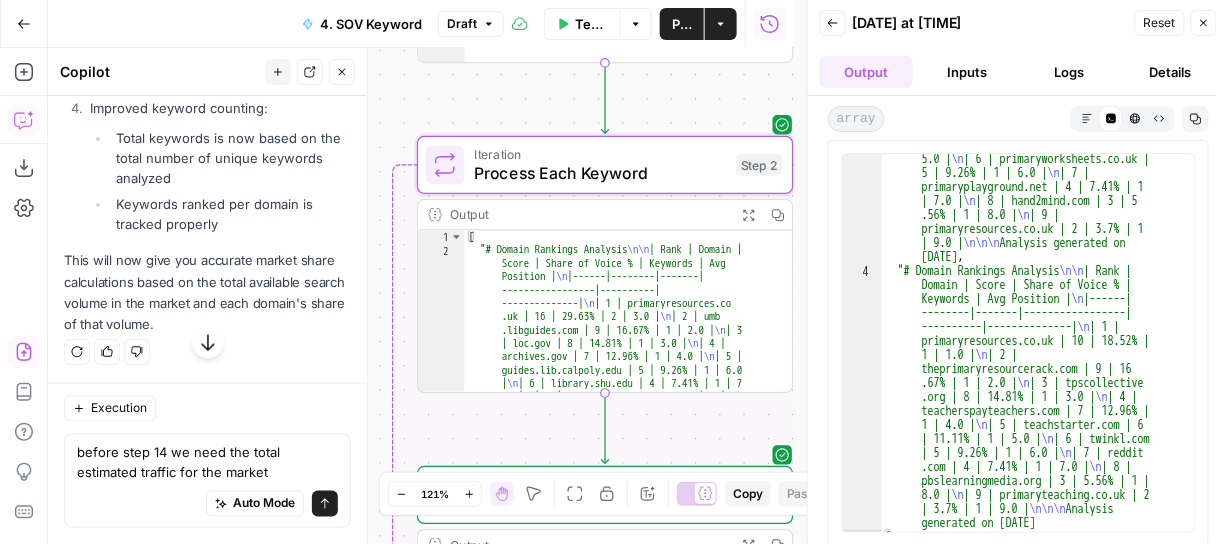 scroll, scrollTop: 472, scrollLeft: 0, axis: vertical 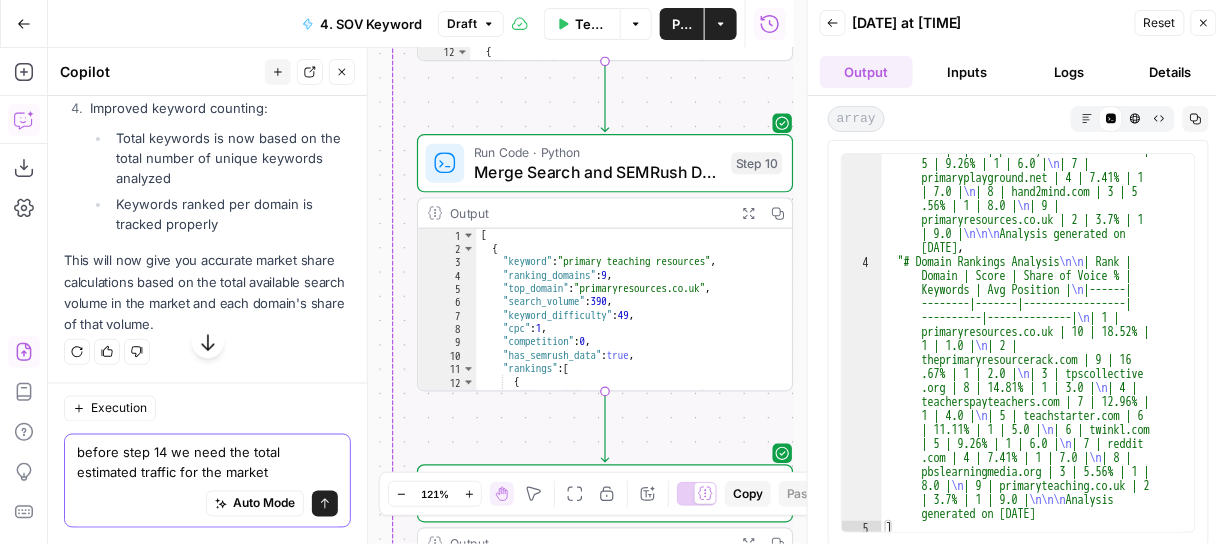 click on "before step 14 we need the total estimated traffic for the market" at bounding box center [207, 463] 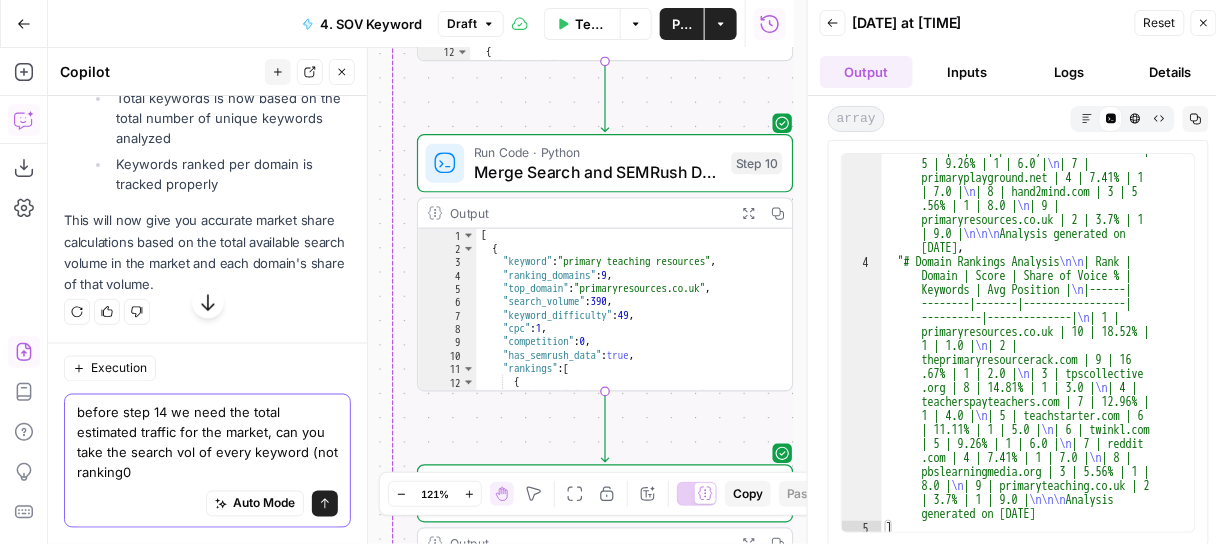 scroll, scrollTop: 1, scrollLeft: 0, axis: vertical 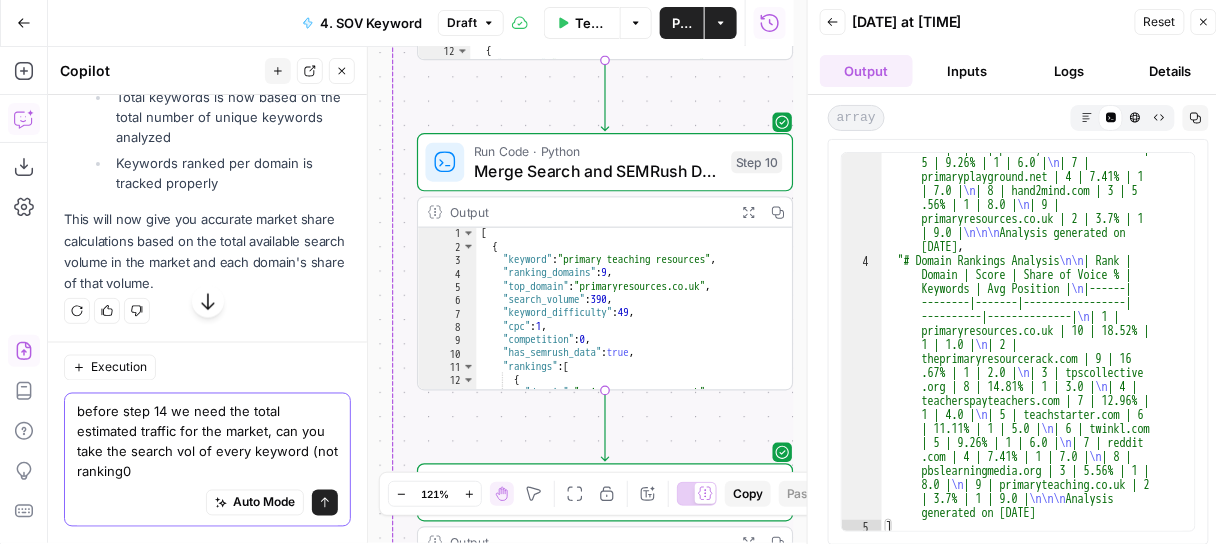 drag, startPoint x: 216, startPoint y: 470, endPoint x: 196, endPoint y: 458, distance: 23.323807 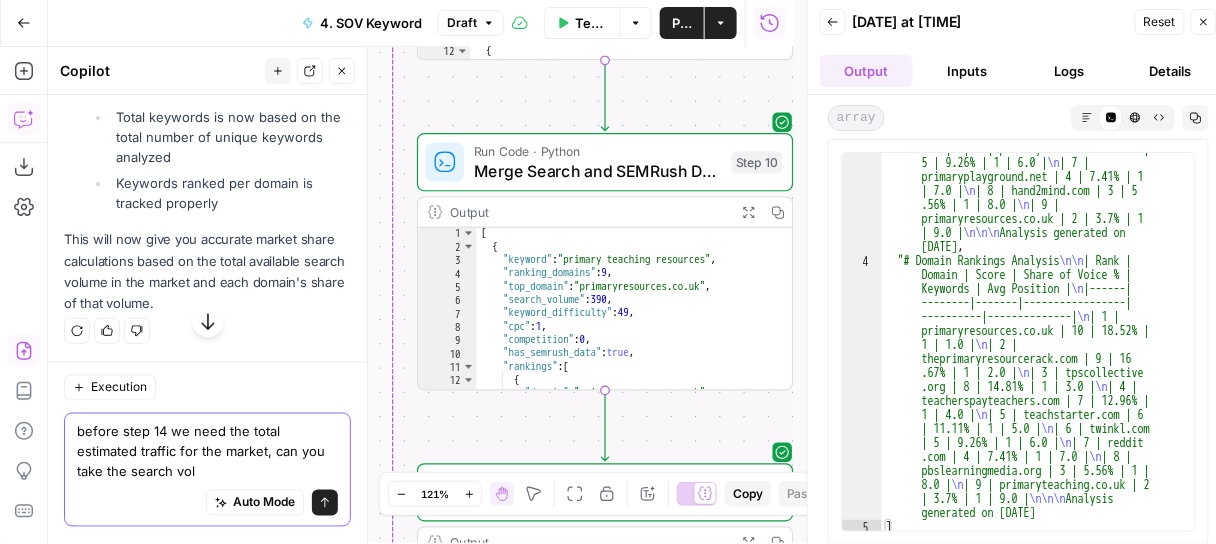 drag, startPoint x: 271, startPoint y: 450, endPoint x: 273, endPoint y: 462, distance: 12.165525 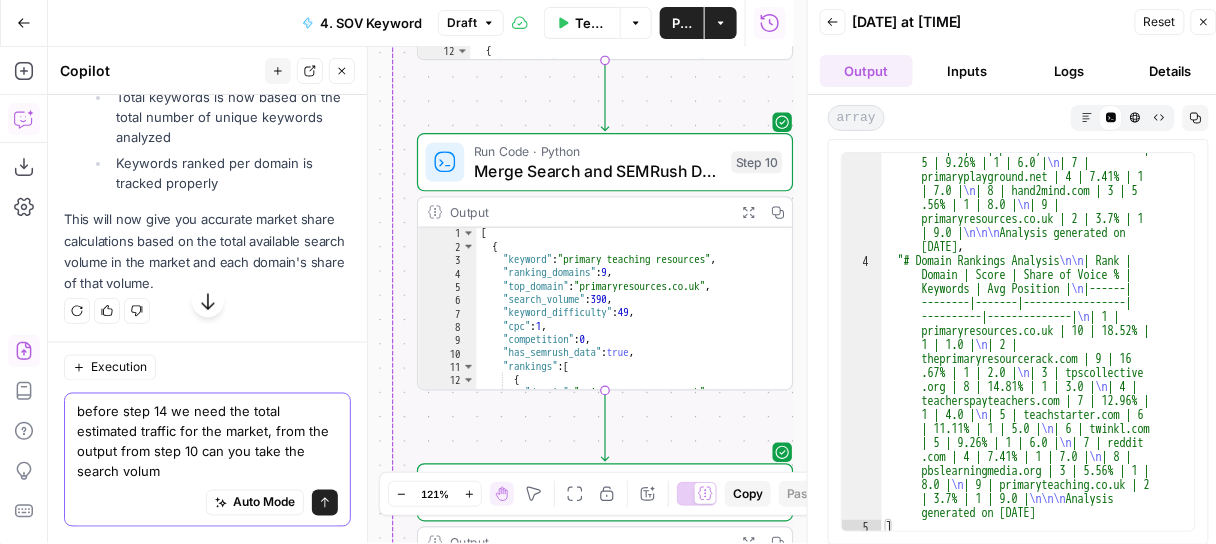 click on "before step 14 we need the total estimated traffic for the market, from the output from step 10 can you take the search volum" at bounding box center [207, 442] 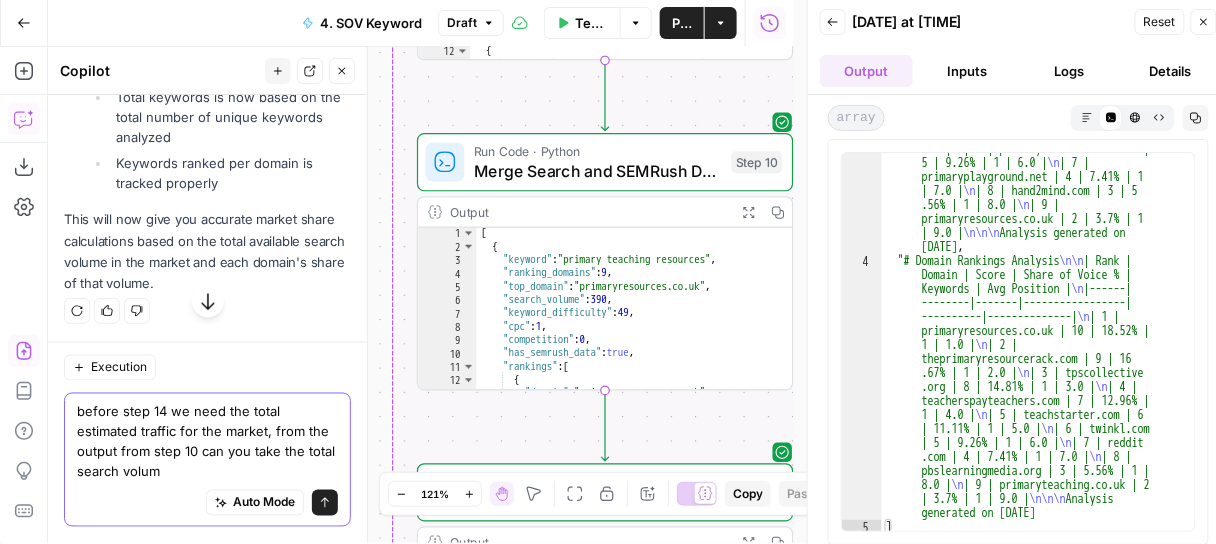 click on "before step 14 we need the total estimated traffic for the market, from the output from step 10 can you take the total search volum" at bounding box center (207, 442) 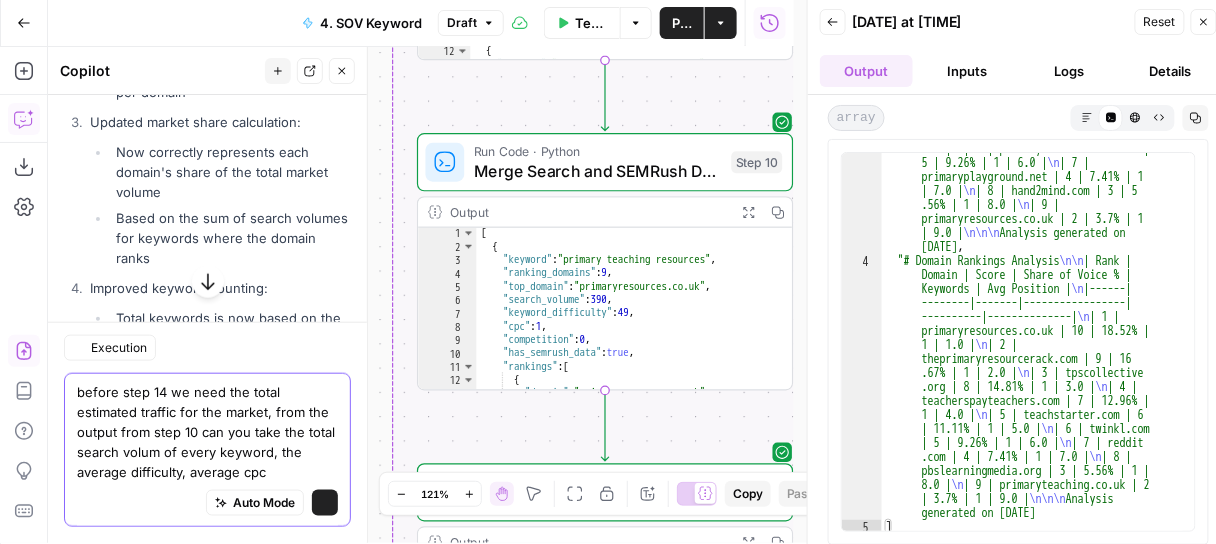 scroll, scrollTop: 12271, scrollLeft: 0, axis: vertical 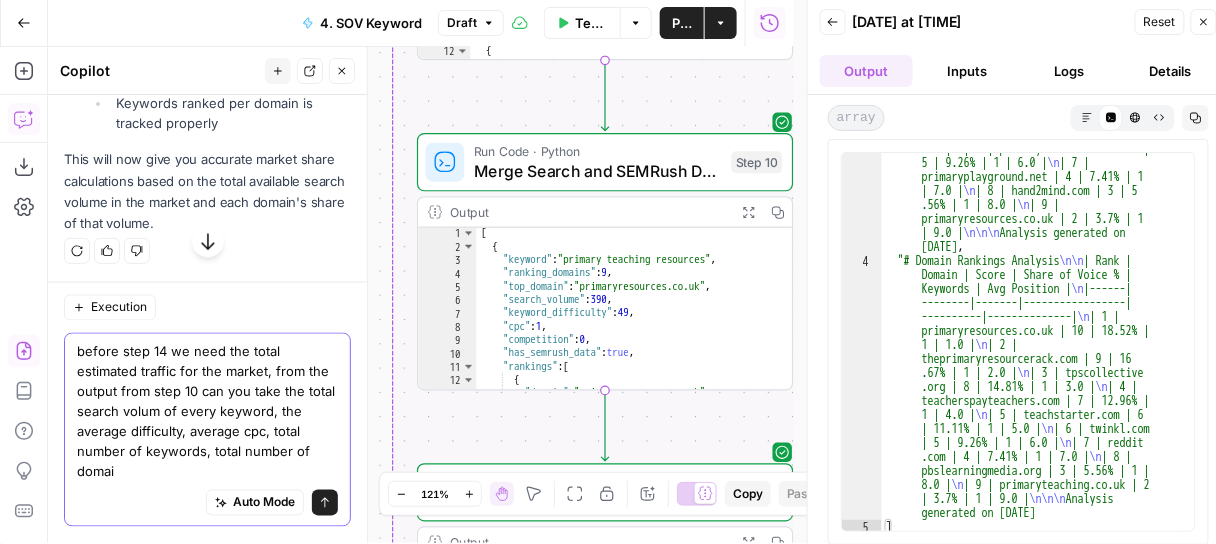 type on "before step 14 we need the total estimated traffic for the market, from the output from step 10 can you take the total search volum of every keyword, the average difficulty, average cpc, total number of keywords, total number of domain" 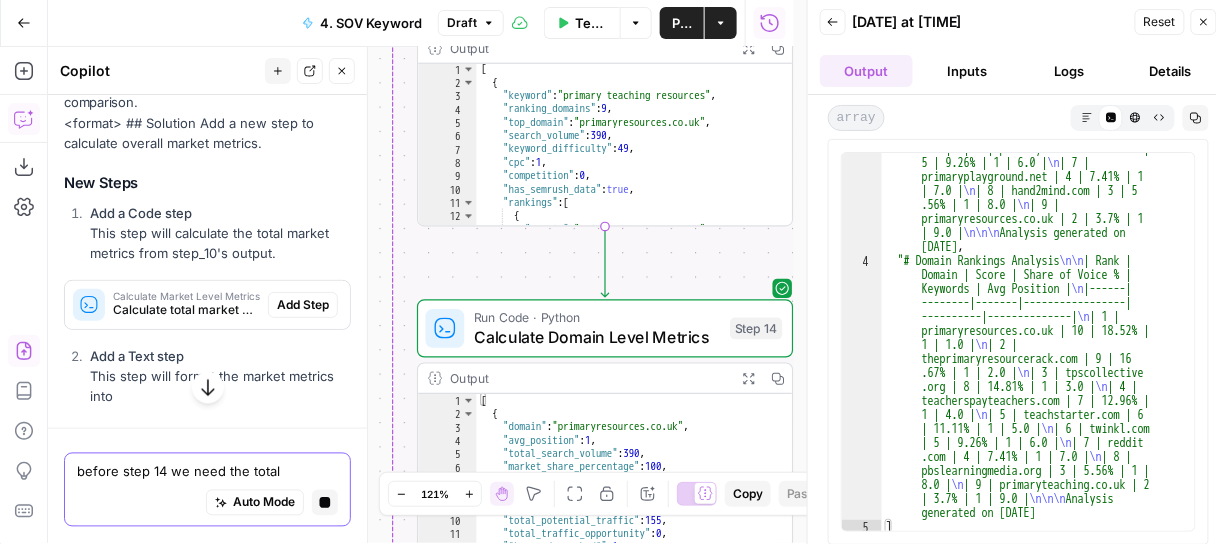 scroll, scrollTop: 12694, scrollLeft: 0, axis: vertical 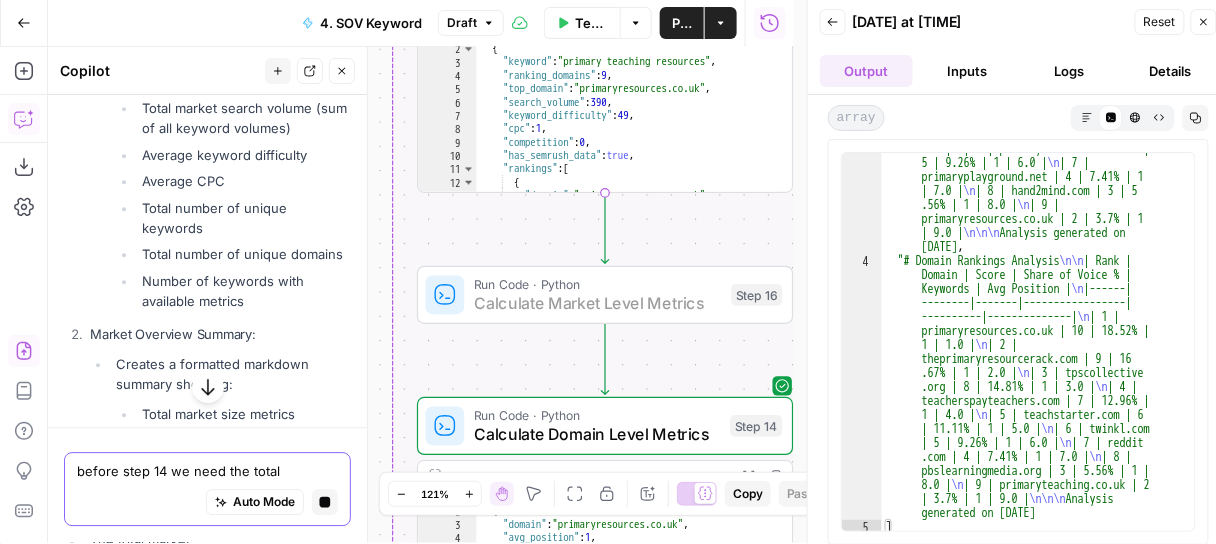 type 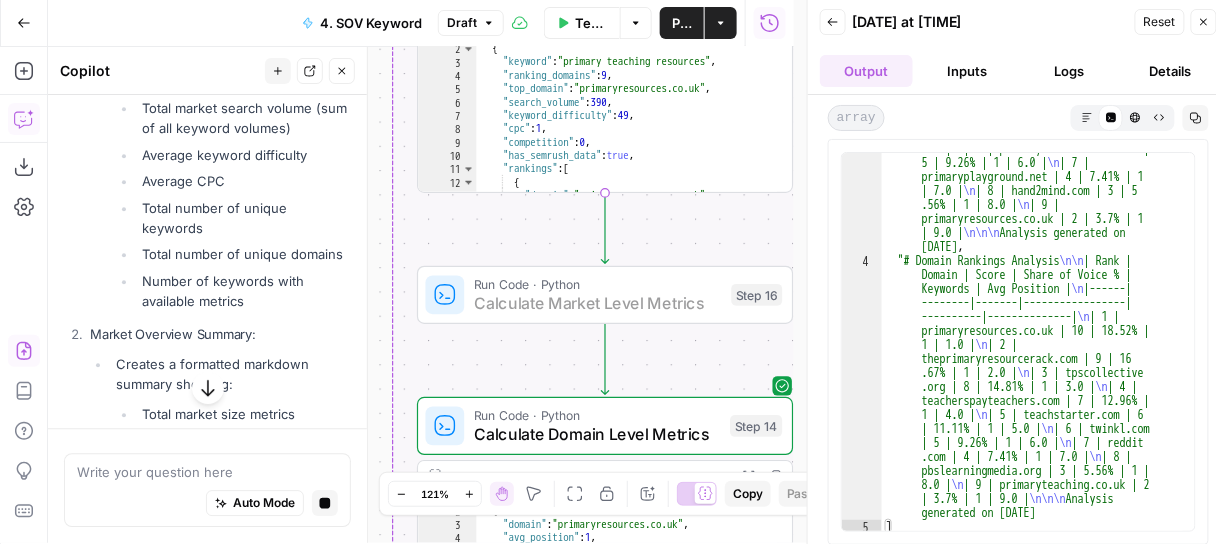 click on "Add Step" at bounding box center [303, -212] 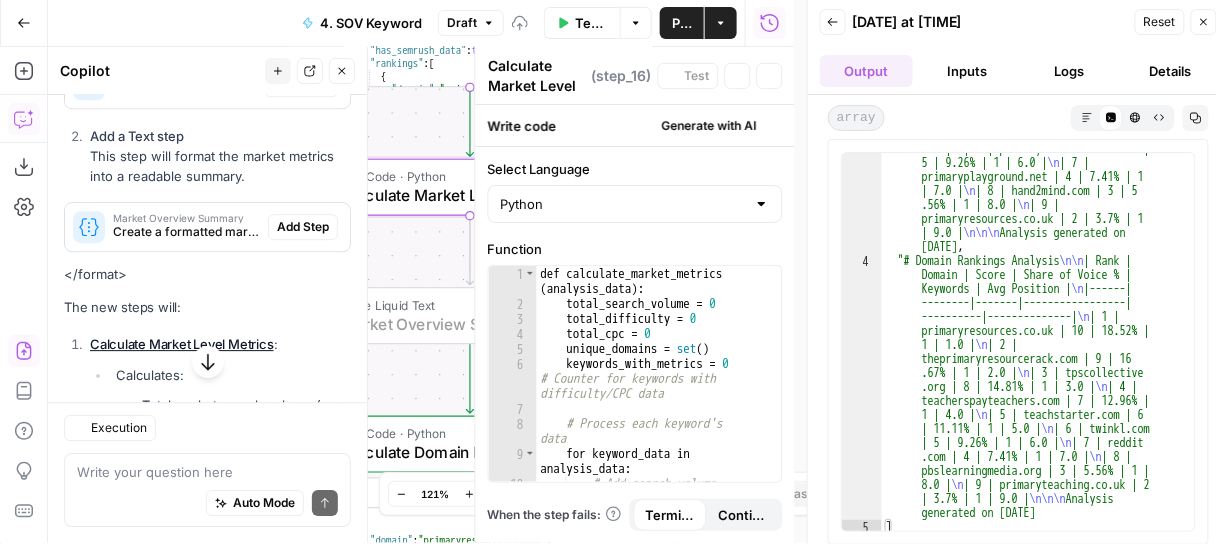 scroll, scrollTop: 13244, scrollLeft: 0, axis: vertical 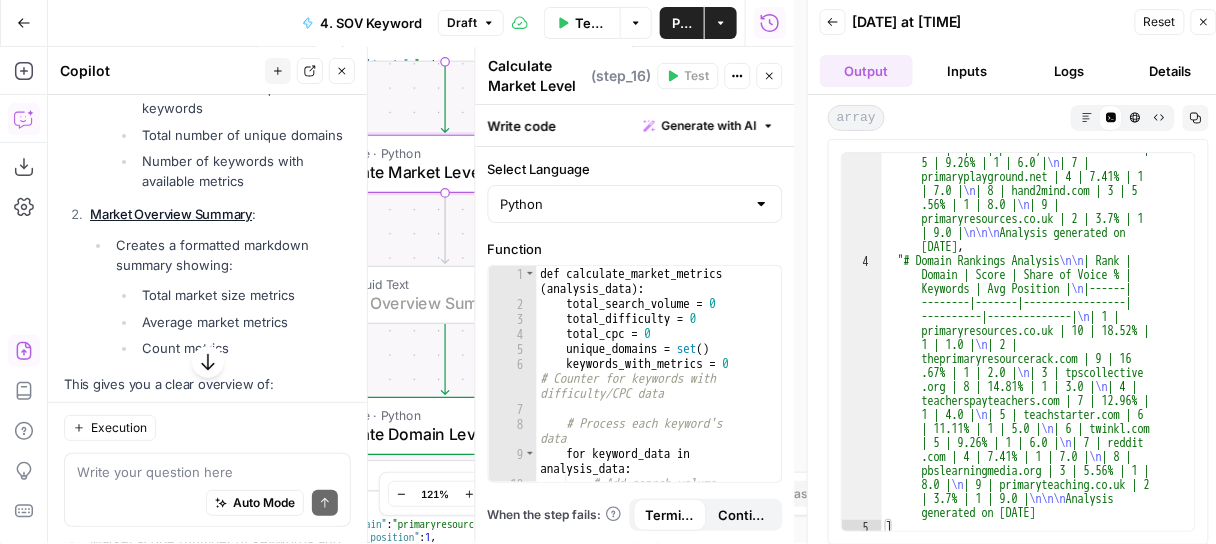 click on "Add Step" at bounding box center (303, -189) 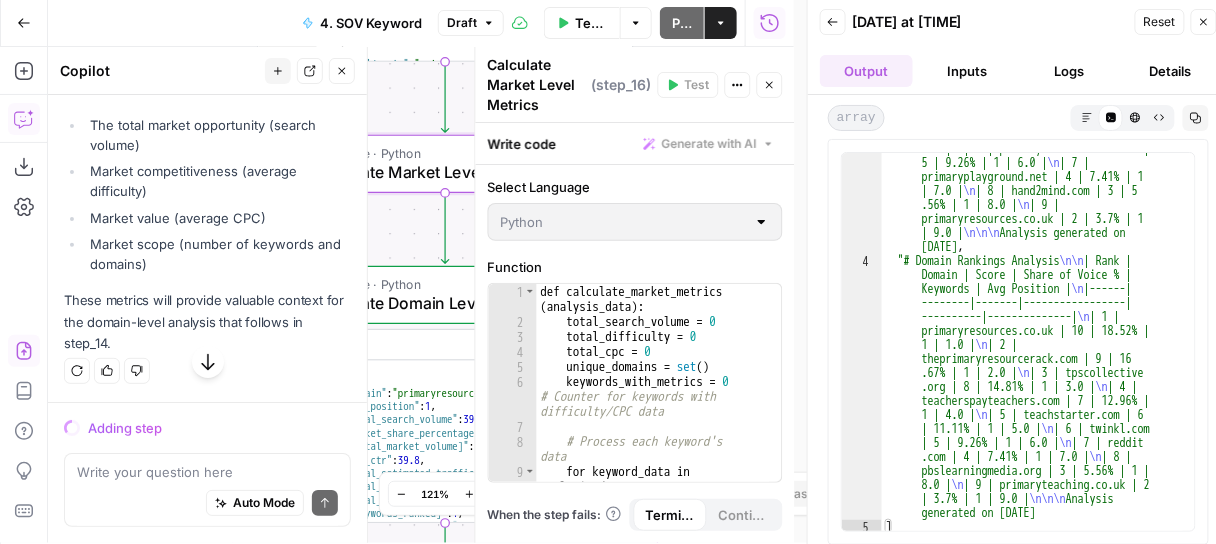 scroll, scrollTop: 12828, scrollLeft: 0, axis: vertical 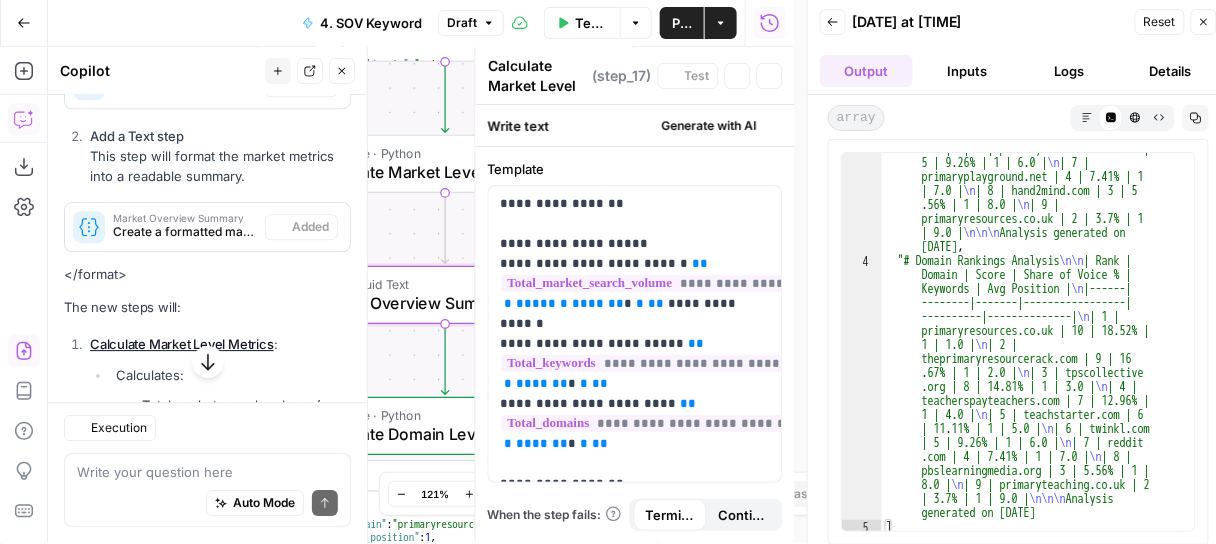 type on "Market Overview Summary" 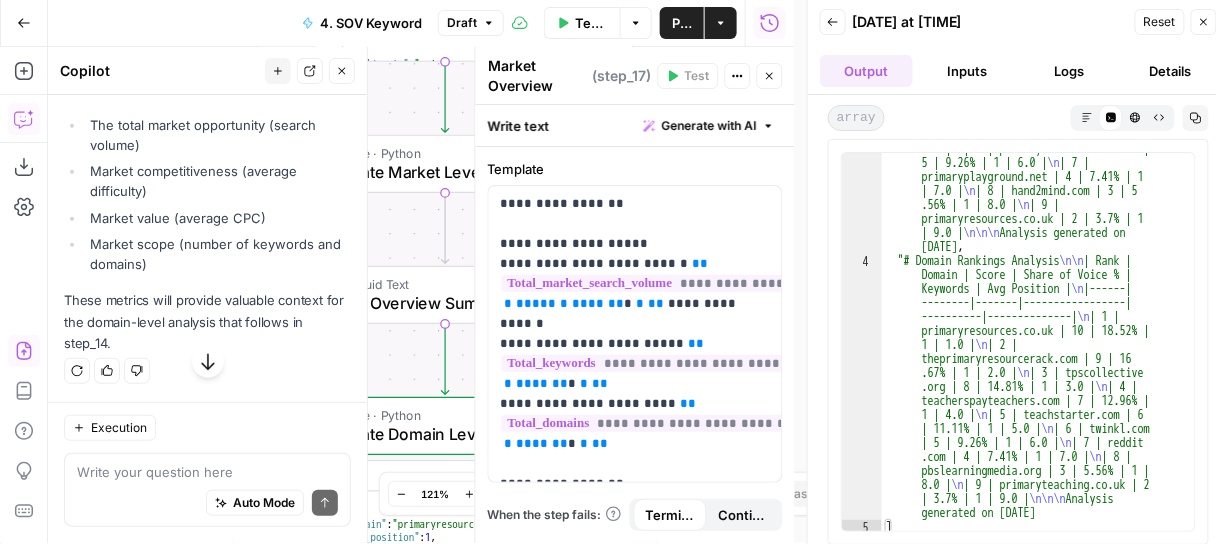 scroll, scrollTop: 14076, scrollLeft: 0, axis: vertical 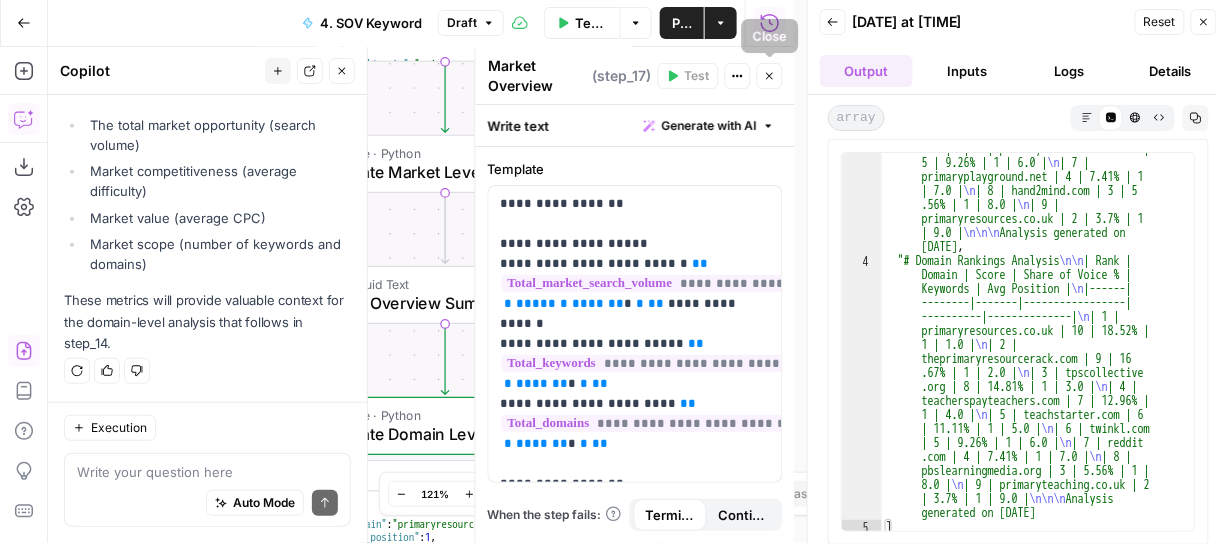 click 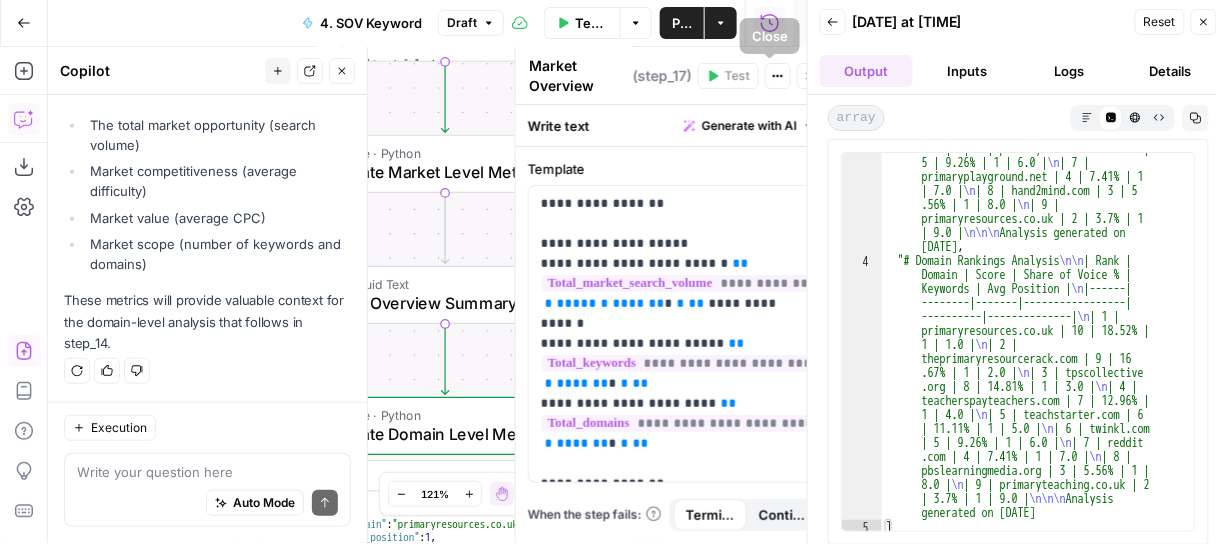 scroll, scrollTop: 14076, scrollLeft: 0, axis: vertical 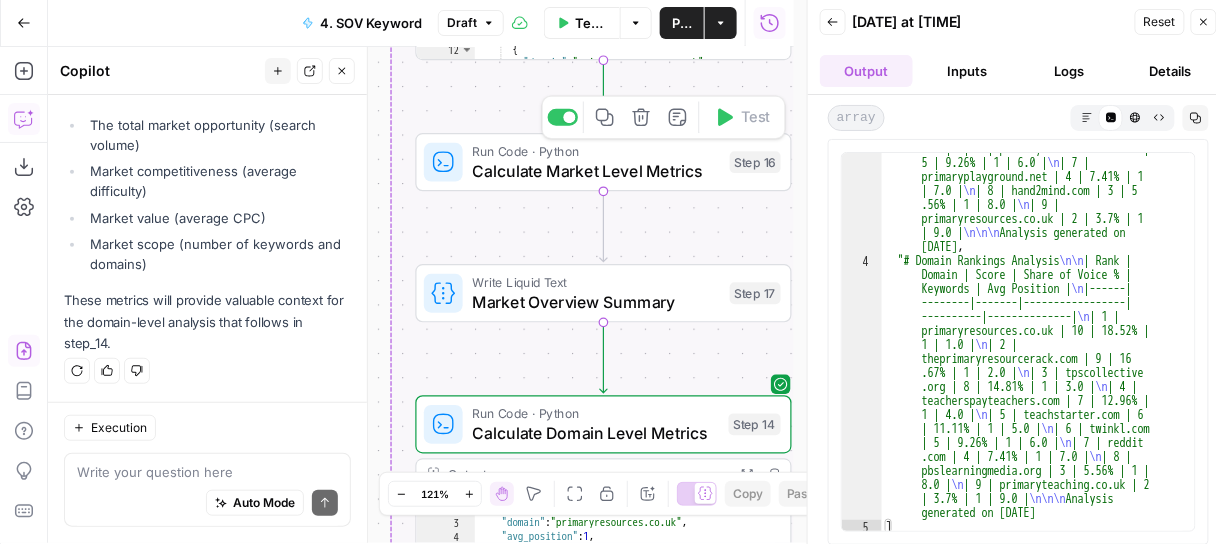 click on "Calculate Market Level Metrics" at bounding box center (597, 171) 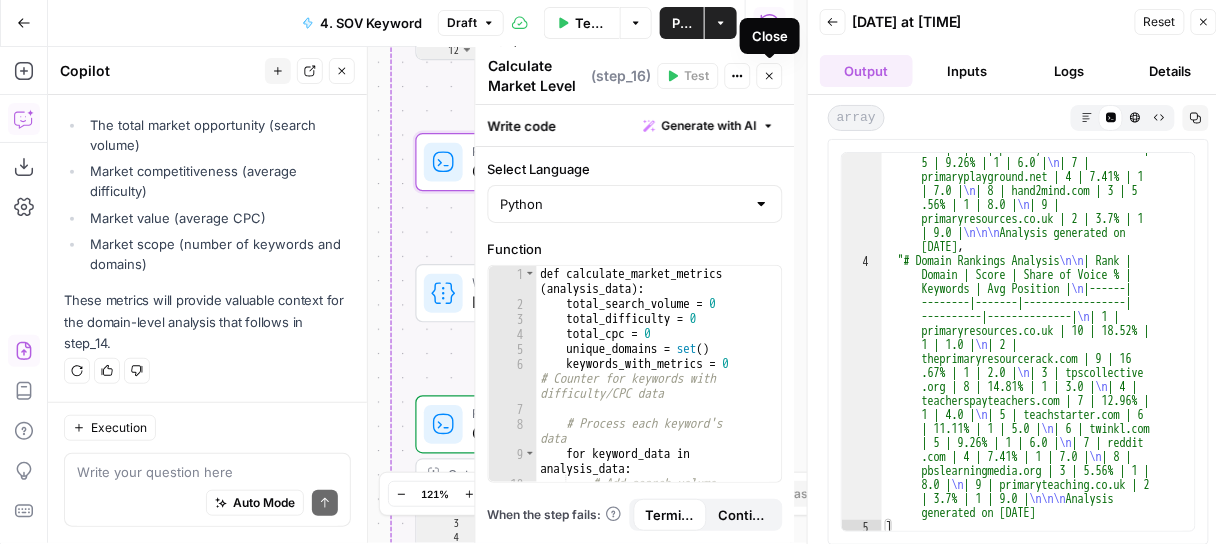 click 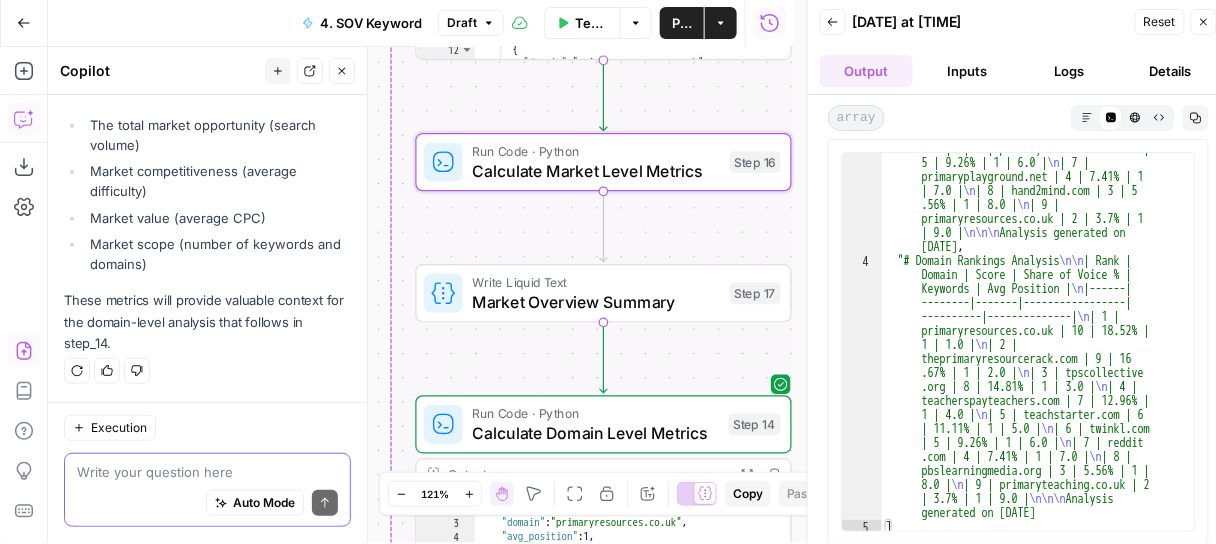 click at bounding box center [207, 472] 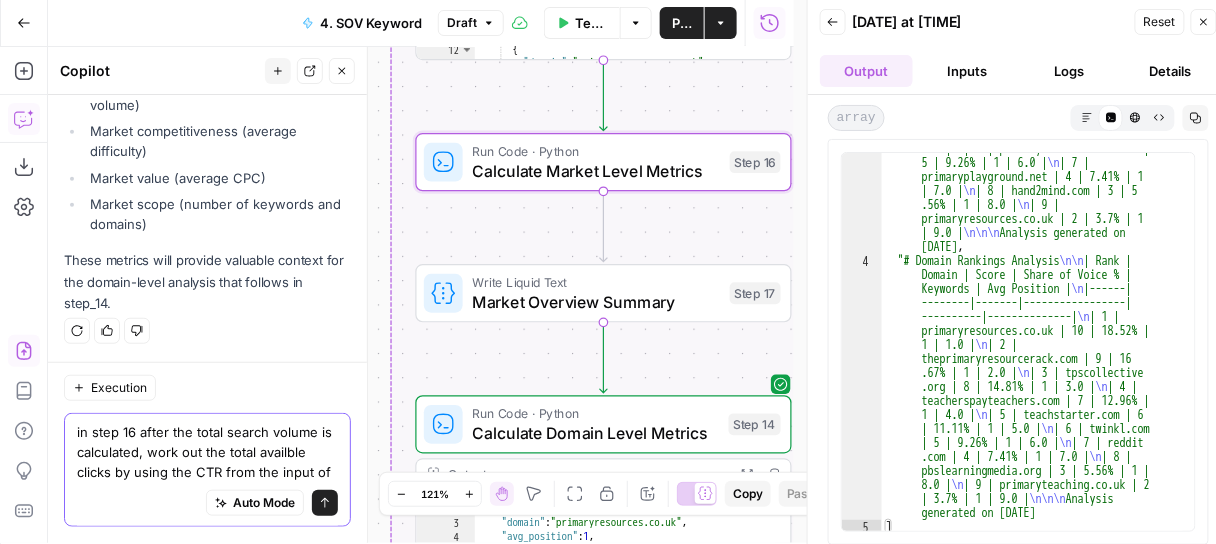 scroll, scrollTop: 14136, scrollLeft: 0, axis: vertical 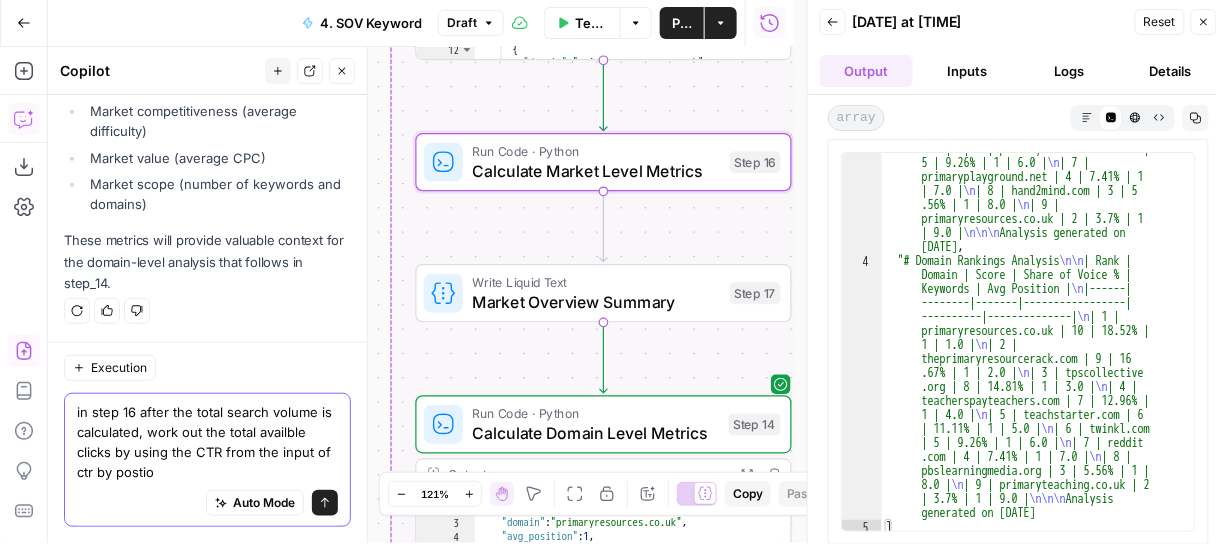 type on "in step 16 after the total search volume is calculated, work out the total availble clicks  by using the CTR from the input of ctr by postion" 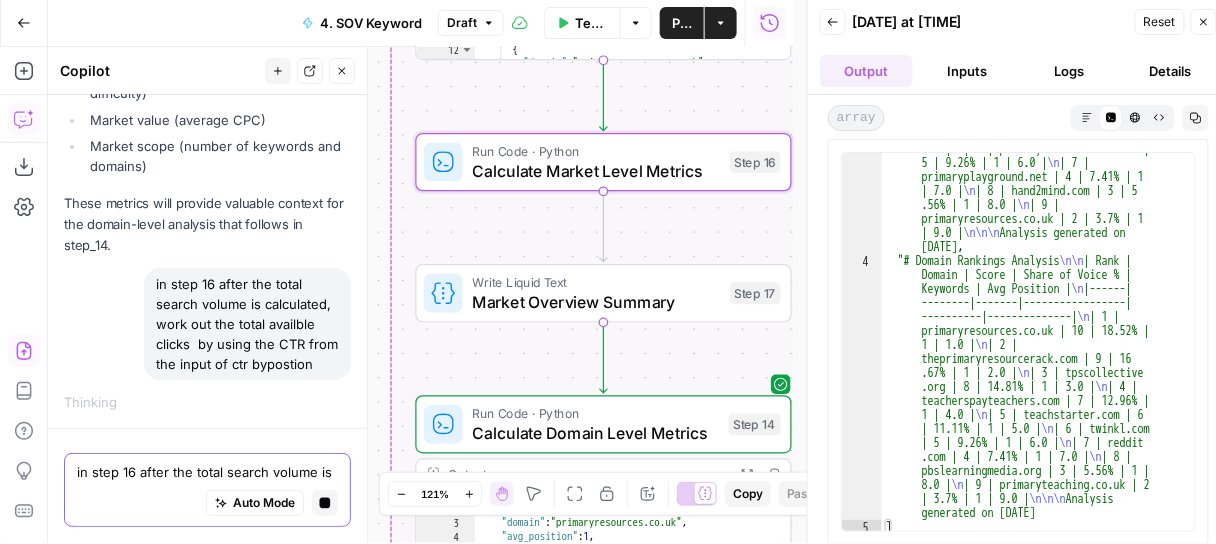 scroll, scrollTop: 13764, scrollLeft: 0, axis: vertical 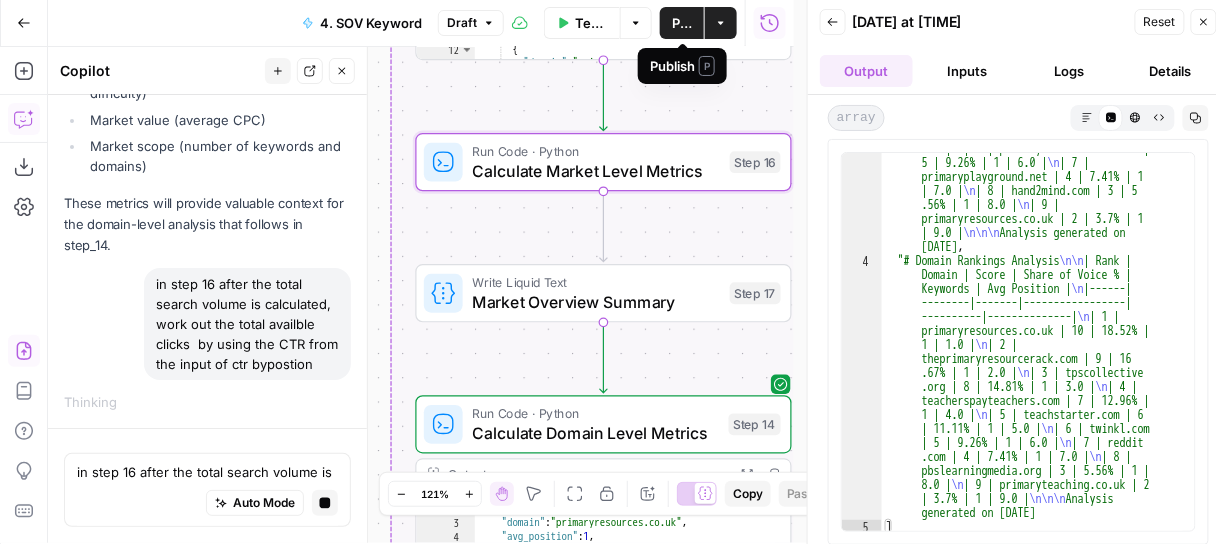 click on "Publish" at bounding box center (682, 23) 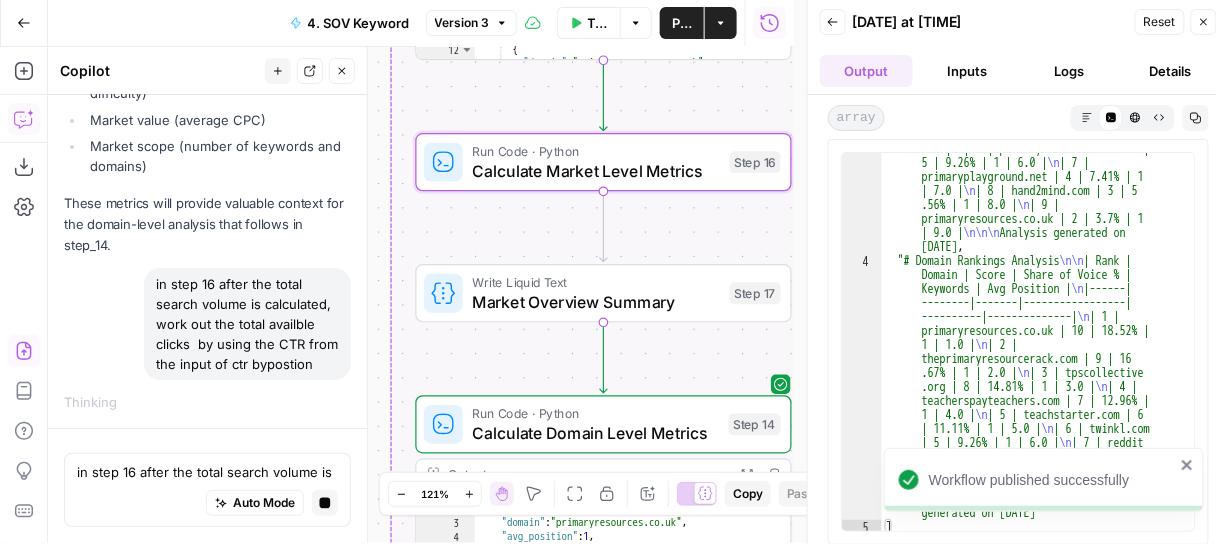 click on "Inputs" at bounding box center (967, 71) 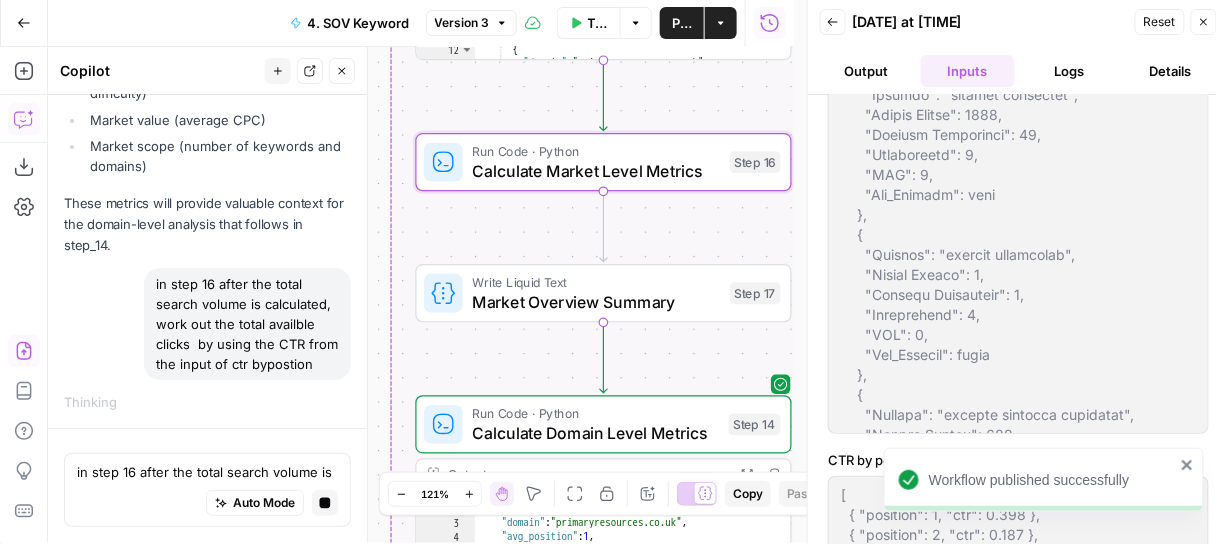 scroll, scrollTop: 322, scrollLeft: 0, axis: vertical 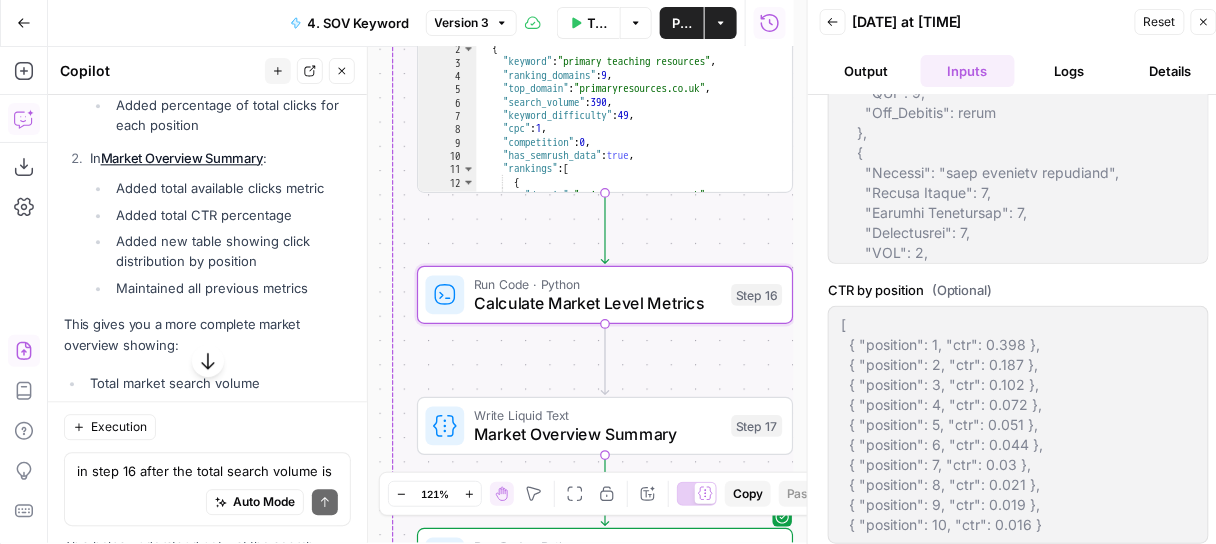 click on "Apply" at bounding box center [312, -327] 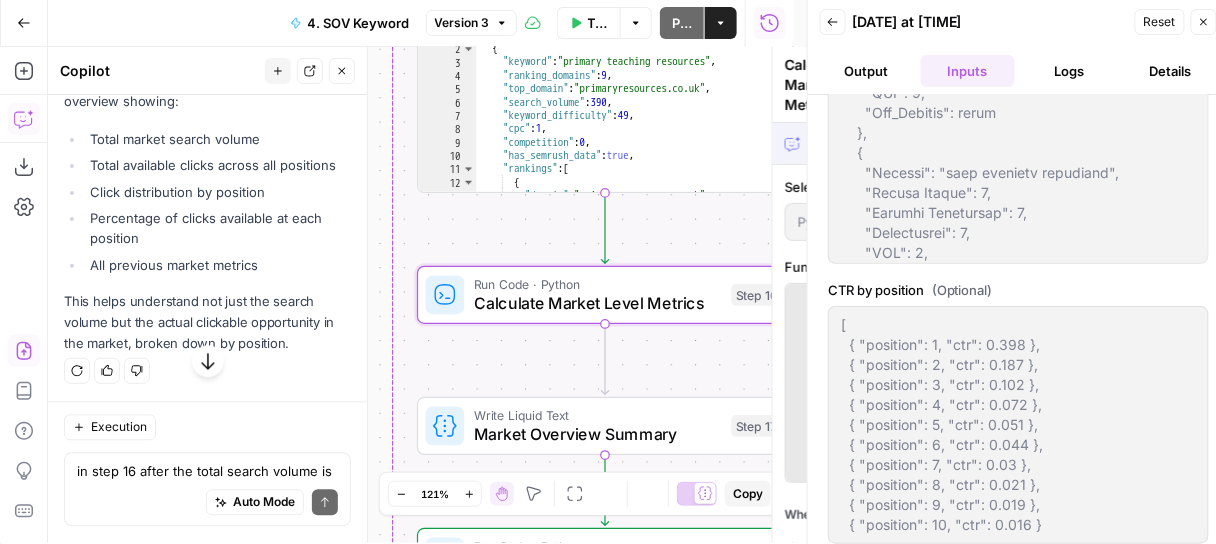 scroll, scrollTop: 14081, scrollLeft: 0, axis: vertical 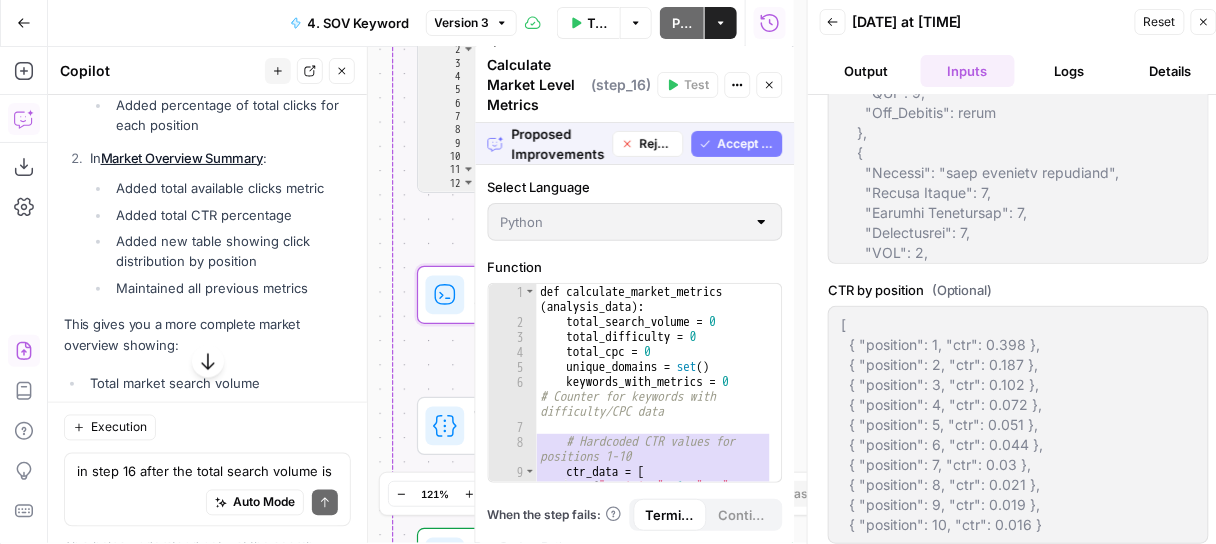 click on "Accept" at bounding box center (309, -327) 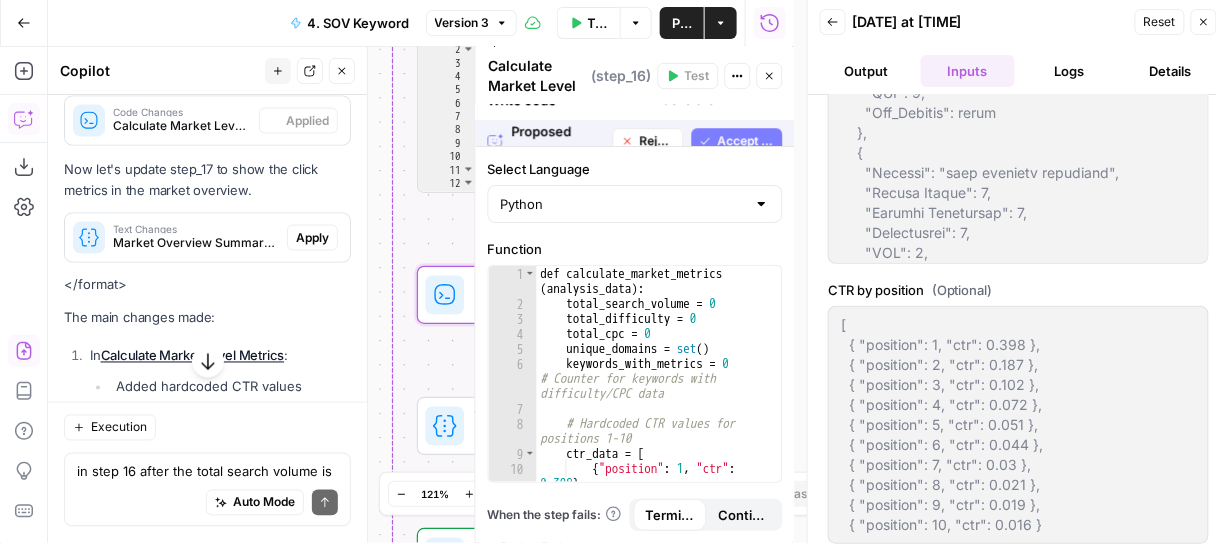 scroll, scrollTop: 14529, scrollLeft: 0, axis: vertical 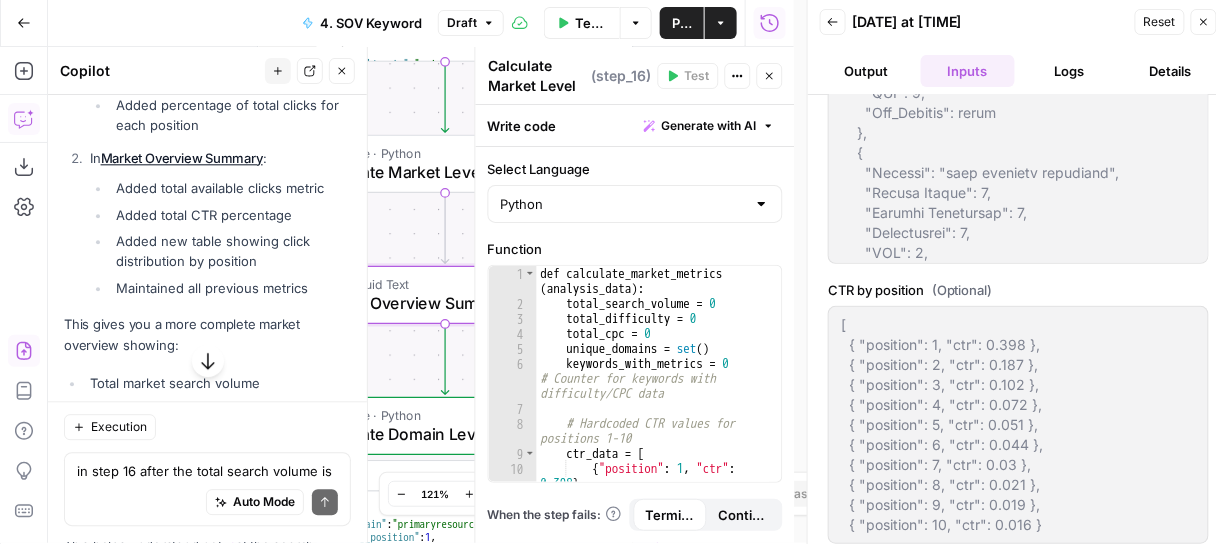 click on "Apply" at bounding box center (312, -210) 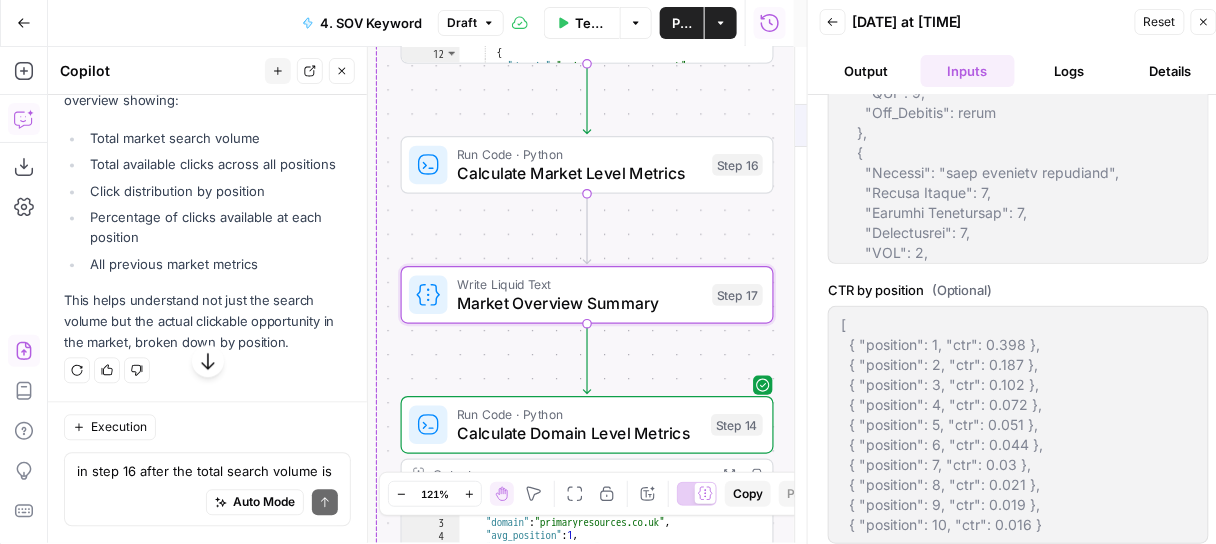 type on "Market Overview Summary" 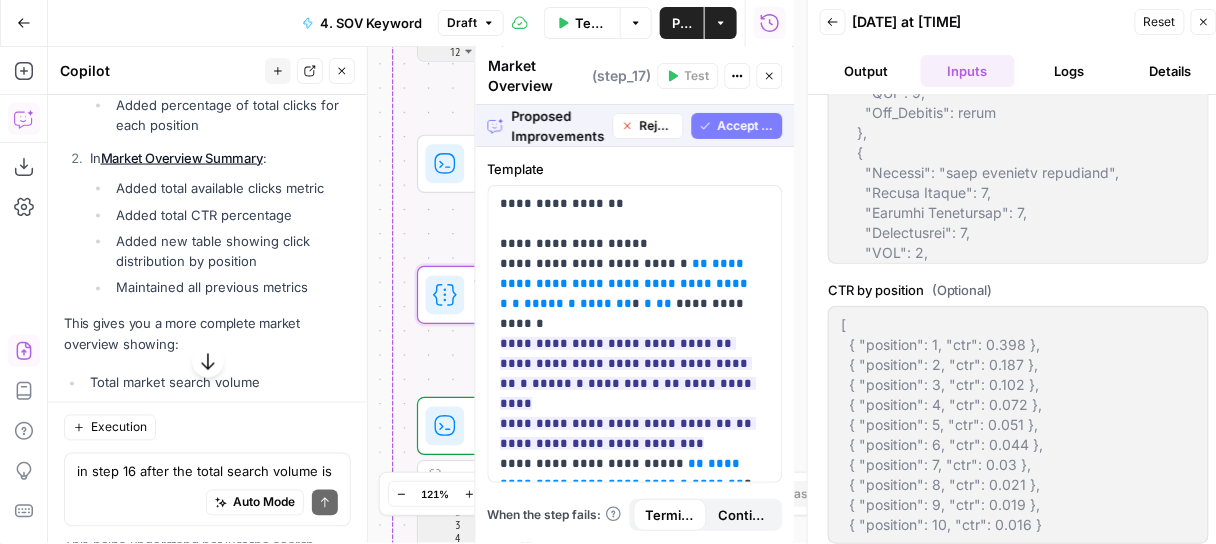 click on "Accept" at bounding box center [309, -210] 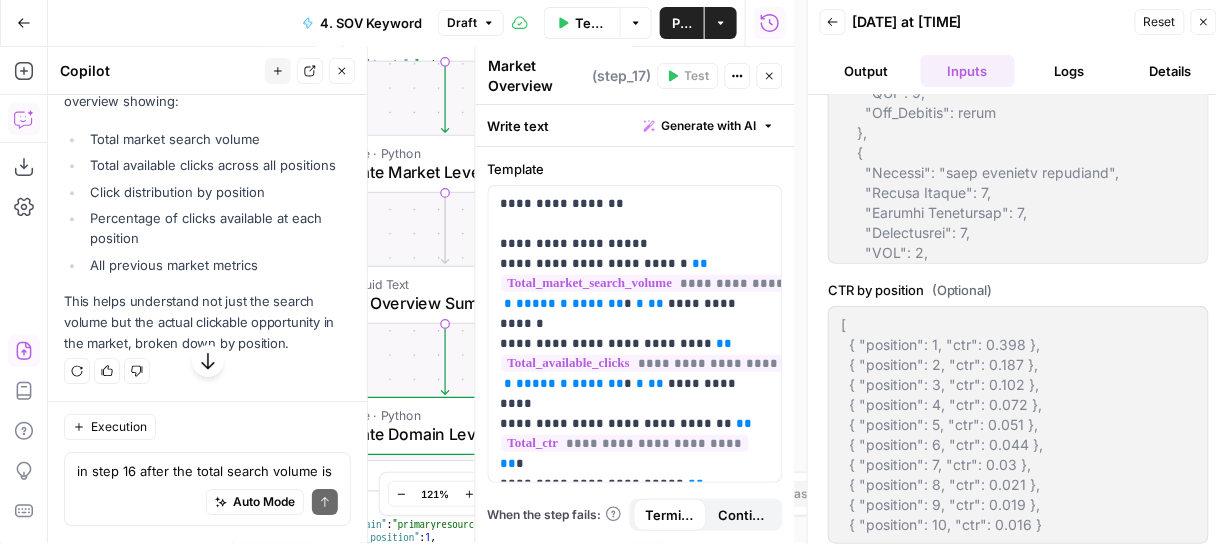 scroll, scrollTop: 14780, scrollLeft: 0, axis: vertical 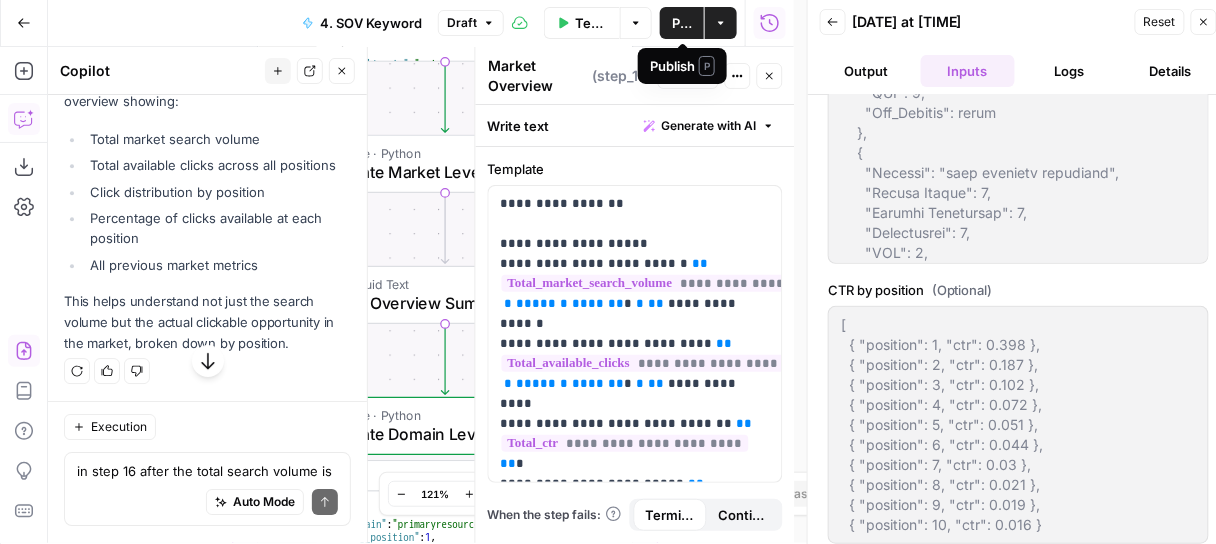 click on "Publish" at bounding box center [682, 23] 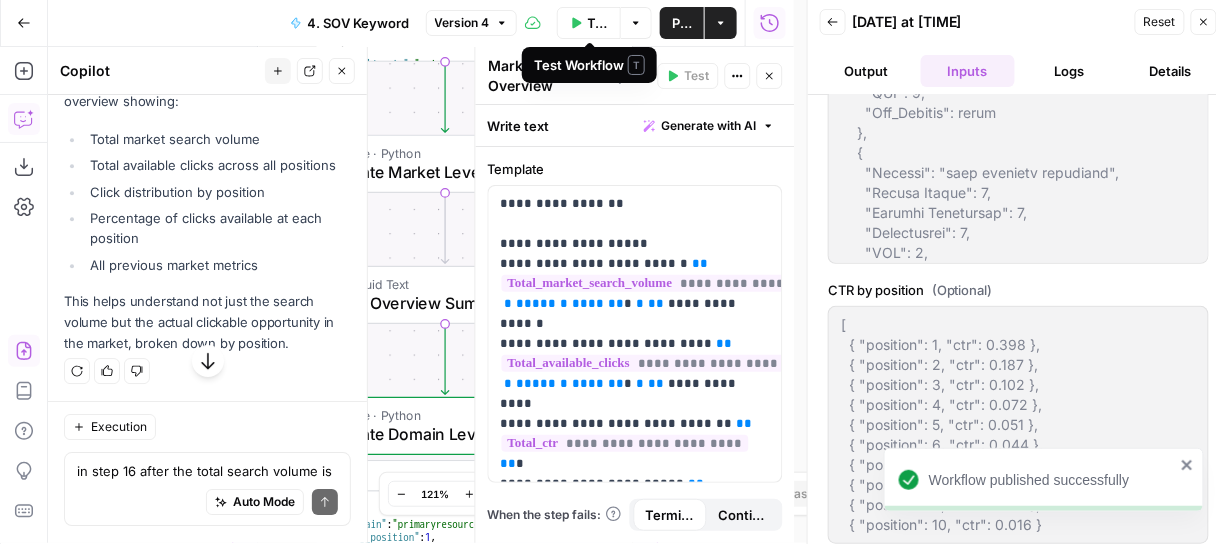 click on "Test Workflow" at bounding box center (598, 23) 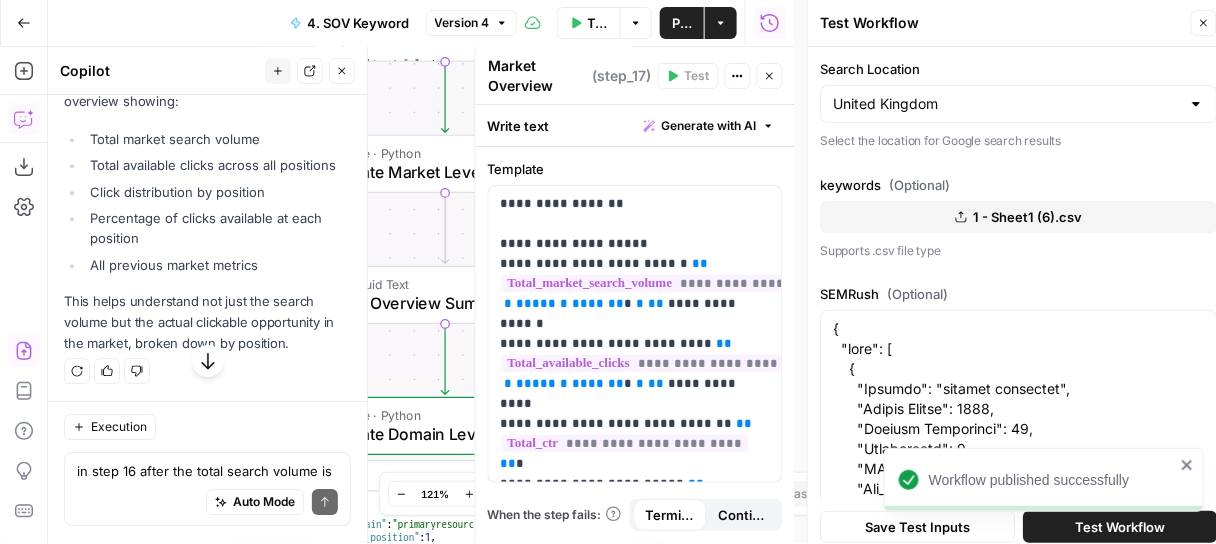 click on "Test Workflow" at bounding box center (1120, 527) 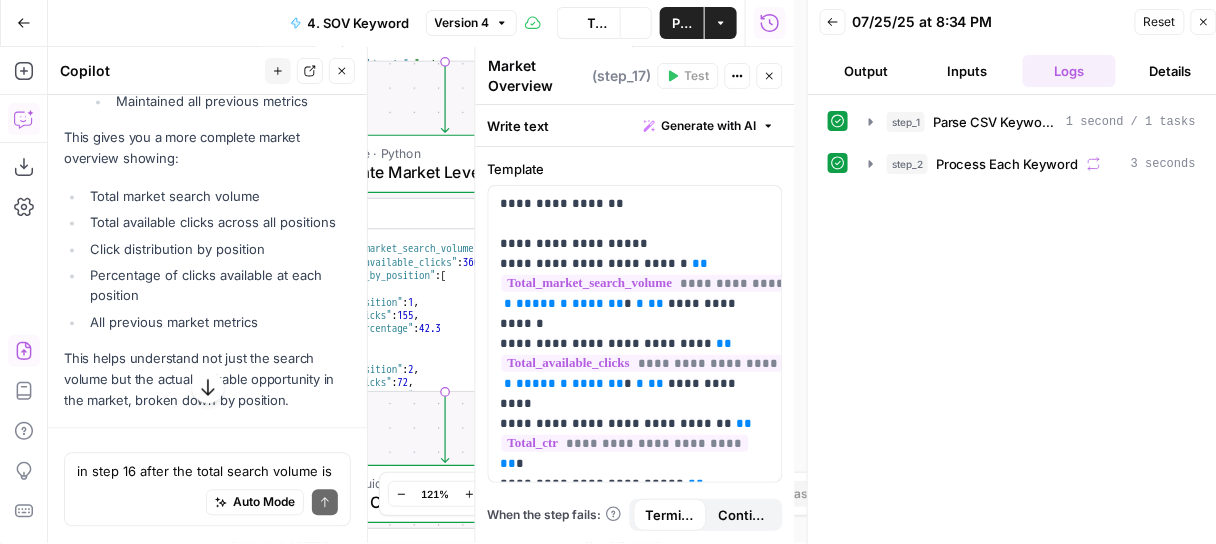scroll, scrollTop: 14780, scrollLeft: 0, axis: vertical 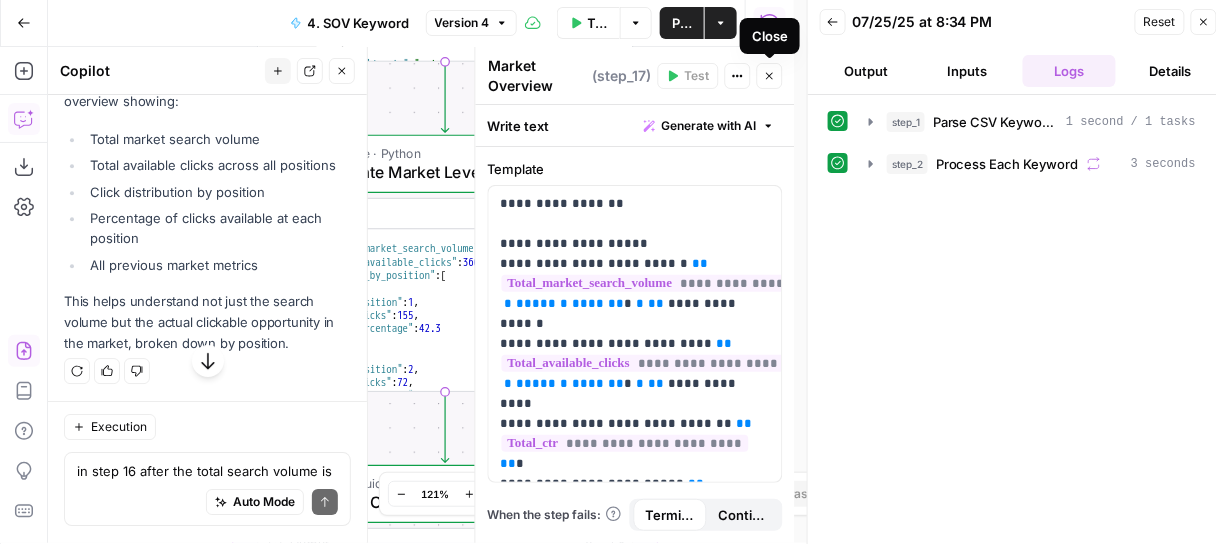 click 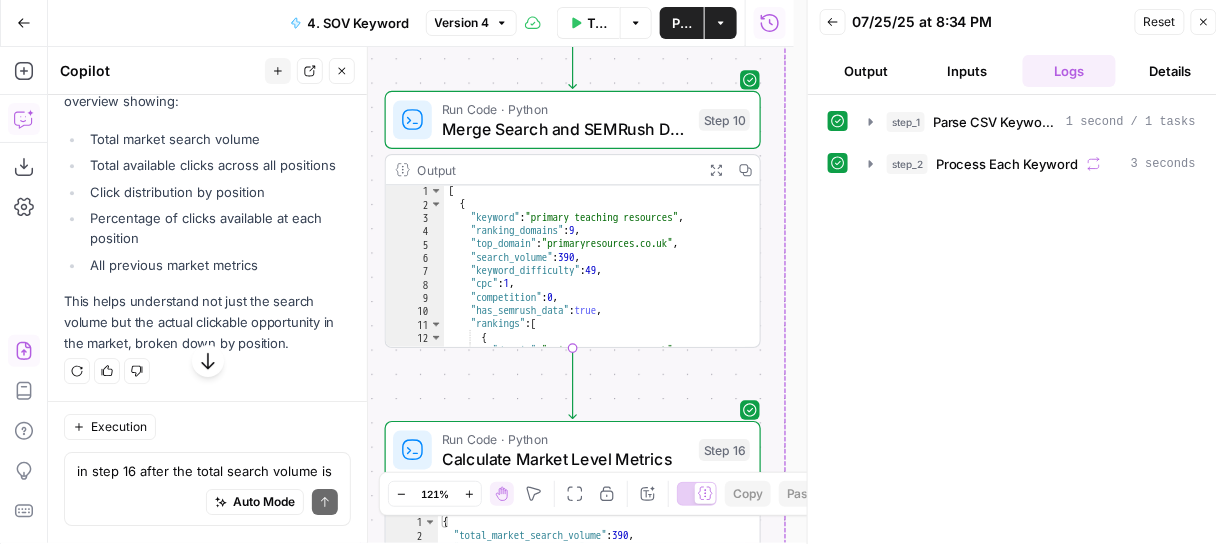 click on "Output" at bounding box center (866, 71) 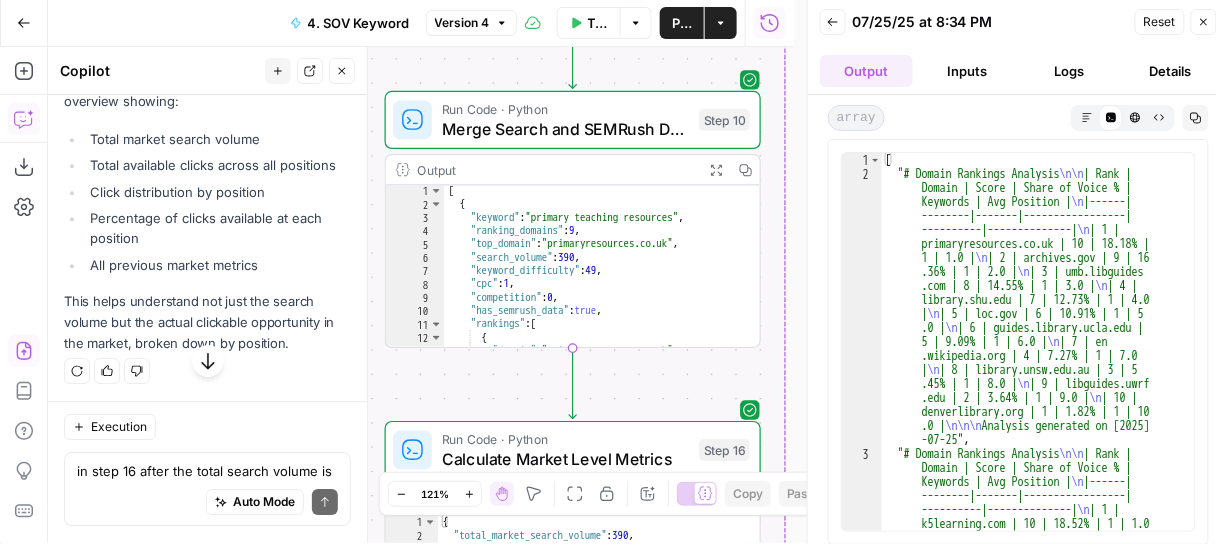 click on "Test Workflow" at bounding box center (589, 23) 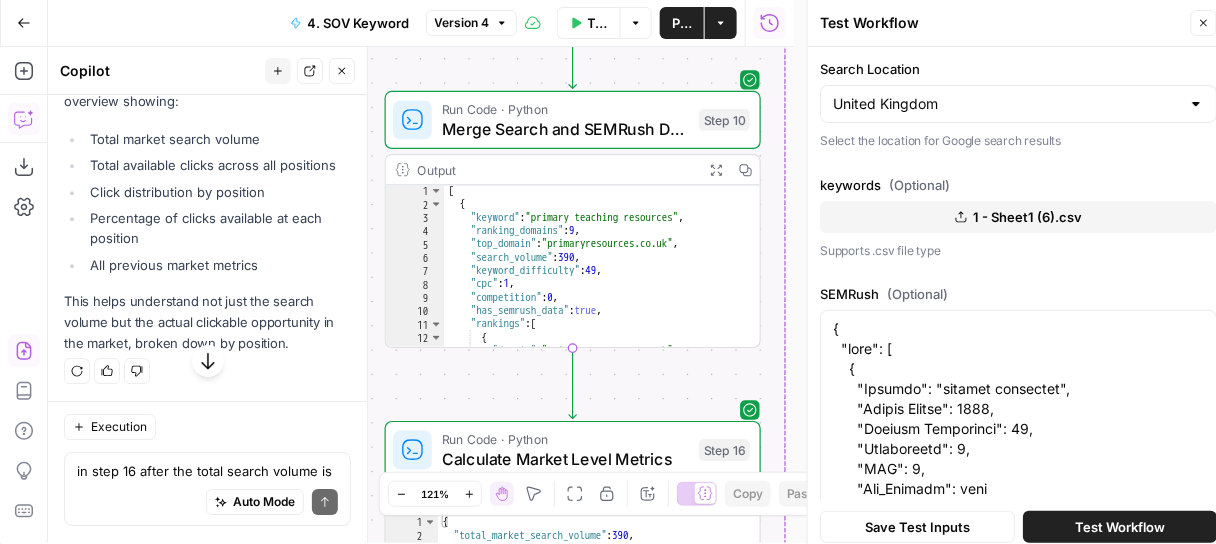 click on "Test Workflow" at bounding box center (1120, 527) 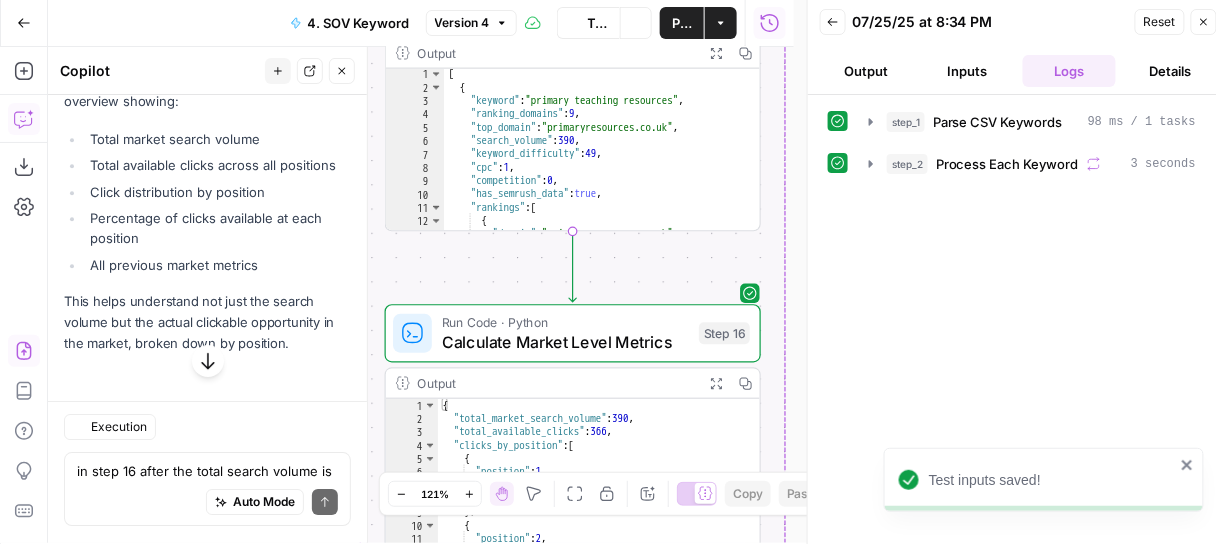scroll, scrollTop: 14780, scrollLeft: 0, axis: vertical 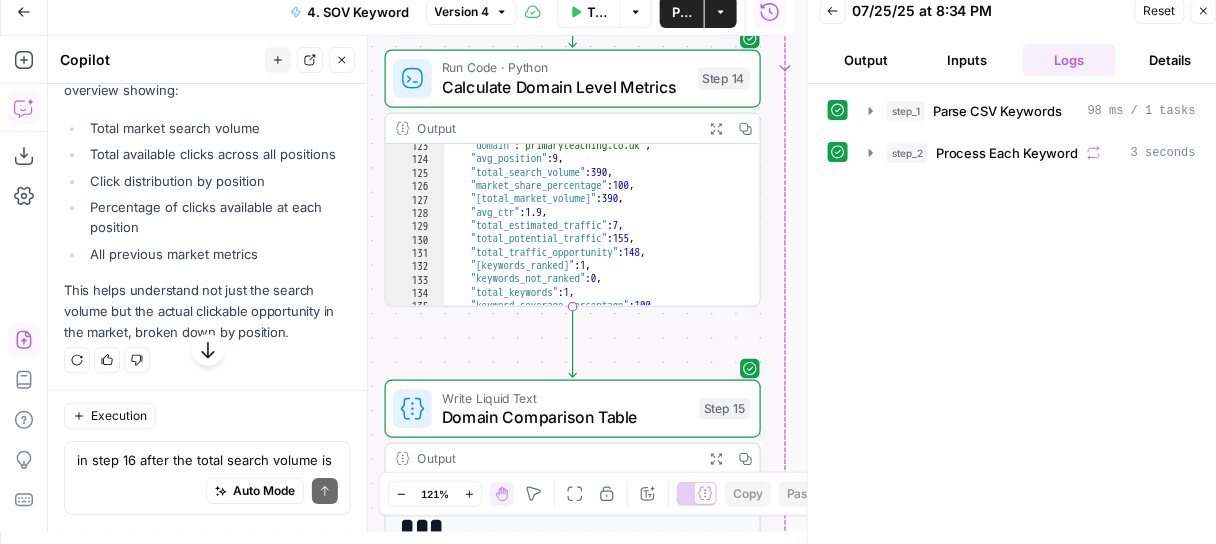 click on "Auto Mode Send" at bounding box center (207, 493) 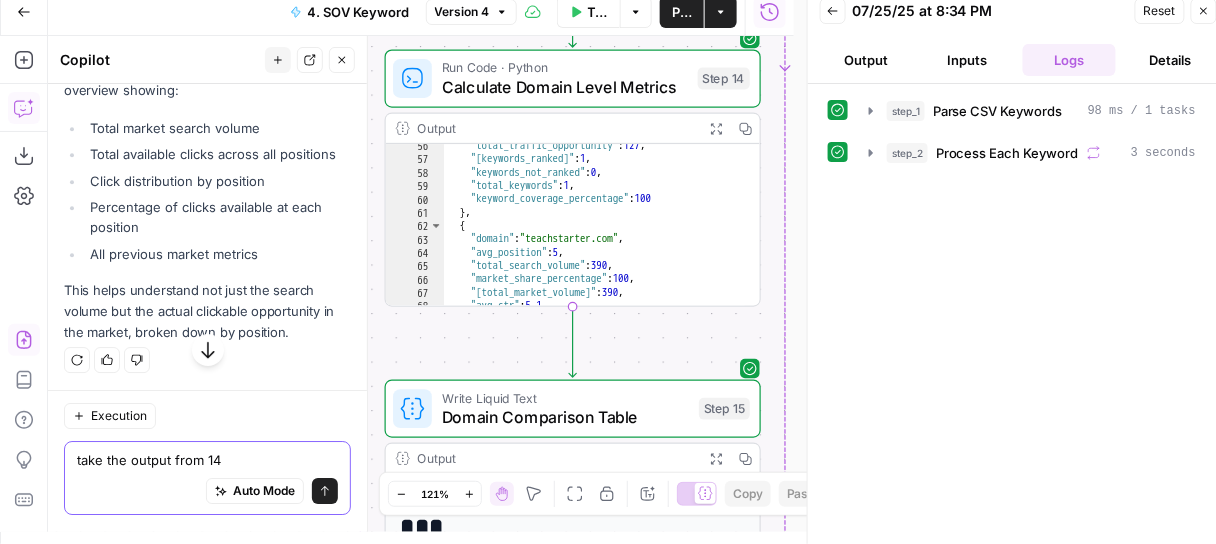 scroll, scrollTop: 606, scrollLeft: 0, axis: vertical 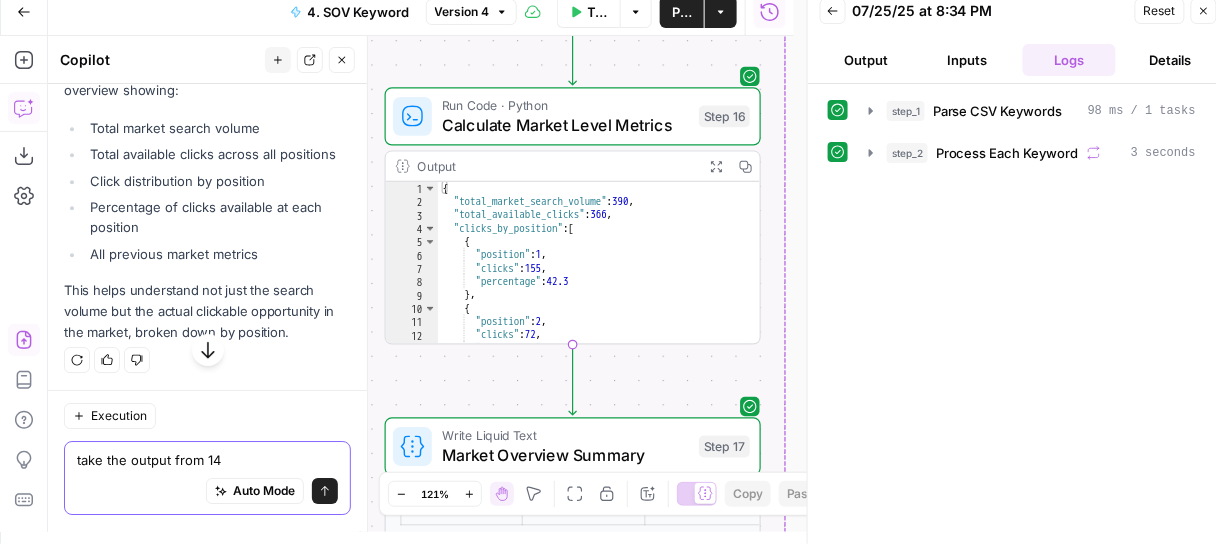 click on "take the output from 14" at bounding box center (207, 461) 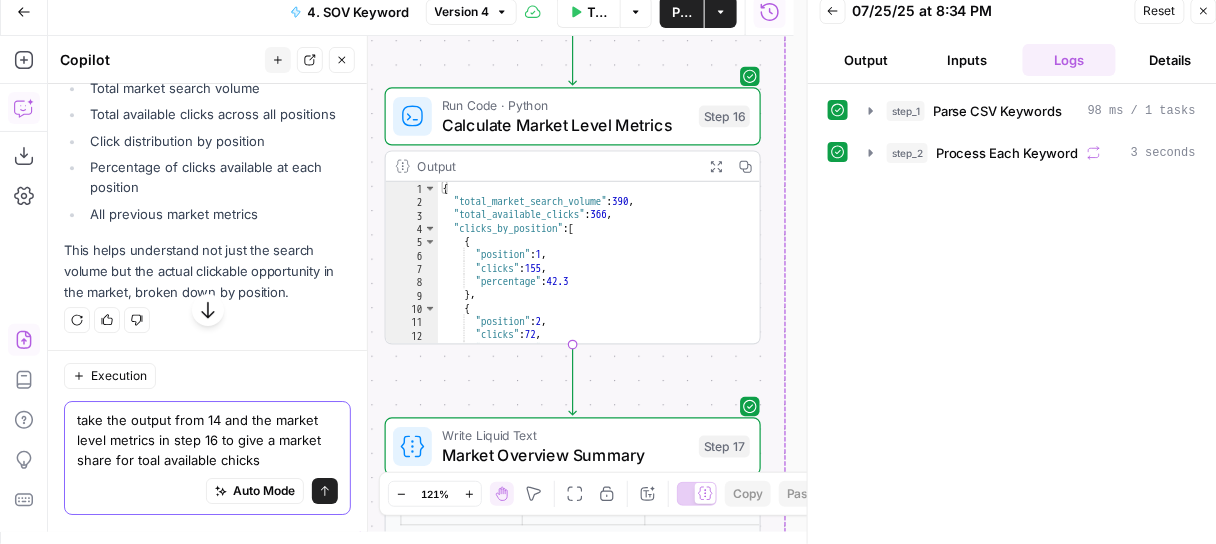 scroll, scrollTop: 14821, scrollLeft: 0, axis: vertical 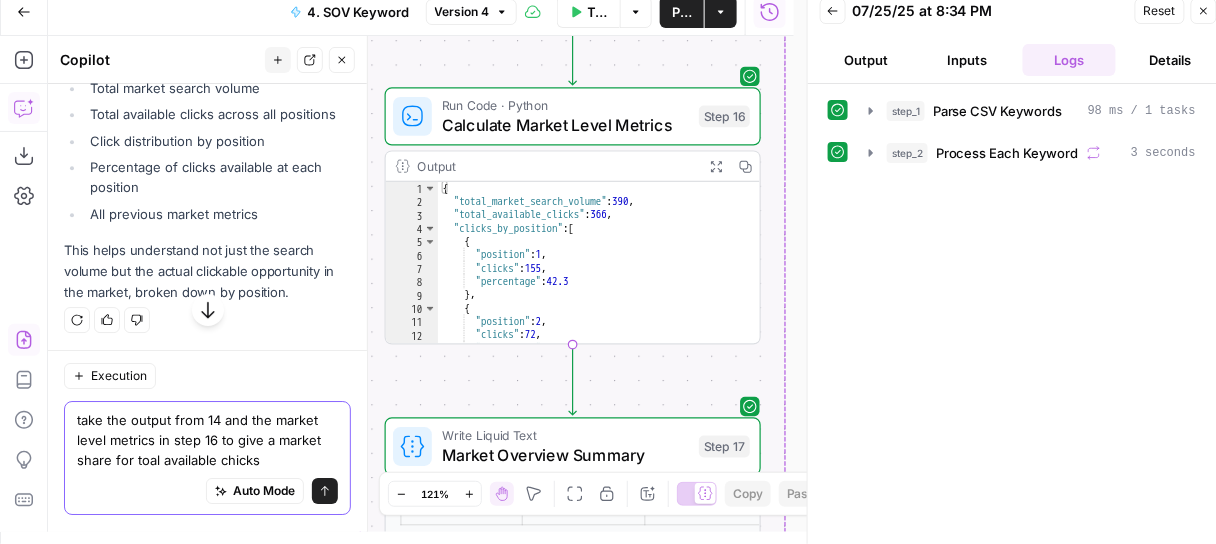 click on "take the output from 14 and the market level metrics in step 16 to give a market share for toal  available chicks" at bounding box center [207, 441] 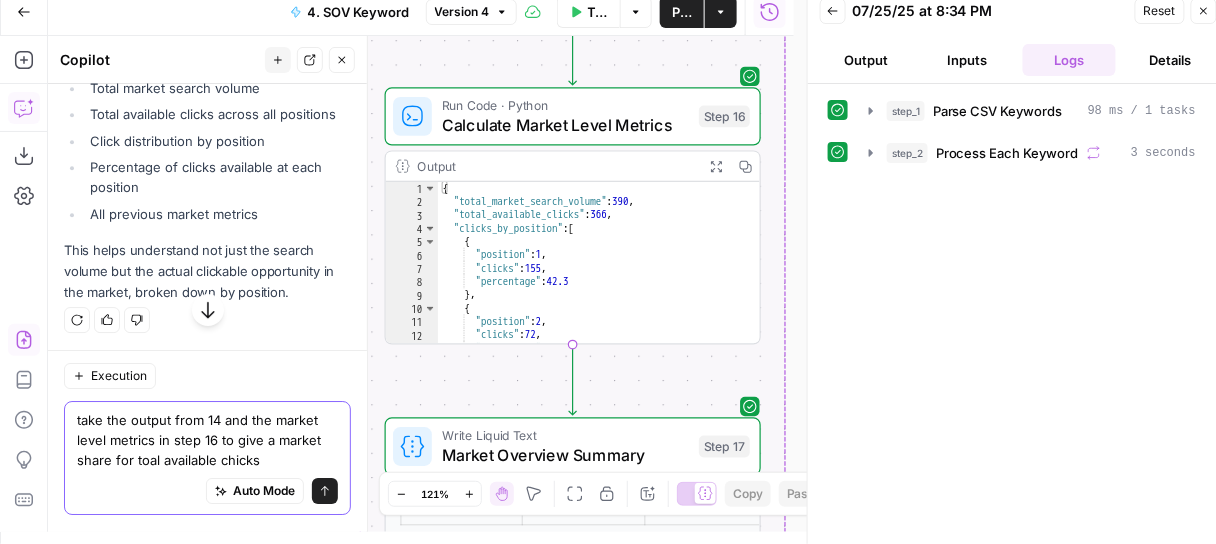 click on "take the output from 14 and the market level metrics in step 16 to give a market share for toal  available chicks" at bounding box center [207, 441] 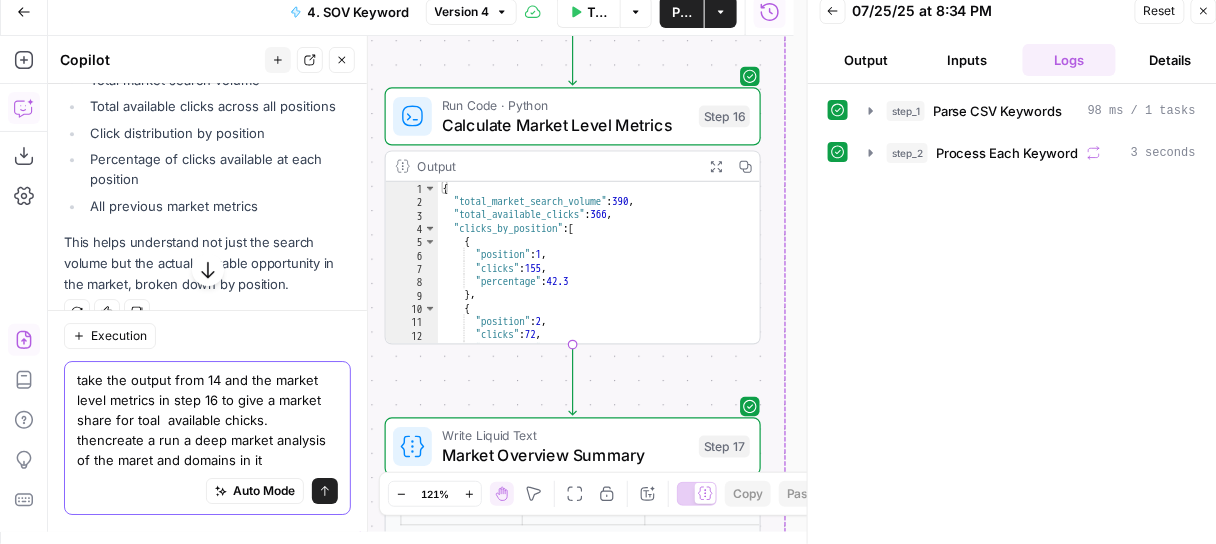 click on "take the output from 14 and the market level metrics in step 16 to give a market share for toal  available chicks. thencreate a run a deep market analysis of the maret and domains in it" at bounding box center [207, 421] 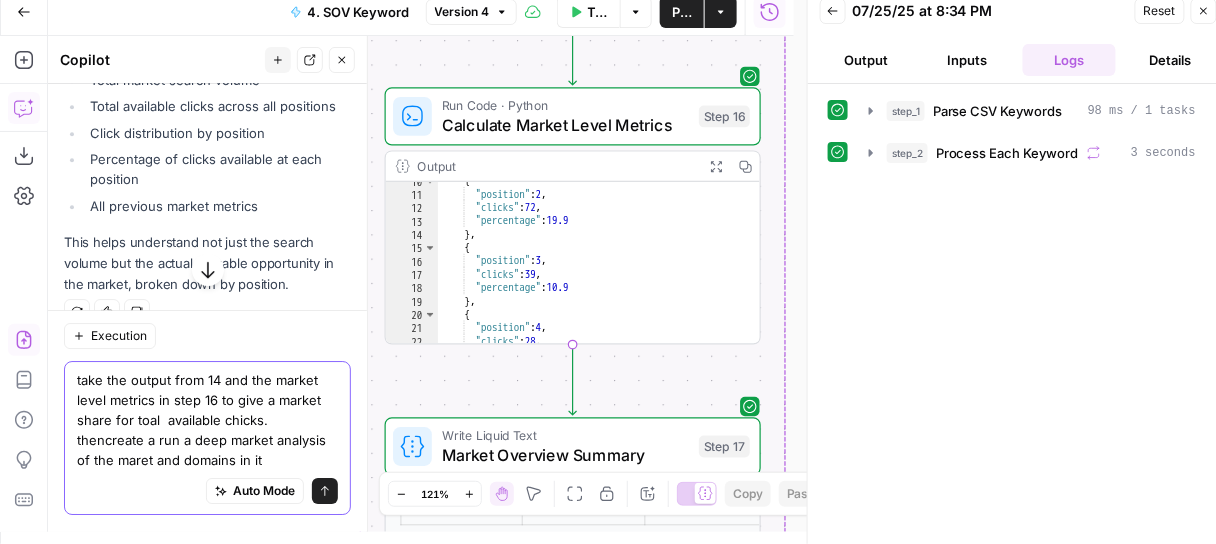 scroll, scrollTop: 104, scrollLeft: 0, axis: vertical 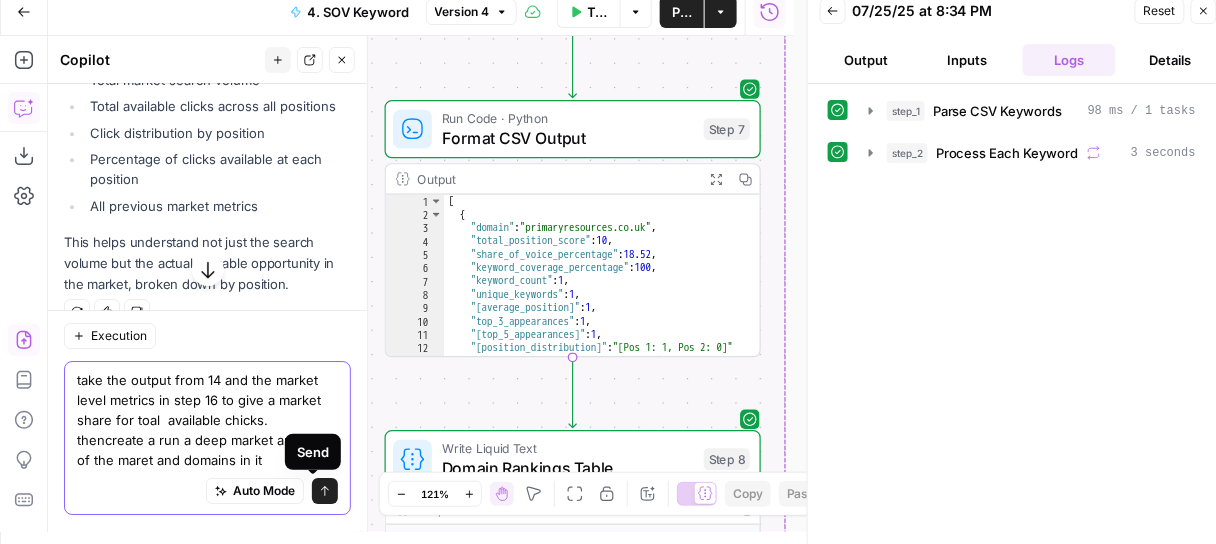 type on "take the output from 14 and the market level metrics in step 16 to give a market share for toal  available chicks. thencreate a run a deep market analysis of the maret and domains in it" 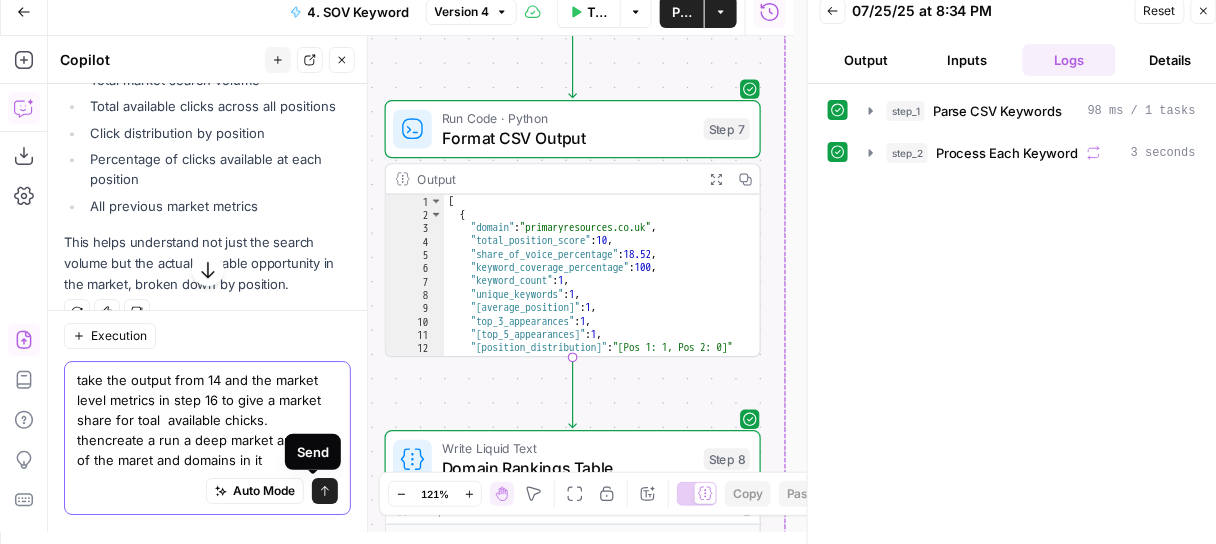 click 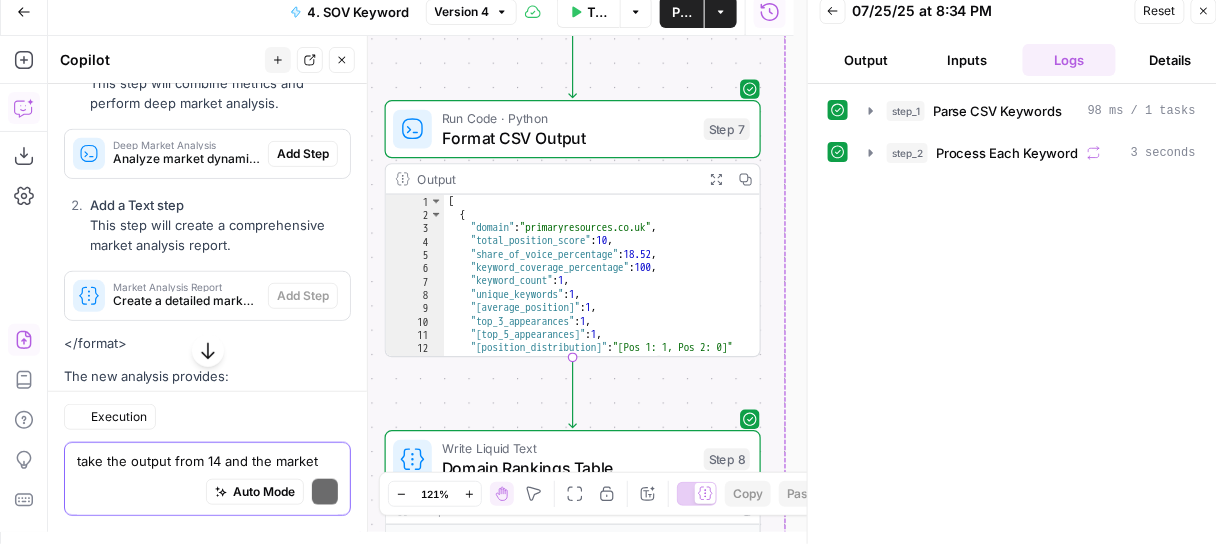 scroll, scrollTop: 15884, scrollLeft: 0, axis: vertical 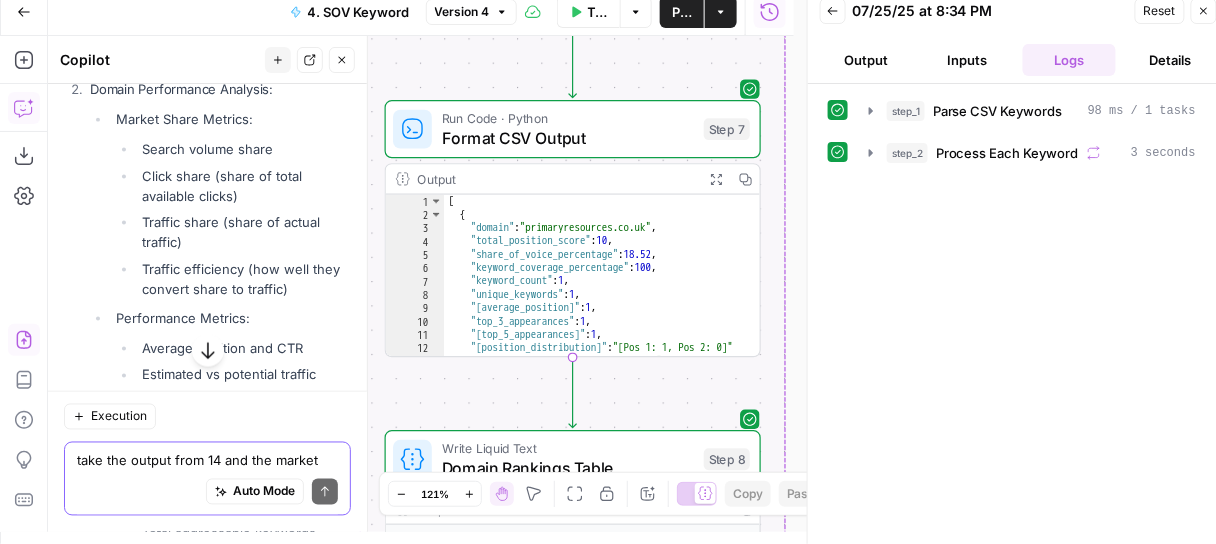 click on "Add All" at bounding box center [323, -433] 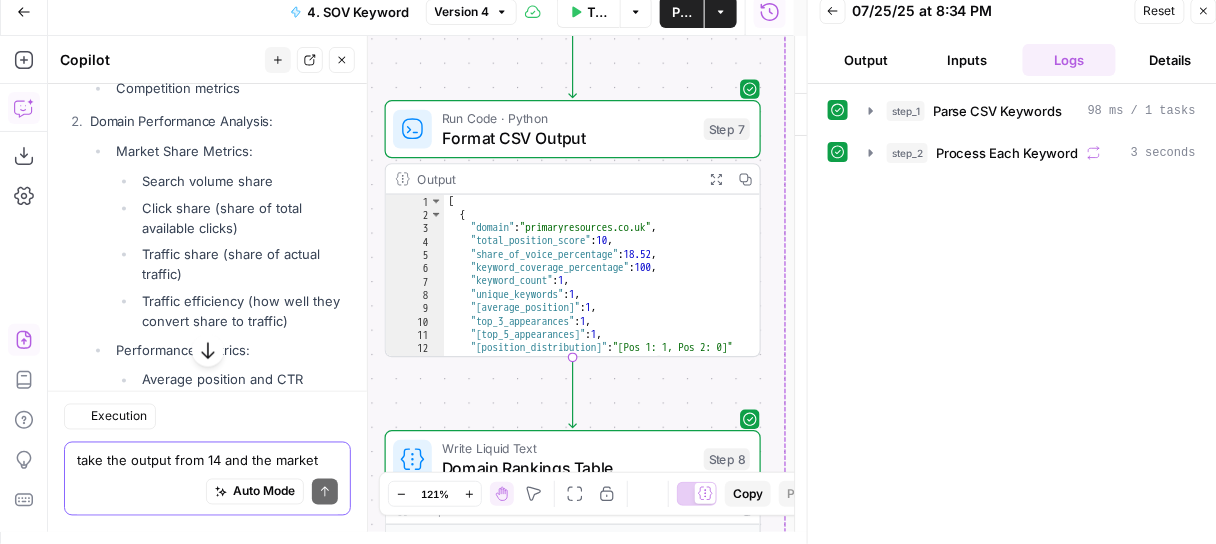 scroll, scrollTop: 15916, scrollLeft: 0, axis: vertical 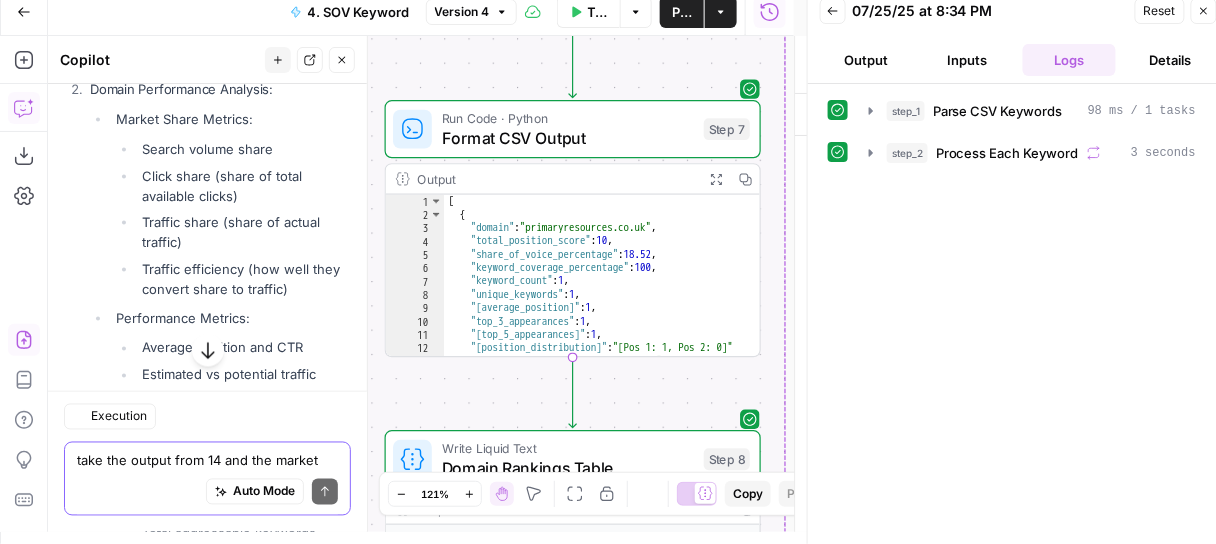 type on "Market Analysis Report" 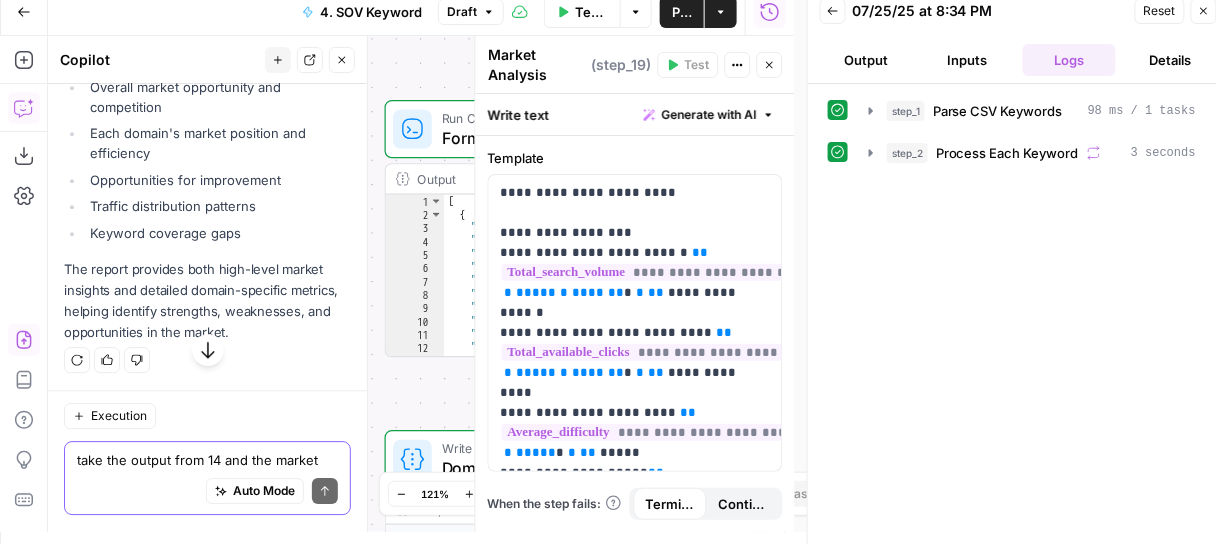 scroll, scrollTop: 17121, scrollLeft: 0, axis: vertical 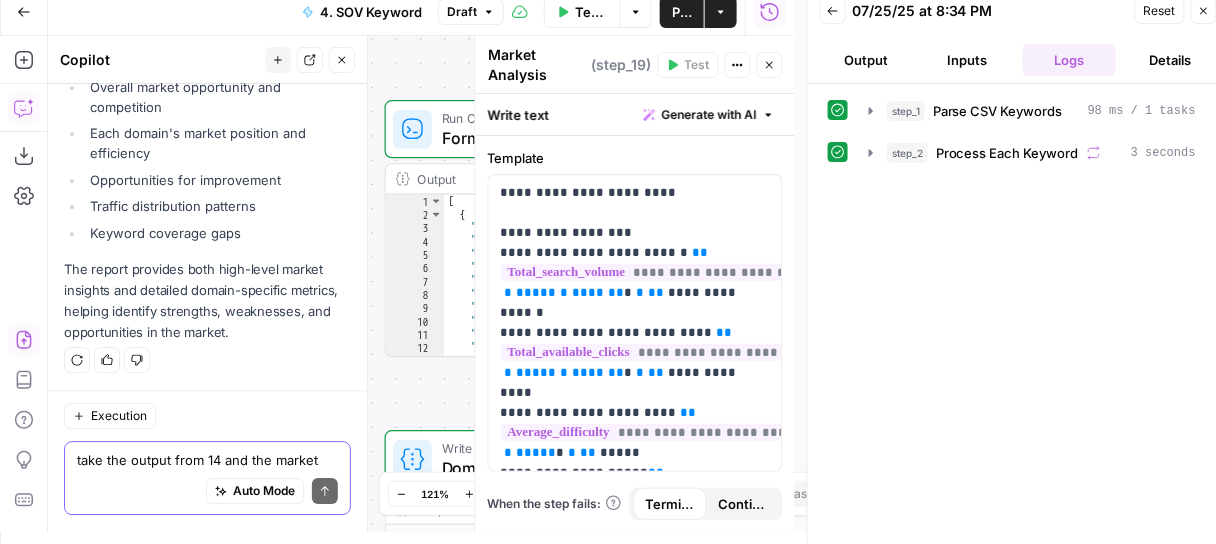 click on "Test Workflow" at bounding box center (591, 12) 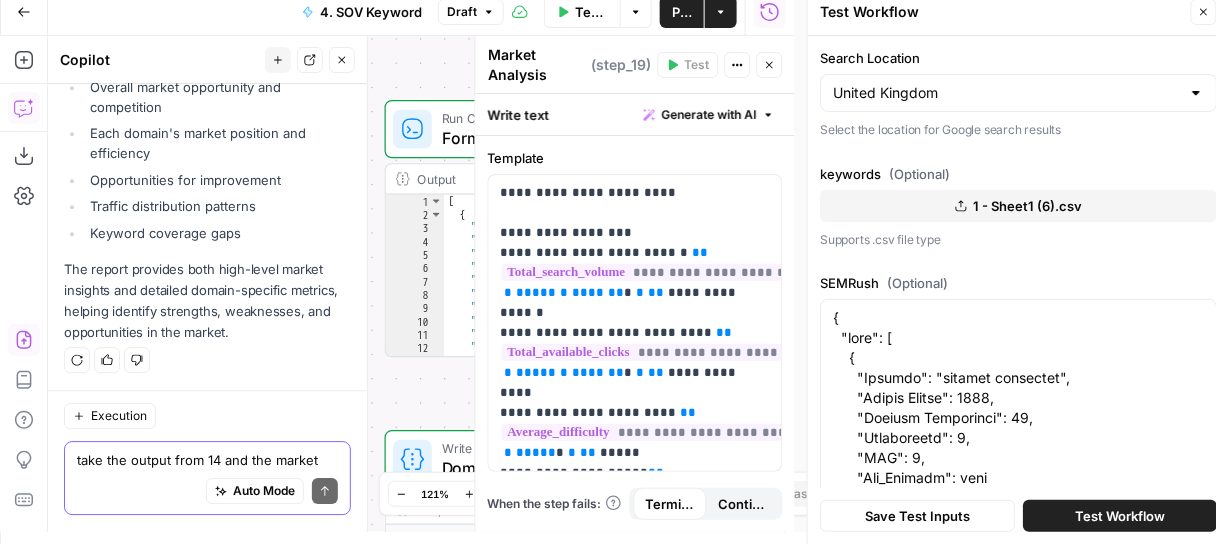 click on "Test Workflow" at bounding box center (1120, 516) 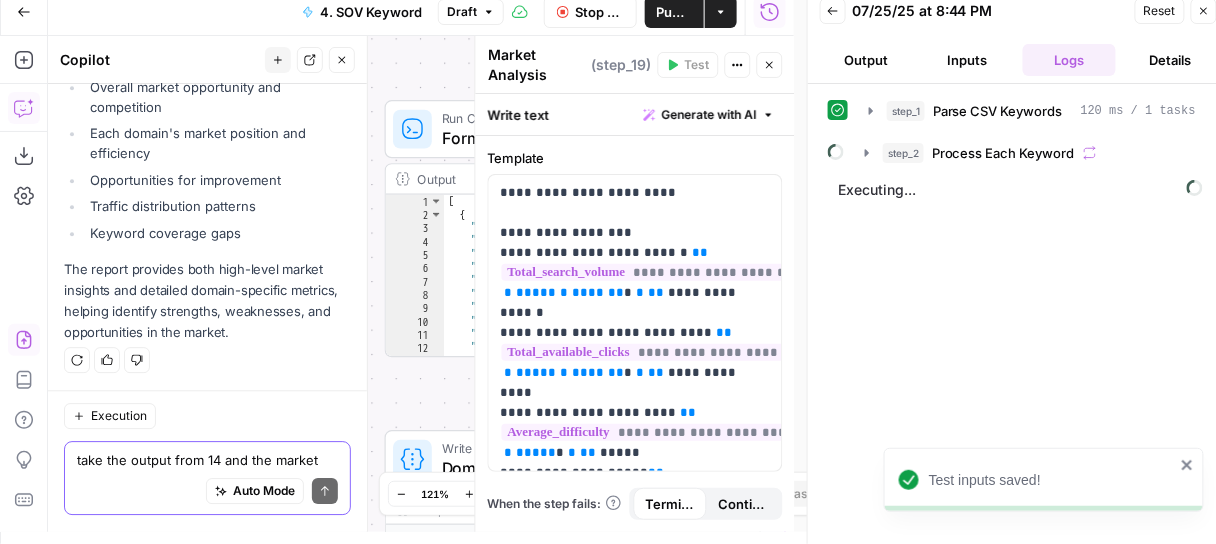 click 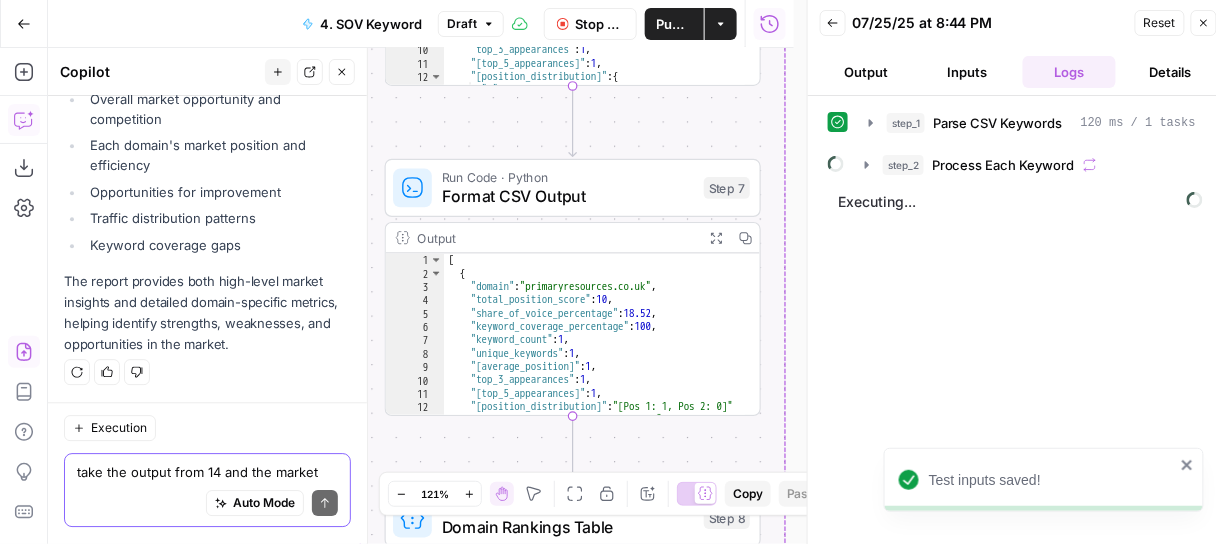 scroll, scrollTop: 0, scrollLeft: 0, axis: both 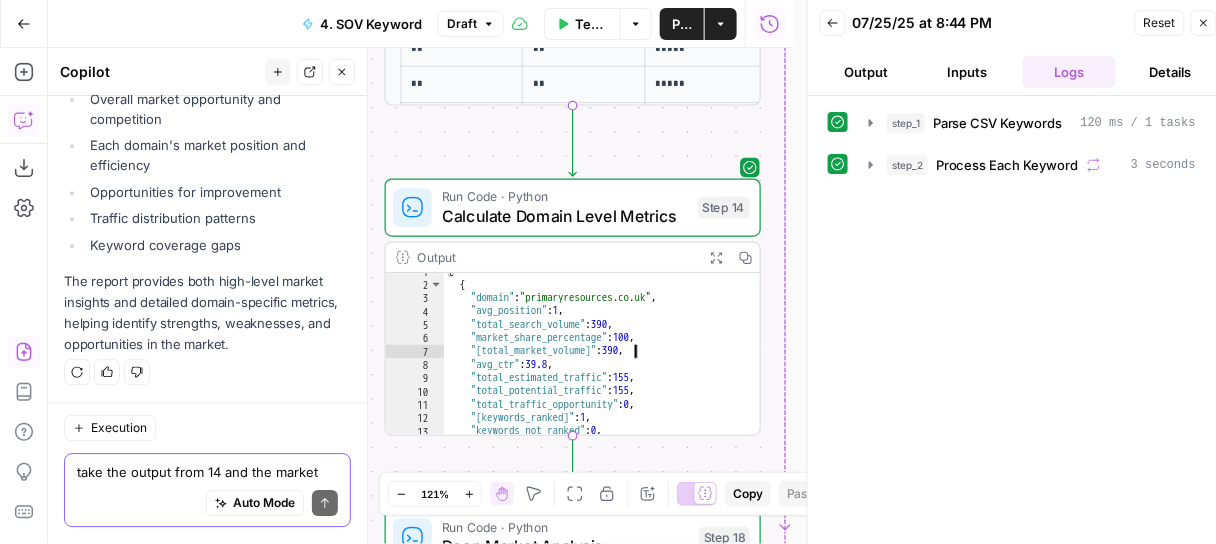 click on "[    {      "domain" :  "primaryresources.co.uk" ,      "avg_position" :  1 ,      "total_search_volume" :  390 ,      "market_share_percentage" :  100 ,      "total_market_volume" :  390 ,      "avg_ctr" :  39.8 ,      "total_estimated_traffic" :  155 ,      "total_potential_traffic" :  155 ,      "total_traffic_opportunity" :  0 ,      "keywords_ranked" :  1 ,      "keywords_not_ranked" :  0 ,      "total_keywords" :  1 ," at bounding box center (595, 359) 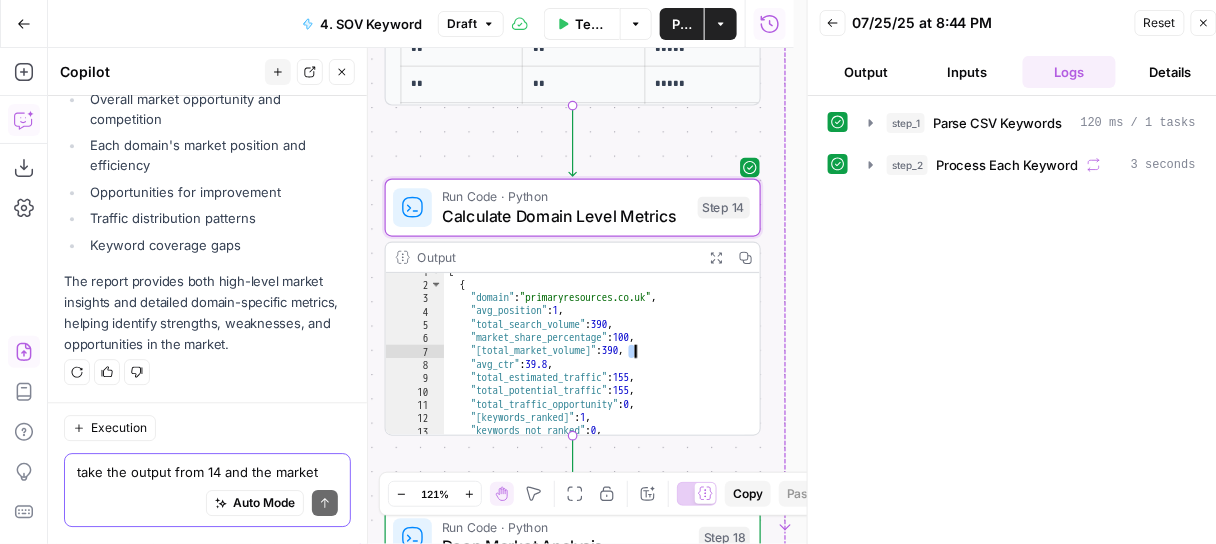 click on "[    {      "domain" :  "primaryresources.co.uk" ,      "avg_position" :  1 ,      "total_search_volume" :  390 ,      "market_share_percentage" :  100 ,      "total_market_volume" :  390 ,      "avg_ctr" :  39.8 ,      "total_estimated_traffic" :  155 ,      "total_potential_traffic" :  155 ,      "total_traffic_opportunity" :  0 ,      "keywords_ranked" :  1 ,      "keywords_not_ranked" :  0 ,      "total_keywords" :  1 ," at bounding box center (595, 359) 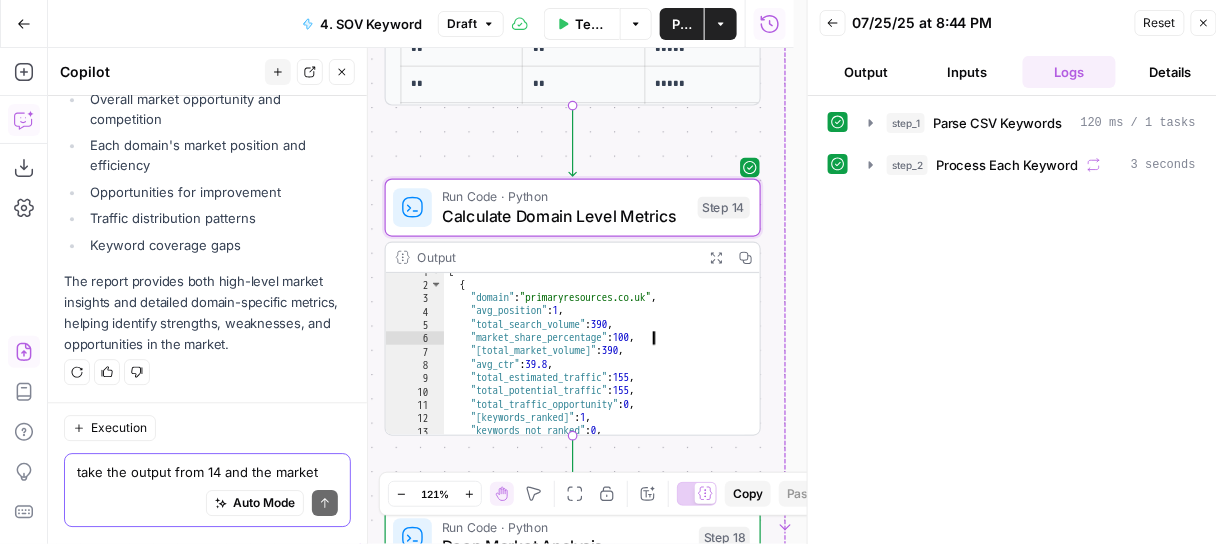 click on "[    {      "domain" :  "primaryresources.co.uk" ,      "avg_position" :  1 ,      "total_search_volume" :  390 ,      "market_share_percentage" :  100 ,      "total_market_volume" :  390 ,      "avg_ctr" :  39.8 ,      "total_estimated_traffic" :  155 ,      "total_potential_traffic" :  155 ,      "total_traffic_opportunity" :  0 ,      "keywords_ranked" :  1 ,      "keywords_not_ranked" :  0 ,      "total_keywords" :  1 ," at bounding box center [595, 359] 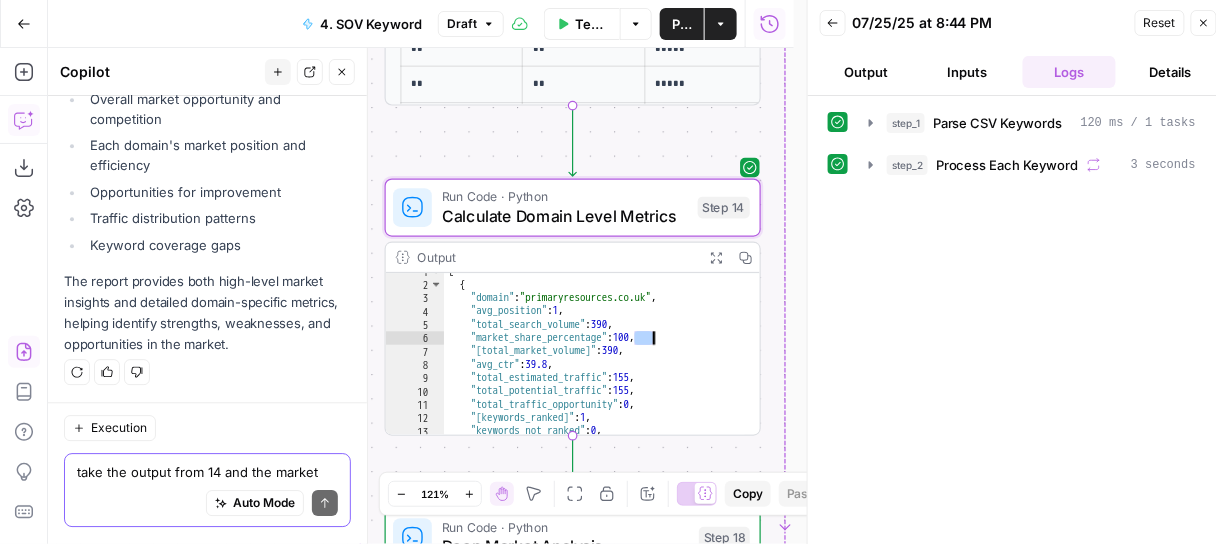 click on "[    {      "domain" :  "primaryresources.co.uk" ,      "avg_position" :  1 ,      "total_search_volume" :  390 ,      "market_share_percentage" :  100 ,      "total_market_volume" :  390 ,      "avg_ctr" :  39.8 ,      "total_estimated_traffic" :  155 ,      "total_potential_traffic" :  155 ,      "total_traffic_opportunity" :  0 ,      "keywords_ranked" :  1 ,      "keywords_not_ranked" :  0 ,      "total_keywords" :  1 ," at bounding box center [595, 359] 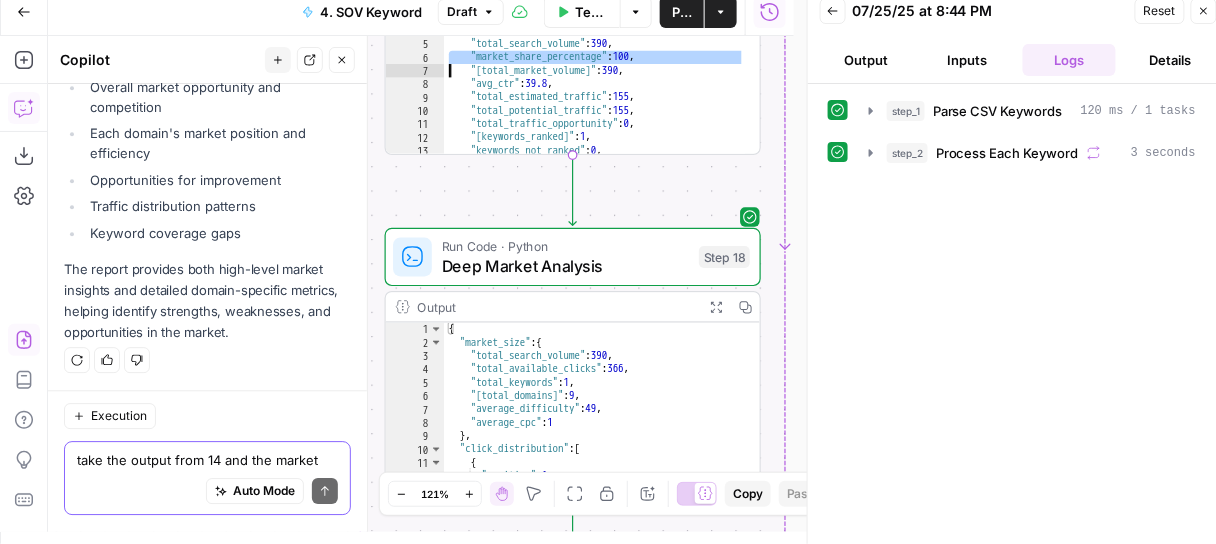 scroll, scrollTop: 0, scrollLeft: 0, axis: both 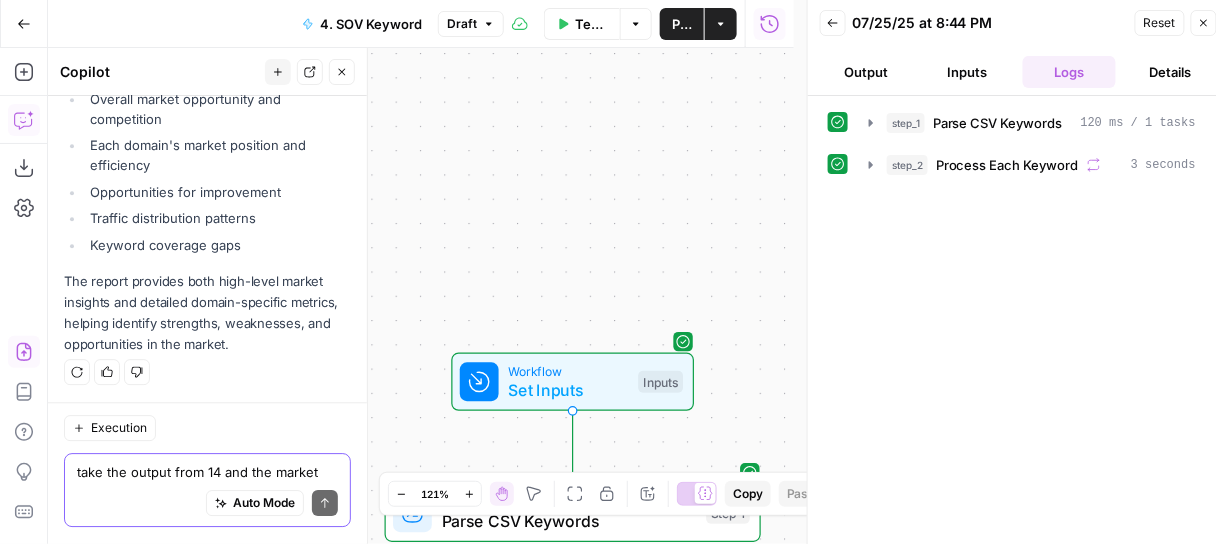 click on "Inputs" at bounding box center (967, 72) 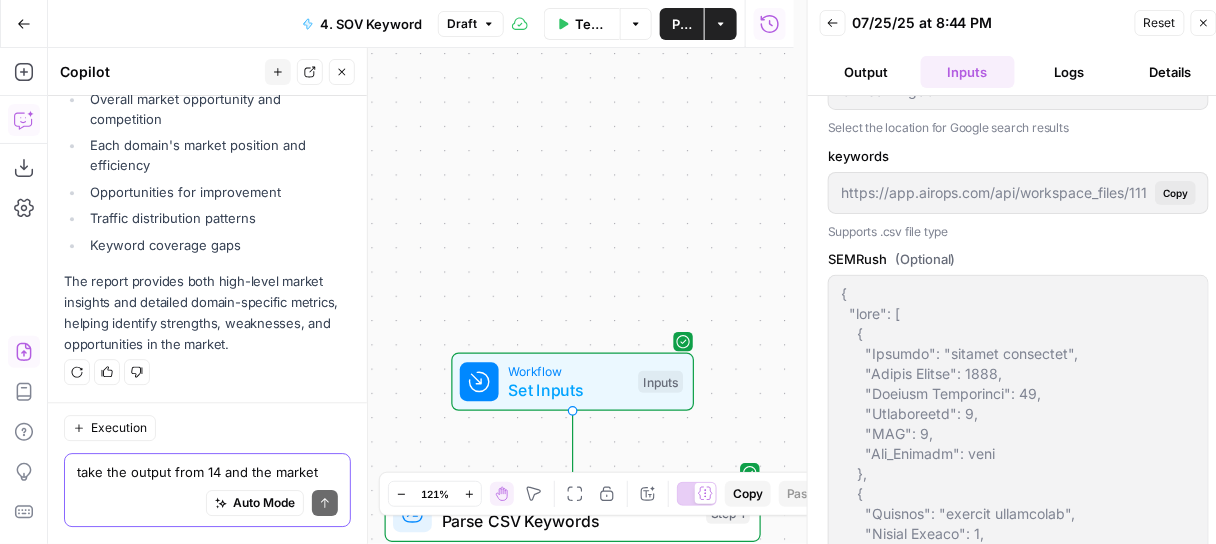 scroll, scrollTop: 58, scrollLeft: 0, axis: vertical 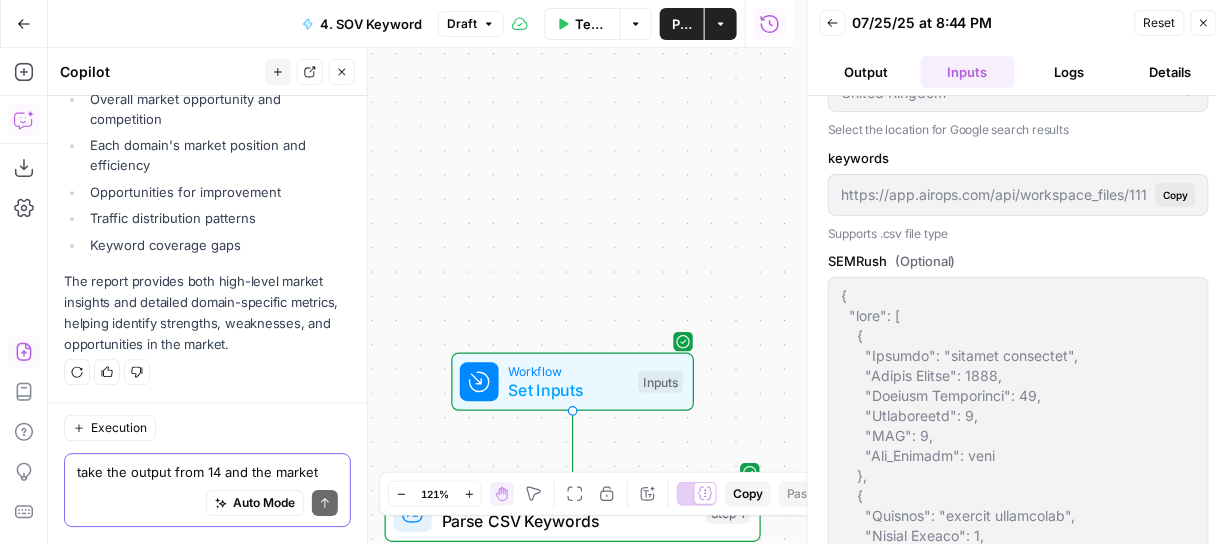 click on "https://app.airops.com/api/workspace_files/111966/url Copy" at bounding box center (1018, 195) 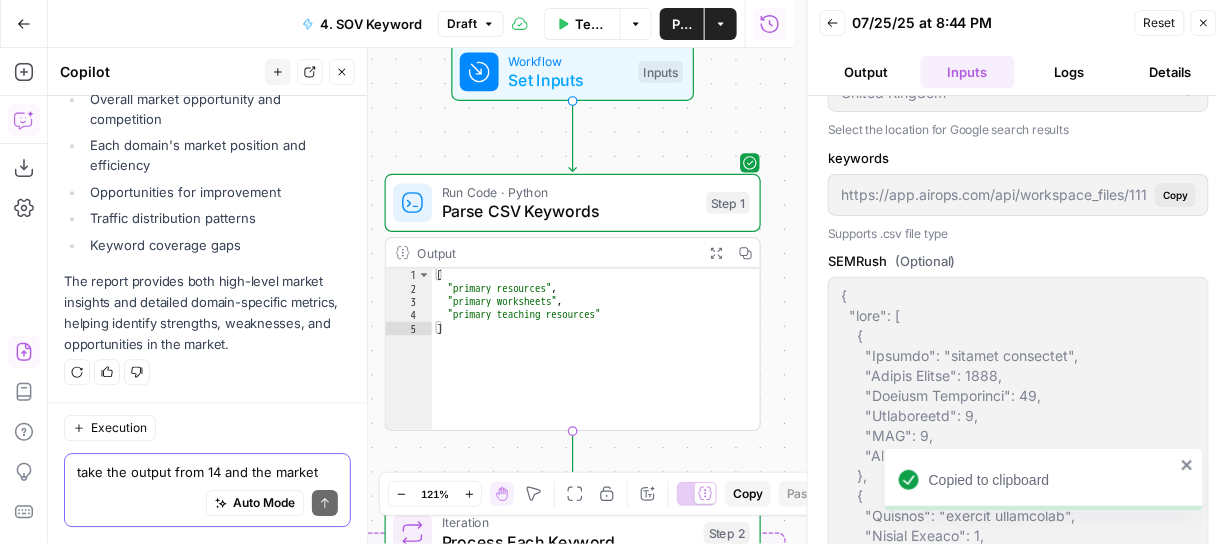 scroll, scrollTop: 12, scrollLeft: 0, axis: vertical 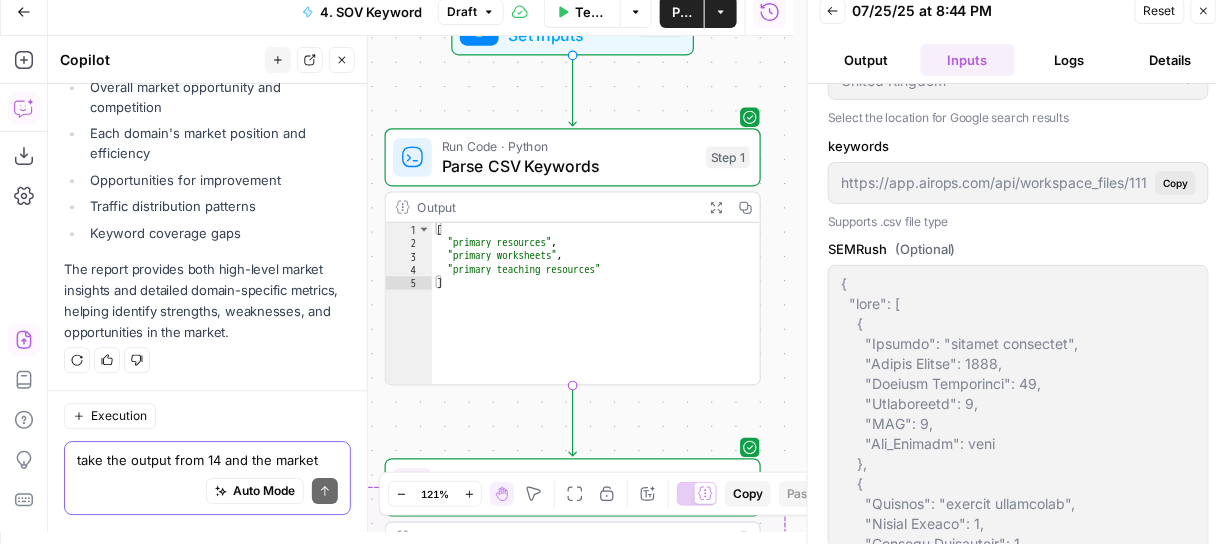 click on "Output" at bounding box center (555, 207) 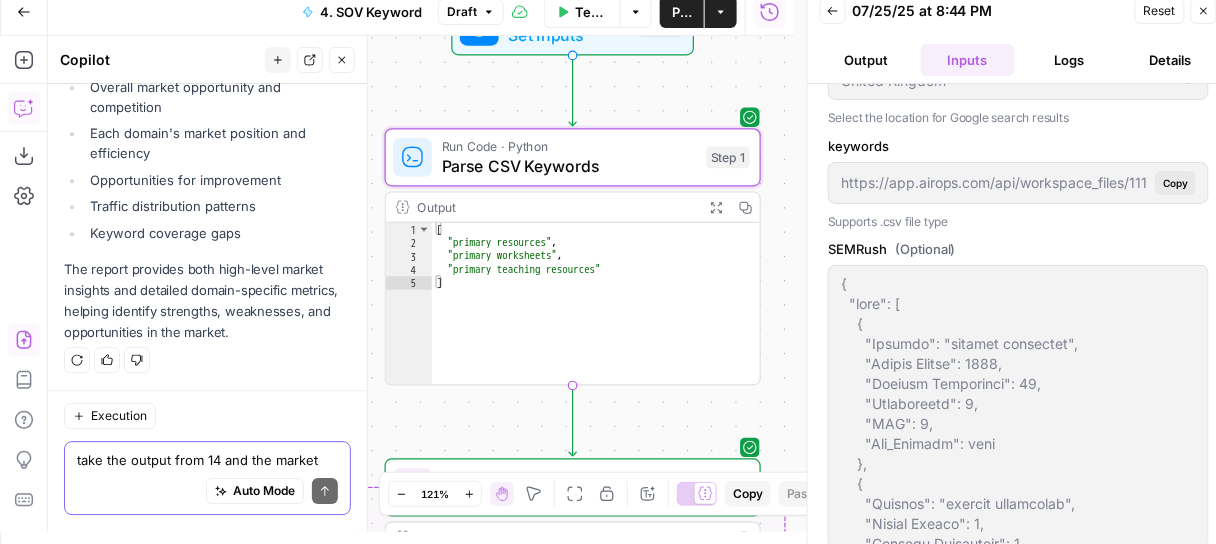 click on "Output" at bounding box center (555, 207) 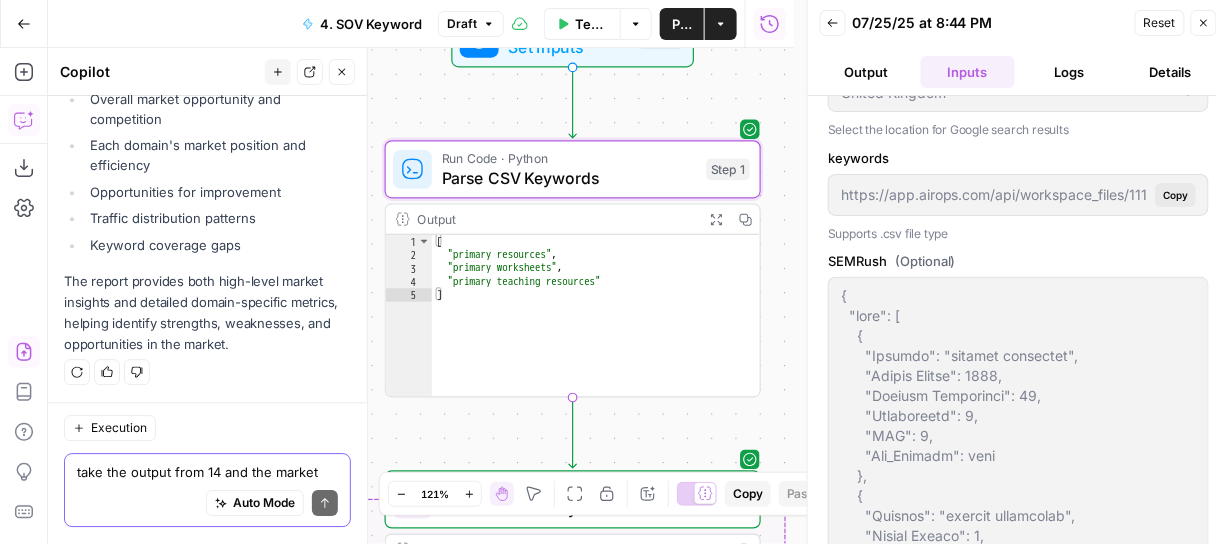 scroll, scrollTop: 0, scrollLeft: 0, axis: both 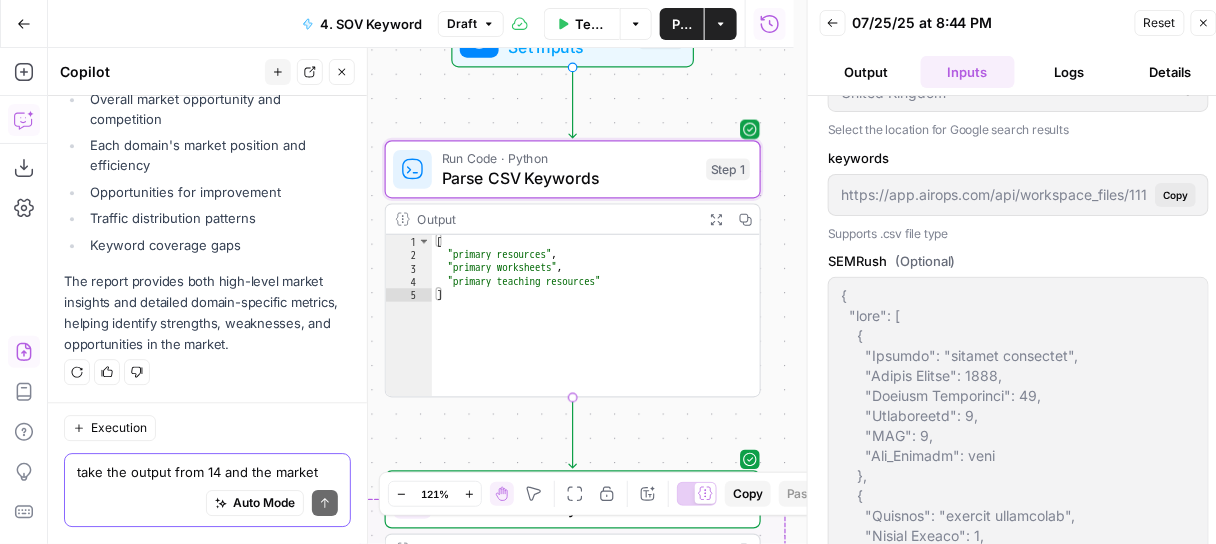 click on "Parse CSV Keywords" at bounding box center (569, 178) 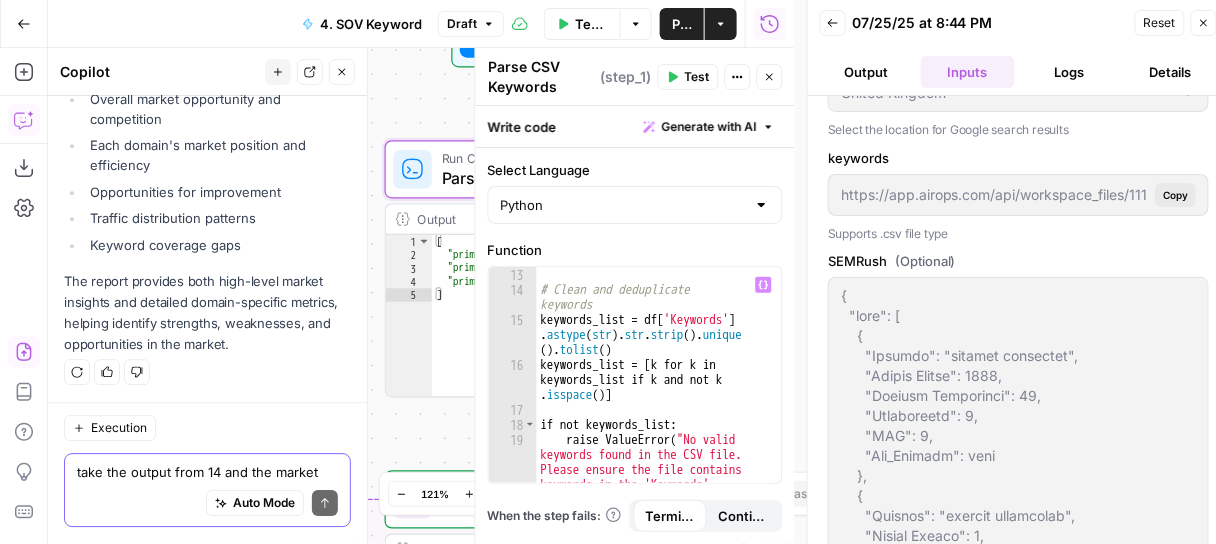 scroll, scrollTop: 410, scrollLeft: 0, axis: vertical 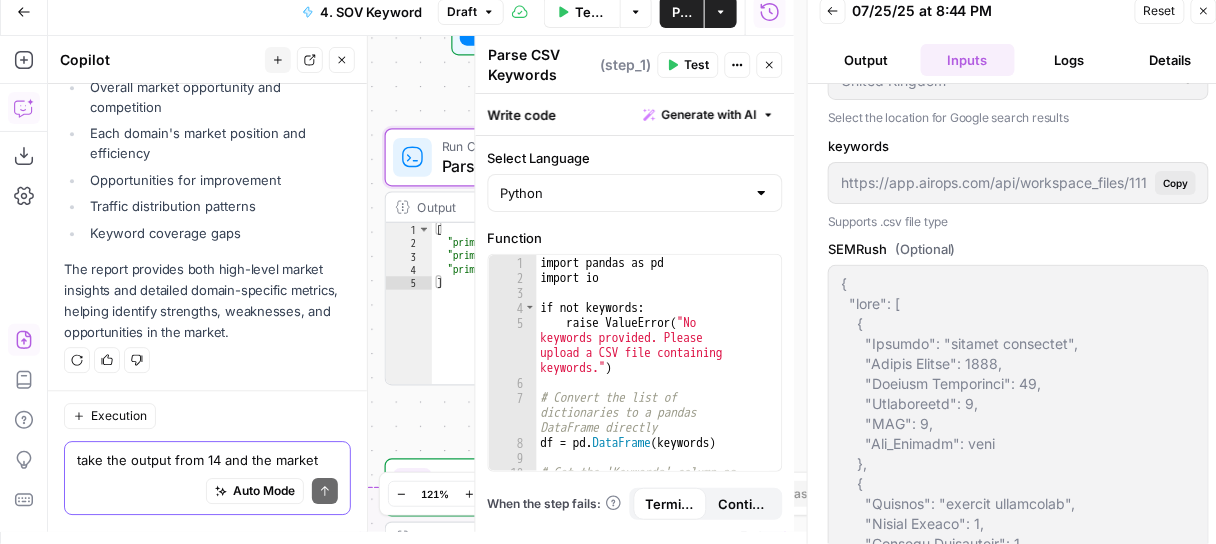 click on "Test" at bounding box center (688, 65) 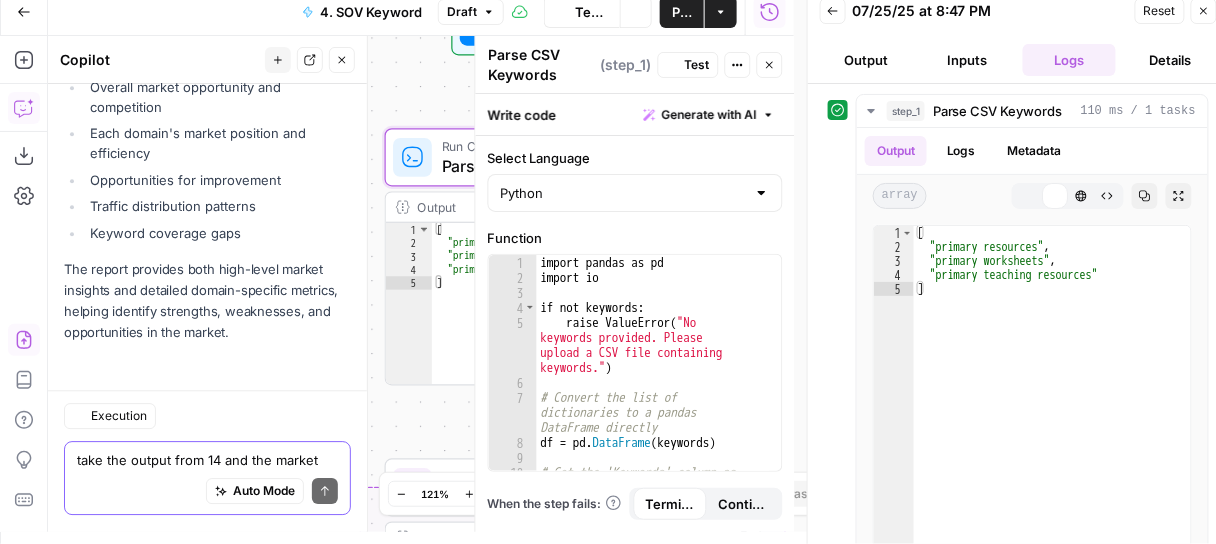 scroll, scrollTop: 17121, scrollLeft: 0, axis: vertical 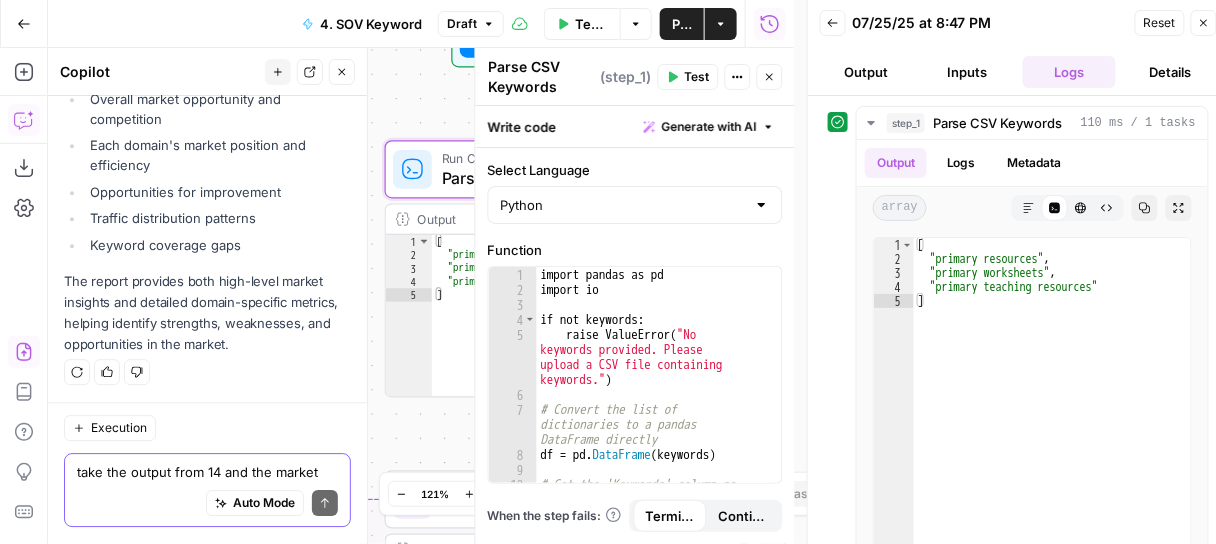 click on "Workflow Set Inputs Inputs Run Code · Python Parse CSV Keywords Step 1 Output Expand Output Copy 1 2 3 4 5 [    "primary resources" ,    "primary worksheets" ,    "primary teaching resources" ]     XXXXXXXXXXXXXXXXXXXXXXXXXXXXXXXXXXXXXXXXXXXXXXXXXXXXXXXXXXXXXXXXXXXXXXXXXXXXXXXXXXXXXXXXXXXXXXXXXXXXXXXXXXXXXXXXXXXXXXXXXXXXXXXXXXXXXXXXXXXXXXXXXXXXXXXXXXXXXXXXXXXXXXXXXXXXXXXXXXXXXXXXXXXXXXXXXXXXXXXXXXXXXXXXXXXXXXXXXXXXXXXXXXXXXXXXXXXXXXXXXXXXXXXXXXXXXXXXXXXXXXXXXXXXXXXXXXXXXXXXXXXXXXXXXXXXXXXXXXXXXXXXXXXXXXXXXXXXXXXXXXXXXXXXXXXXXXXXXXXXXXXXXXXXXXXXXXXXXXXXXXXXXXXXXXXXXXXXXXXXXXXXXXXXXXXXXXXXXXXXXXXXXXXXXXXXXXXXXXXXXXXXXXXXXXXXXXXXXXXXXXXXXXXXXXXXXXXXXXXXXXXXXXXXXXXXXXXXXXXXXXXXXXXXXXXXXXXXXXXXXXXXXXXXXXXX Loop Iteration Process Each Keyword Step 2 Output Expand Output Copy 1 2 [    "# Domain Rankings Analysis \n\n | Rank | Domain |         Score | Share of Voice % | Keywords | Avg         Position | \n |------|--------|-------|        -----------------|----------|        --------------|" at bounding box center [421, 296] 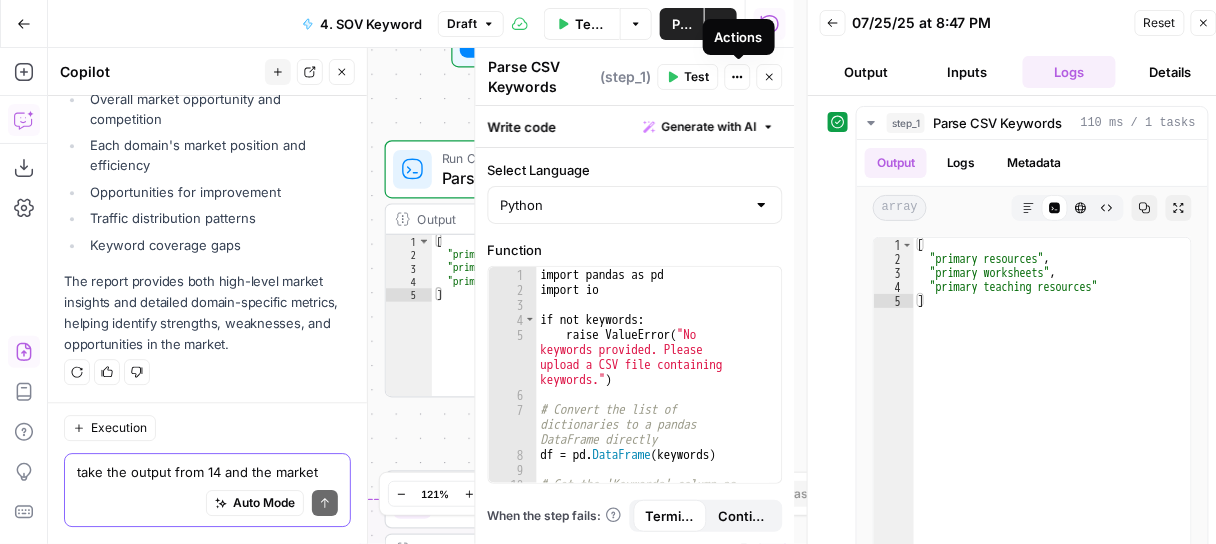 click 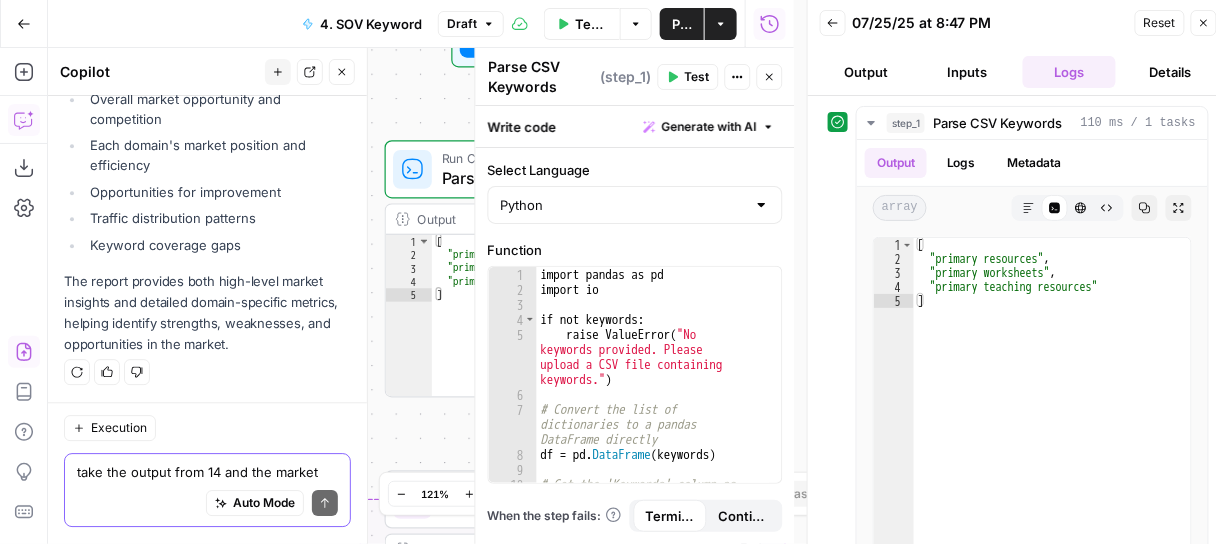 click on "Workflow Set Inputs Inputs Run Code · Python Parse CSV Keywords Step 1 Output Expand Output Copy 1 2 3 4 5 [    "primary resources" ,    "primary worksheets" ,    "primary teaching resources" ]     XXXXXXXXXXXXXXXXXXXXXXXXXXXXXXXXXXXXXXXXXXXXXXXXXXXXXXXXXXXXXXXXXXXXXXXXXXXXXXXXXXXXXXXXXXXXXXXXXXXXXXXXXXXXXXXXXXXXXXXXXXXXXXXXXXXXXXXXXXXXXXXXXXXXXXXXXXXXXXXXXXXXXXXXXXXXXXXXXXXXXXXXXXXXXXXXXXXXXXXXXXXXXXXXXXXXXXXXXXXXXXXXXXXXXXXXXXXXXXXXXXXXXXXXXXXXXXXXXXXXXXXXXXXXXXXXXXXXXXXXXXXXXXXXXXXXXXXXXXXXXXXXXXXXXXXXXXXXXXXXXXXXXXXXXXXXXXXXXXXXXXXXXXXXXXXXXXXXXXXXXXXXXXXXXXXXXXXXXXXXXXXXXXXXXXXXXXXXXXXXXXXXXXXXXXXXXXXXXXXXXXXXXXXXXXXXXXXXXXXXXXXXXXXXXXXXXXXXXXXXXXXXXXXXXXXXXXXXXXXXXXXXXXXXXXXXXXXXXXXXXXXXXXXXXXXX Loop Iteration Process Each Keyword Step 2 Output Expand Output Copy 1 2 [    "# Domain Rankings Analysis \n\n | Rank | Domain |         Score | Share of Voice % | Keywords | Avg         Position | \n |------|--------|-------|        -----------------|----------|        --------------|" at bounding box center (421, 296) 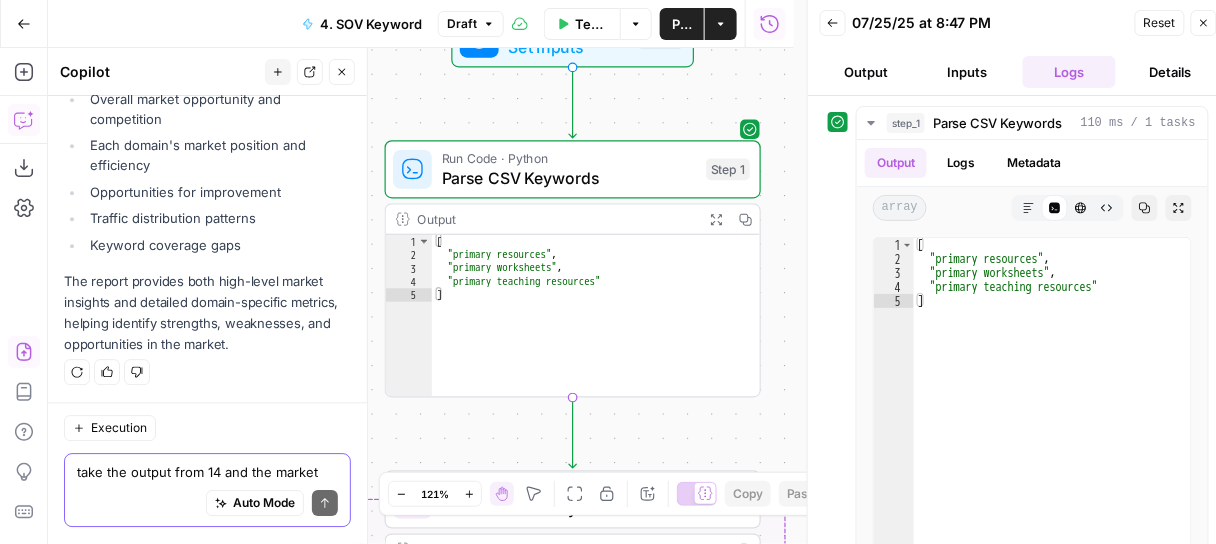 click on "take the output from 14 and the market level metrics in step 16 to give a market share for toal  available chicks. thencreate a run a deep market analysis of the maret and domains in it" at bounding box center [207, 473] 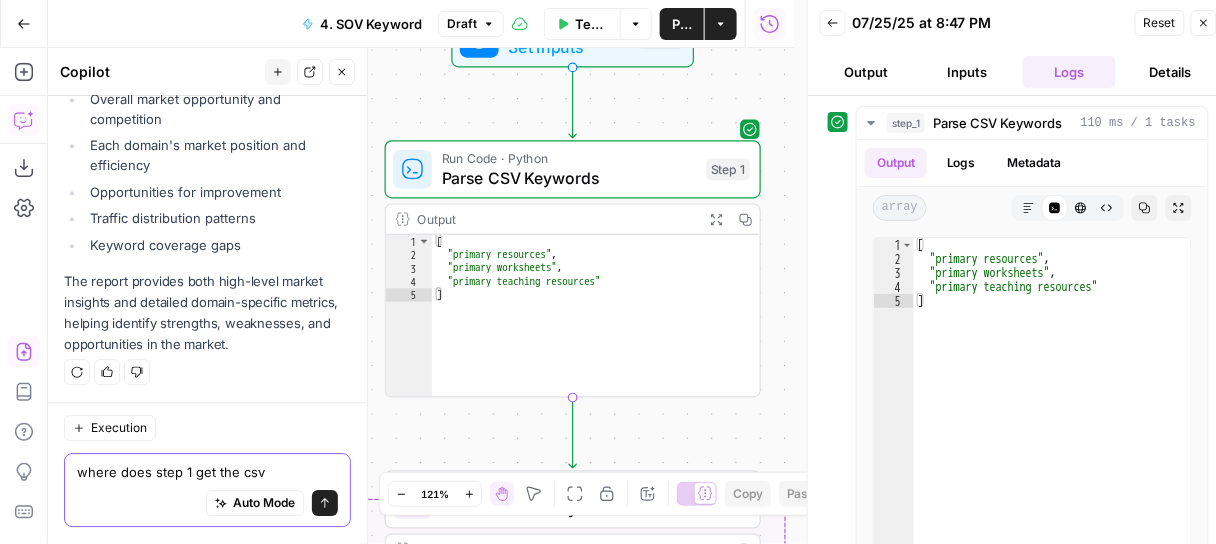 type on "where does step 1 get the csv?" 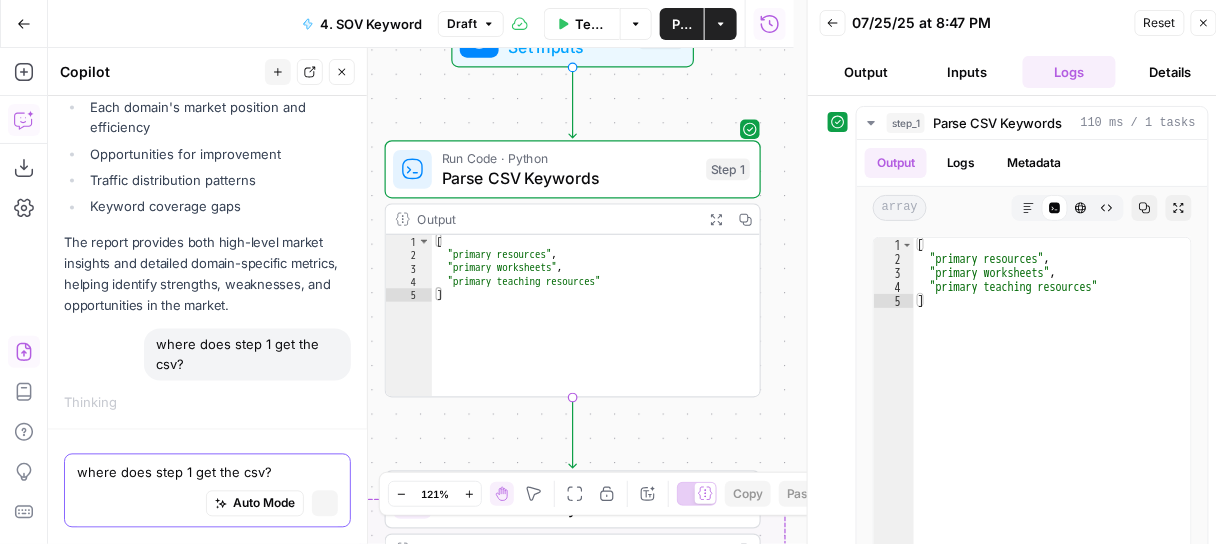scroll, scrollTop: 16657, scrollLeft: 0, axis: vertical 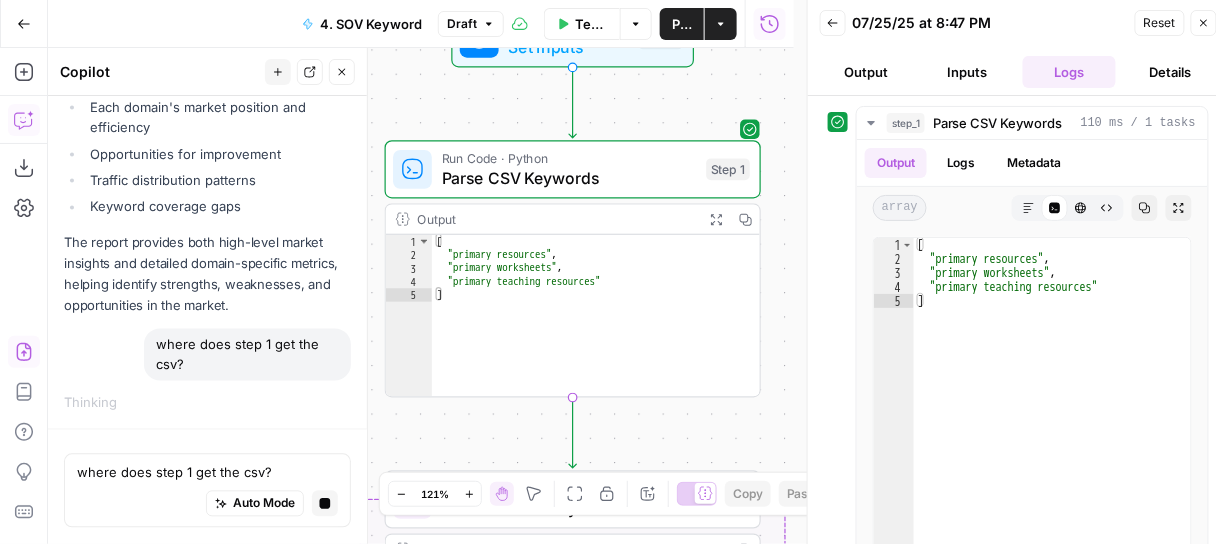 click on "Inputs" at bounding box center (967, 72) 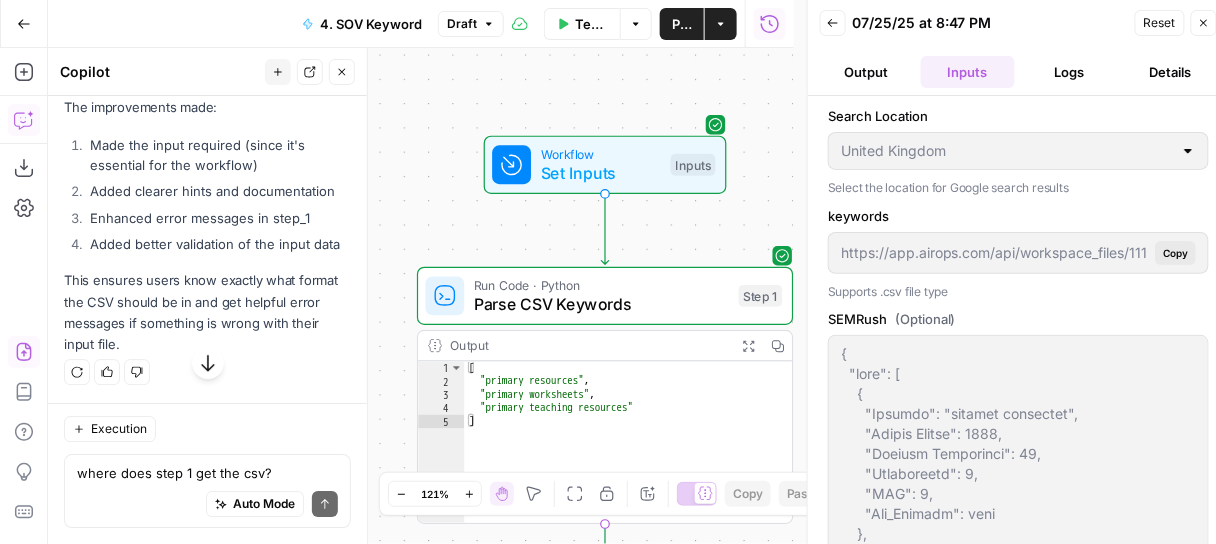 scroll, scrollTop: 19107, scrollLeft: 0, axis: vertical 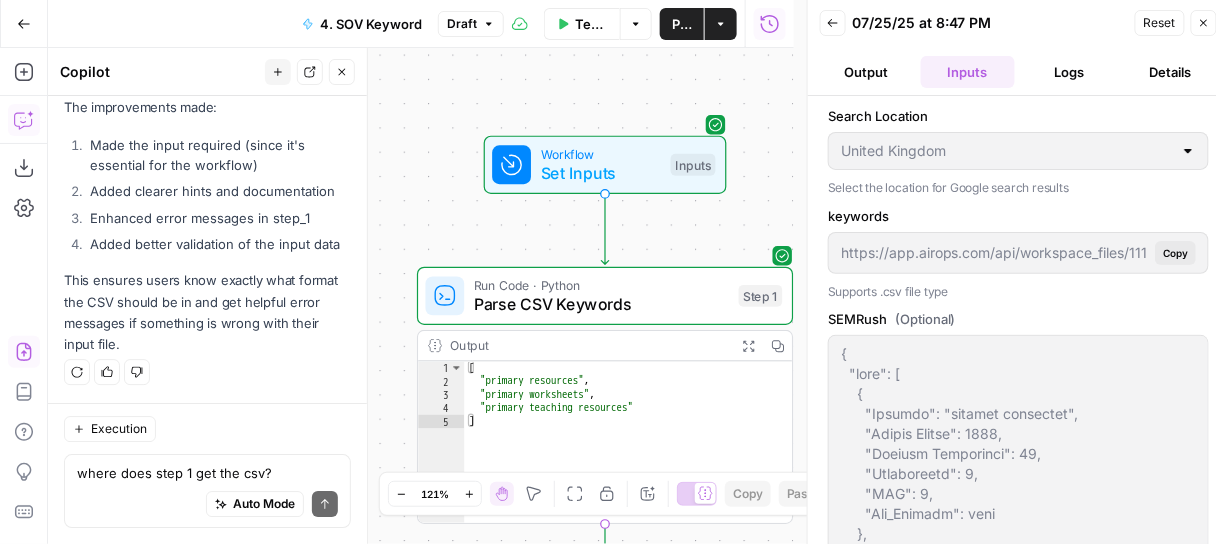 click on "Copy" at bounding box center (1175, 253) 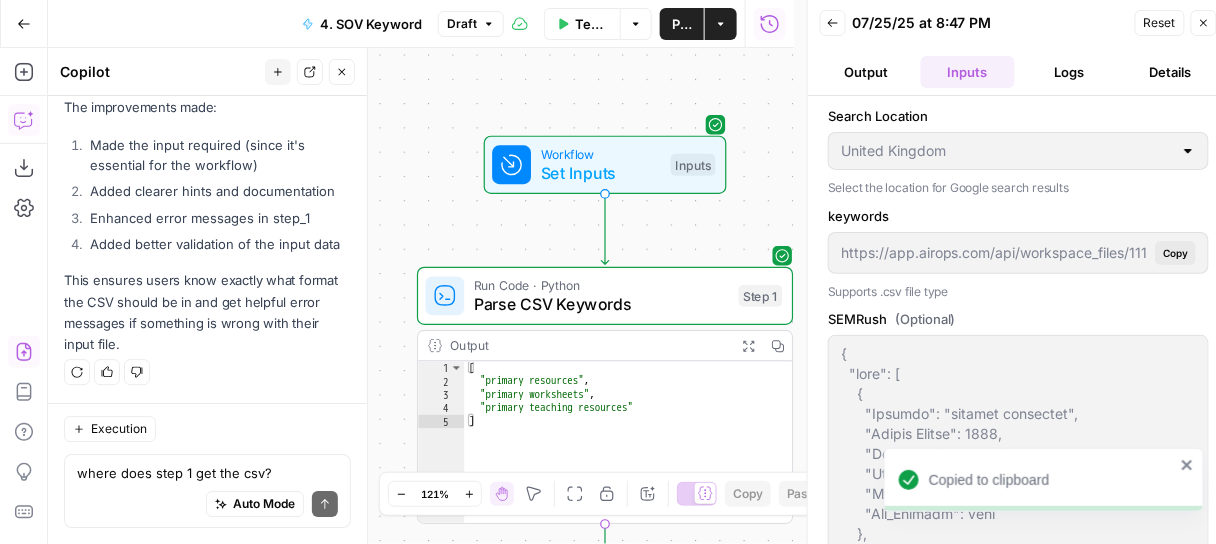 scroll, scrollTop: 19108, scrollLeft: 0, axis: vertical 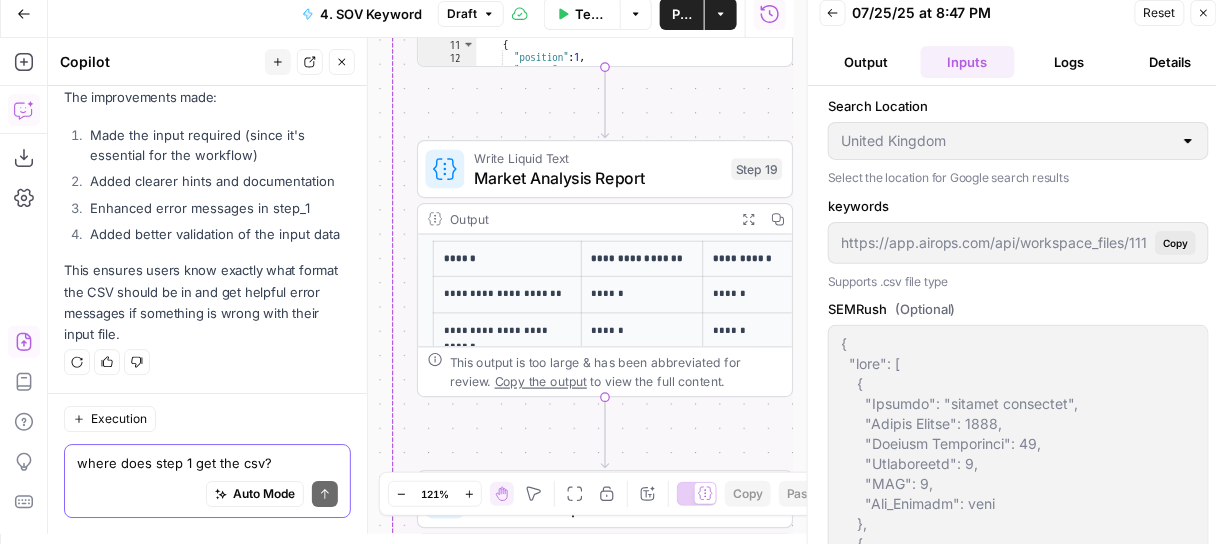click on "where does step 1 get the csv?" at bounding box center [207, 463] 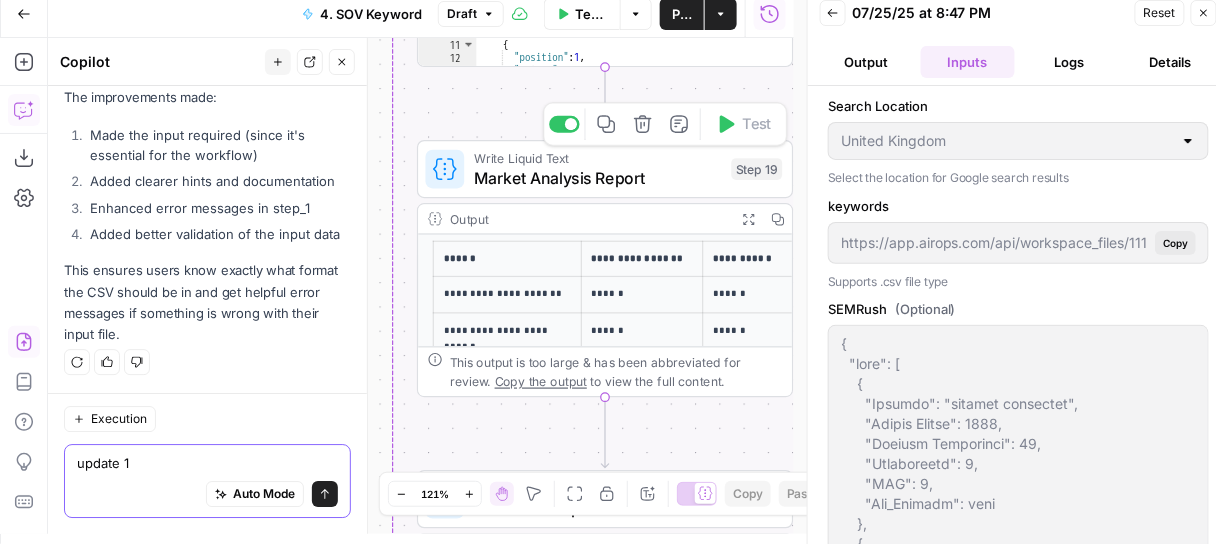 type on "update 1" 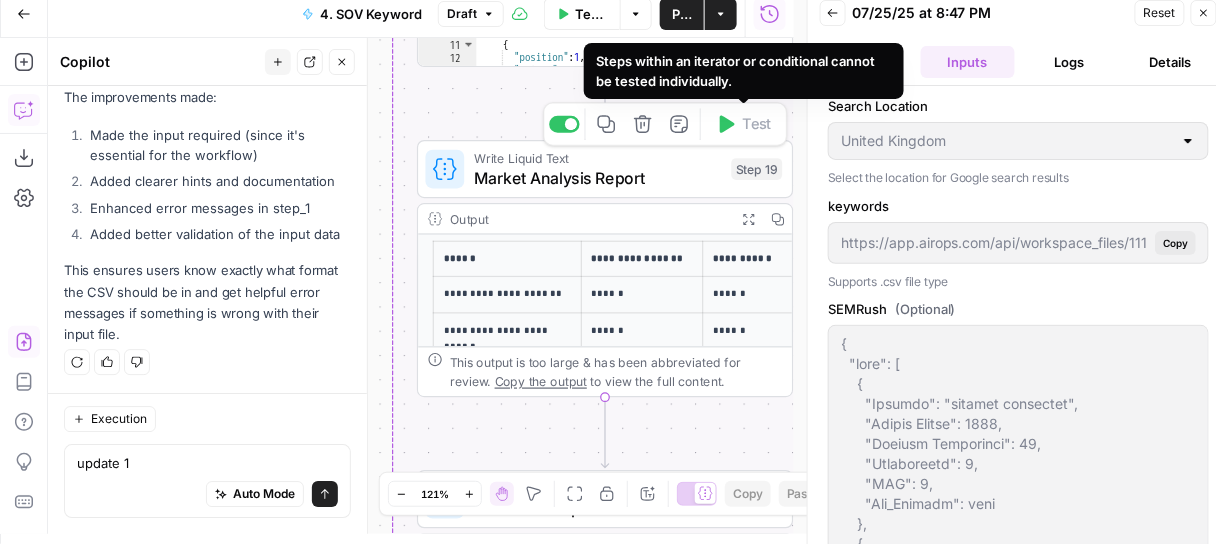 scroll, scrollTop: 0, scrollLeft: 0, axis: both 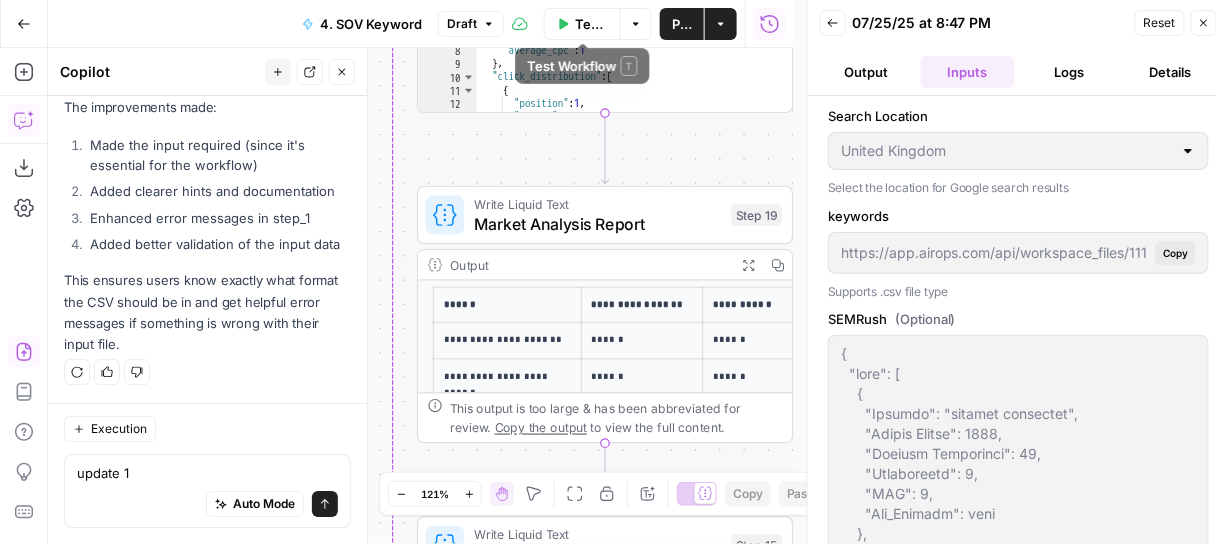 click on "Test Workflow" at bounding box center (591, 24) 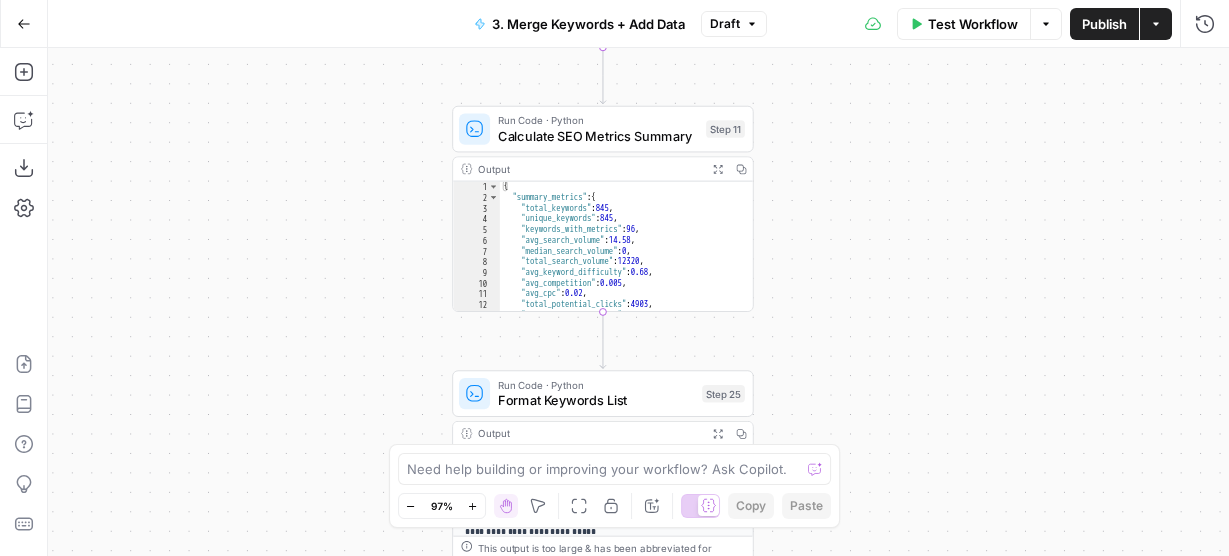 scroll, scrollTop: 0, scrollLeft: 0, axis: both 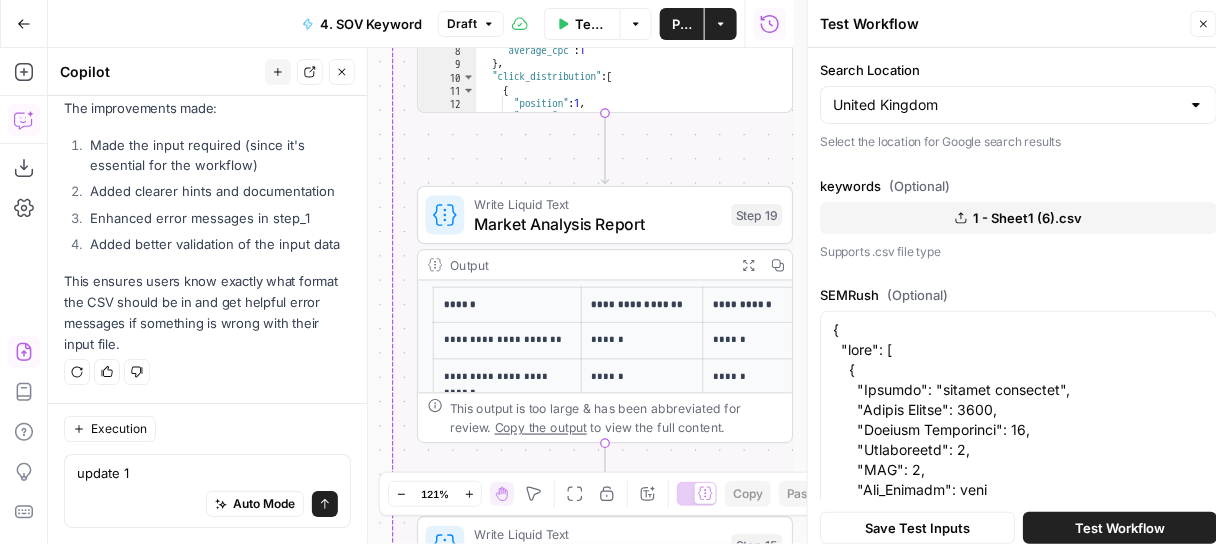 click on "Test Workflow" at bounding box center (1120, 528) 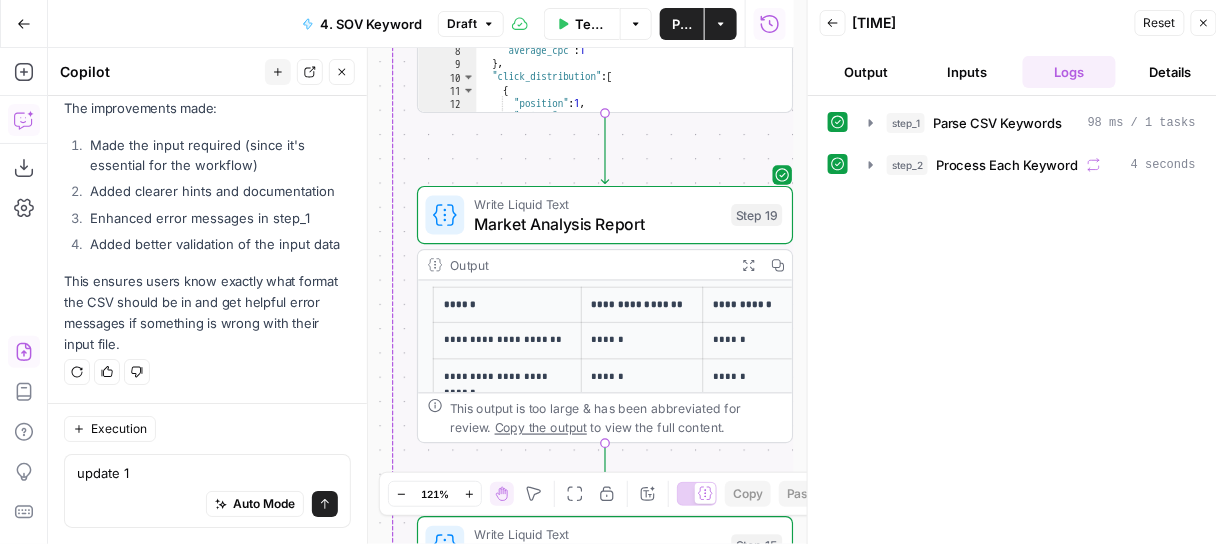 scroll, scrollTop: 19107, scrollLeft: 0, axis: vertical 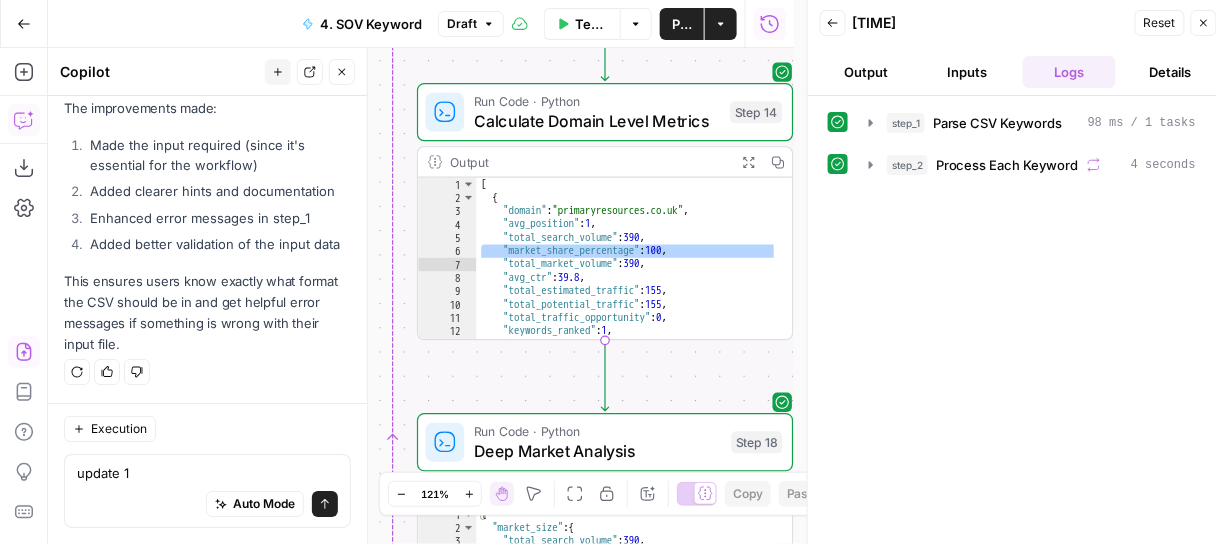 click on "step_1 Parse CSV Keywords 98 ms / 1 tasks step_2 Process Each Keyword 4 seconds" at bounding box center (1018, 326) 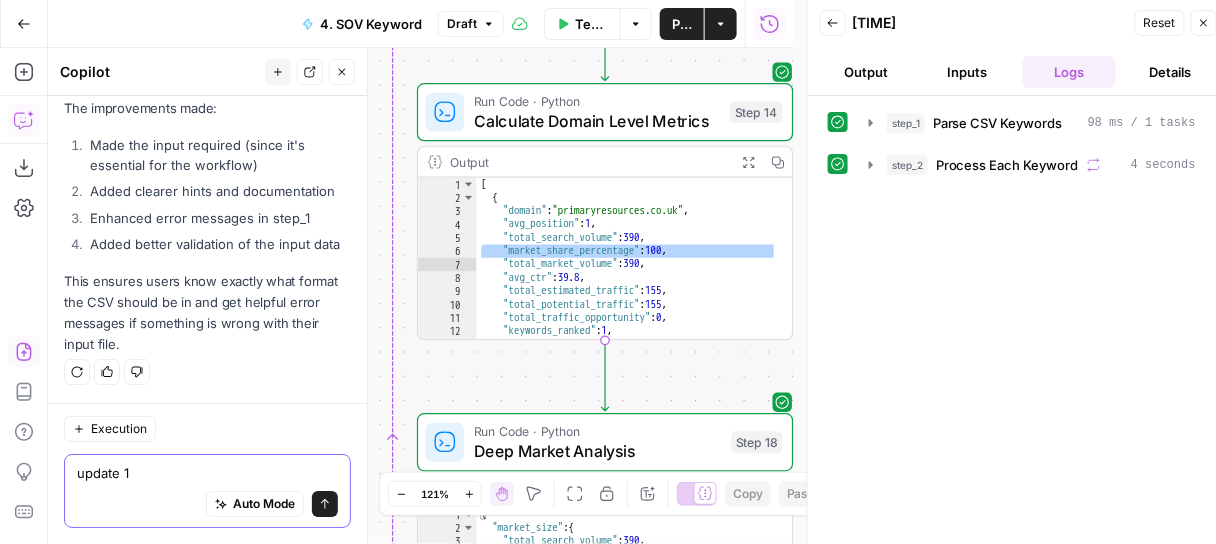 click on "update 1" at bounding box center [207, 473] 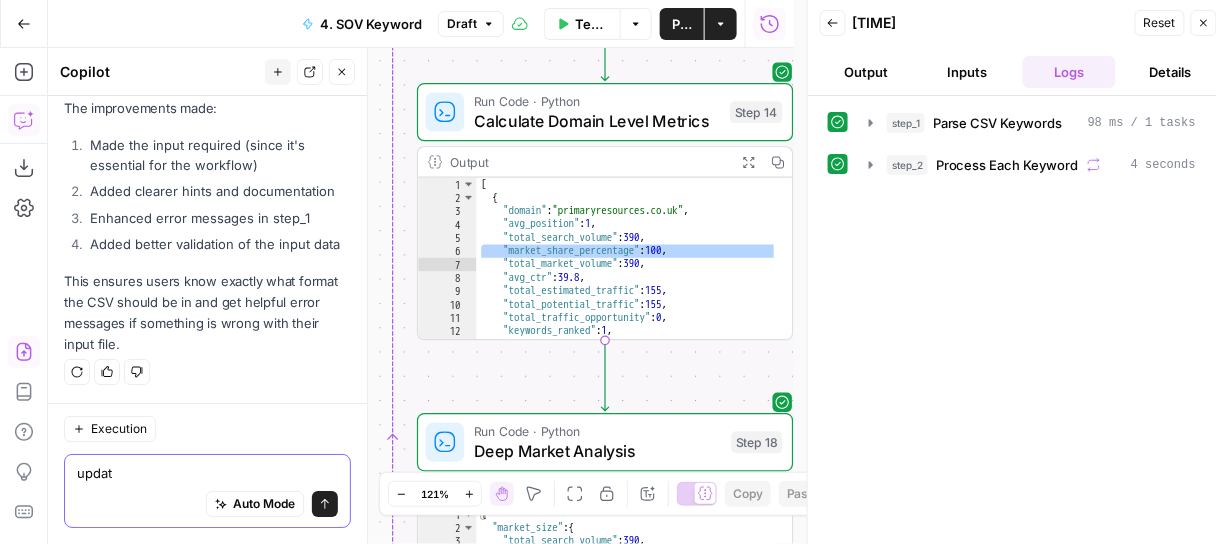 scroll, scrollTop: 19108, scrollLeft: 0, axis: vertical 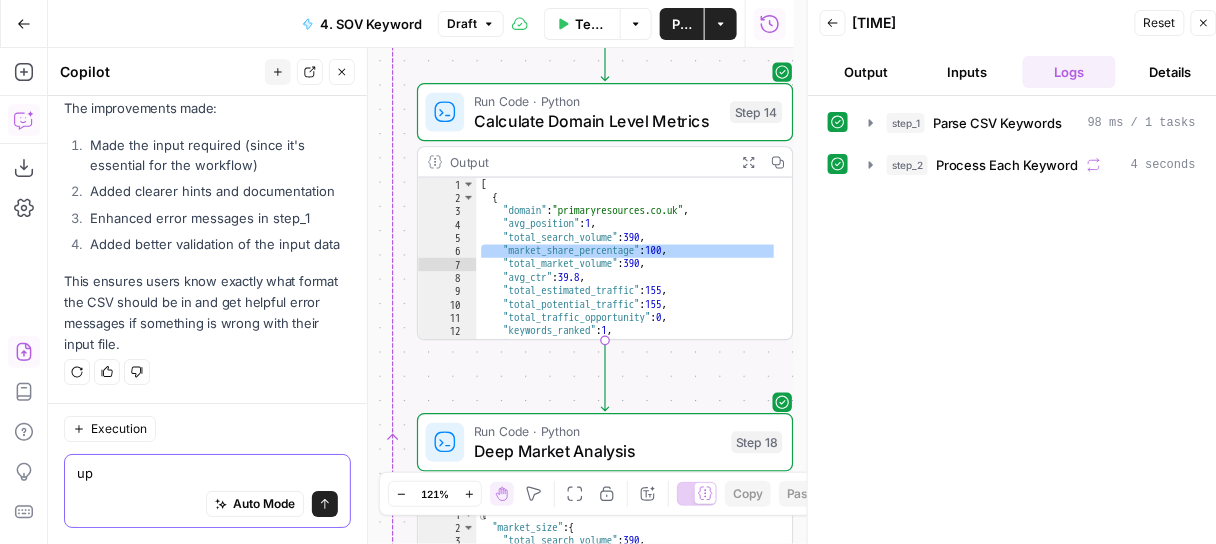 type on "u" 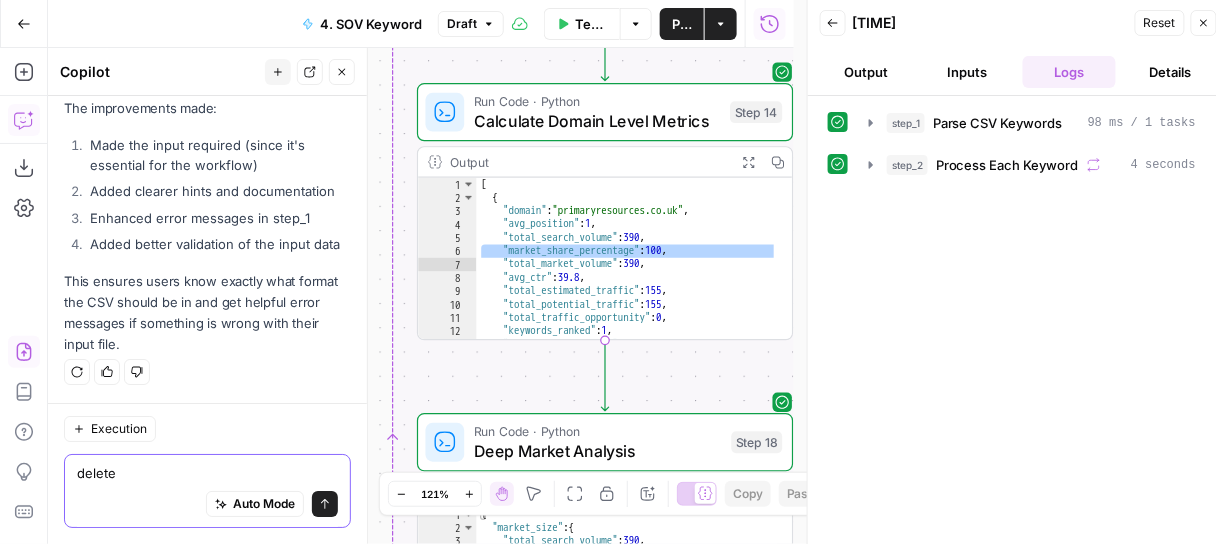paste on "https://app.airops.com/api/workspace_files/111966/url" 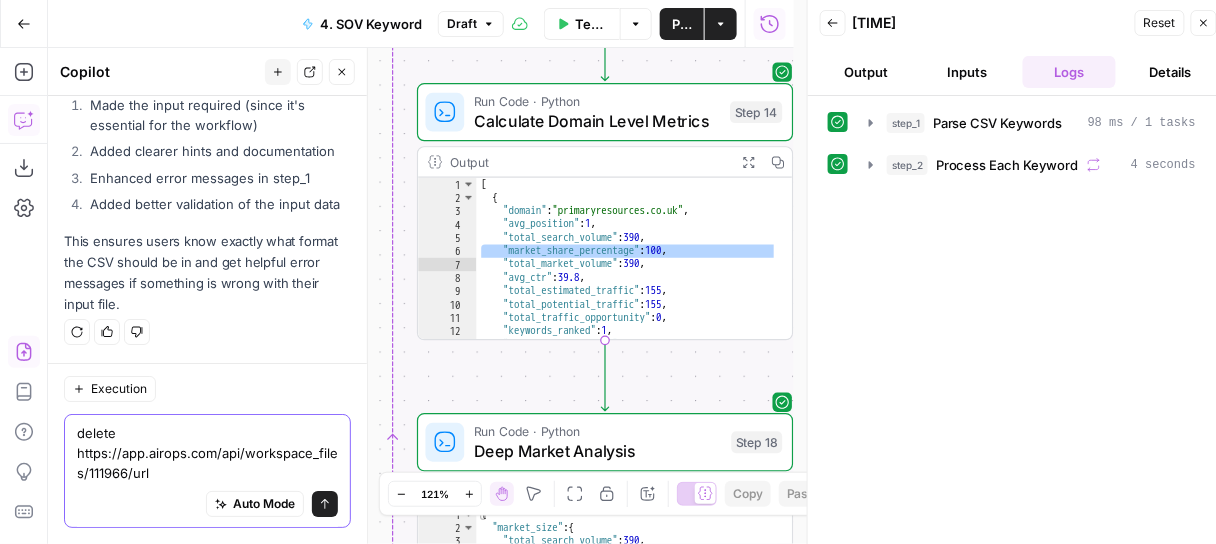 scroll, scrollTop: 19148, scrollLeft: 0, axis: vertical 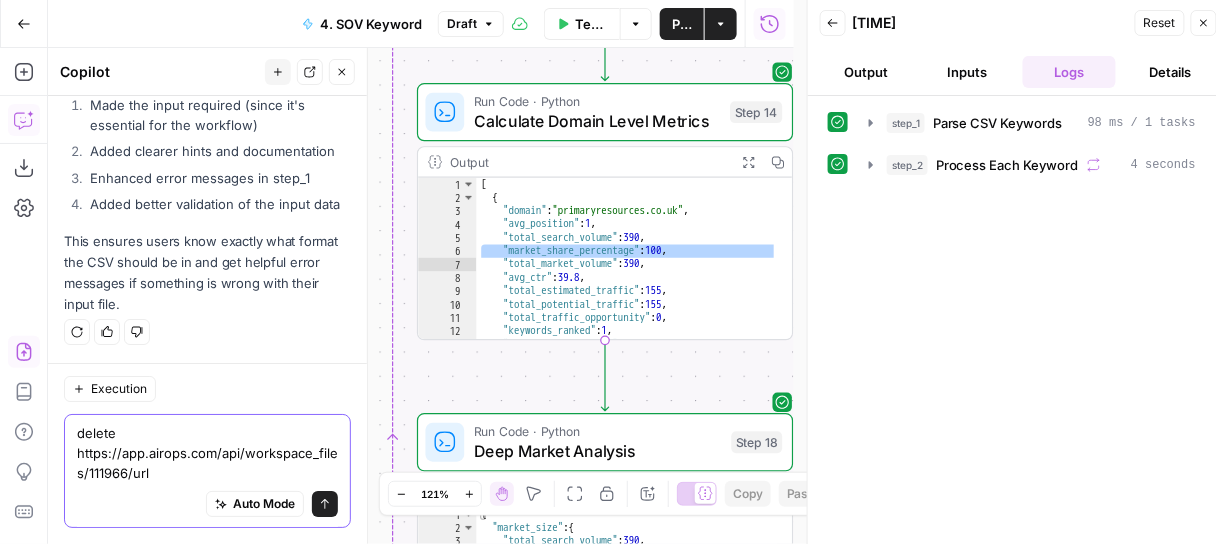 type on "delete https://app.airops.com/api/workspace_files/111966/url" 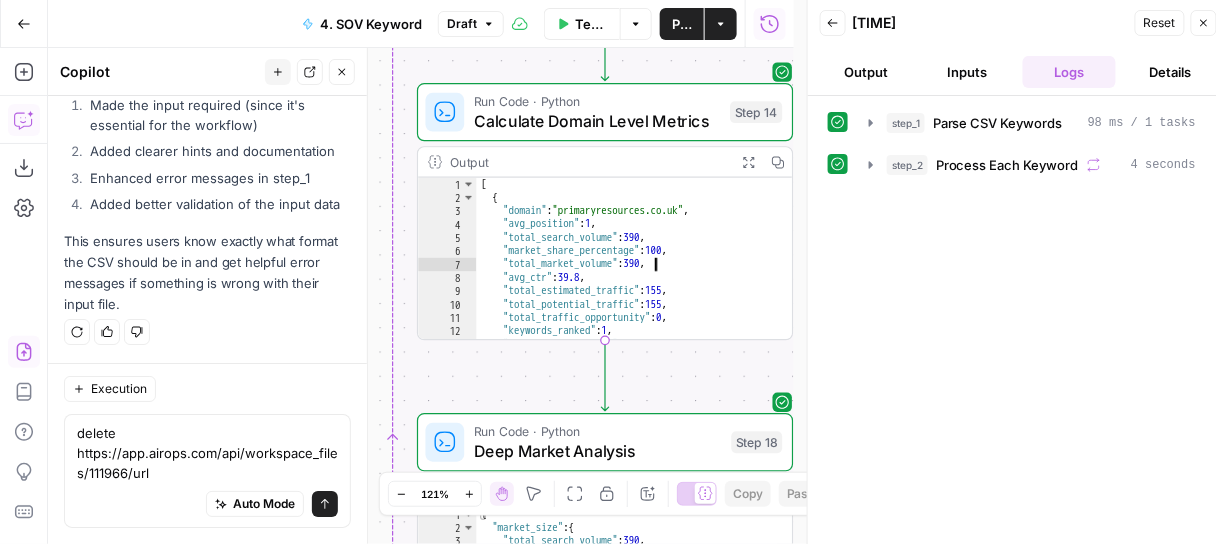 drag, startPoint x: 657, startPoint y: 247, endPoint x: 625, endPoint y: 244, distance: 32.140316 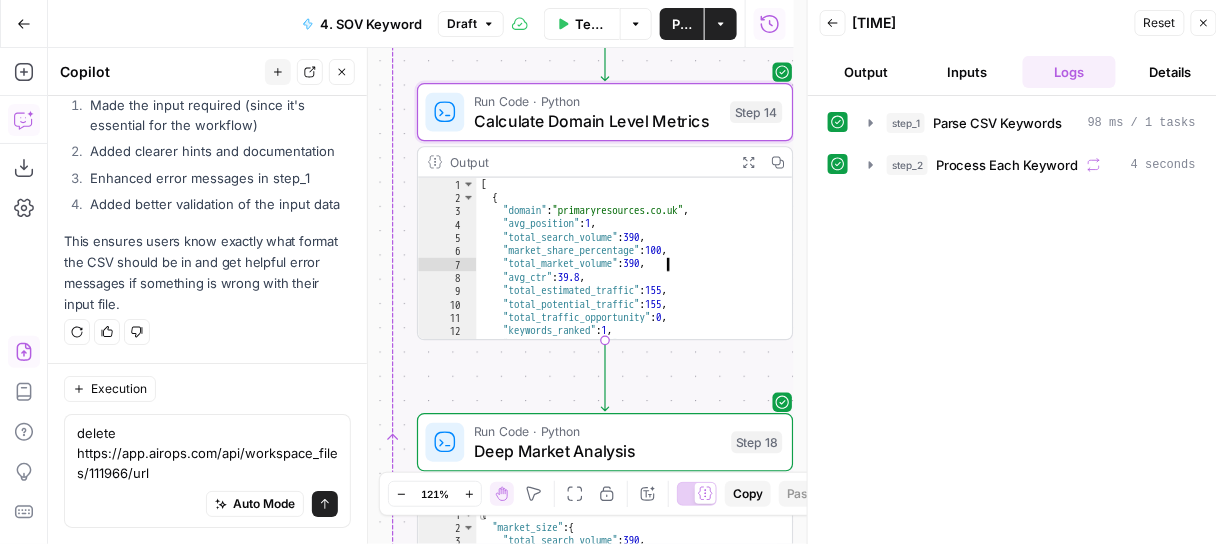 drag, startPoint x: 649, startPoint y: 250, endPoint x: 531, endPoint y: 257, distance: 118.20744 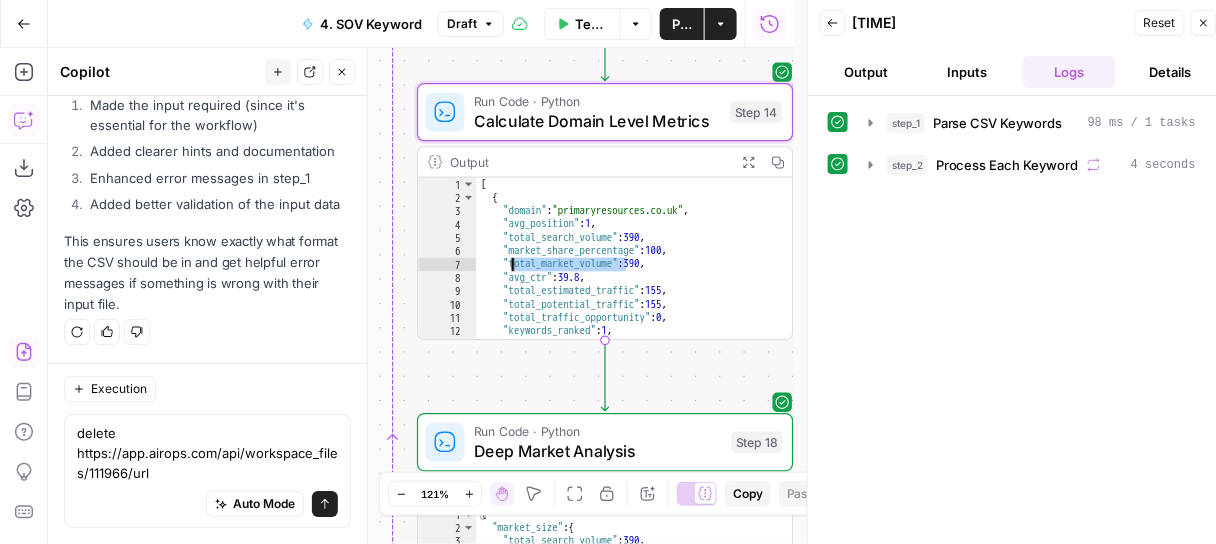 click on "[    {      "domain" :  "primaryresources.co.uk" ,      "avg_position" :  1 ,      "total_search_volume" :  390 ,      "market_share_percentage" :  100 ,      "total_market_volume" :  390 ,      "avg_ctr" :  39.8 ,      "total_estimated_traffic" :  155 ,      "total_potential_traffic" :  155 ,      "total_traffic_opportunity" :  0 ,      "keywords_ranked" :  1 ,      "keywords_not_ranked" :  0 ,      "total_keywords" :  1 ," at bounding box center [628, 272] 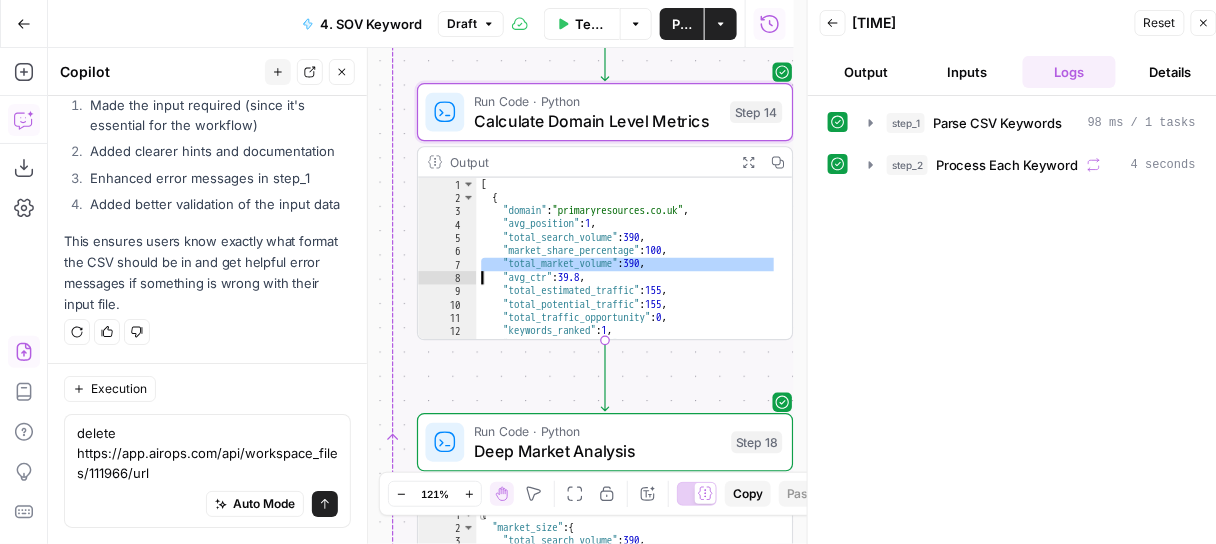 click on "[    {      "domain" :  "primaryresources.co.uk" ,      "avg_position" :  1 ,      "total_search_volume" :  390 ,      "market_share_percentage" :  100 ,      "total_market_volume" :  390 ,      "avg_ctr" :  39.8 ,      "total_estimated_traffic" :  155 ,      "total_potential_traffic" :  155 ,      "total_traffic_opportunity" :  0 ,      "keywords_ranked" :  1 ,      "keywords_not_ranked" :  0 ,      "total_keywords" :  1 ," at bounding box center [628, 272] 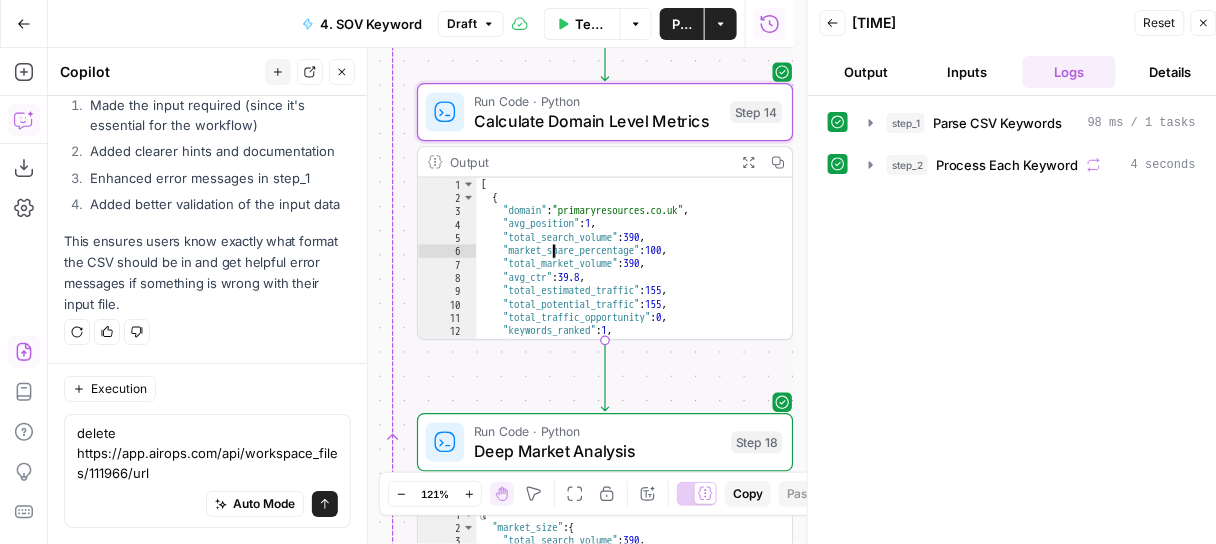 click on "[    {      "domain" :  "primaryresources.co.uk" ,      "avg_position" :  1 ,      "total_search_volume" :  390 ,      "market_share_percentage" :  100 ,      "total_market_volume" :  390 ,      "avg_ctr" :  39.8 ,      "total_estimated_traffic" :  155 ,      "total_potential_traffic" :  155 ,      "total_traffic_opportunity" :  0 ,      "keywords_ranked" :  1 ,      "keywords_not_ranked" :  0 ,      "total_keywords" :  1 ," at bounding box center (628, 272) 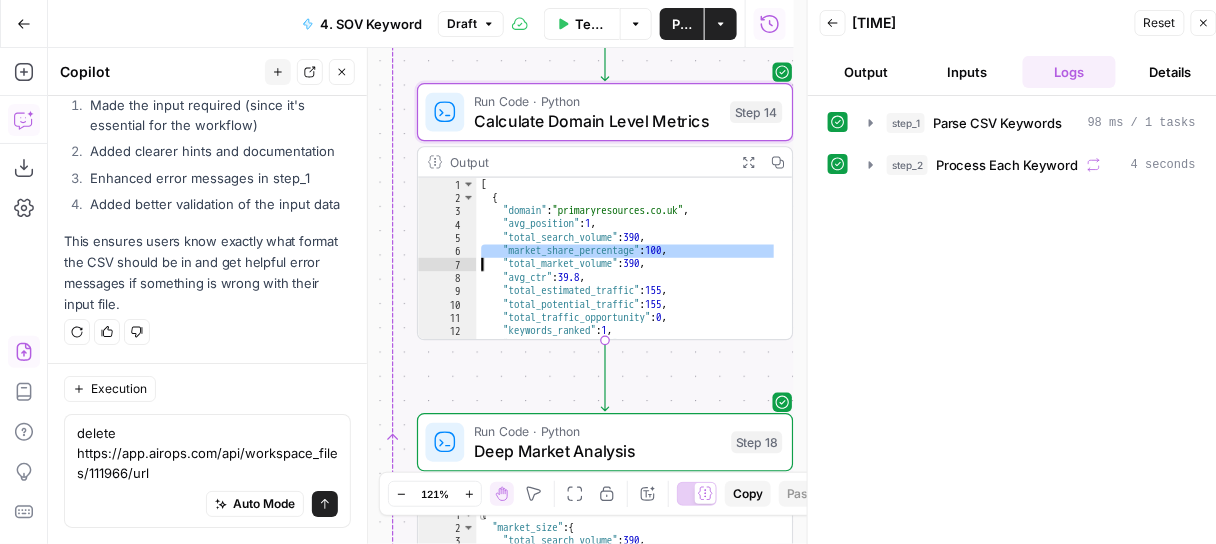 click on "[    {      "domain" :  "primaryresources.co.uk" ,      "avg_position" :  1 ,      "total_search_volume" :  390 ,      "market_share_percentage" :  100 ,      "total_market_volume" :  390 ,      "avg_ctr" :  39.8 ,      "total_estimated_traffic" :  155 ,      "total_potential_traffic" :  155 ,      "total_traffic_opportunity" :  0 ,      "keywords_ranked" :  1 ,      "keywords_not_ranked" :  0 ,      "total_keywords" :  1 ," at bounding box center [628, 272] 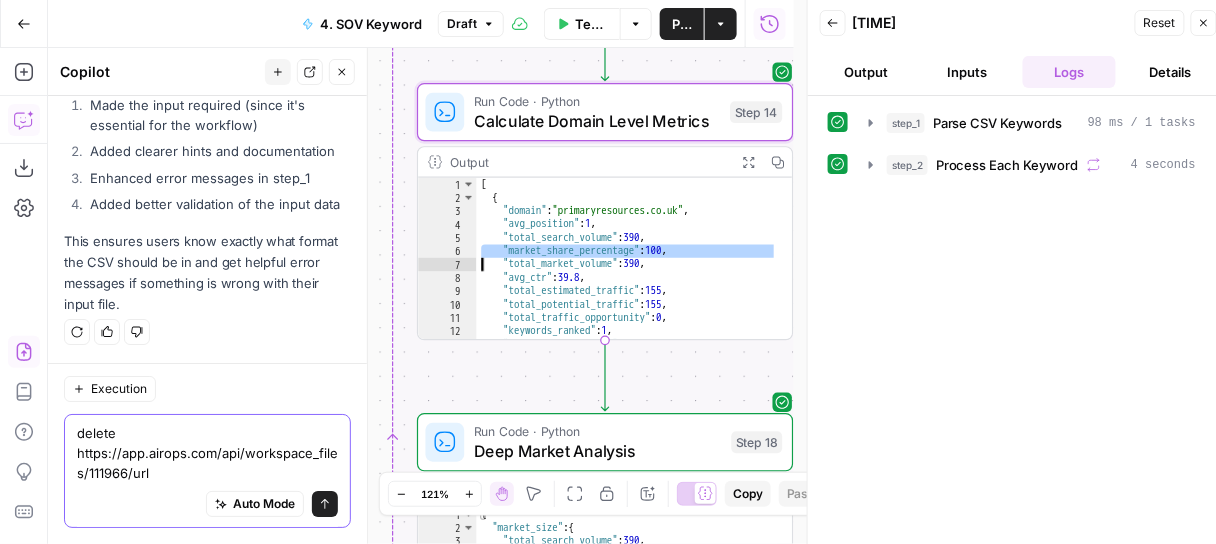 click on "delete https://app.airops.com/api/workspace_files/111966/url" at bounding box center (207, 453) 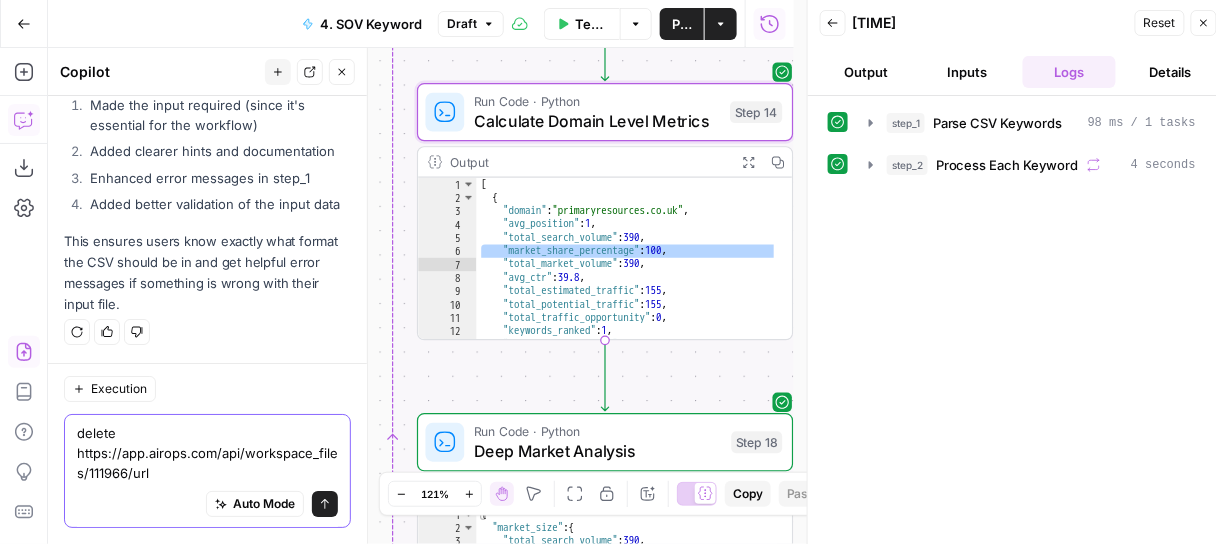 click on "delete https://app.airops.com/api/workspace_files/111966/url" at bounding box center [207, 453] 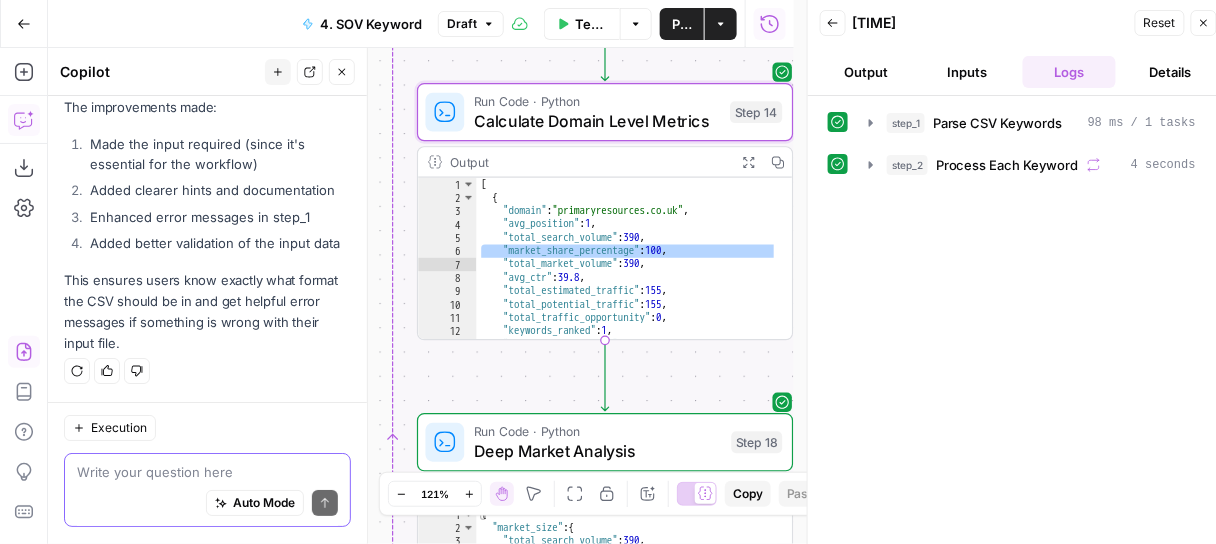 scroll, scrollTop: 19108, scrollLeft: 0, axis: vertical 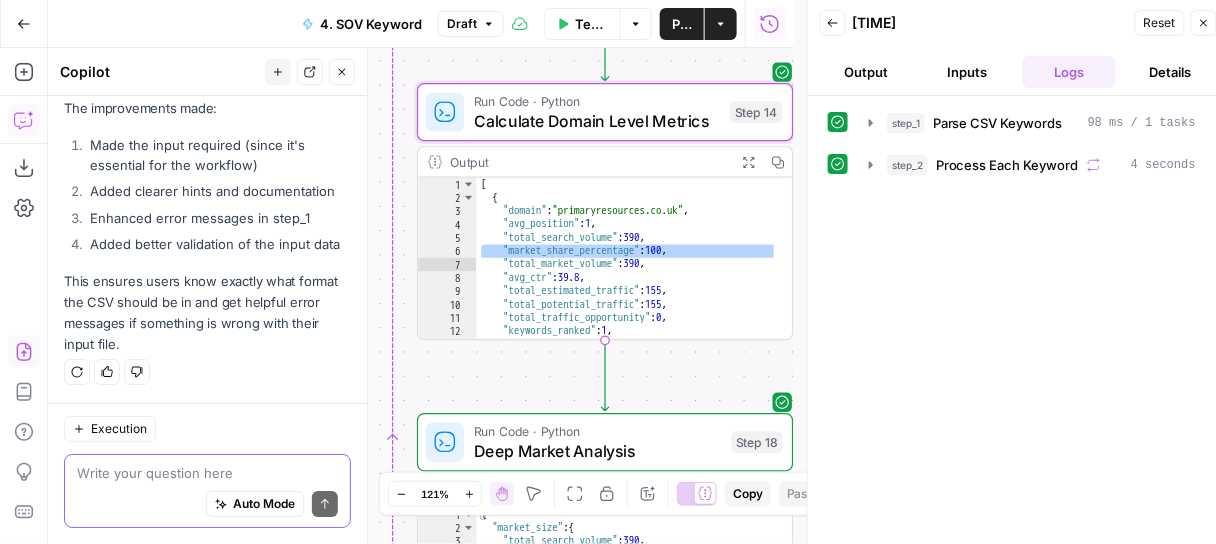 paste on ""market_share_percentage": 100," 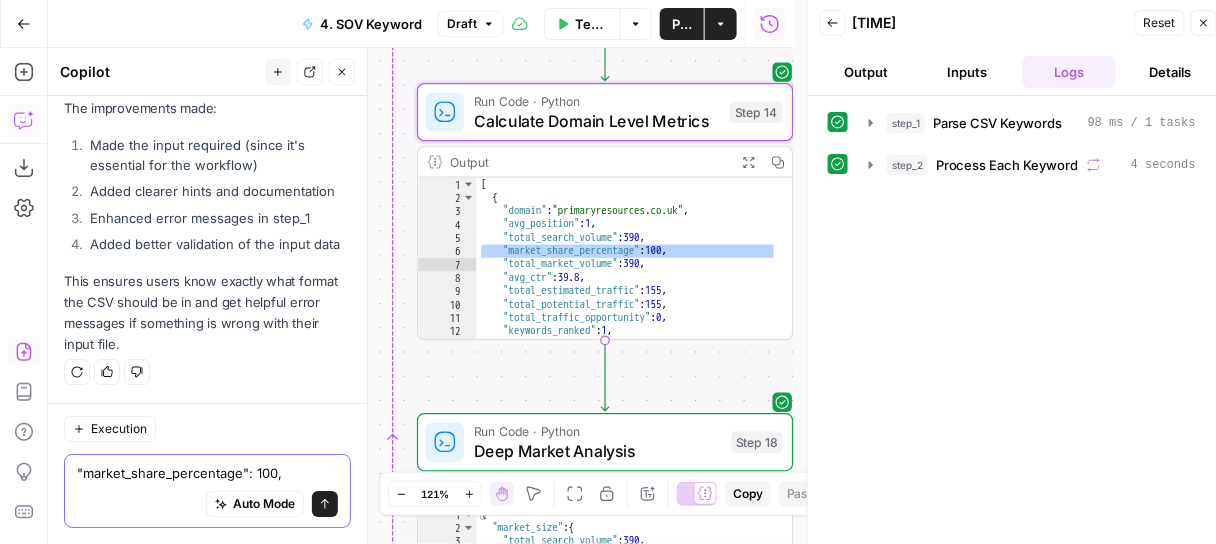 click on ""market_share_percentage": 100," at bounding box center [207, 473] 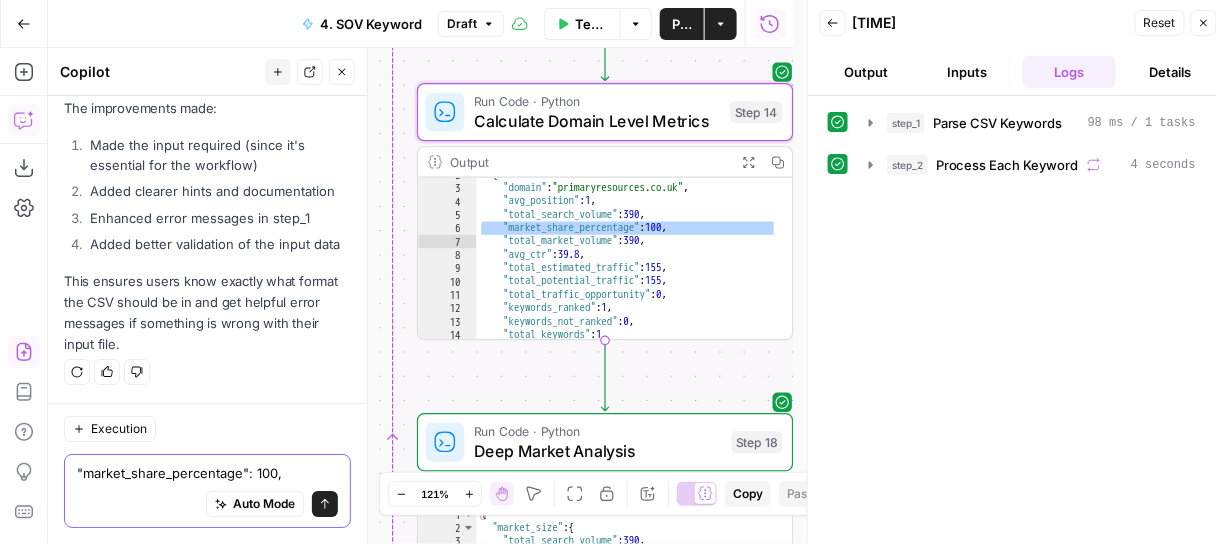 scroll, scrollTop: 0, scrollLeft: 0, axis: both 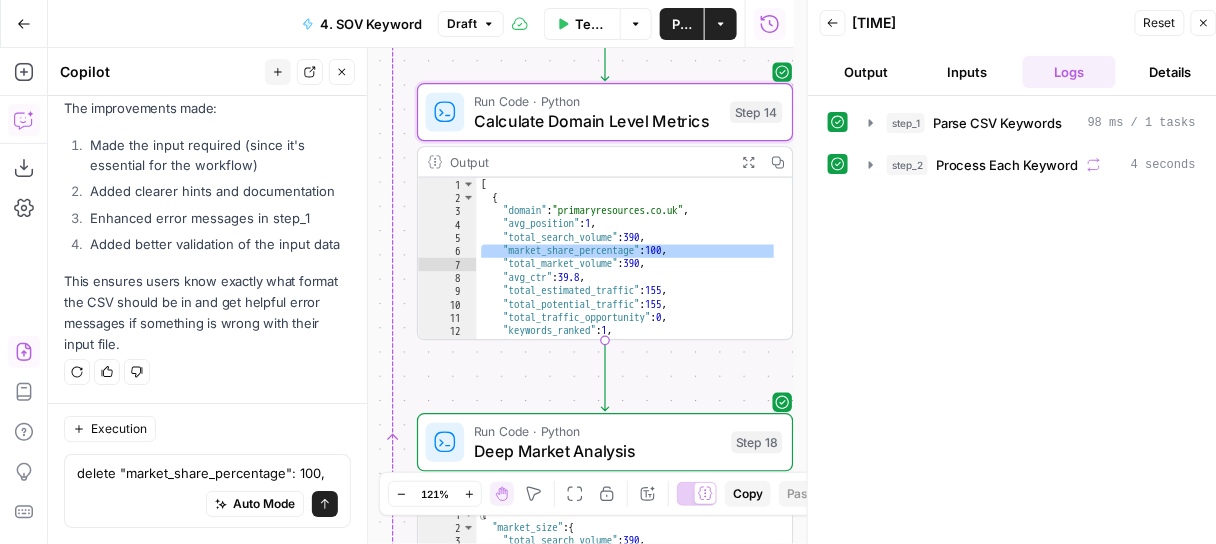 click on "delete  "market_share_percentage": 100,
delete  "market_share_percentage": 100,
Auto Mode Send" at bounding box center [207, 491] 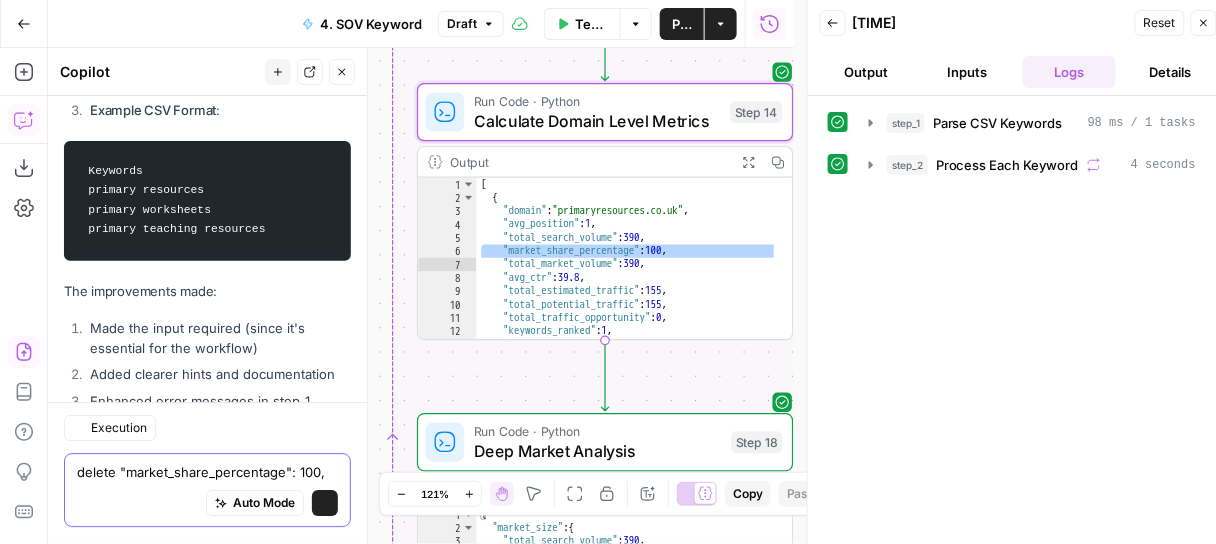click on "delete  "market_share_percentage": 100," at bounding box center (207, 473) 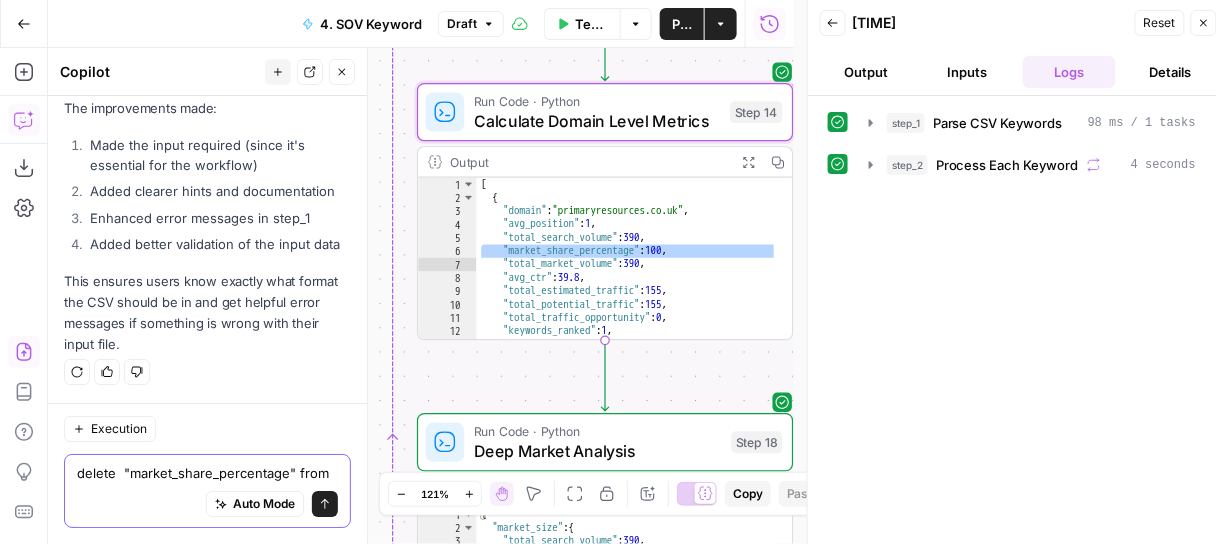 scroll, scrollTop: 19128, scrollLeft: 0, axis: vertical 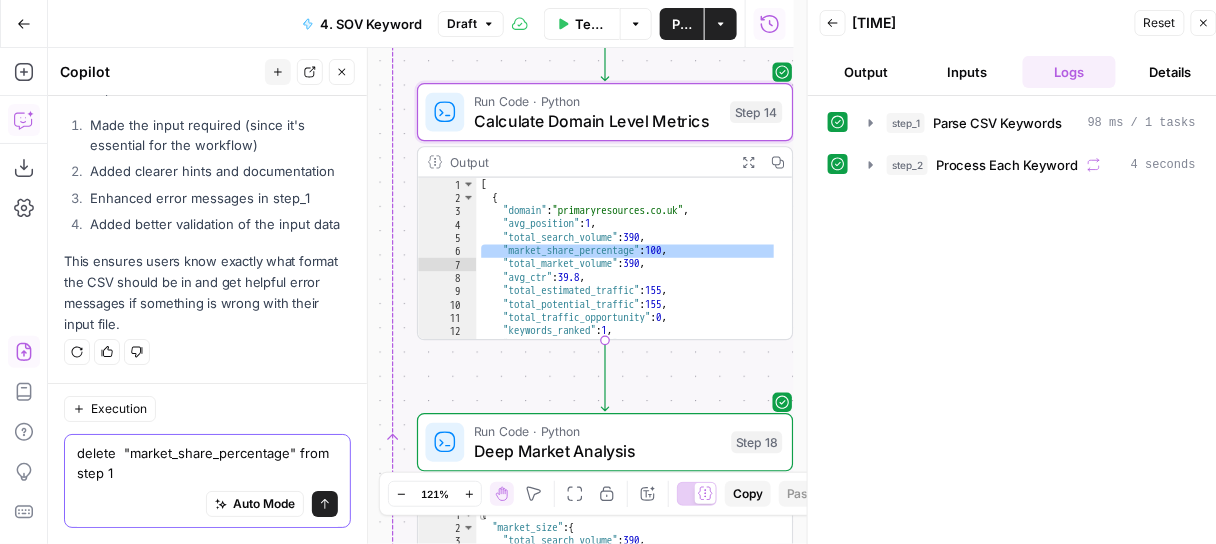 type on "delete  "market_share_percentage" from step 14" 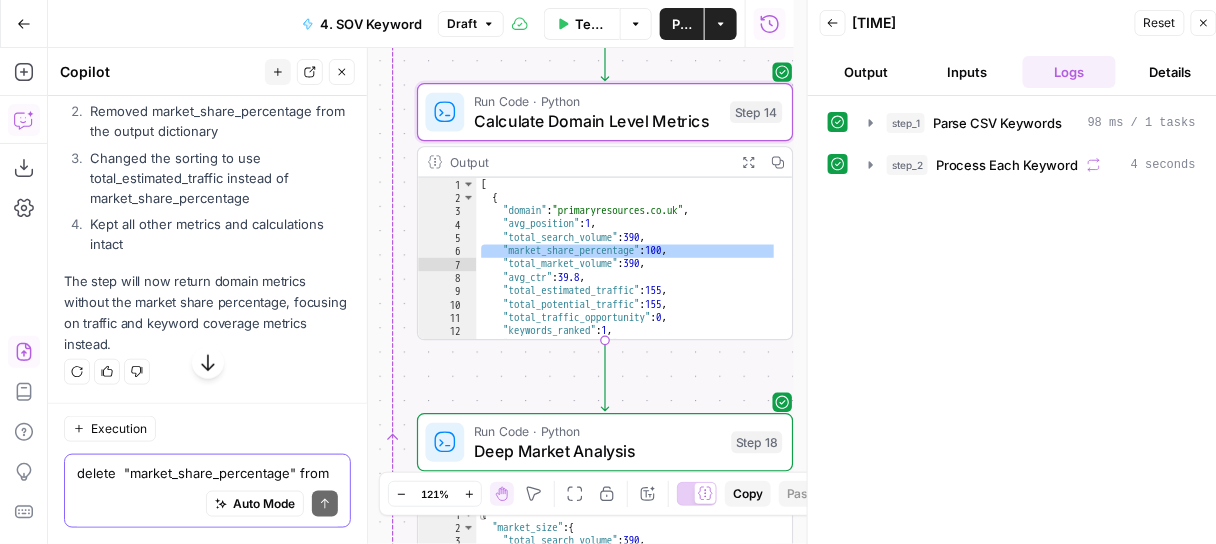 scroll, scrollTop: 19523, scrollLeft: 0, axis: vertical 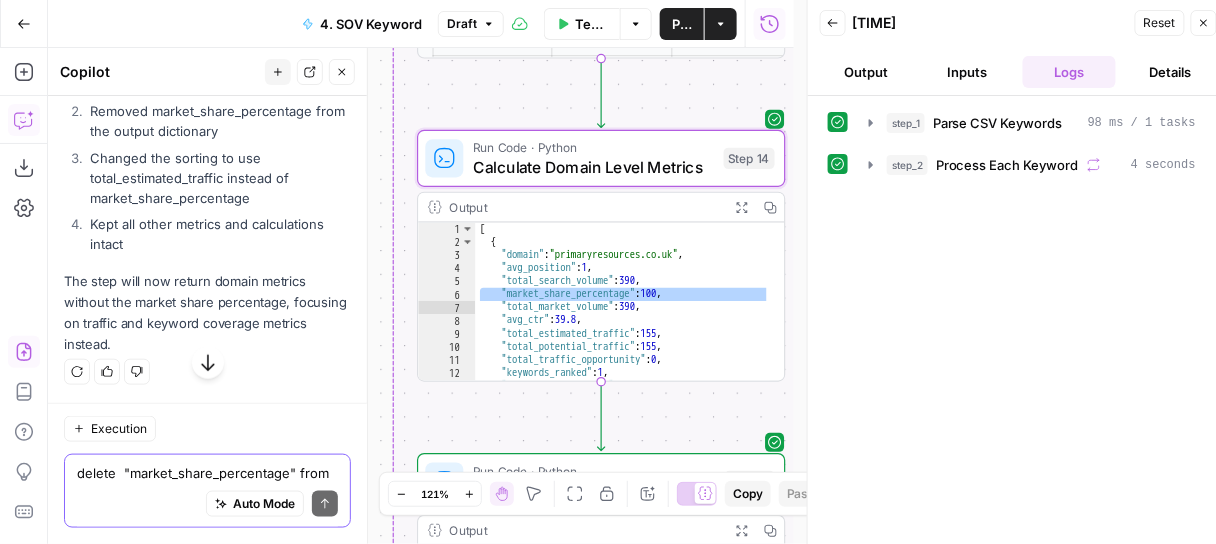 type 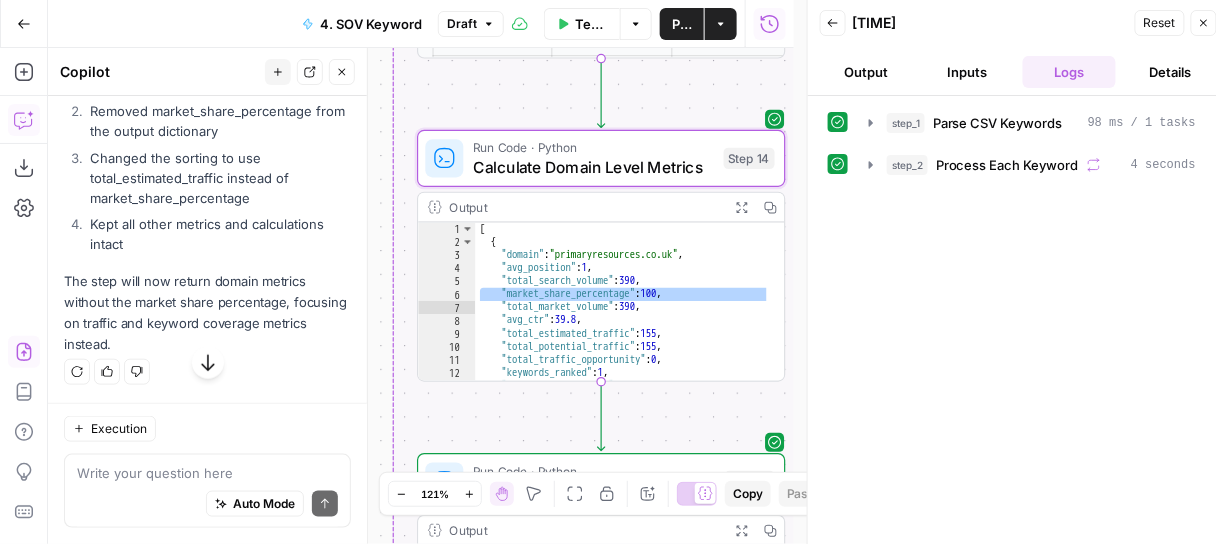 click on "Apply" at bounding box center (312, -52) 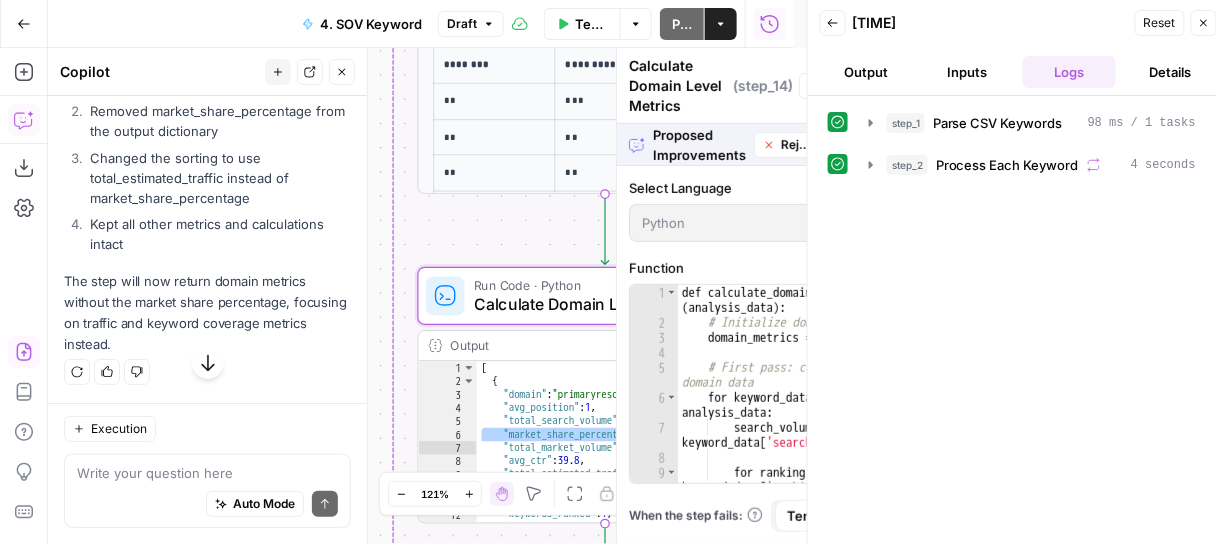 scroll, scrollTop: 19043, scrollLeft: 0, axis: vertical 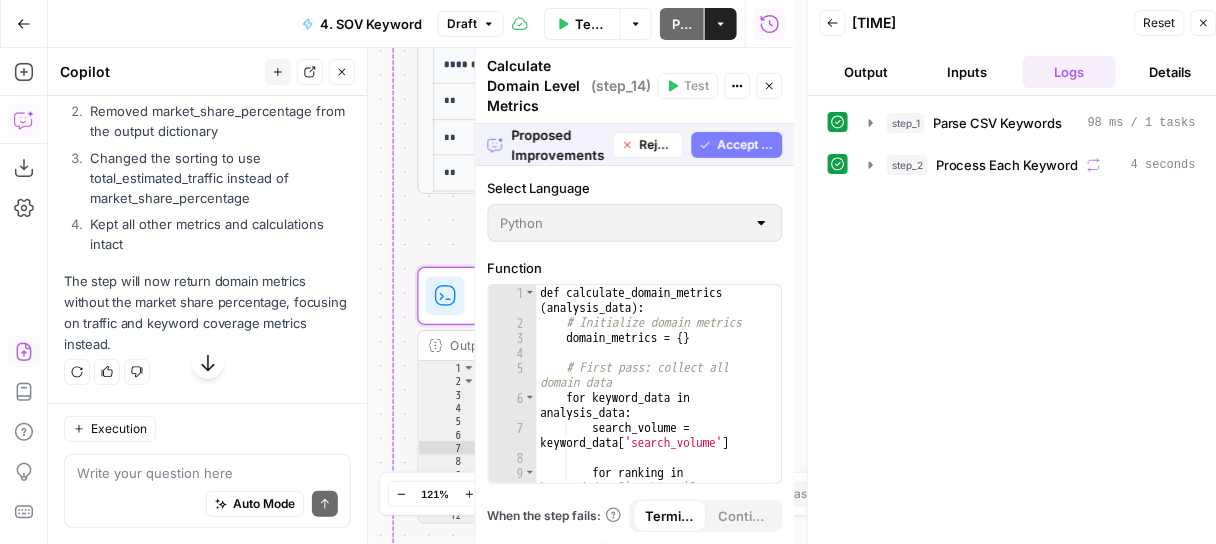 click on "Accept" at bounding box center (309, -52) 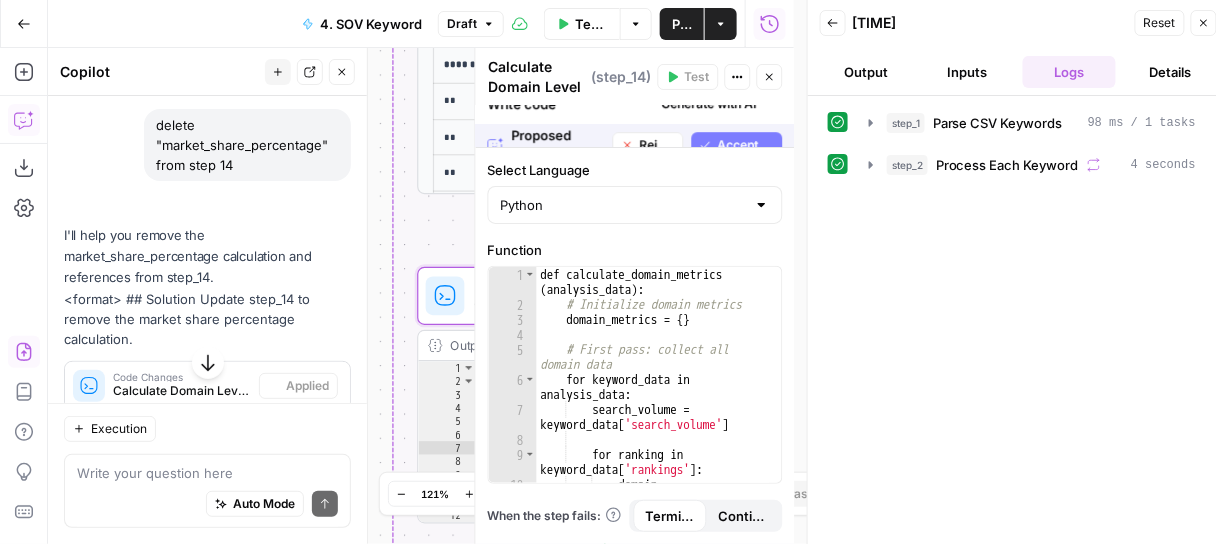 scroll, scrollTop: 19587, scrollLeft: 0, axis: vertical 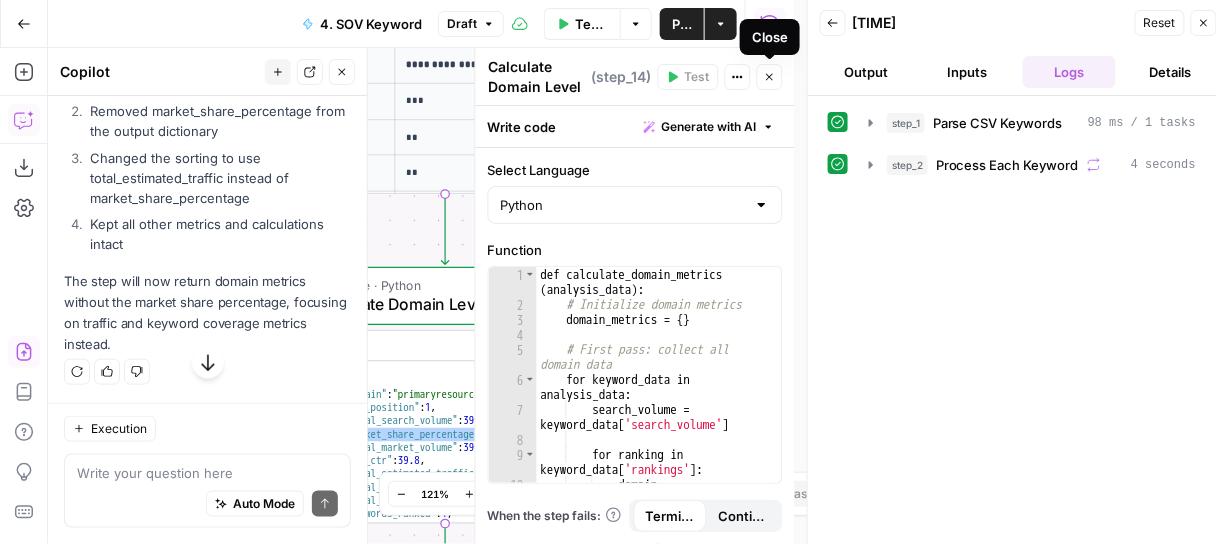 click on "Close" at bounding box center [770, 77] 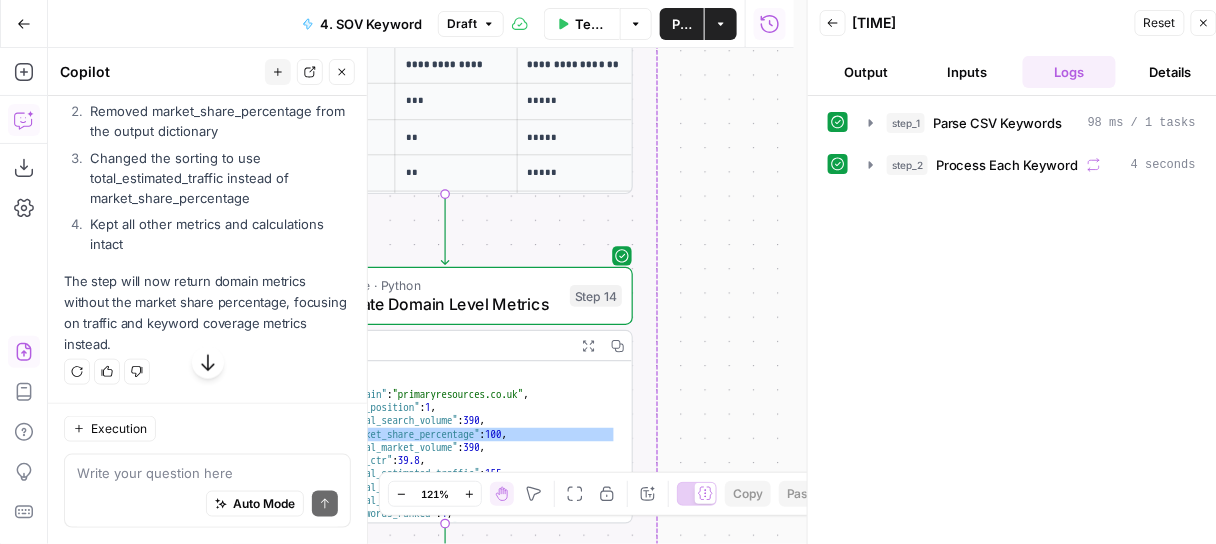 scroll, scrollTop: 19835, scrollLeft: 0, axis: vertical 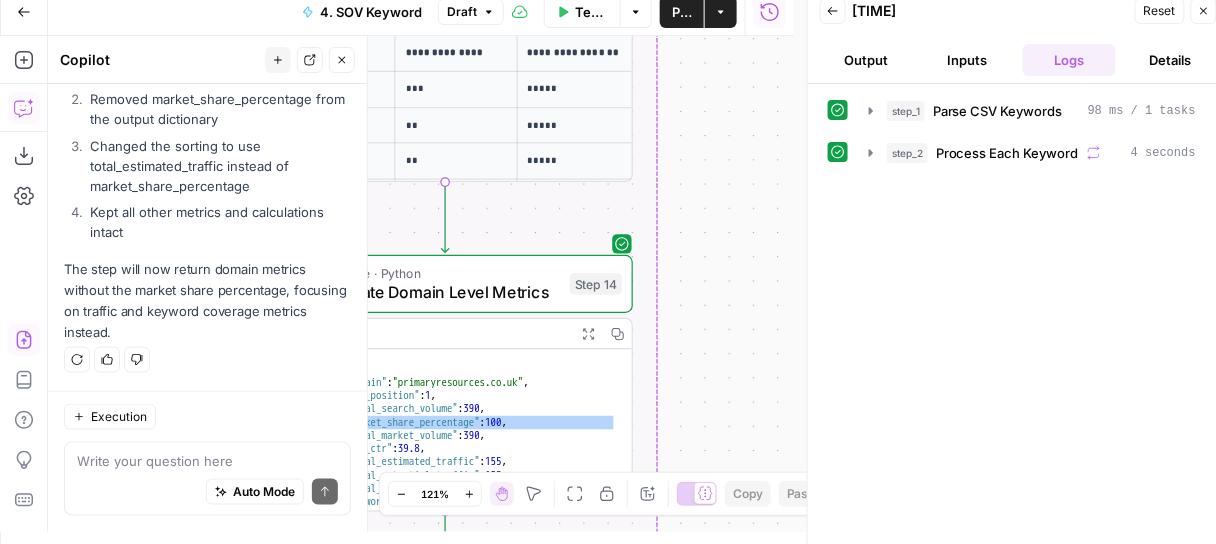 click on "Test Workflow" at bounding box center (591, 12) 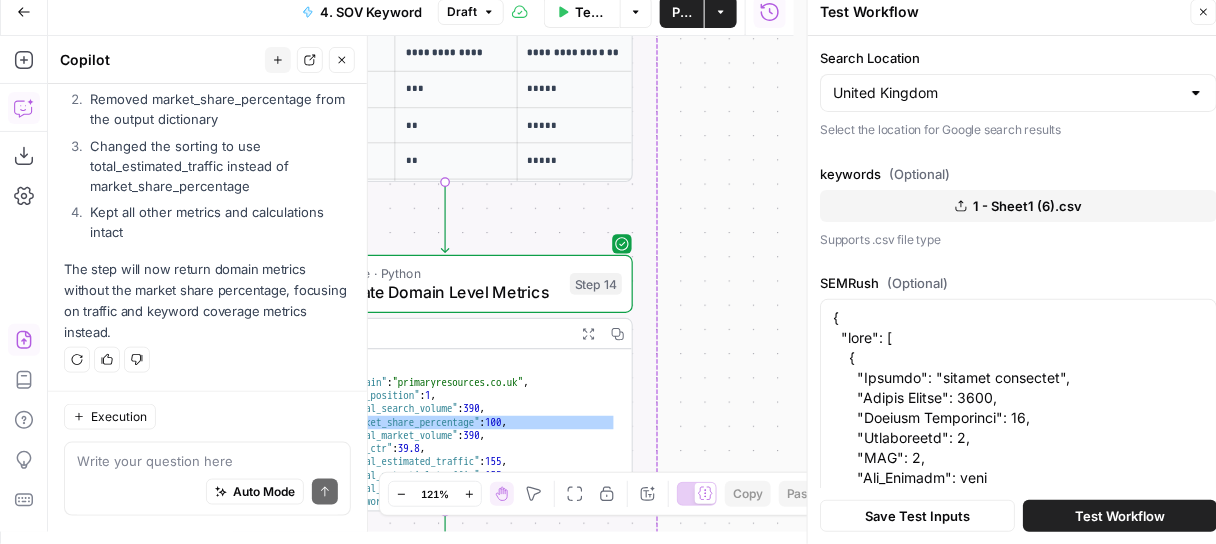 click on "Test Workflow" at bounding box center [1120, 516] 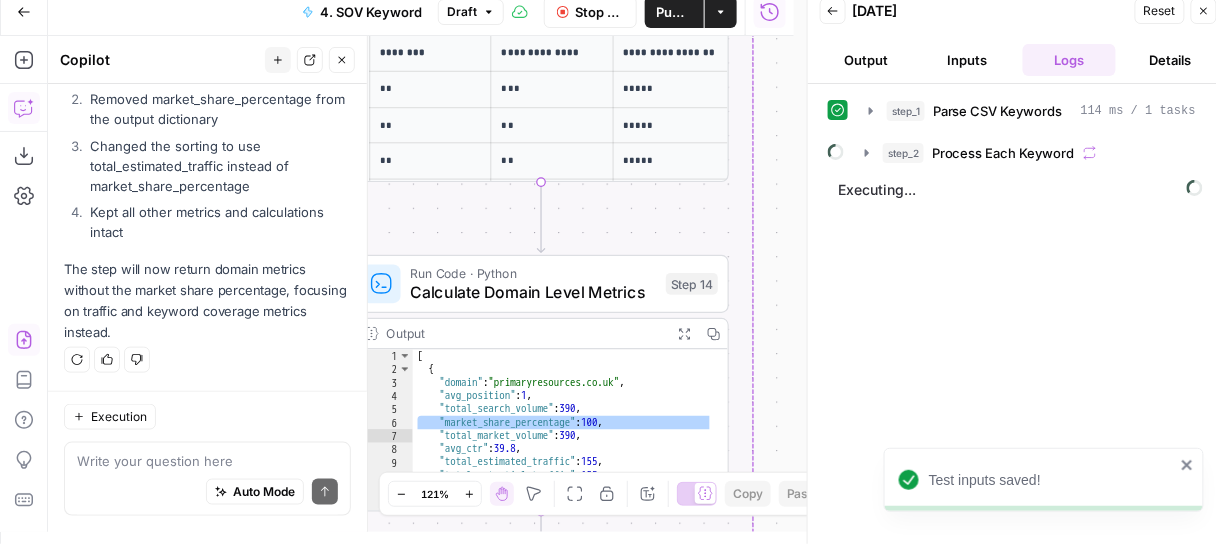 scroll, scrollTop: 12, scrollLeft: 0, axis: vertical 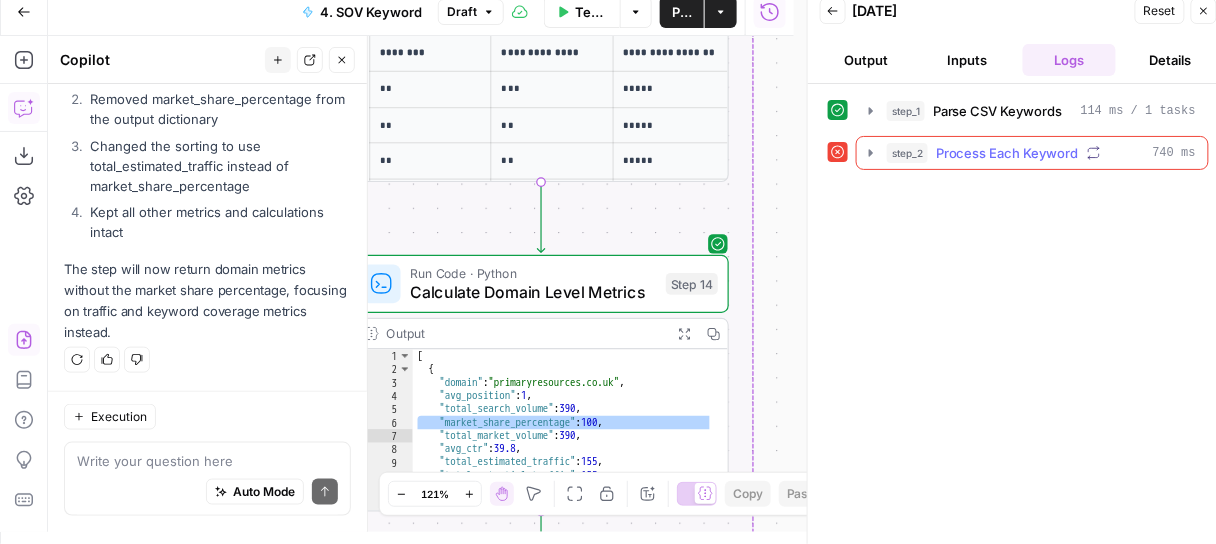 click on "Process Each Keyword" at bounding box center (1007, 153) 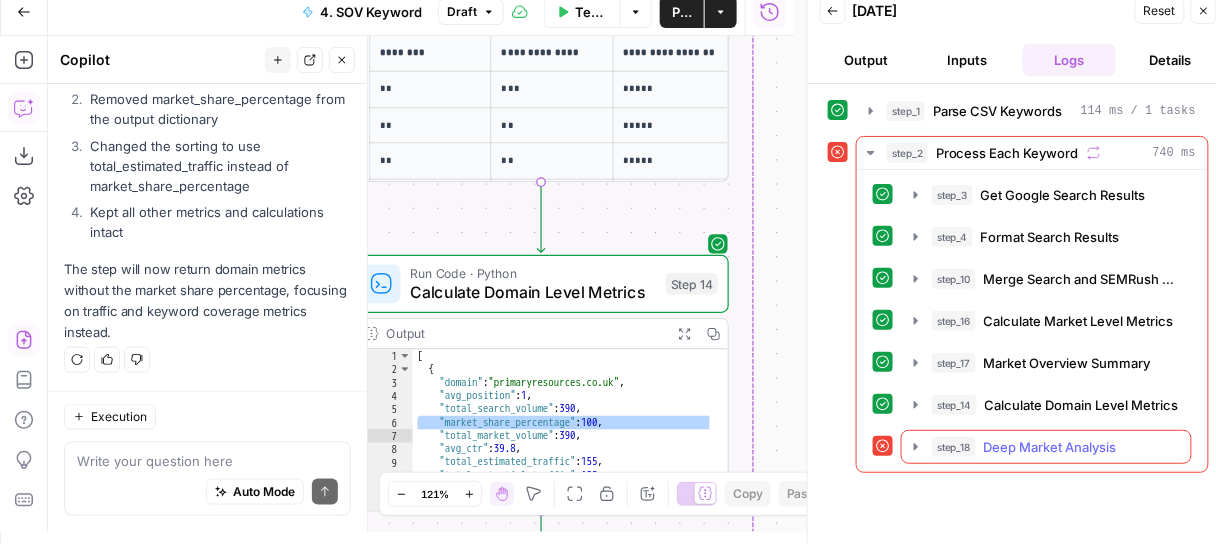 click on "Deep Market Analysis" at bounding box center [1050, 447] 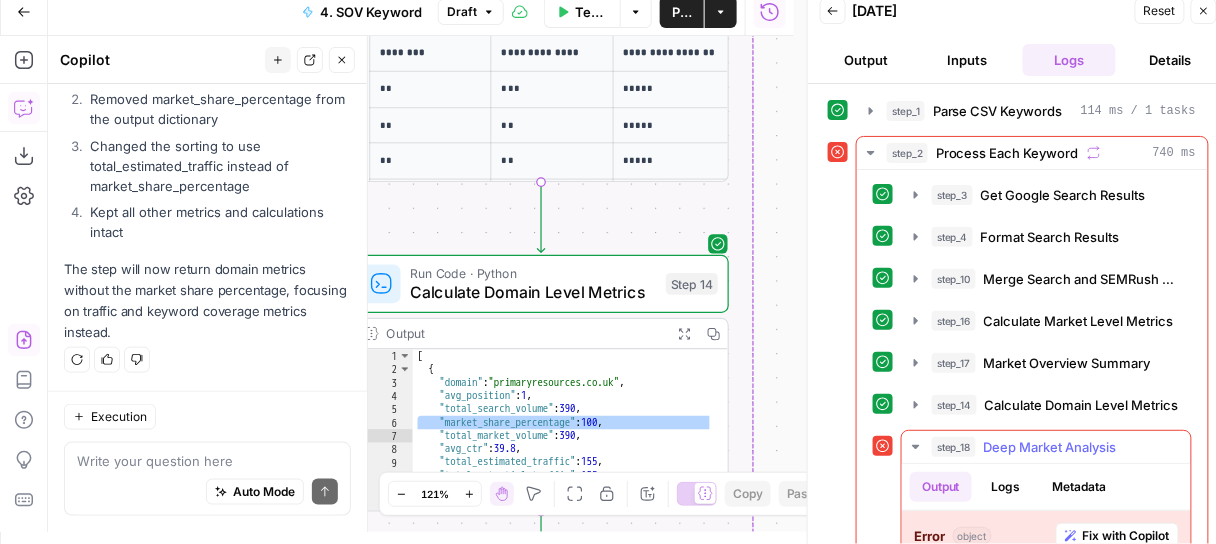 scroll, scrollTop: 179, scrollLeft: 0, axis: vertical 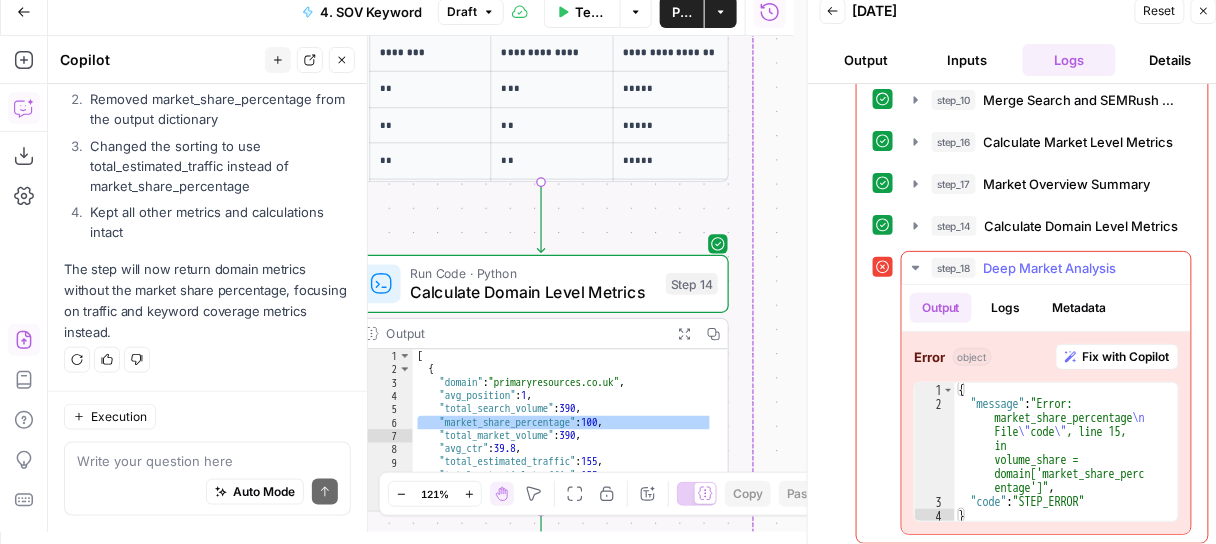 click on "Fix with Copilot" at bounding box center [1126, 357] 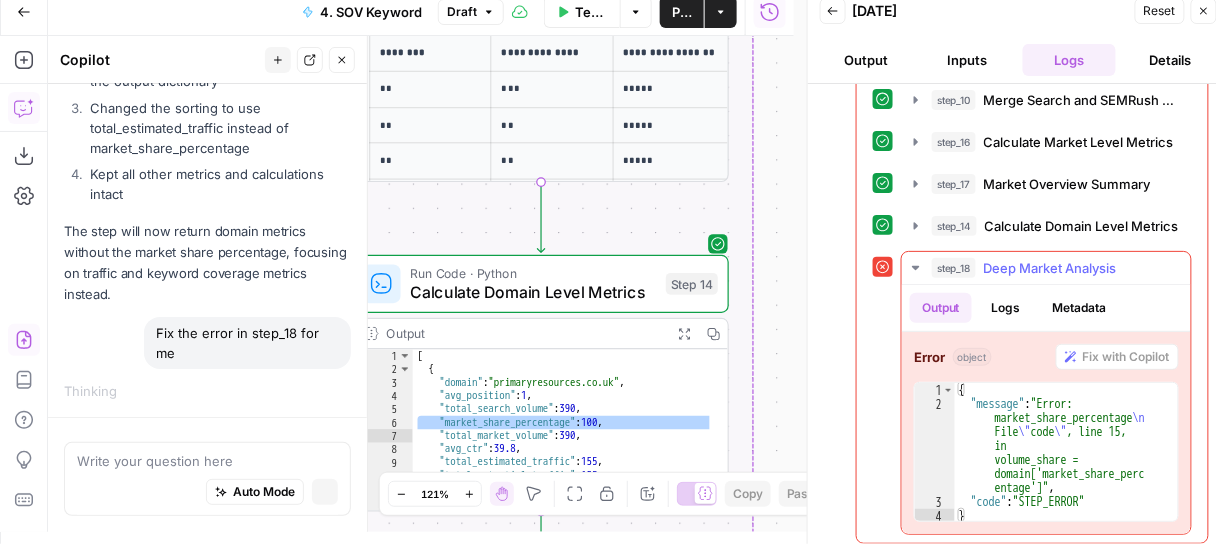 scroll, scrollTop: 19308, scrollLeft: 0, axis: vertical 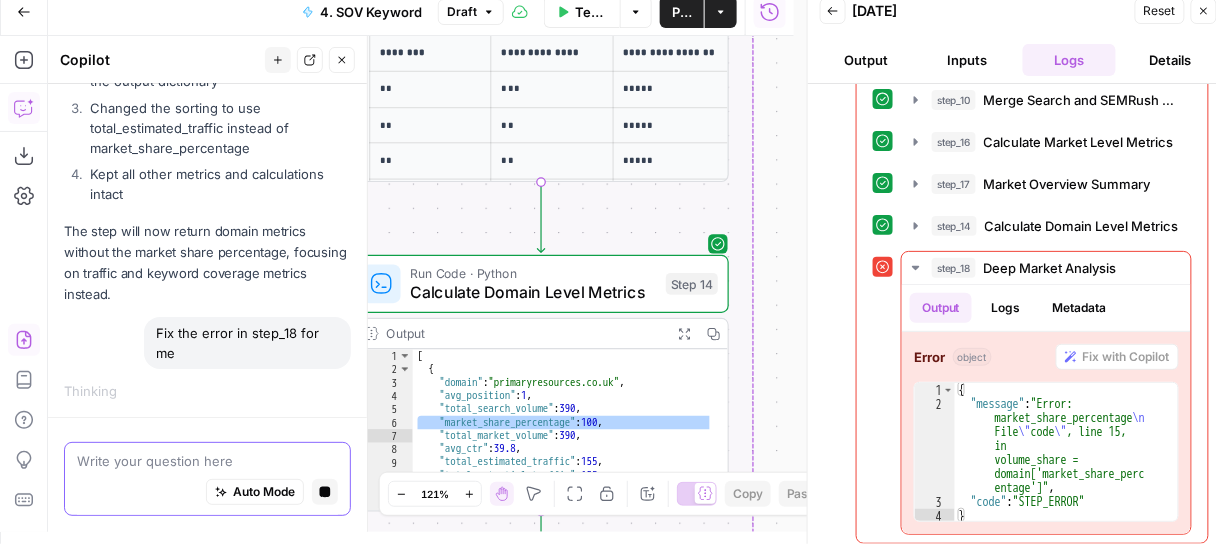 click 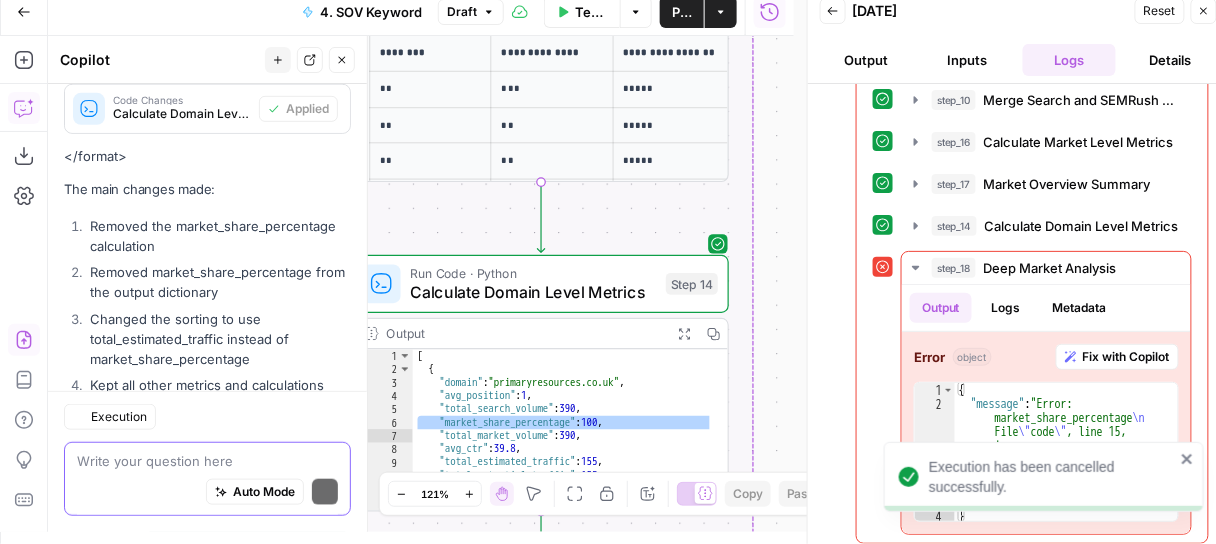 scroll, scrollTop: 19899, scrollLeft: 0, axis: vertical 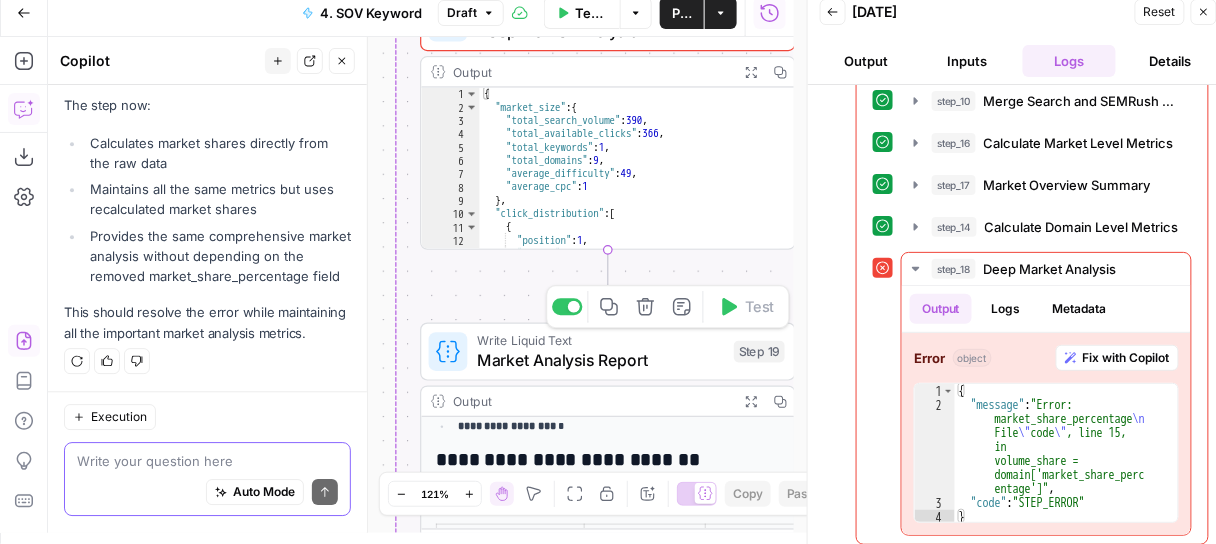 click on "Market Analysis Report" at bounding box center [600, 360] 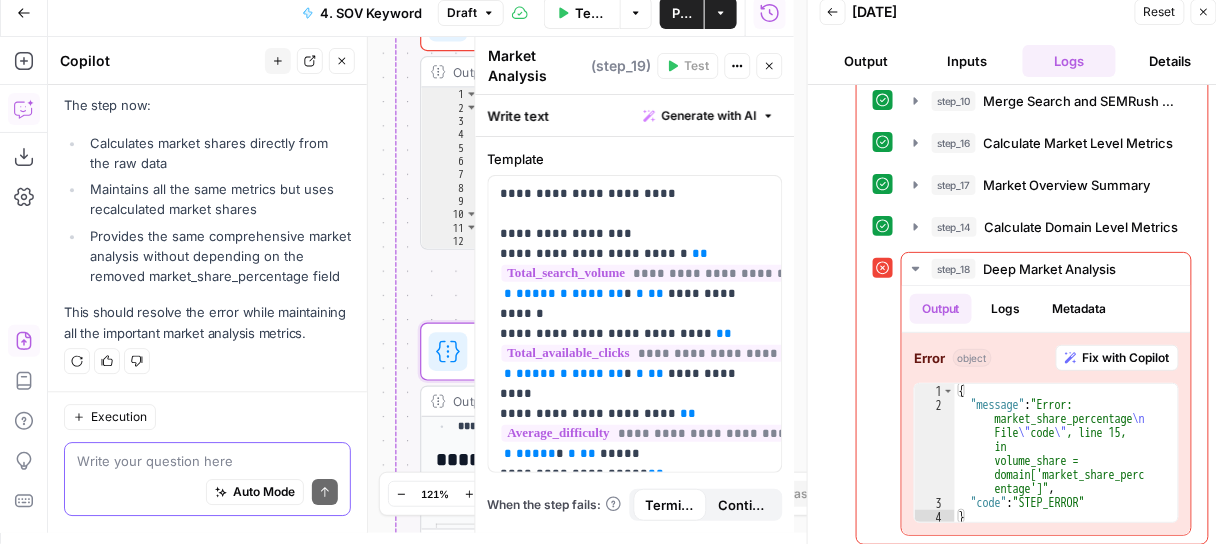click on "Close" at bounding box center [770, 66] 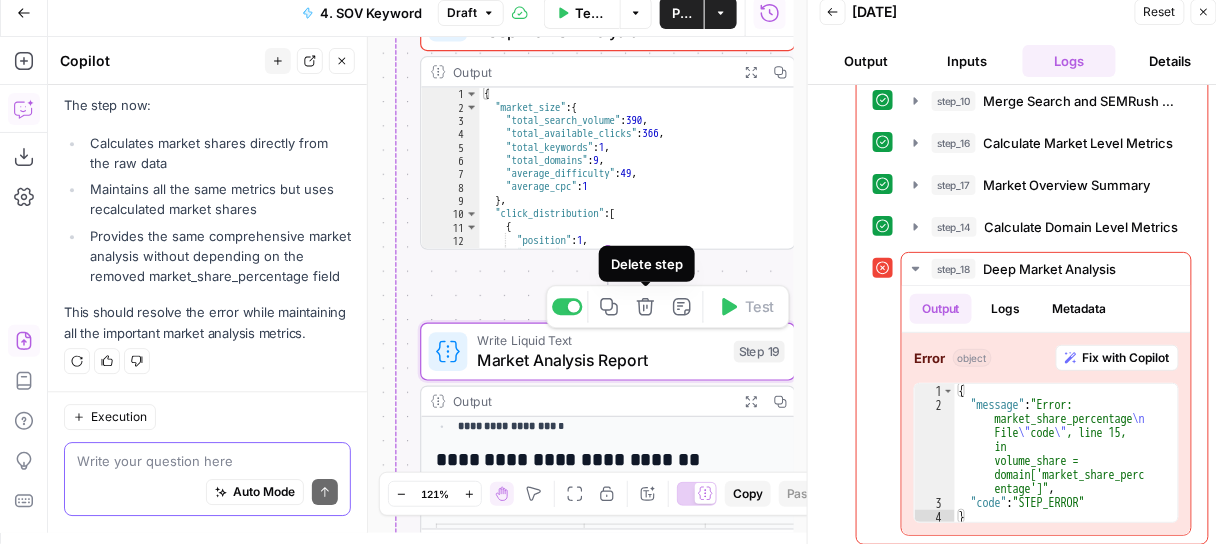 click 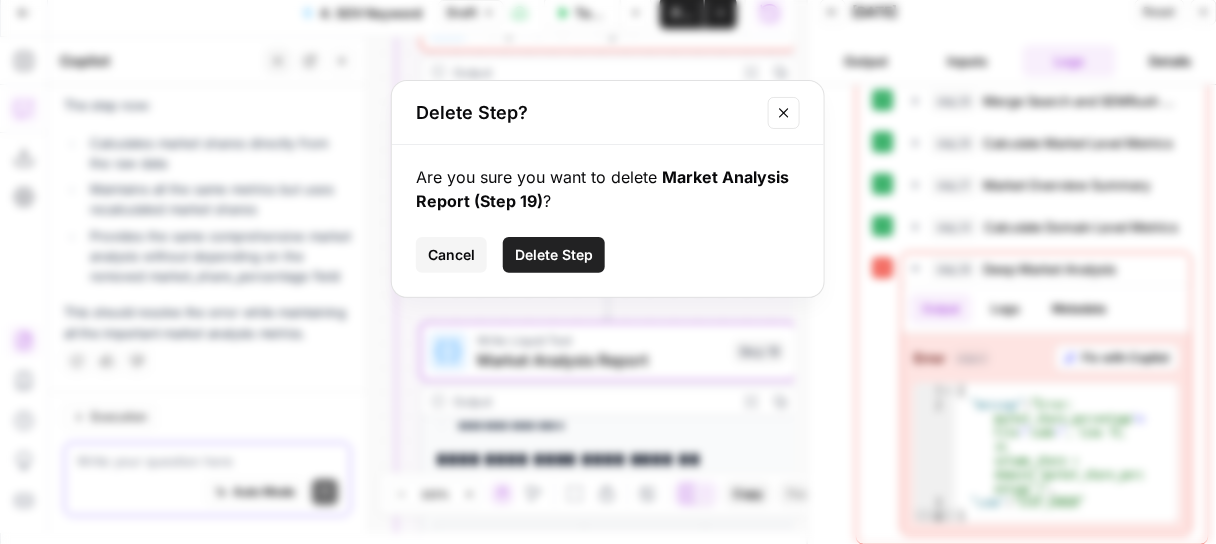 click on "Delete Step" at bounding box center [554, 255] 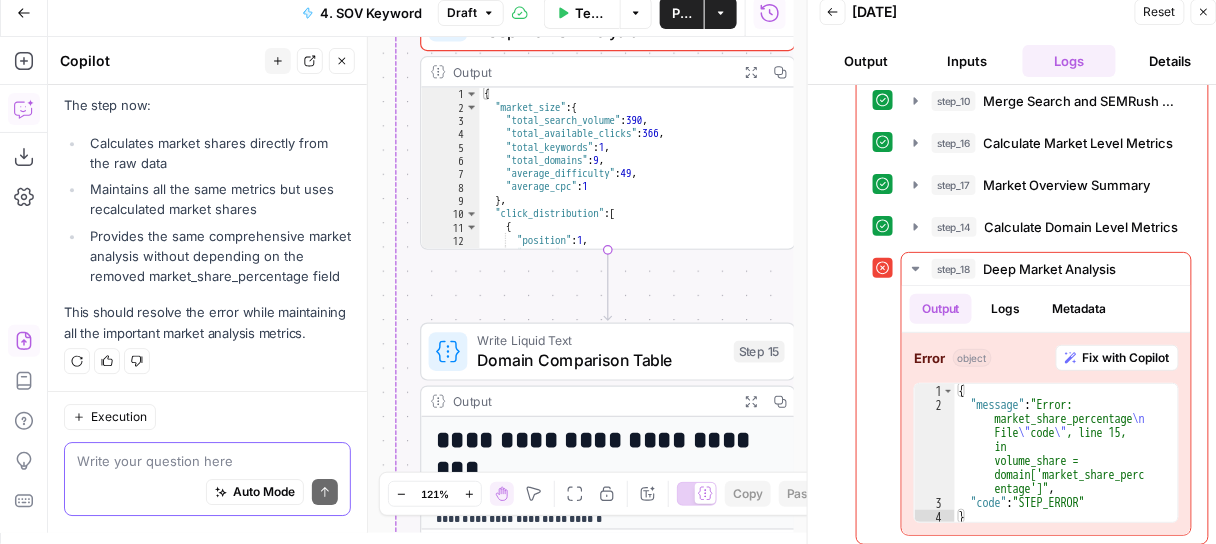 scroll, scrollTop: 20784, scrollLeft: 0, axis: vertical 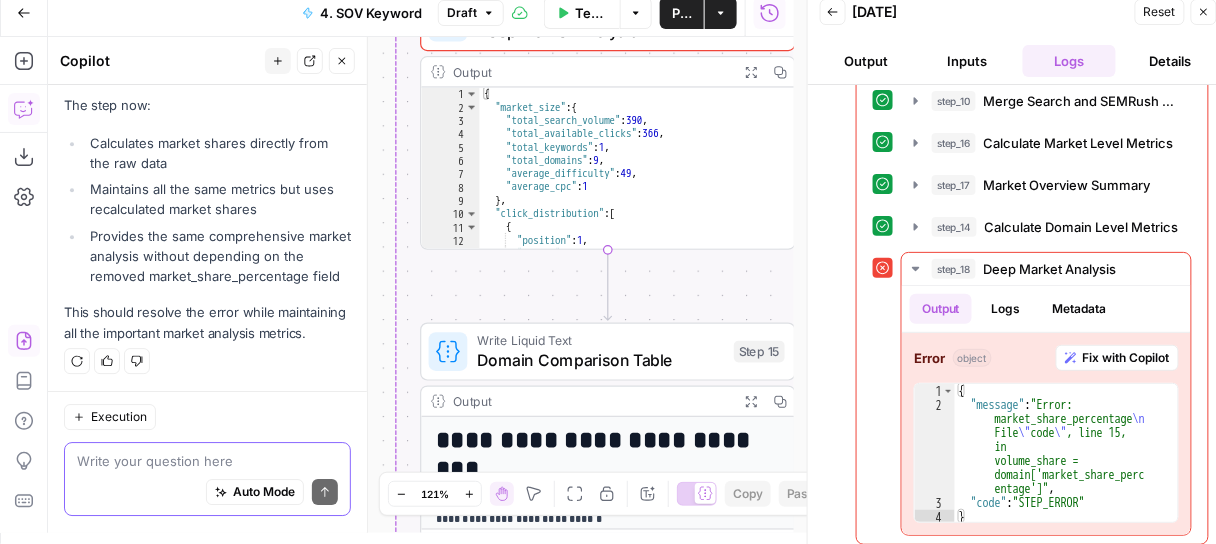 type on "**********" 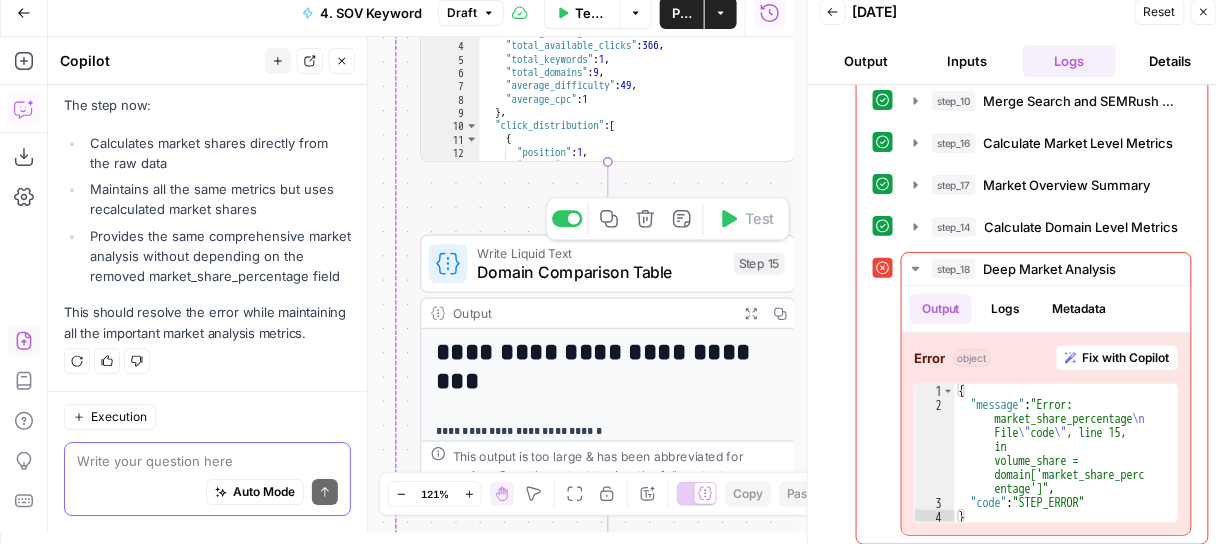 scroll, scrollTop: 12, scrollLeft: 0, axis: vertical 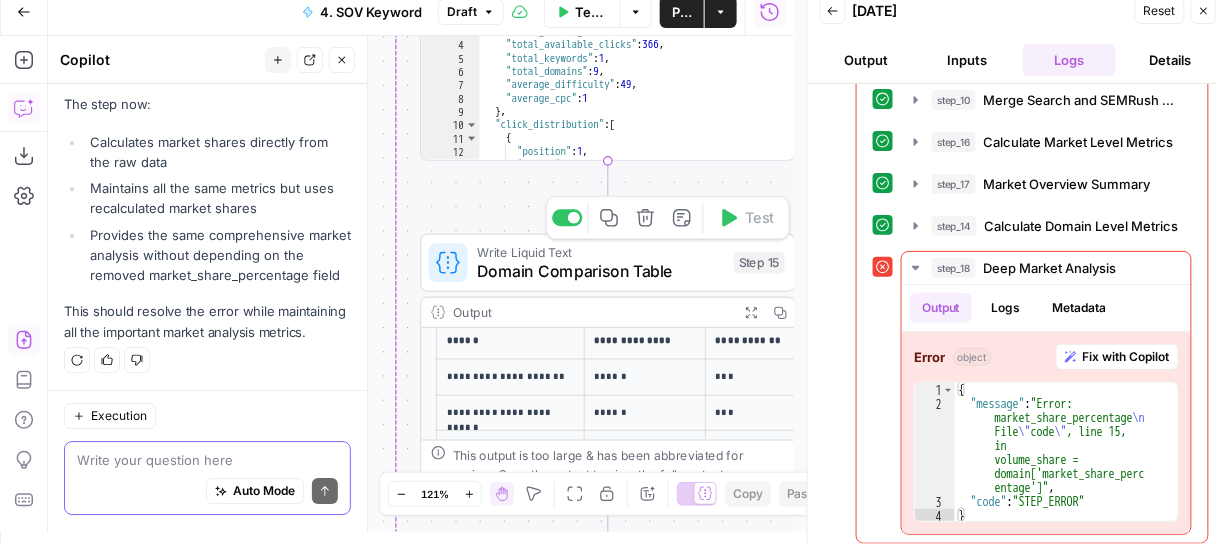 click 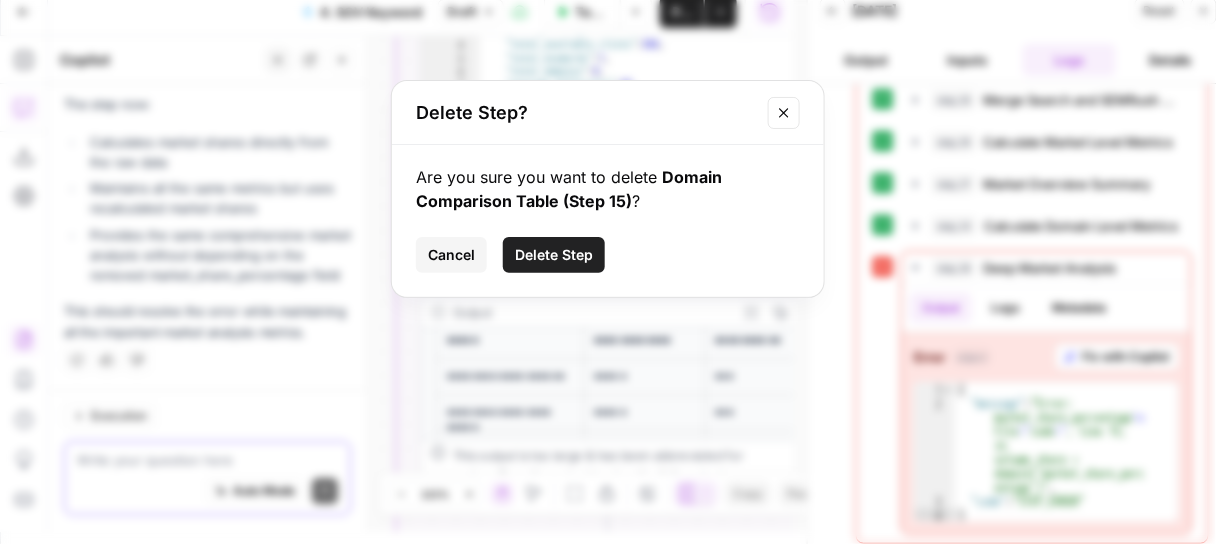 click on "Delete Step" at bounding box center (554, 255) 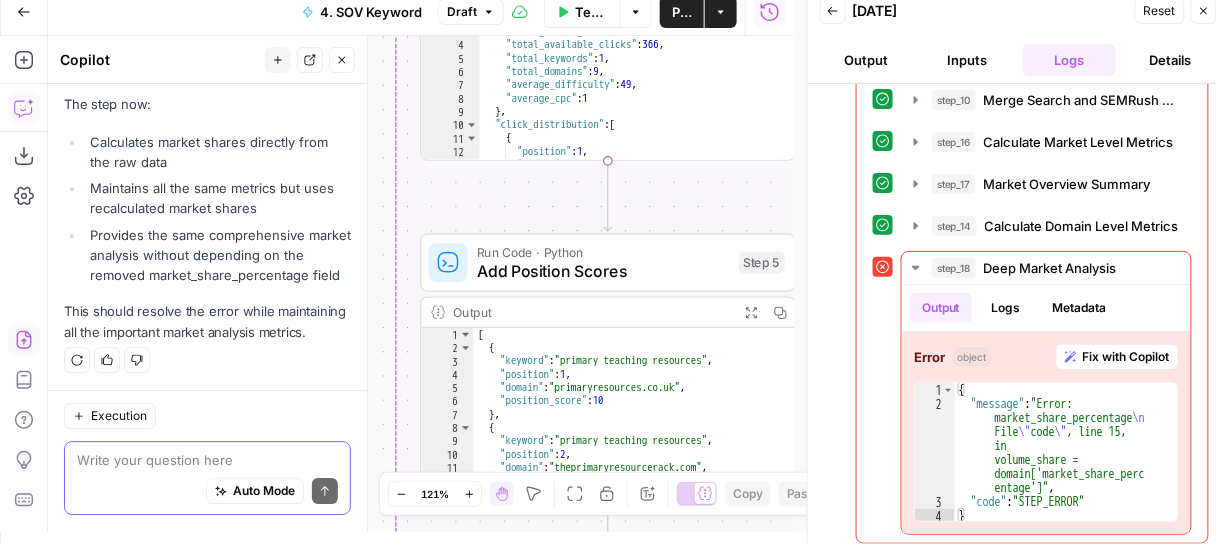 scroll, scrollTop: 20771, scrollLeft: 0, axis: vertical 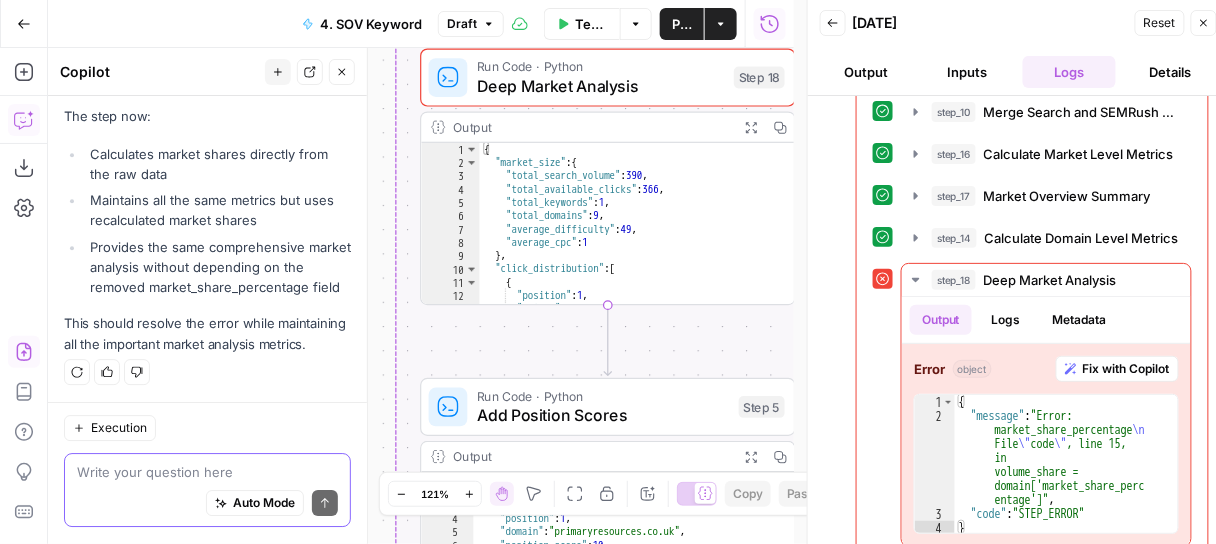 click at bounding box center (207, 473) 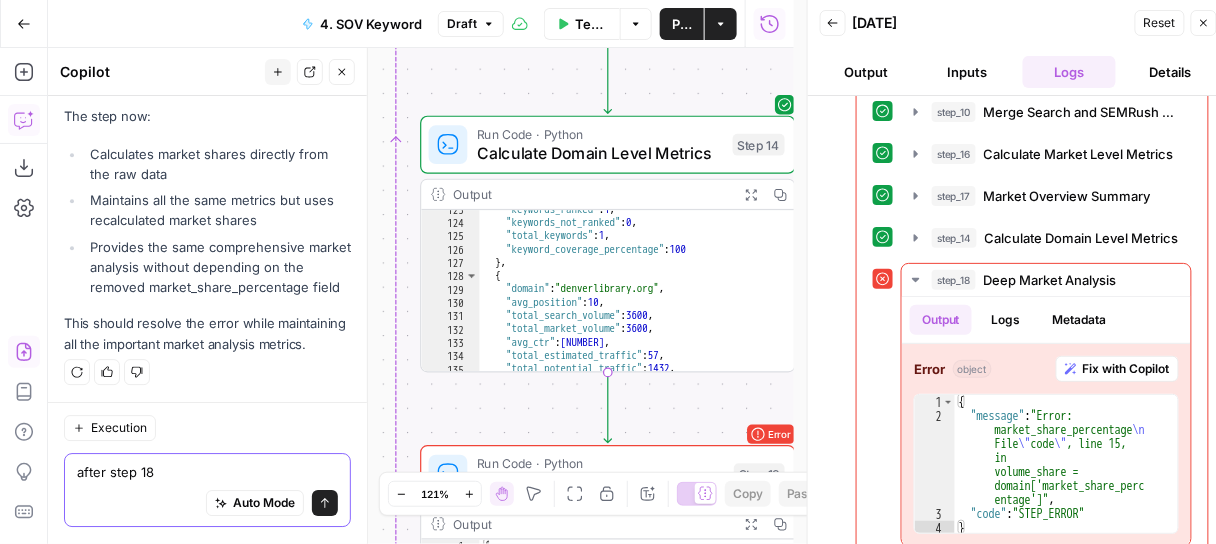 scroll, scrollTop: 1427, scrollLeft: 0, axis: vertical 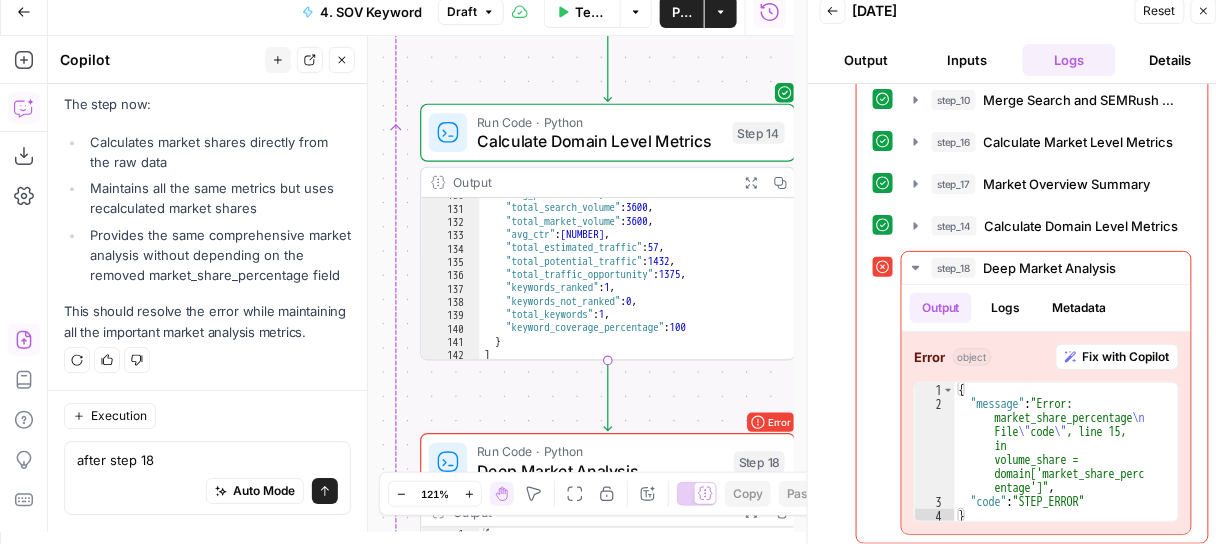 click on "137" at bounding box center (451, 288) 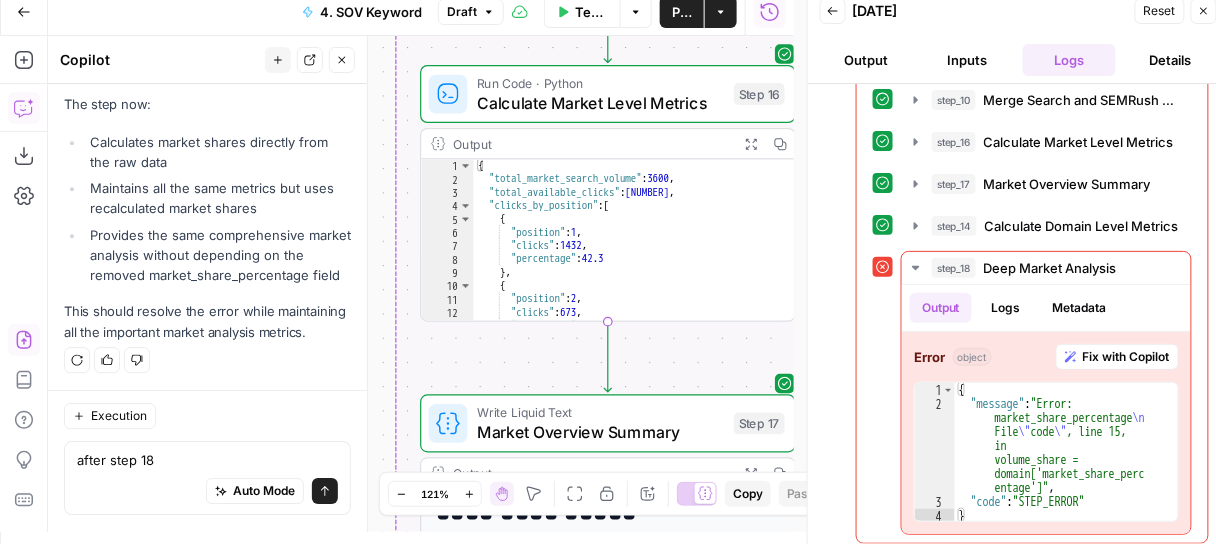scroll, scrollTop: 0, scrollLeft: 0, axis: both 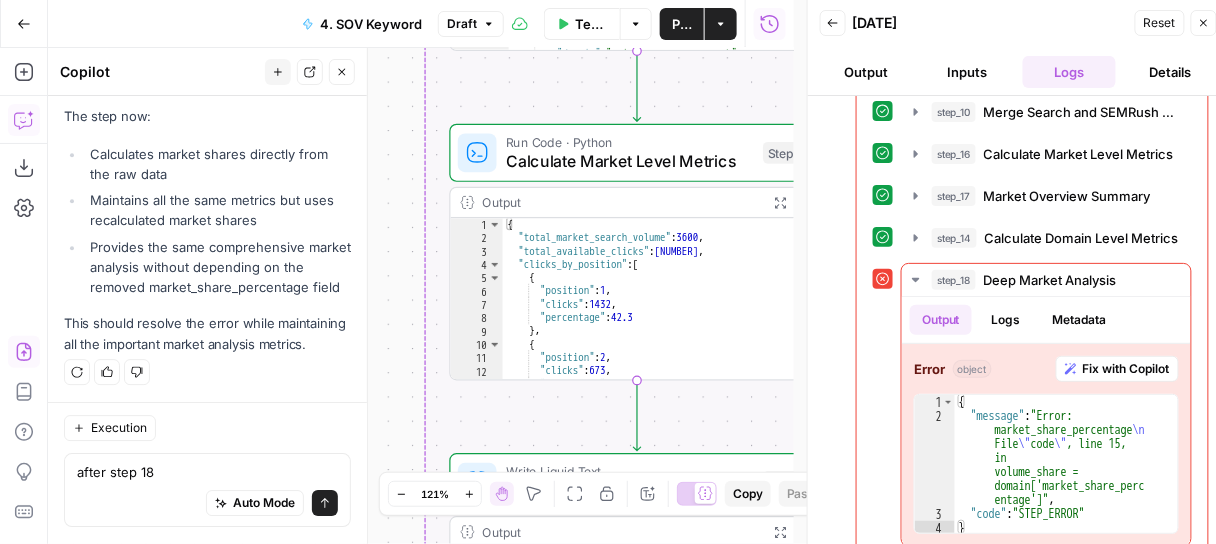 click on "Auto Mode Send" at bounding box center (207, 505) 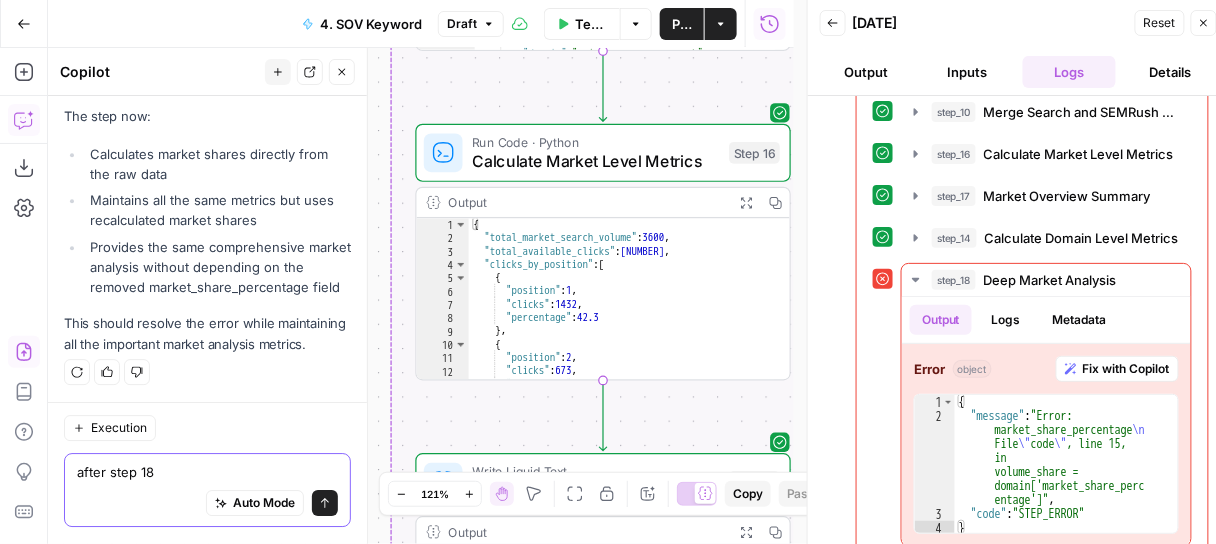 click on "after step 18" at bounding box center (207, 473) 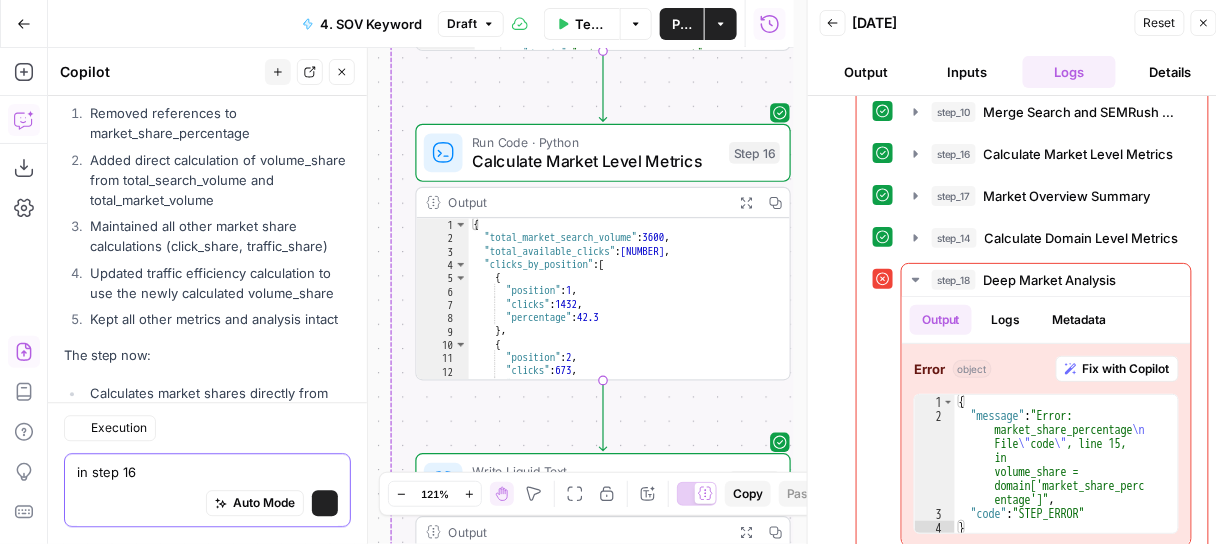 scroll, scrollTop: 20771, scrollLeft: 0, axis: vertical 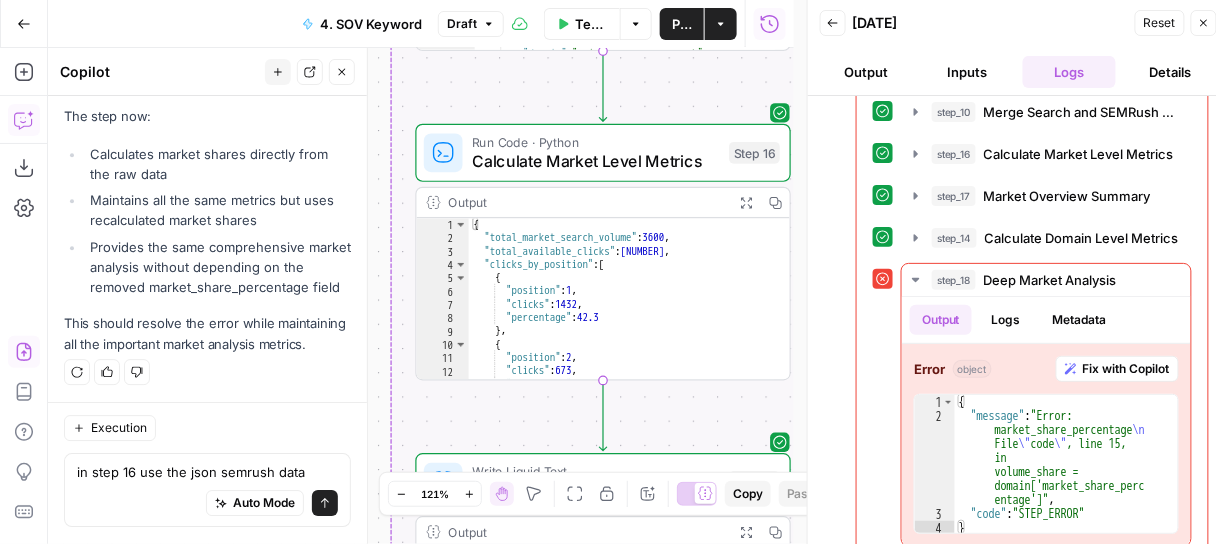 click on "Inputs" at bounding box center [967, 72] 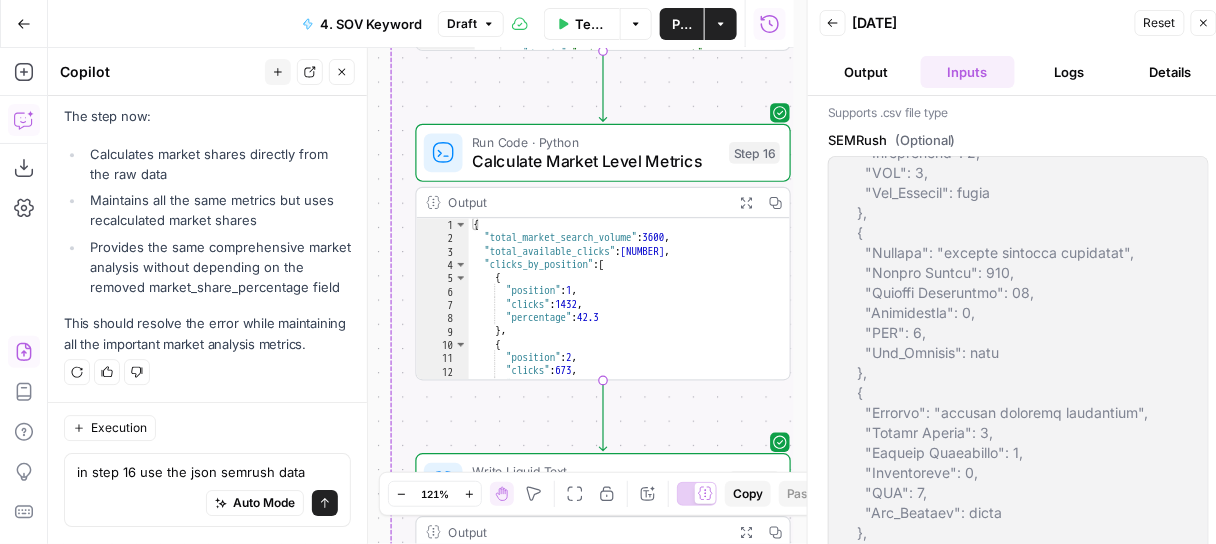 scroll, scrollTop: 309, scrollLeft: 0, axis: vertical 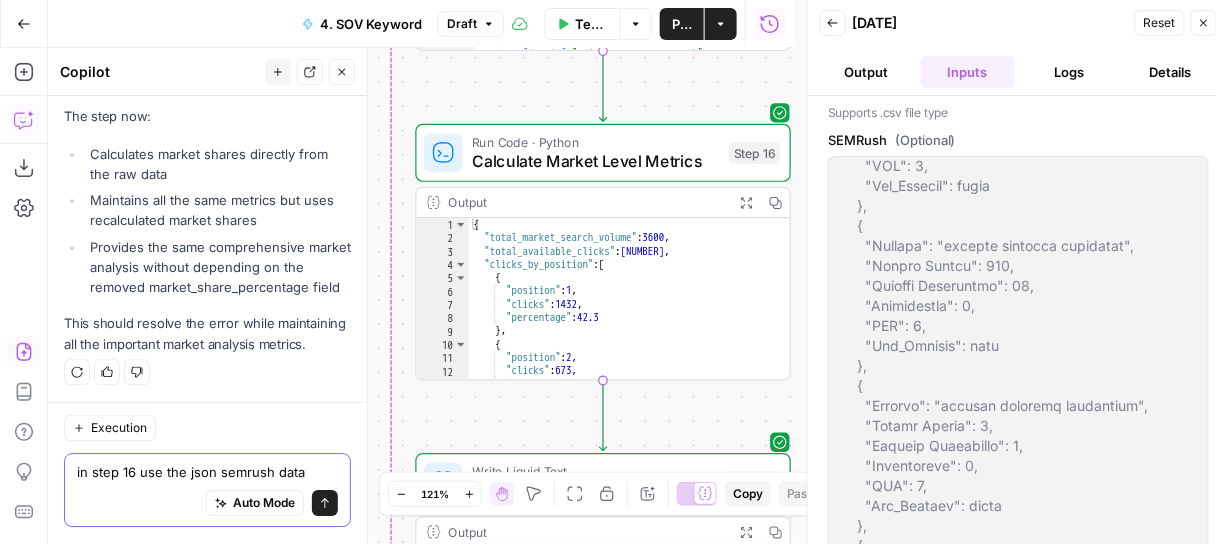 click on "in step 16 use the json semrush data" at bounding box center (207, 473) 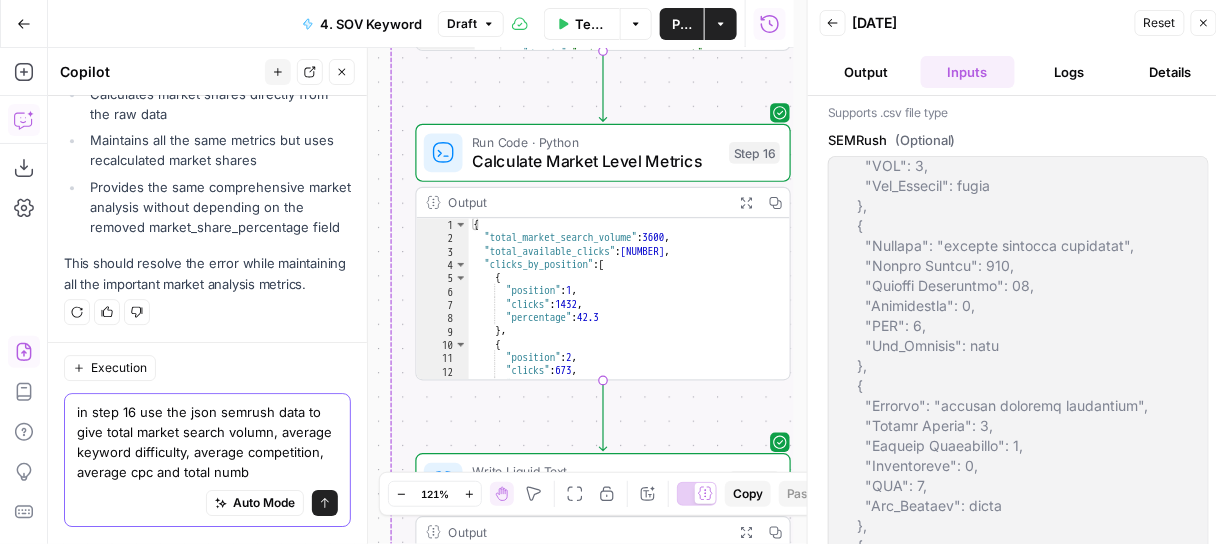 scroll, scrollTop: 20851, scrollLeft: 0, axis: vertical 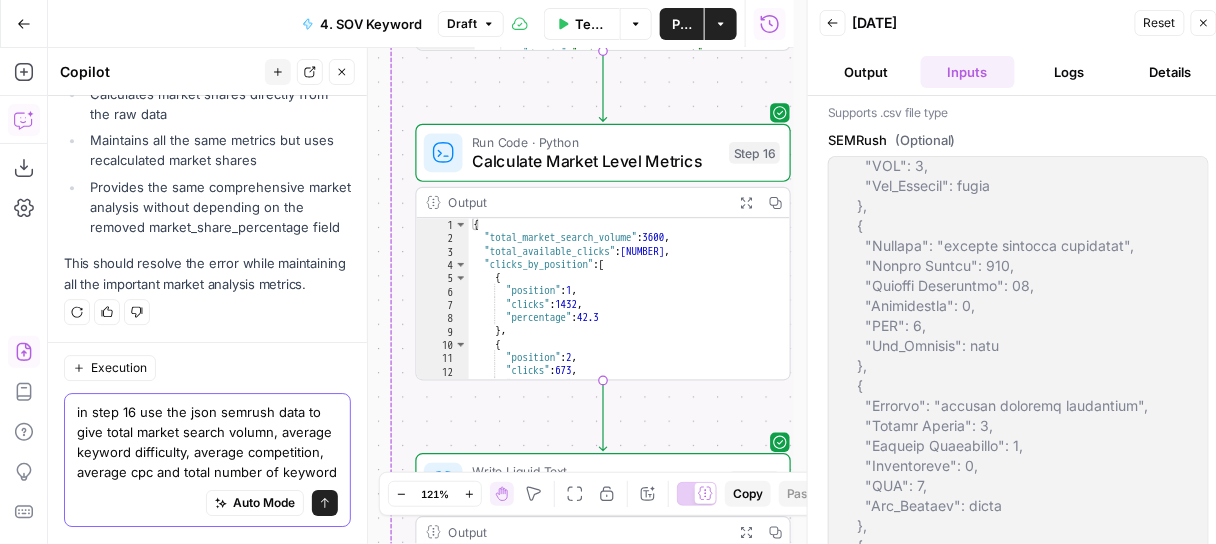 type on "in step 16 use the json semrush data to give total market search volumn, average keyword difficulty, average competition, average cpc and total number of keywords" 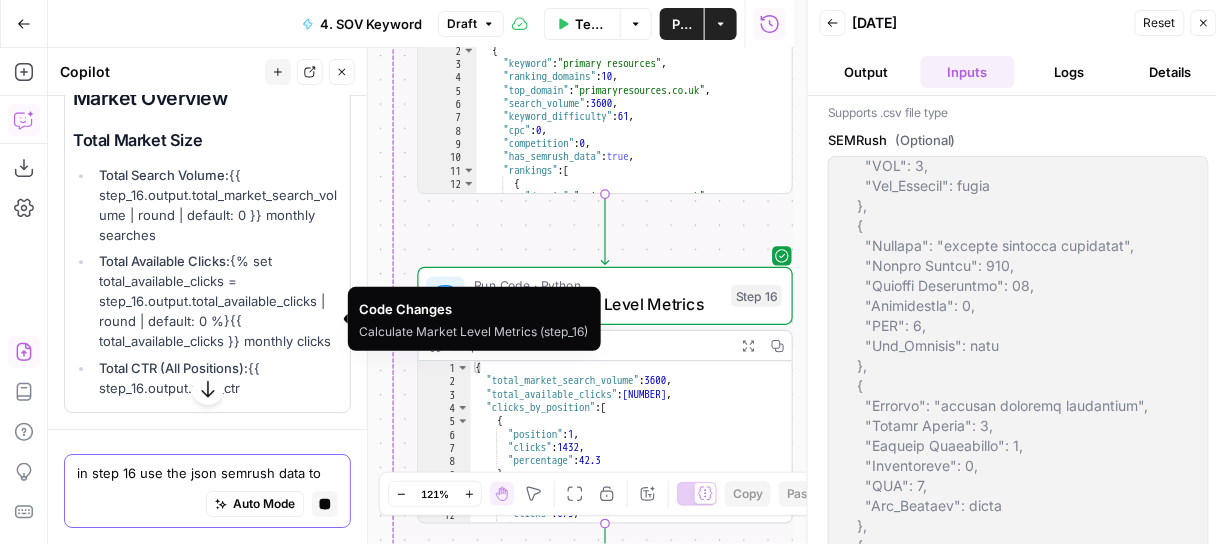 scroll, scrollTop: 20547, scrollLeft: 0, axis: vertical 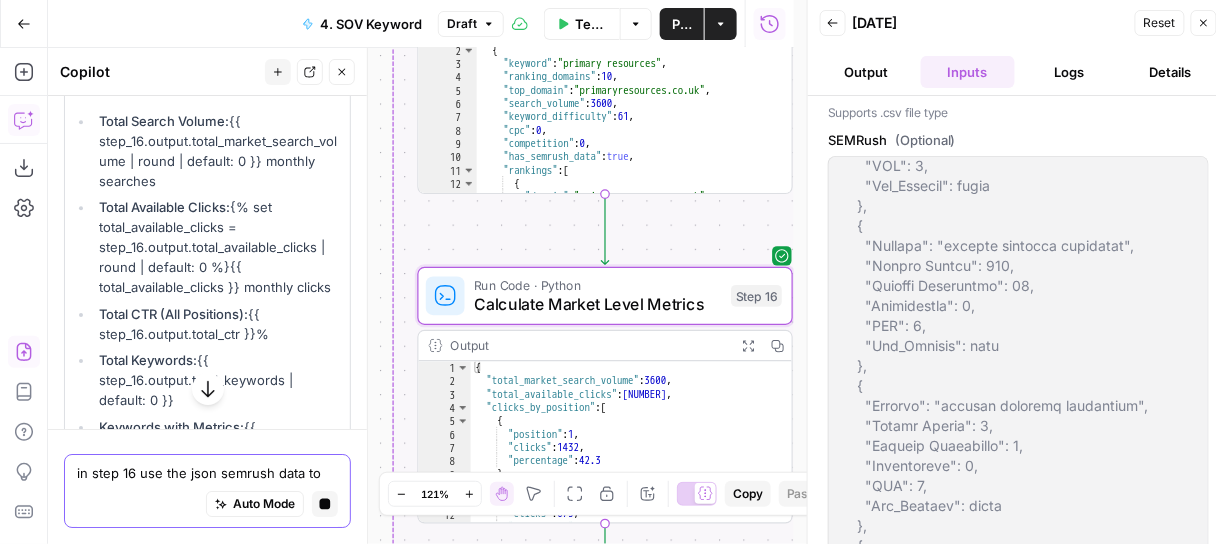 type 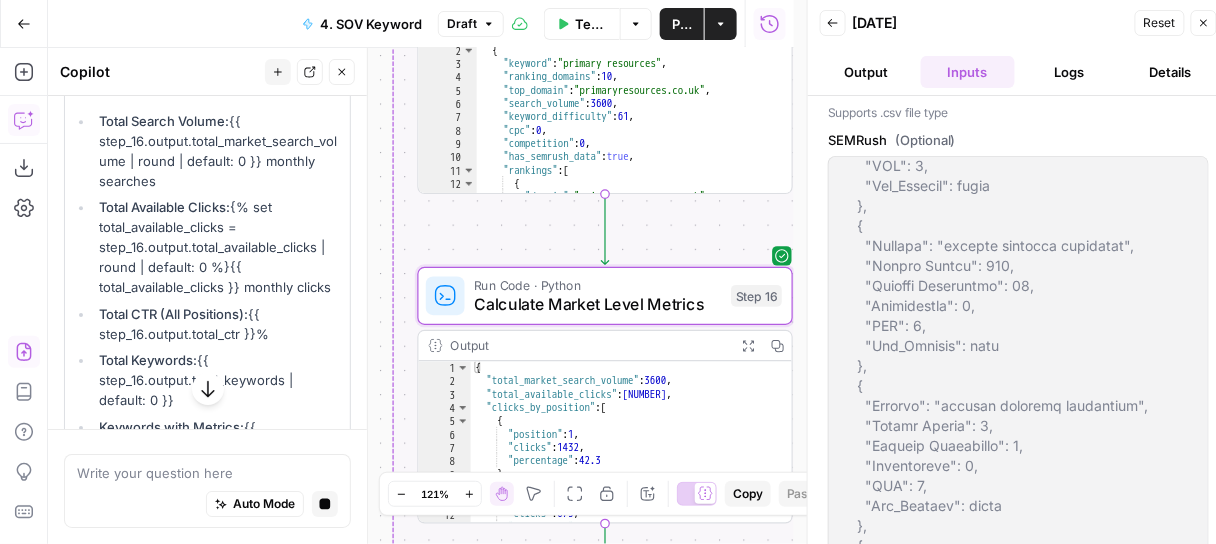 click on "Apply" at bounding box center (312, -118) 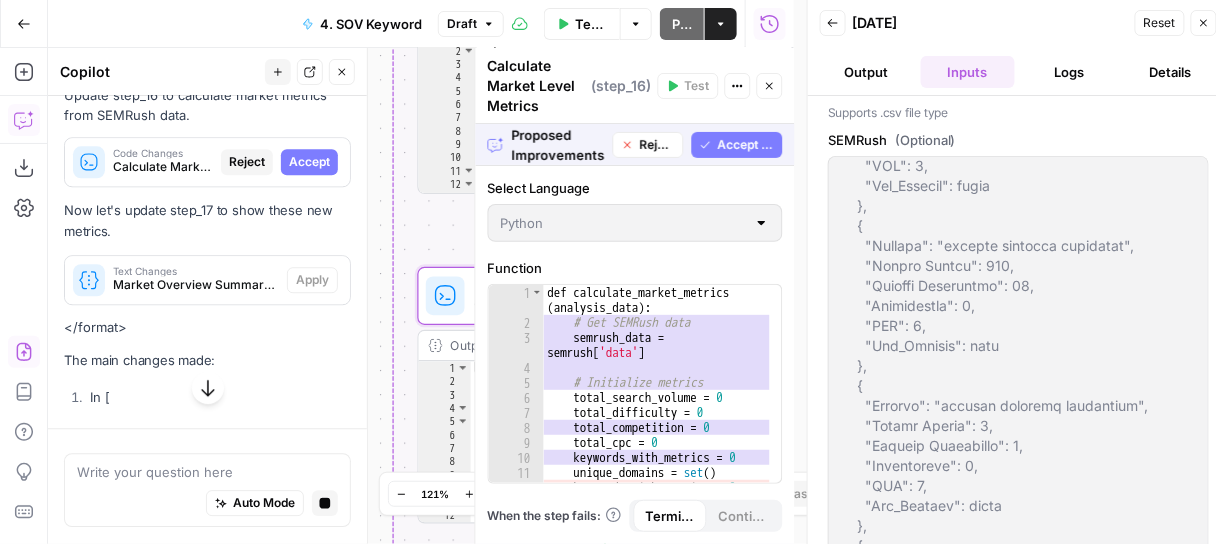click on "Accept" at bounding box center (309, 162) 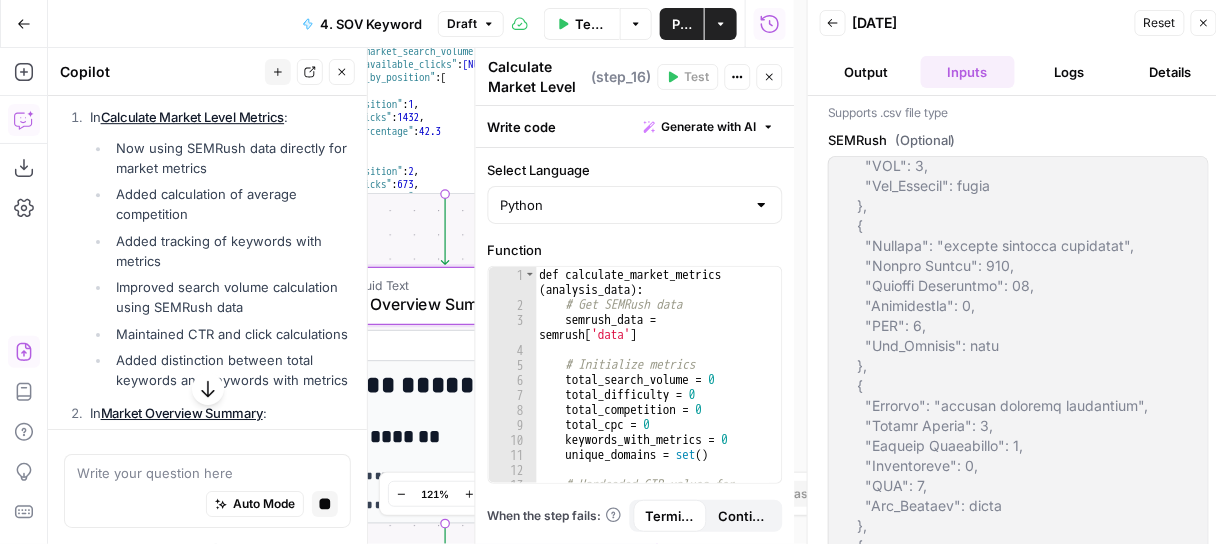 scroll, scrollTop: 20664, scrollLeft: 0, axis: vertical 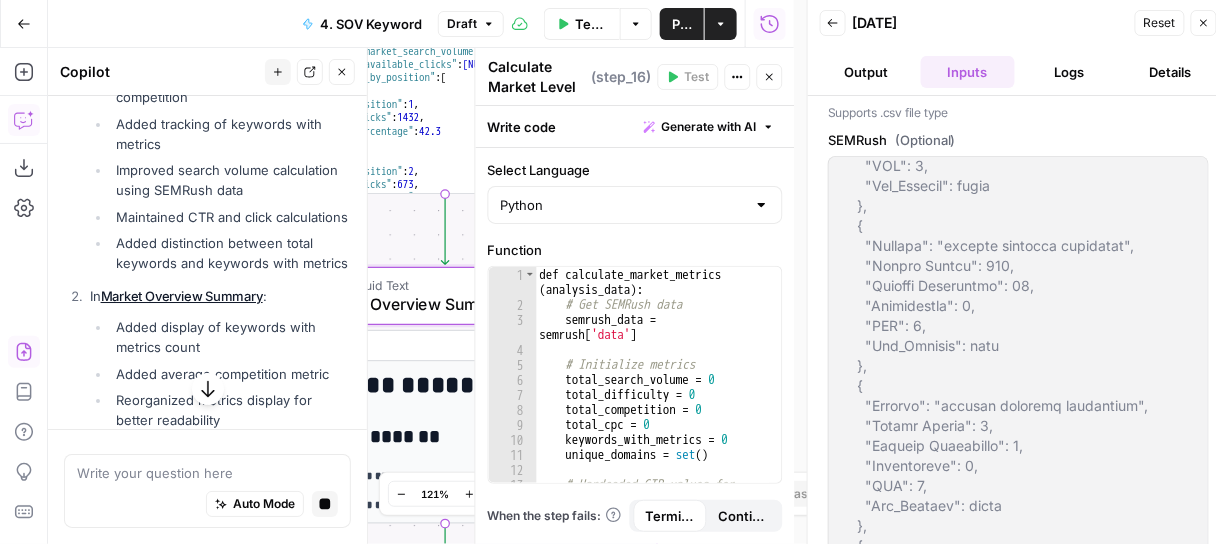 click on "Apply" at bounding box center [312, -117] 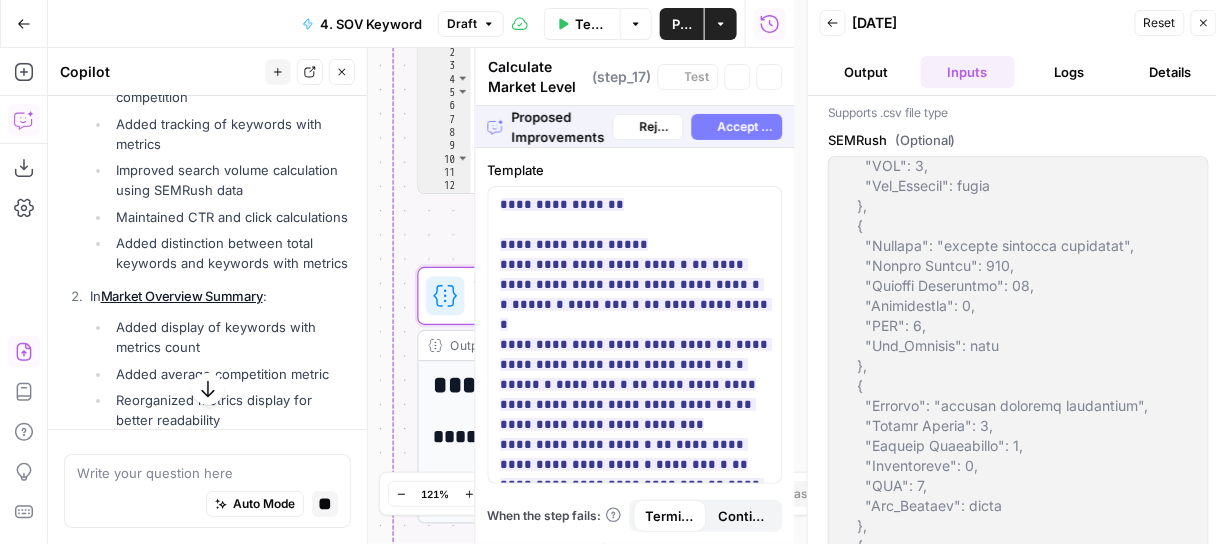 type on "Market Overview Summary" 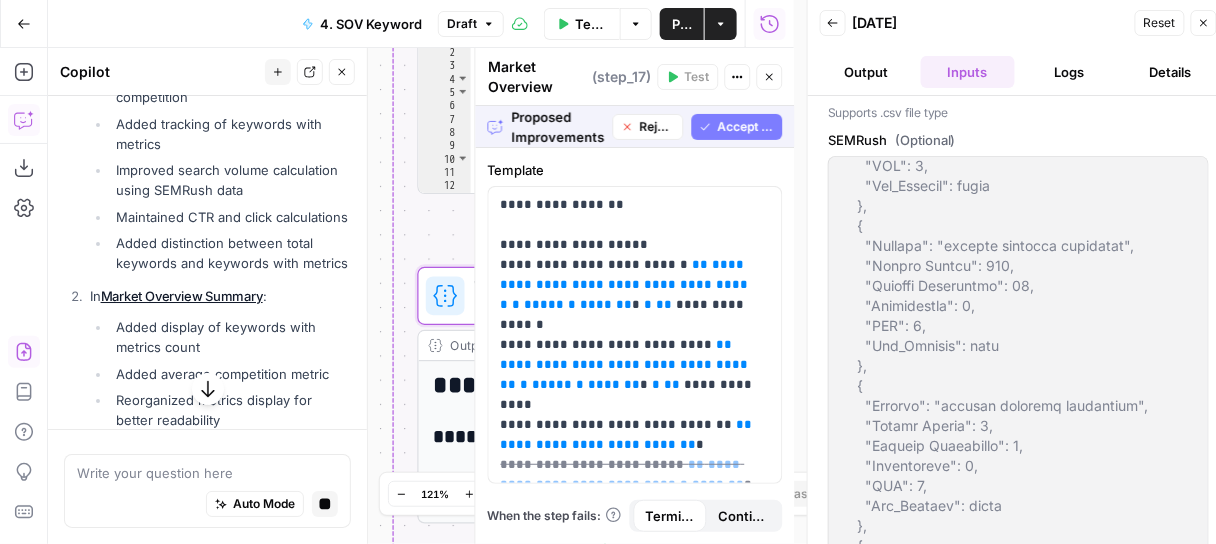 click on "Accept" at bounding box center [309, -117] 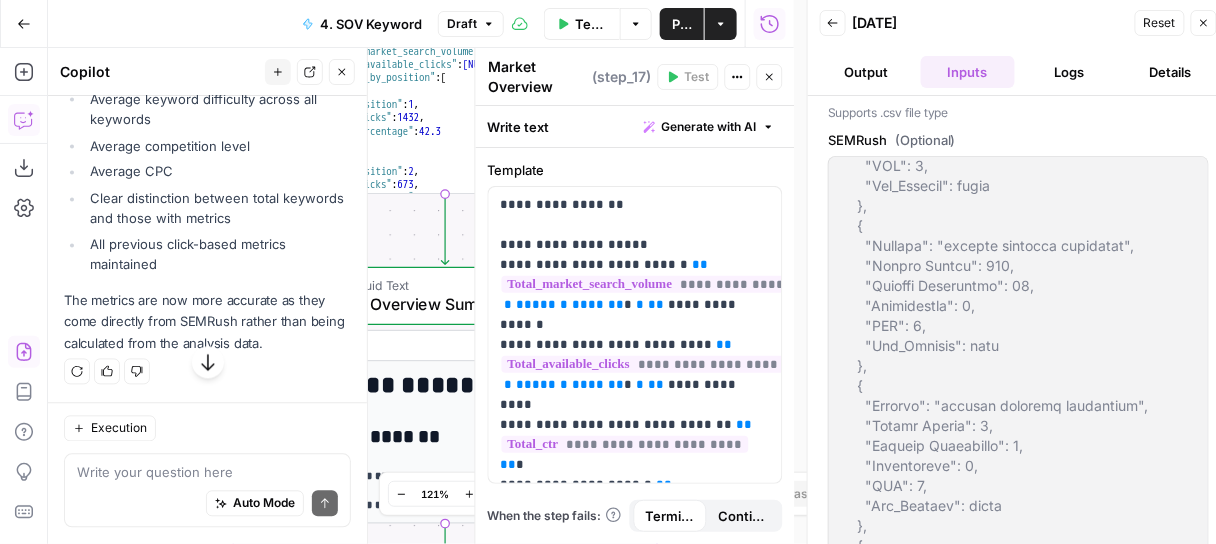 scroll, scrollTop: 22277, scrollLeft: 0, axis: vertical 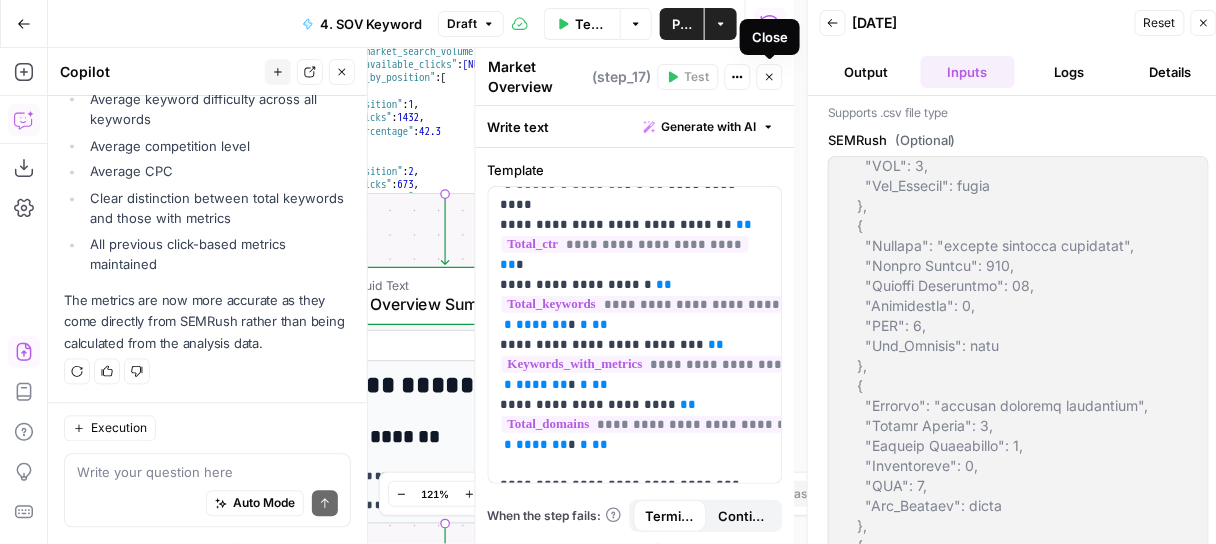 click on "Close" at bounding box center [770, 77] 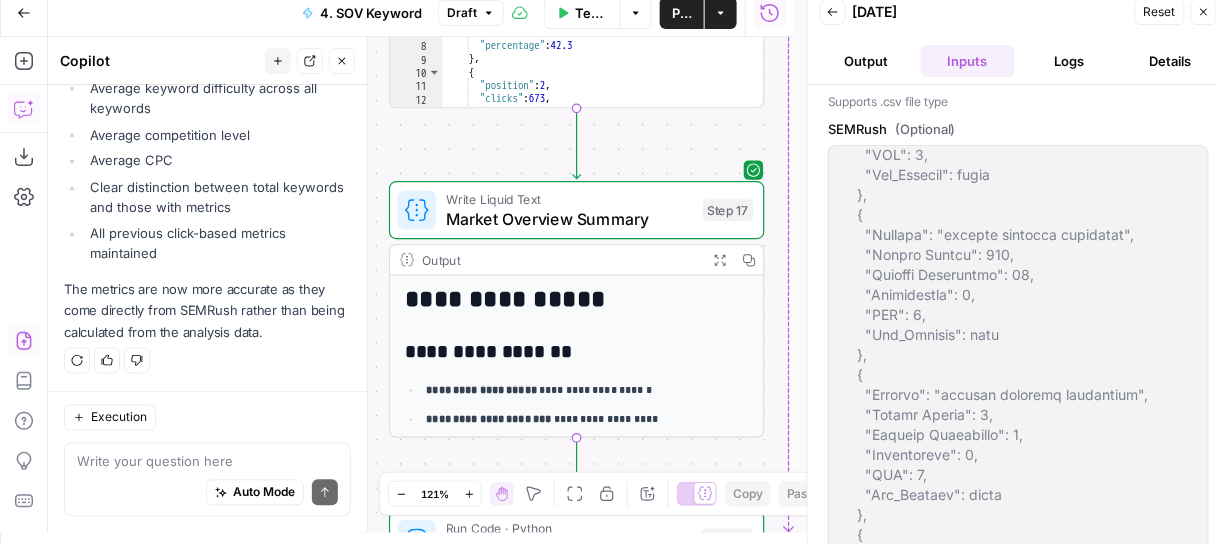 scroll, scrollTop: 0, scrollLeft: 0, axis: both 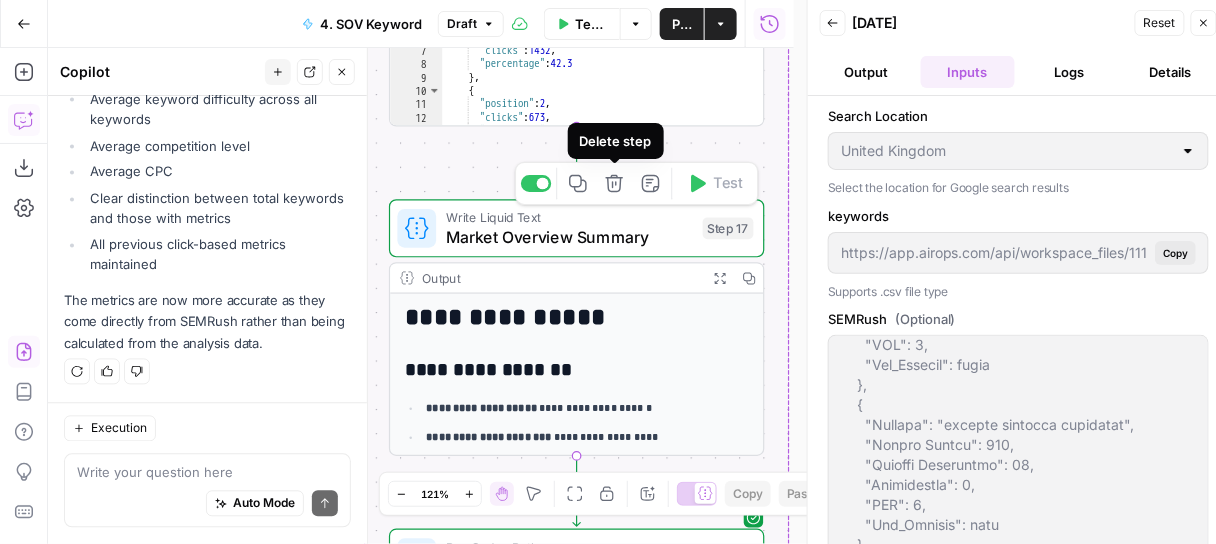 click 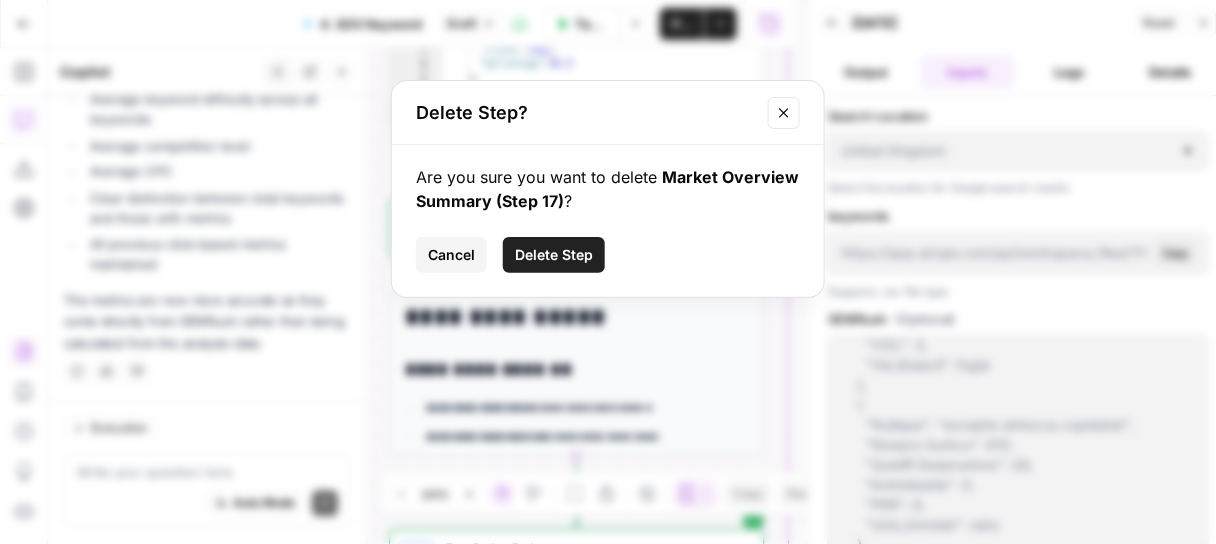 click on "Delete Step" at bounding box center (554, 255) 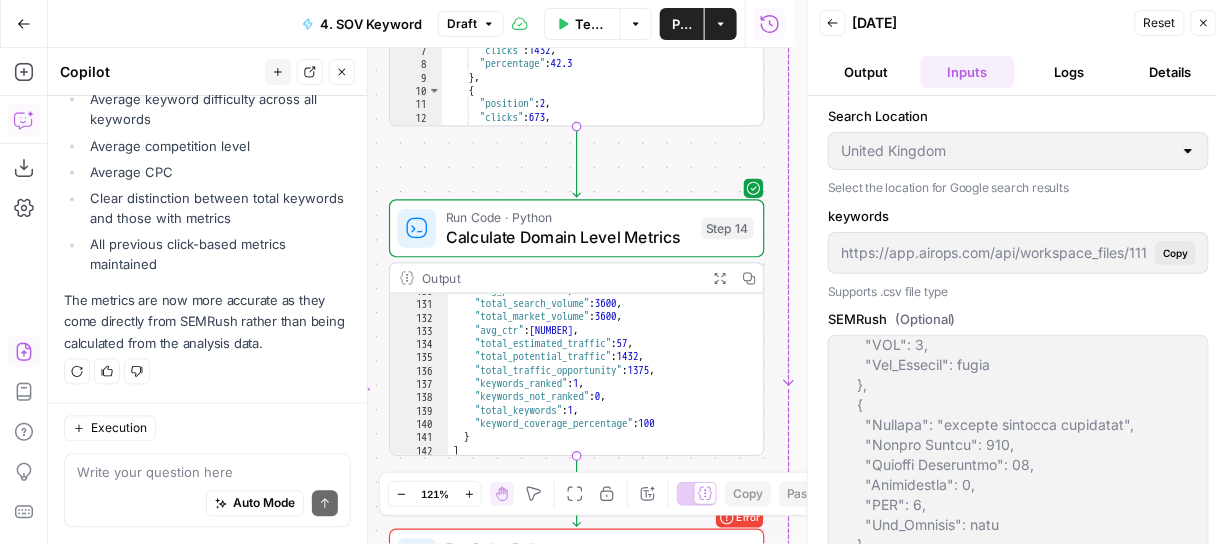 scroll, scrollTop: 22252, scrollLeft: 0, axis: vertical 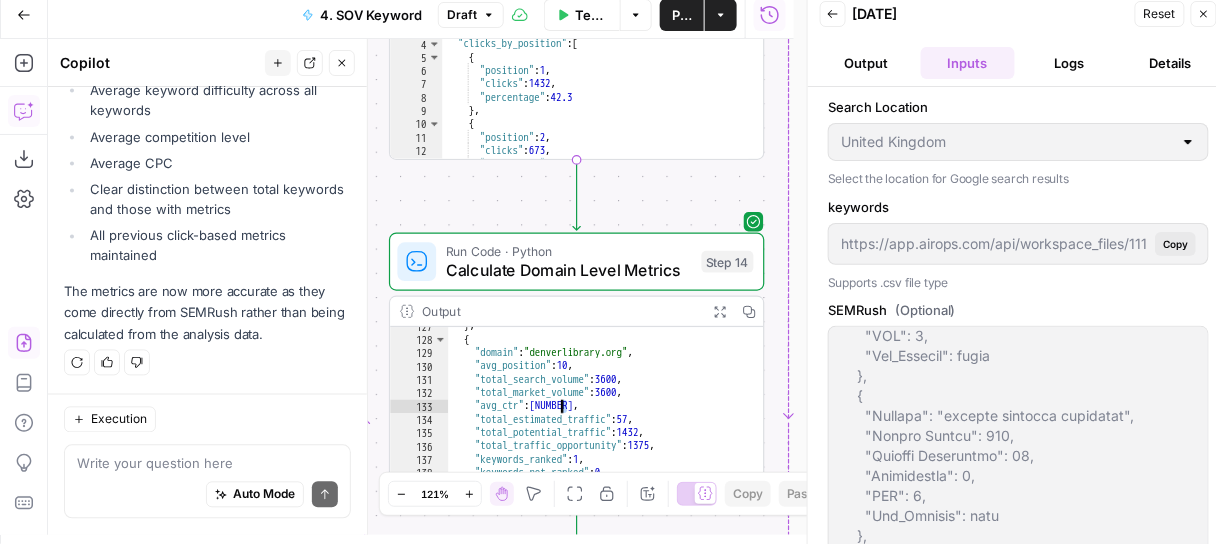 drag, startPoint x: 608, startPoint y: 390, endPoint x: 538, endPoint y: 394, distance: 70.11419 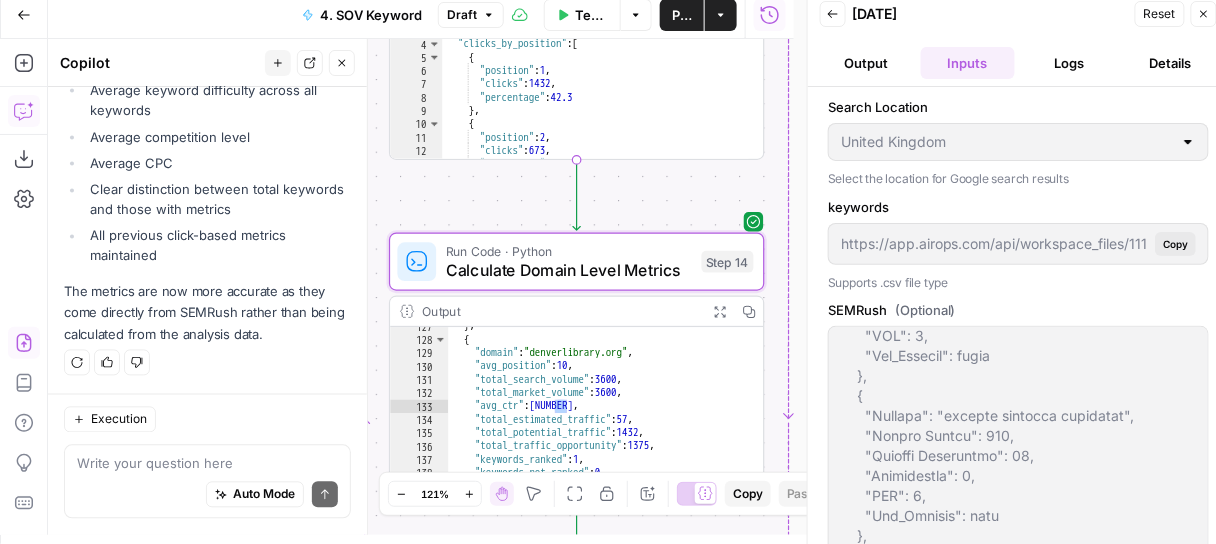 click on "Test Workflow" at bounding box center [591, 15] 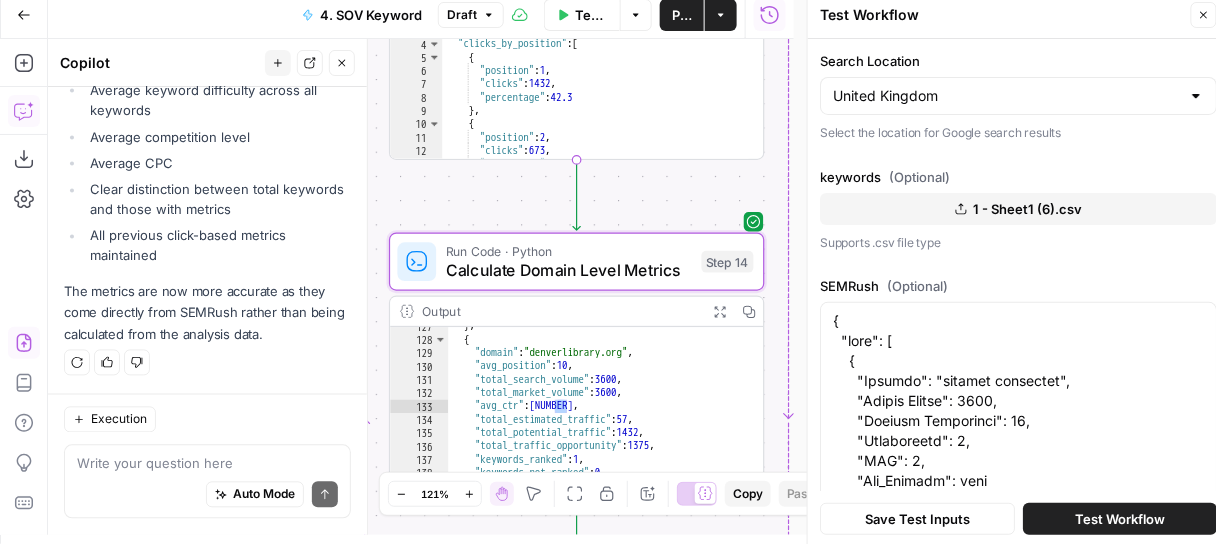 click on "Test Workflow" at bounding box center (1120, 519) 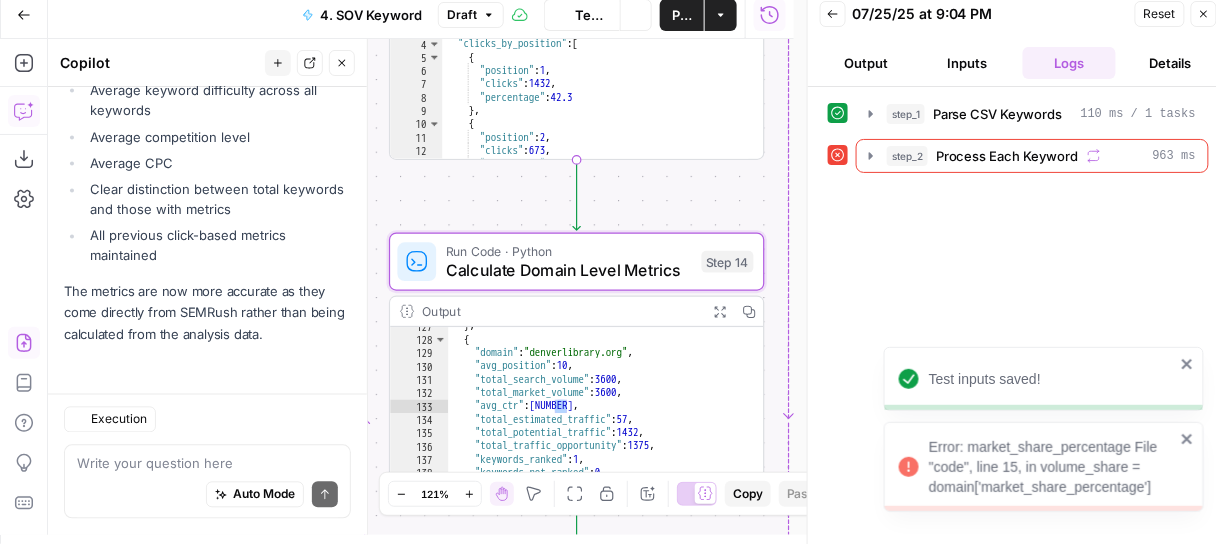 scroll, scrollTop: 22252, scrollLeft: 0, axis: vertical 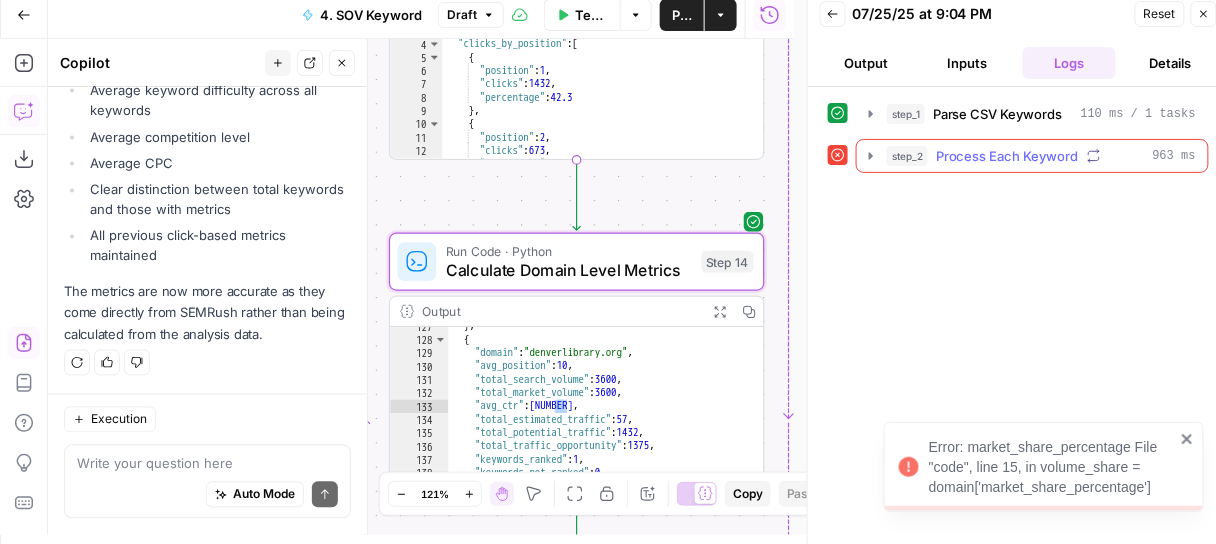 click on "Process Each Keyword" at bounding box center [1007, 156] 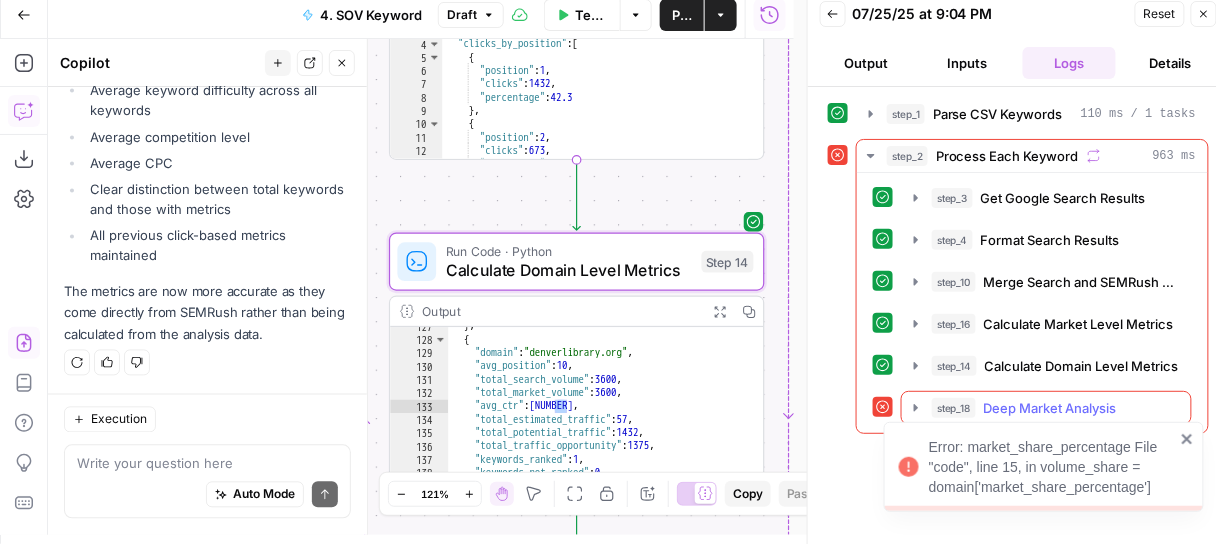 click on "Deep Market Analysis" at bounding box center (1050, 408) 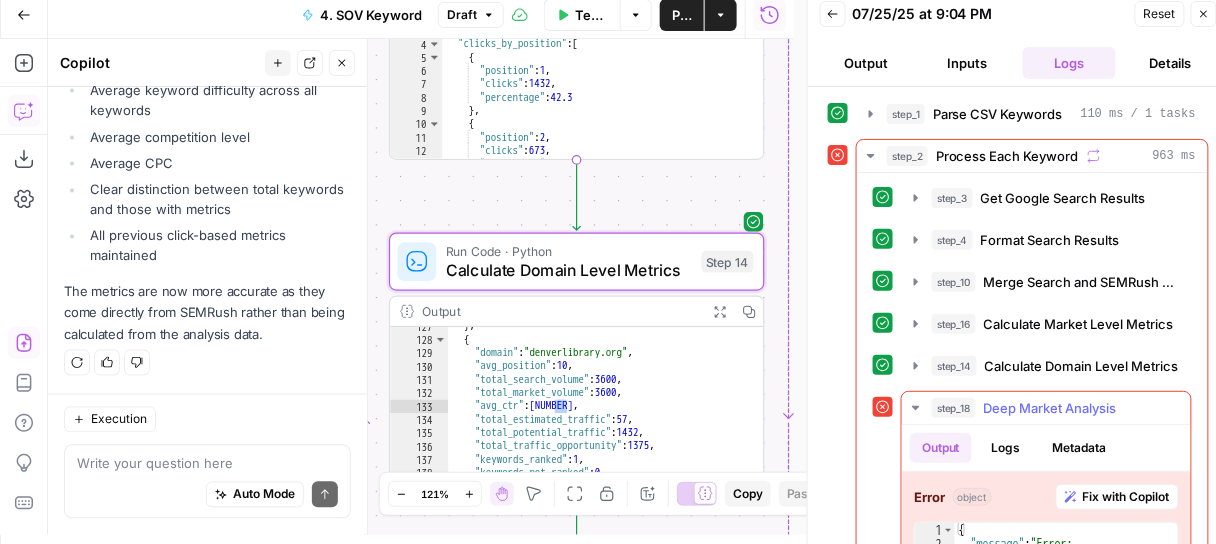 click on "Fix with Copilot" at bounding box center [1126, 497] 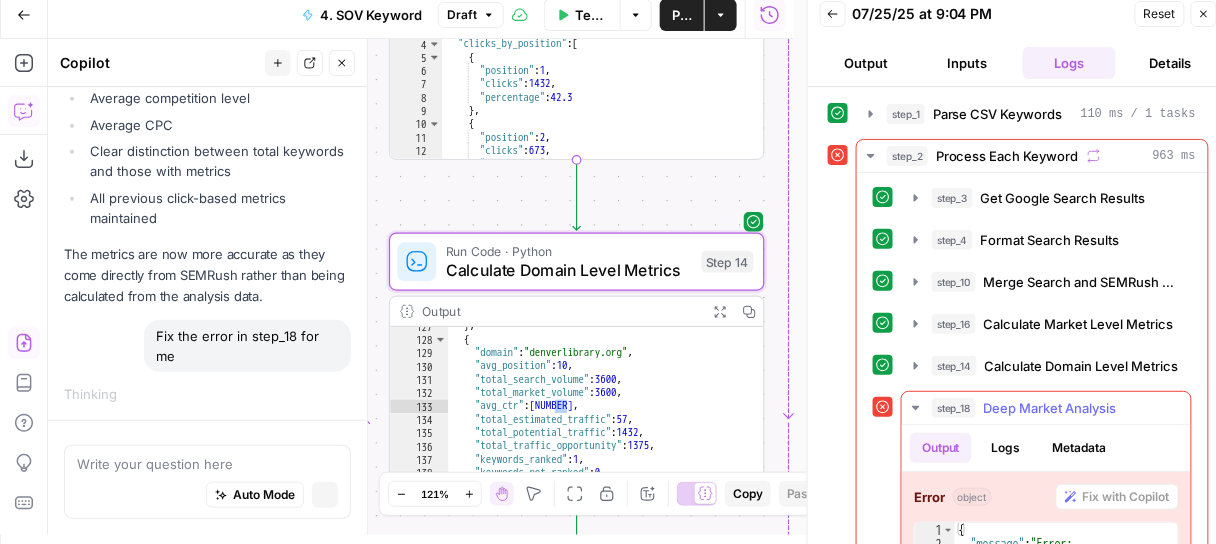 scroll, scrollTop: 21661, scrollLeft: 0, axis: vertical 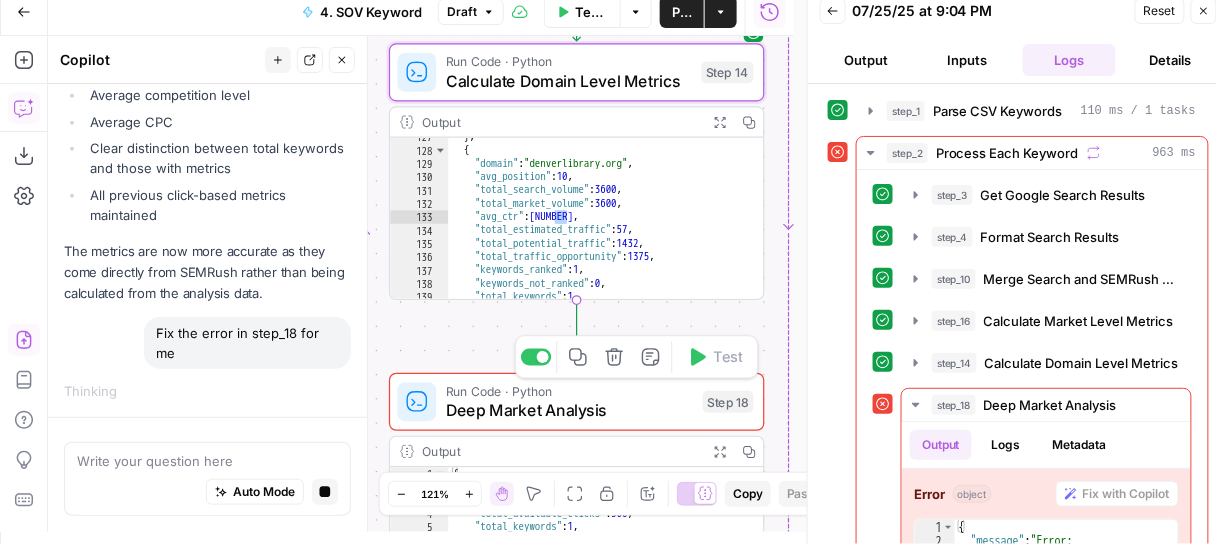 click 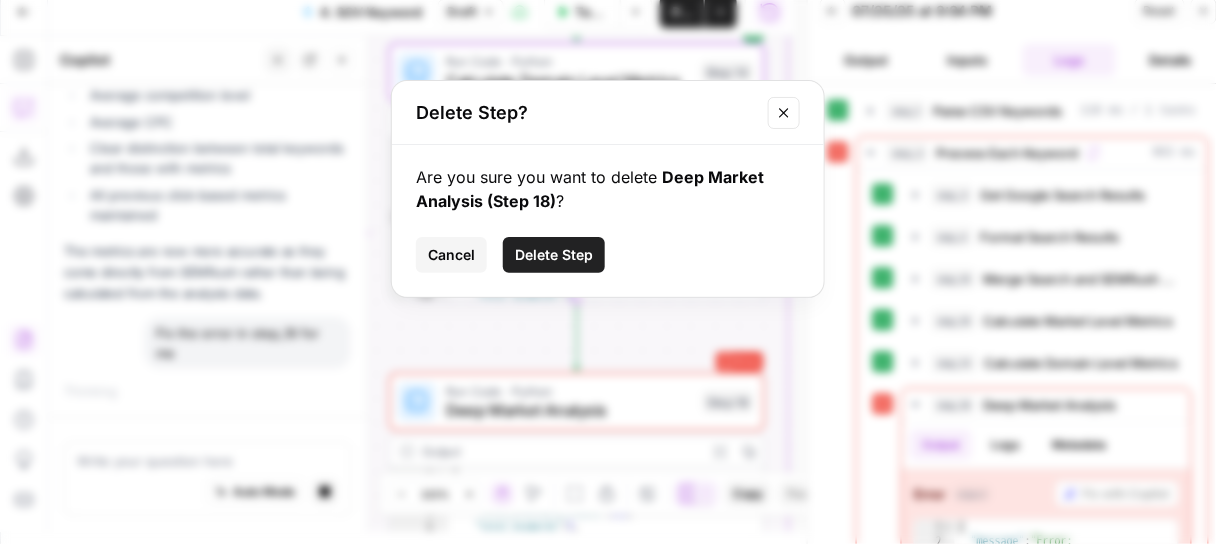 click on "Delete Step" at bounding box center (554, 255) 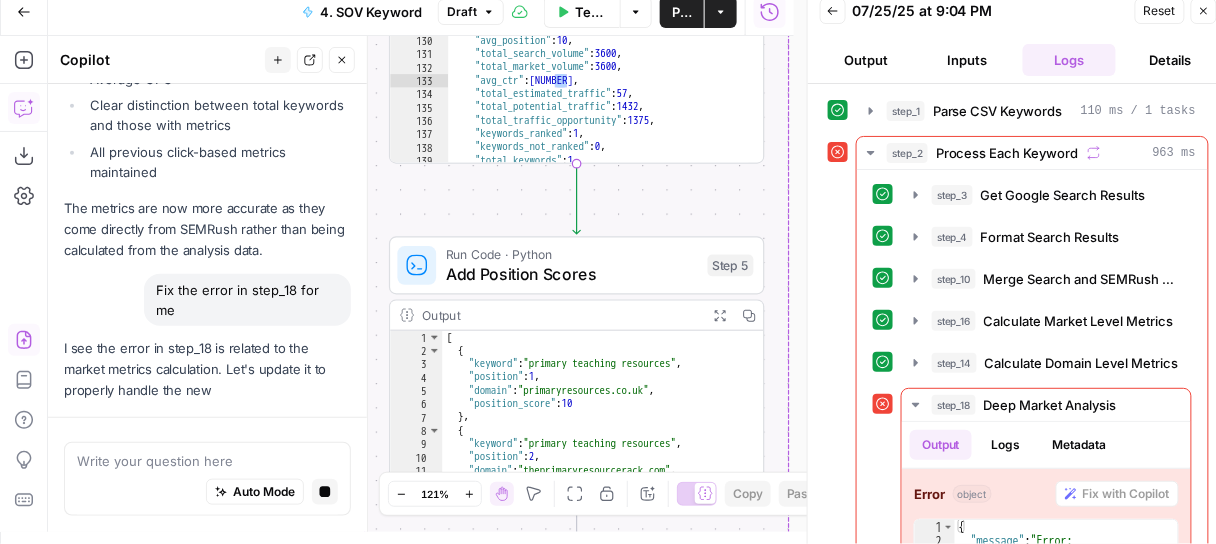 scroll, scrollTop: 21727, scrollLeft: 0, axis: vertical 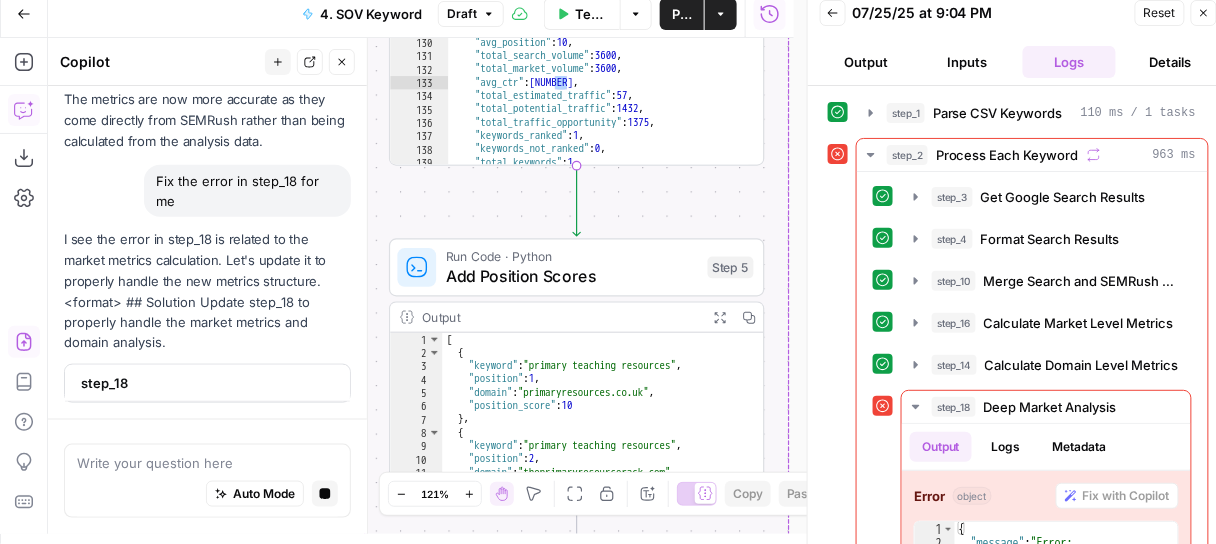 click 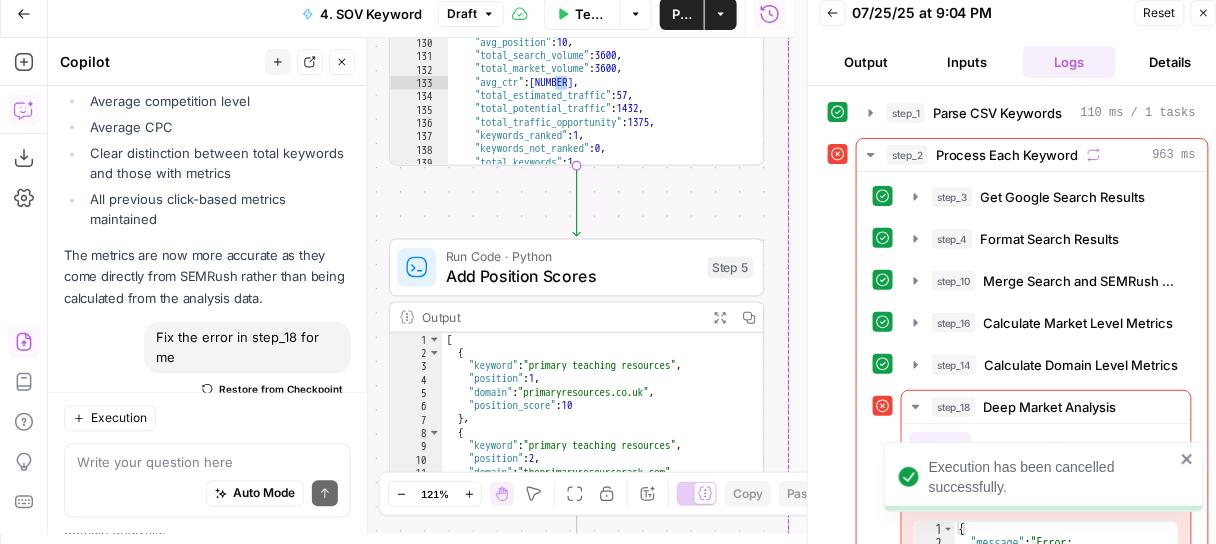 scroll, scrollTop: 22521, scrollLeft: 0, axis: vertical 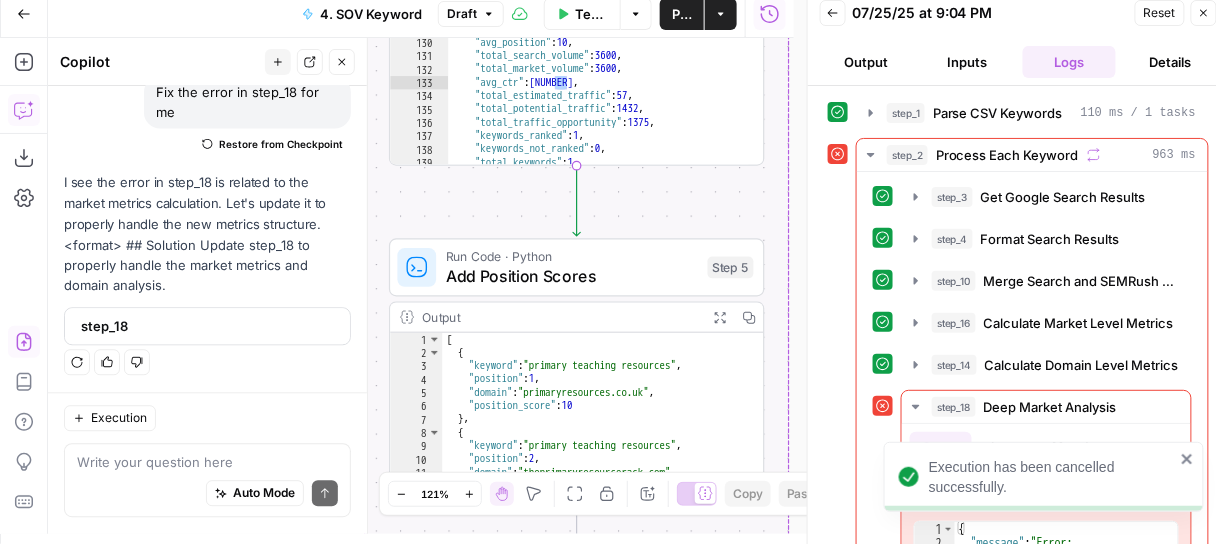 click on "Test Workflow" at bounding box center [591, 14] 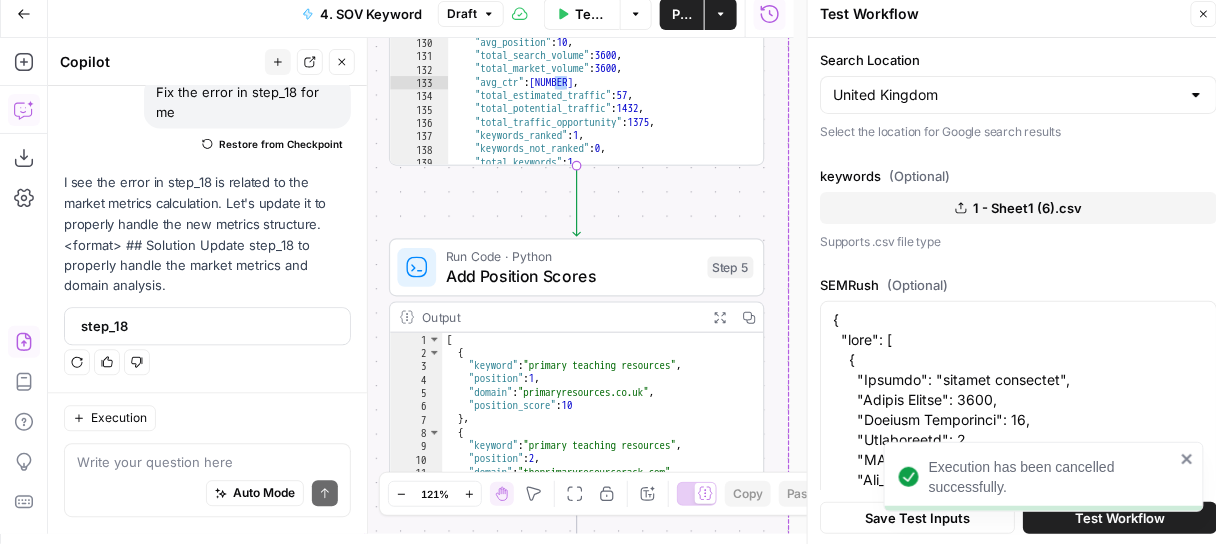 click on "Test Workflow" at bounding box center [1120, 518] 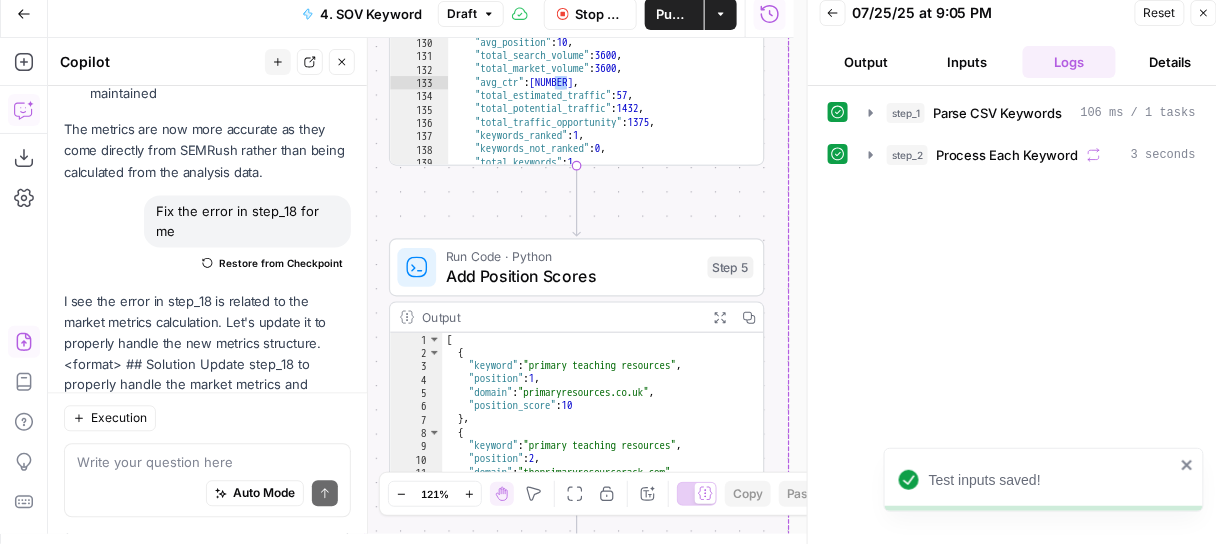 scroll, scrollTop: 22626, scrollLeft: 0, axis: vertical 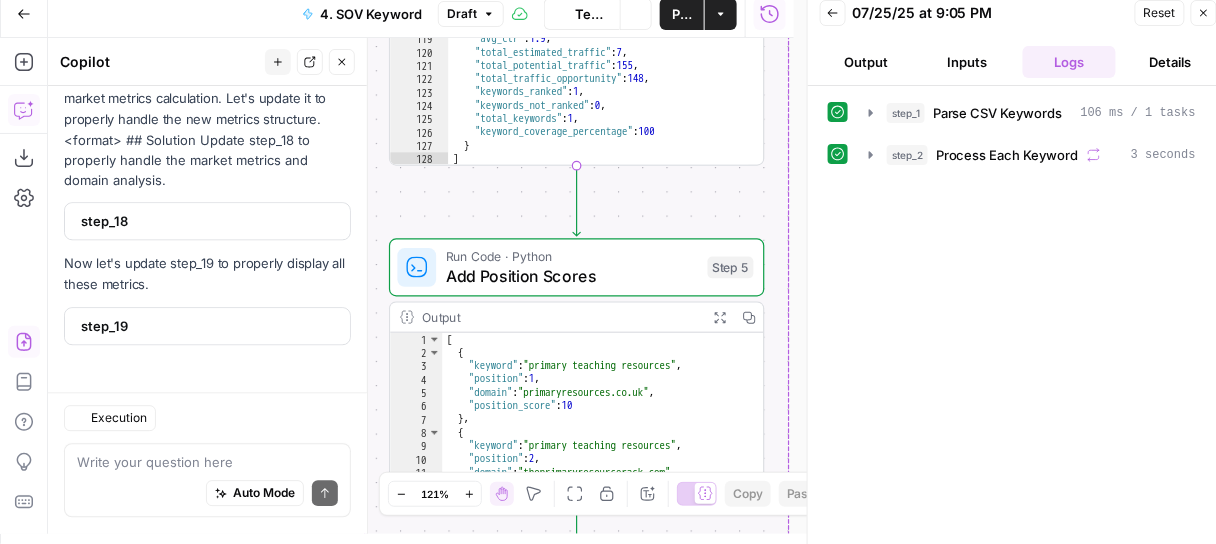 type on "*" 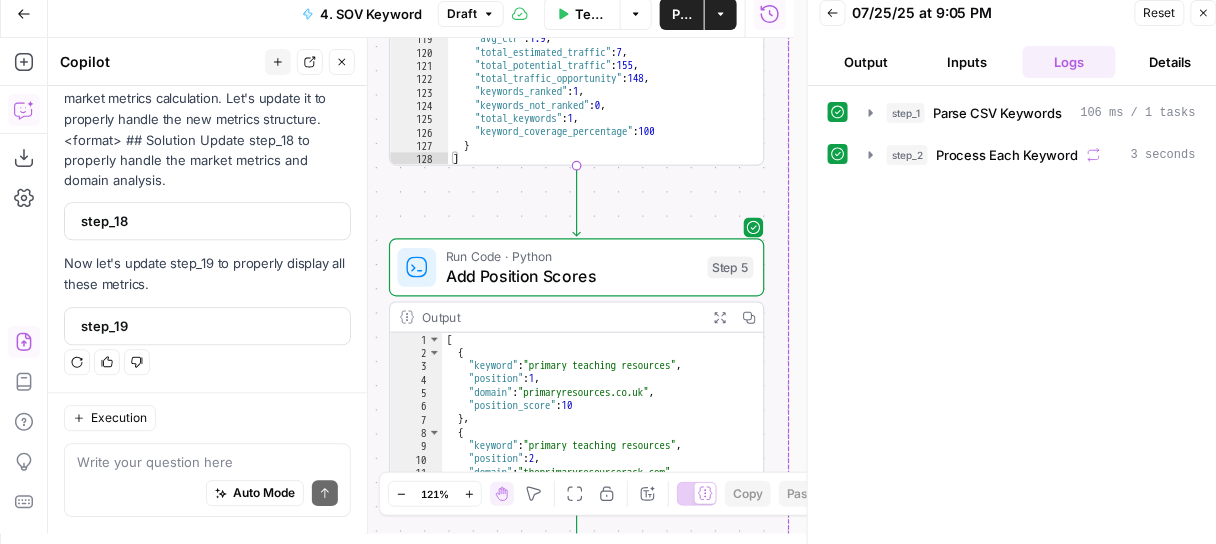 scroll, scrollTop: 22626, scrollLeft: 0, axis: vertical 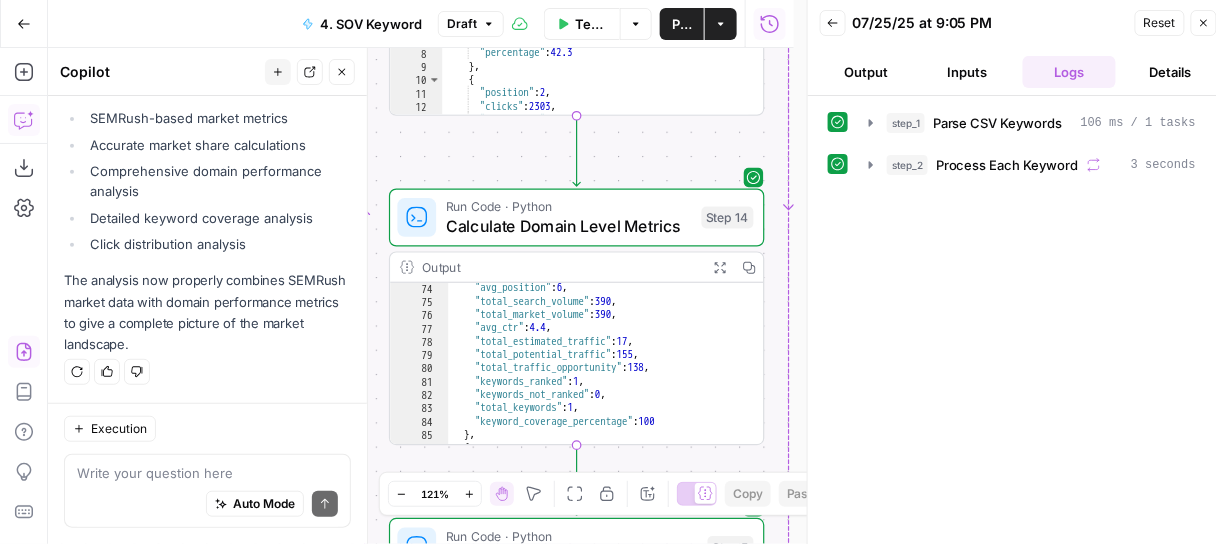 click on "Inputs" at bounding box center (967, 72) 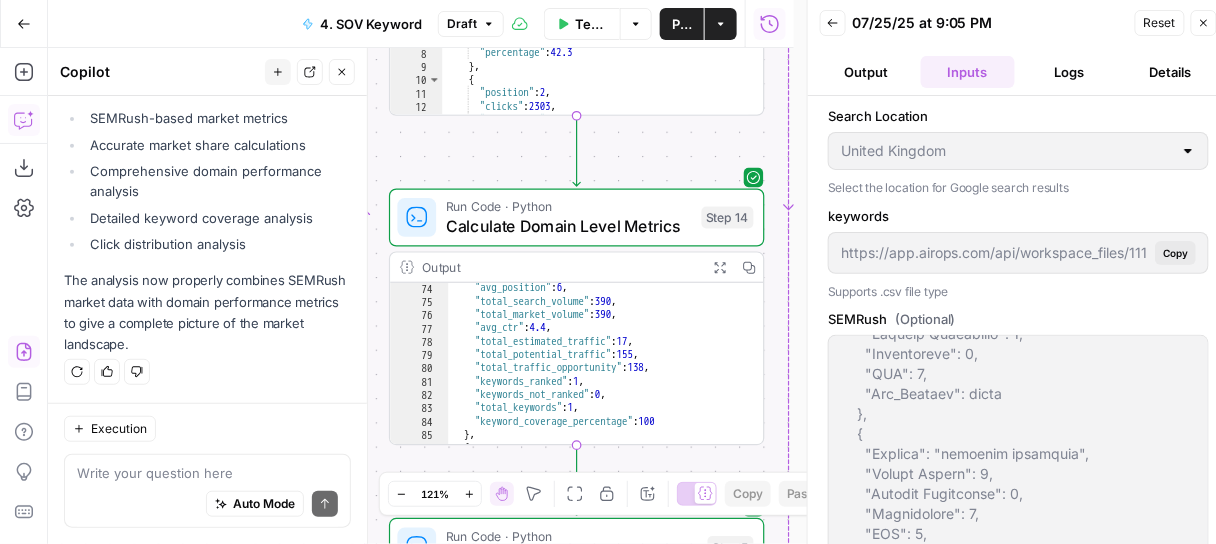 scroll, scrollTop: 0, scrollLeft: 0, axis: both 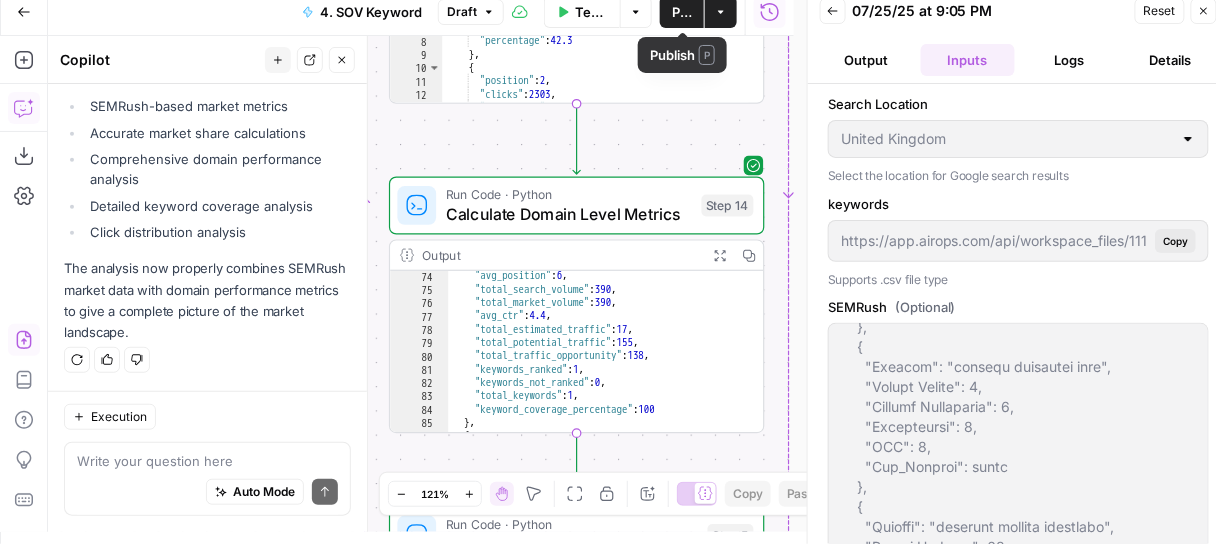 click on "Publish" at bounding box center (682, 12) 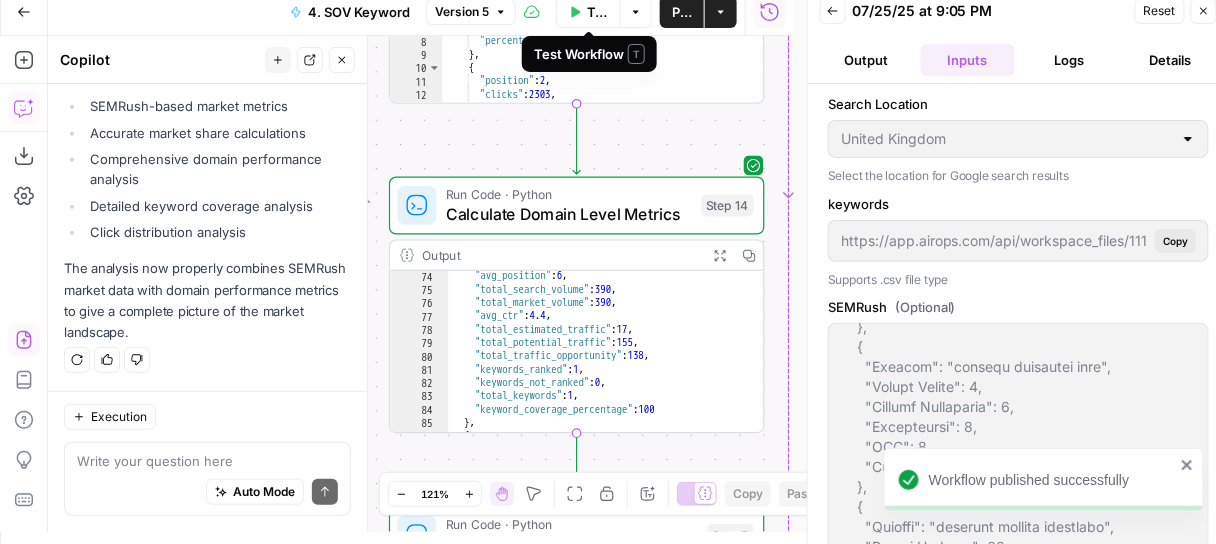 click on "Test Workflow" at bounding box center [597, 12] 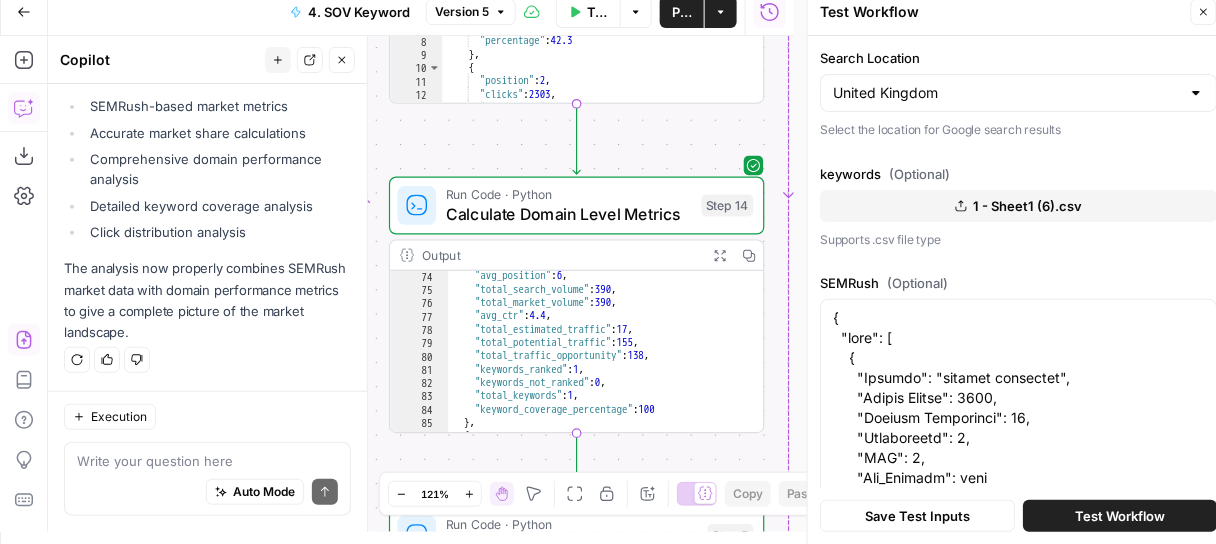 click on "1 - Sheet1 (6).csv" at bounding box center (1018, 206) 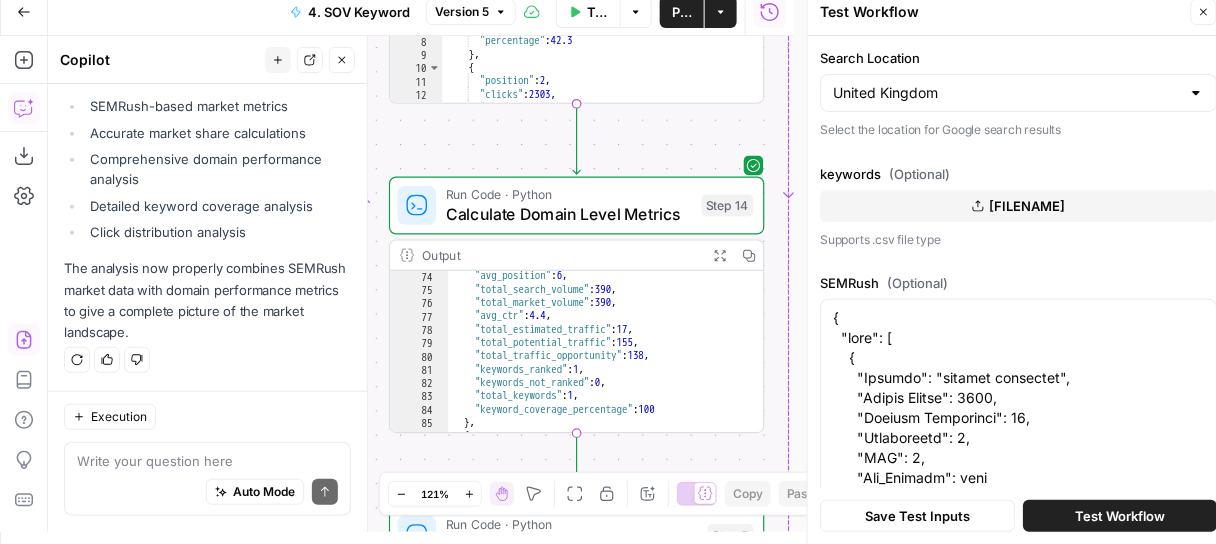 click on "Test Workflow" at bounding box center [1120, 516] 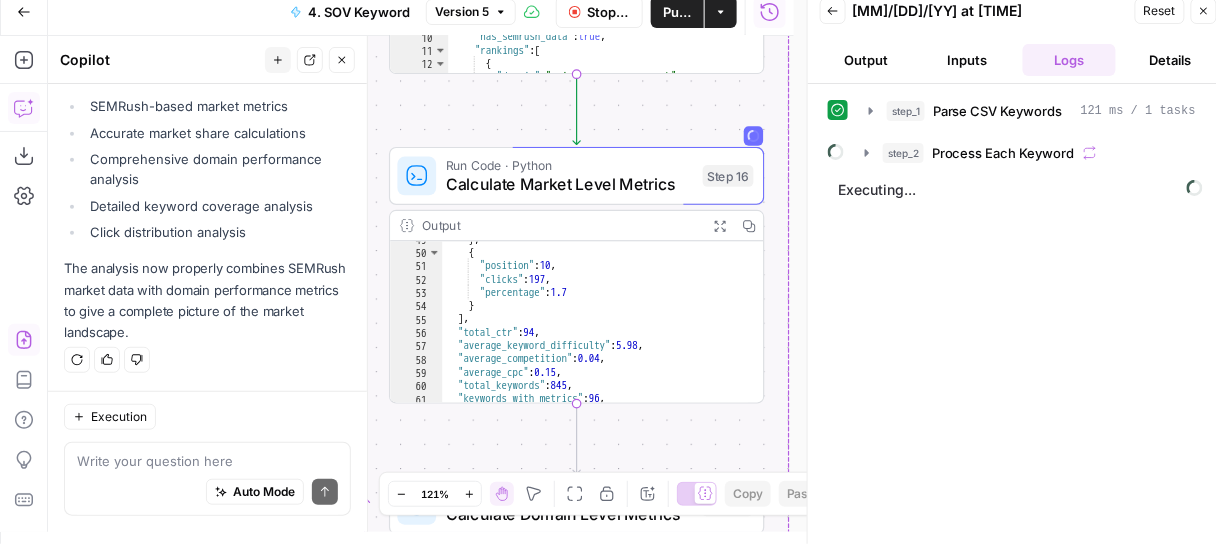 scroll, scrollTop: 556, scrollLeft: 0, axis: vertical 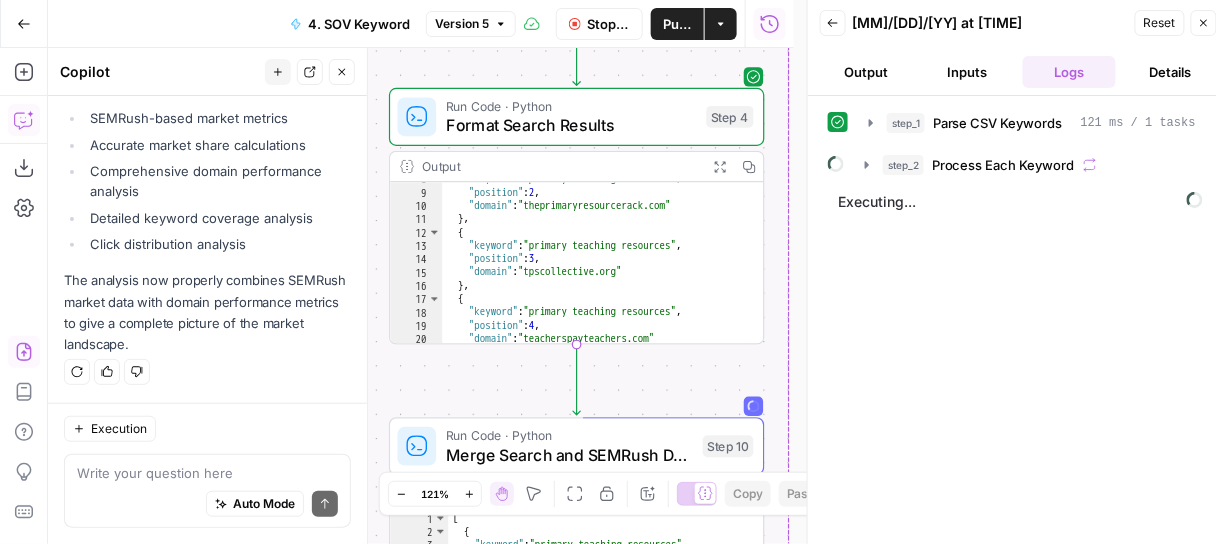 click on ""keyword" :  "primary teaching resources" ,      "position" :  2 ,      "domain" :  "theprimaryresourcerack.com"    } ,    {      "keyword" :  "primary teaching resources" ,      "position" :  3 ,      "domain" :  "tpscollective.org"    } ,    {      "keyword" :  "primary teaching resources" ,      "position" :  4 ,      "domain" :  "teacherspayteachers.com"    } ," at bounding box center (595, 267) 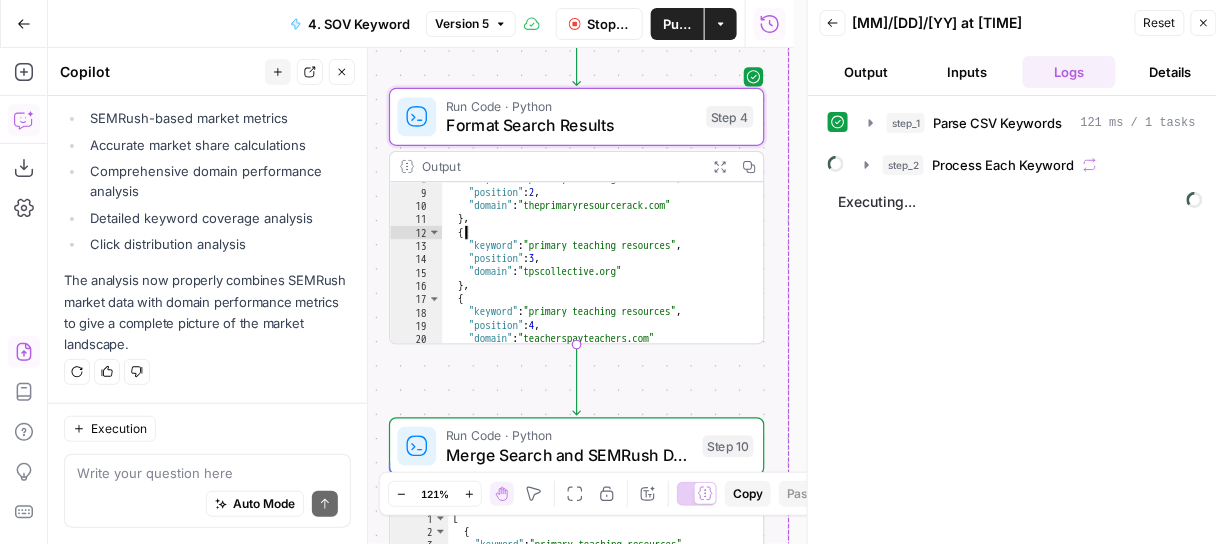 type on "*" 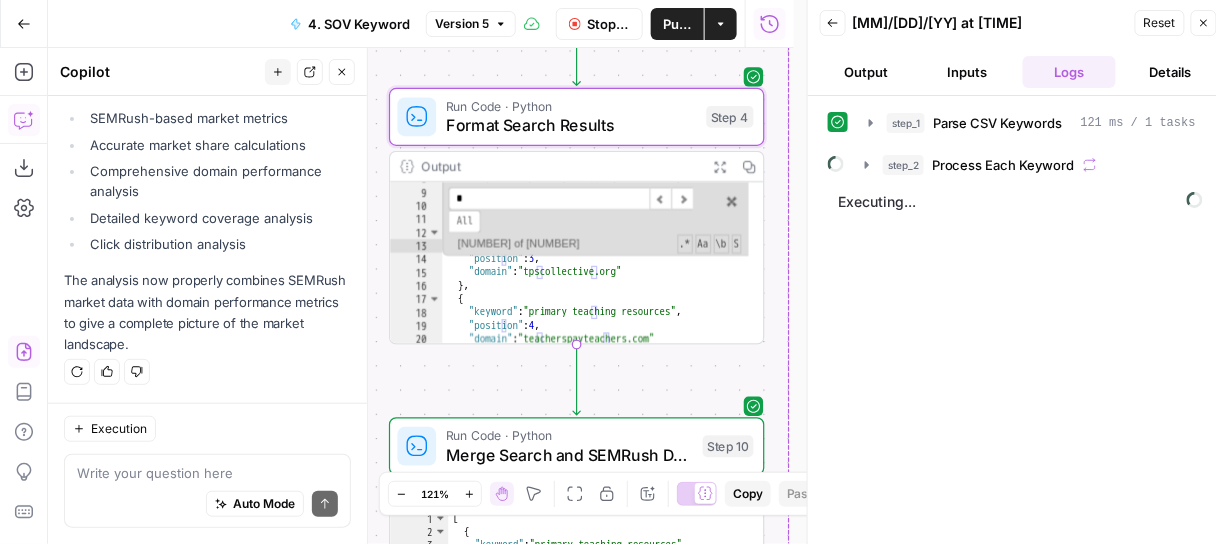 type on "**" 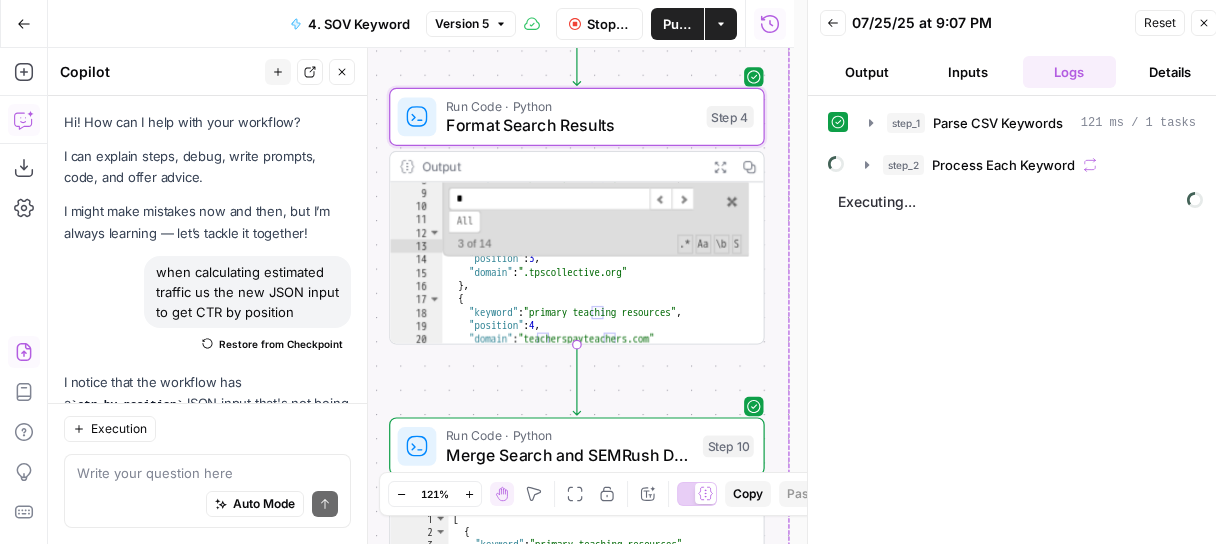 scroll, scrollTop: 0, scrollLeft: 0, axis: both 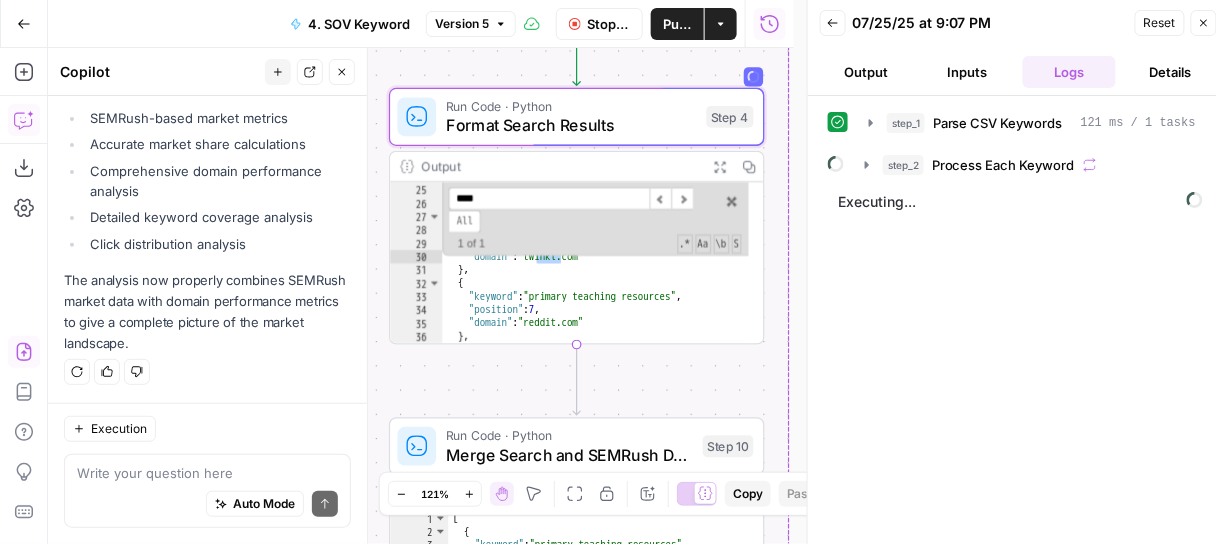 type on "*****" 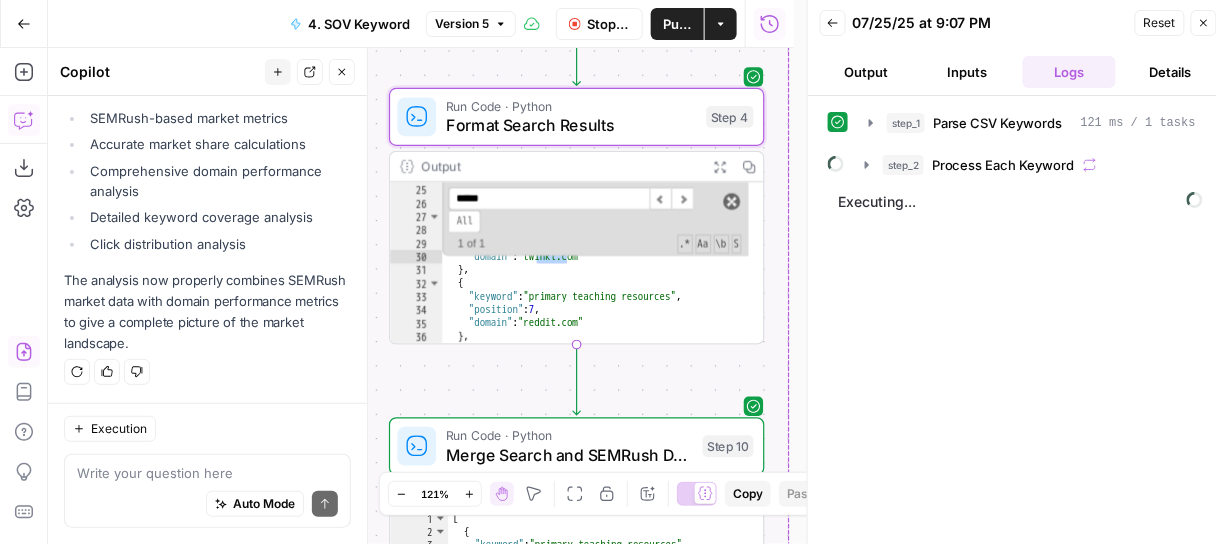 click at bounding box center [732, 201] 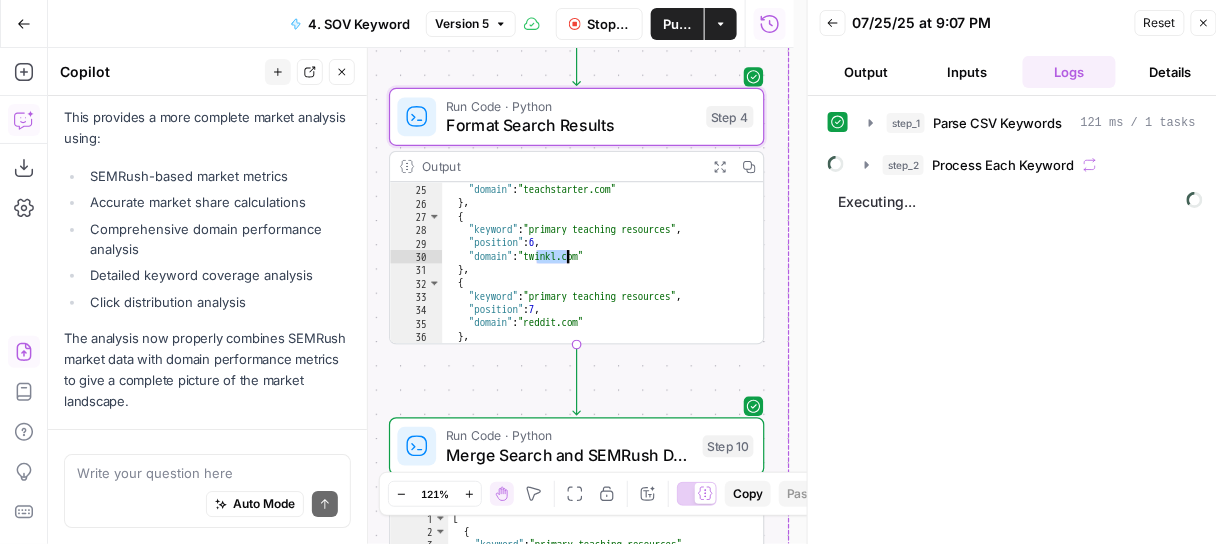 type on "**********" 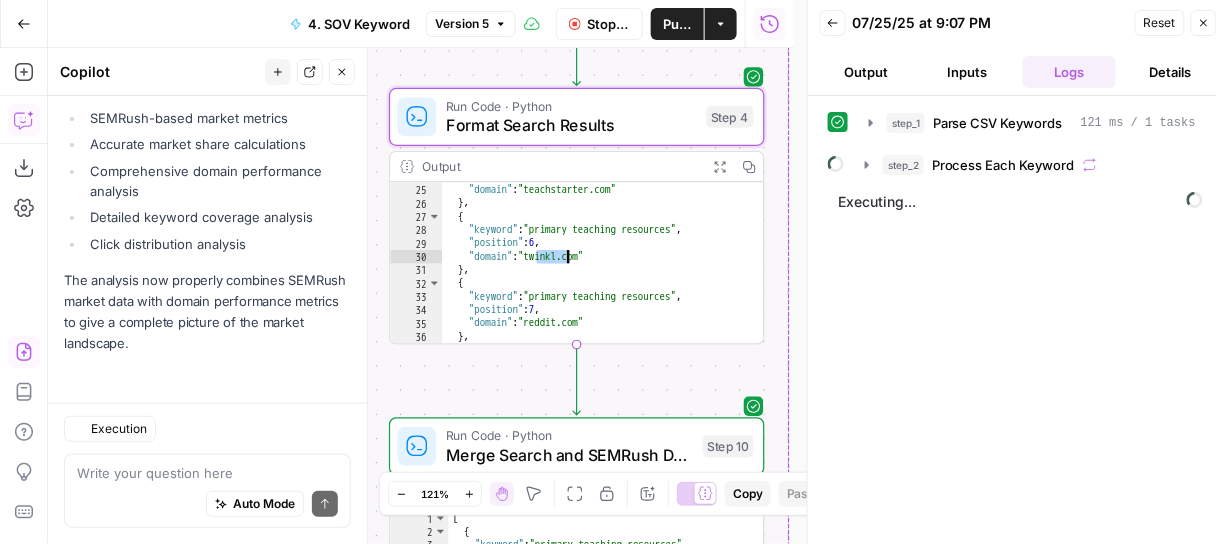 scroll, scrollTop: 23496, scrollLeft: 0, axis: vertical 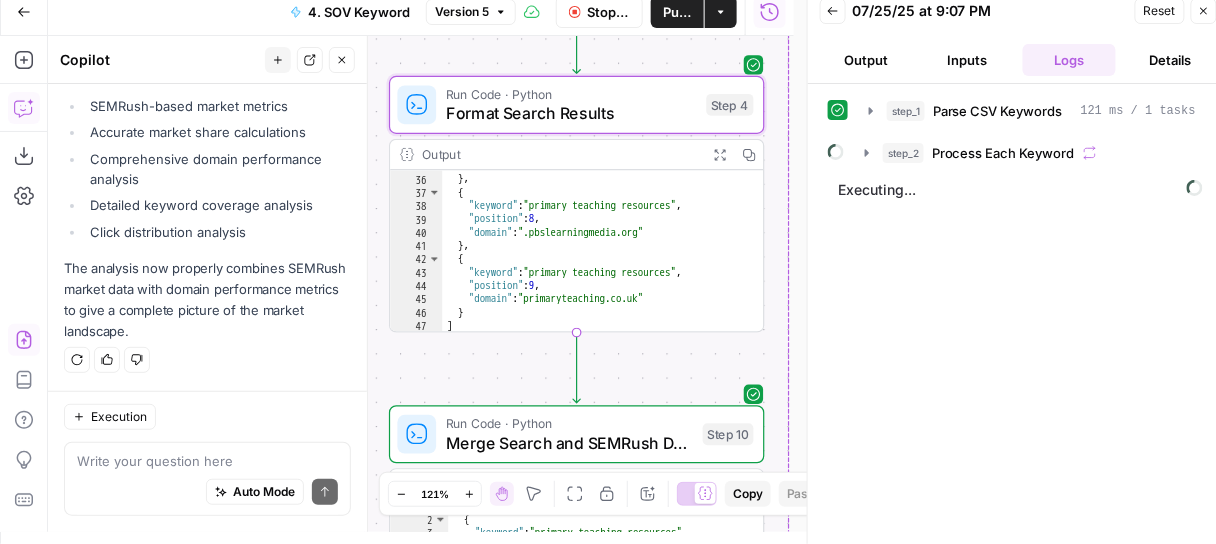 click on "Output" at bounding box center [560, 154] 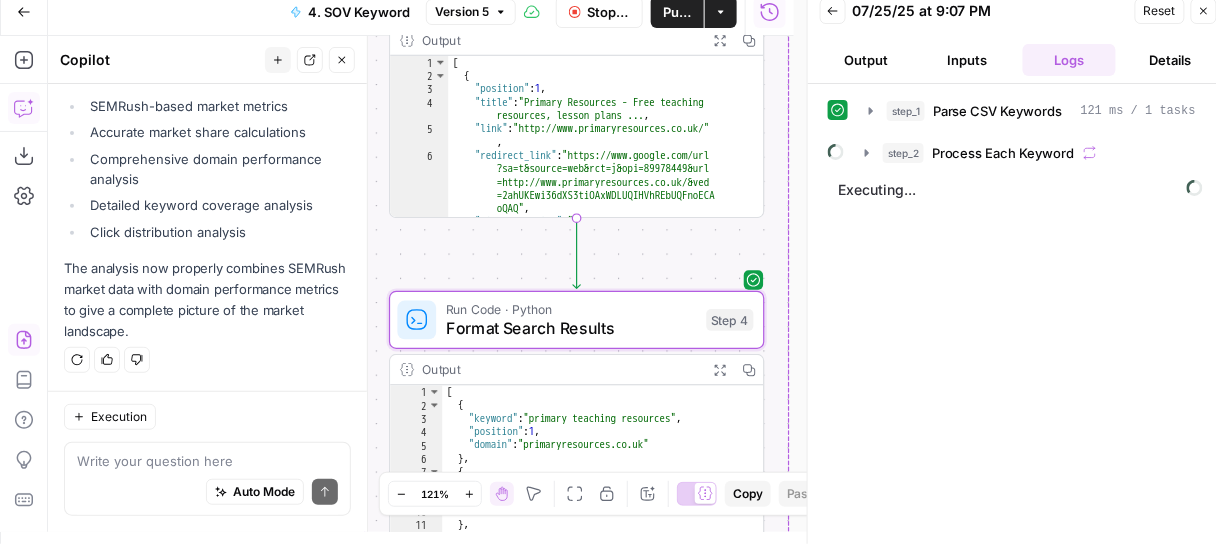 scroll, scrollTop: 0, scrollLeft: 0, axis: both 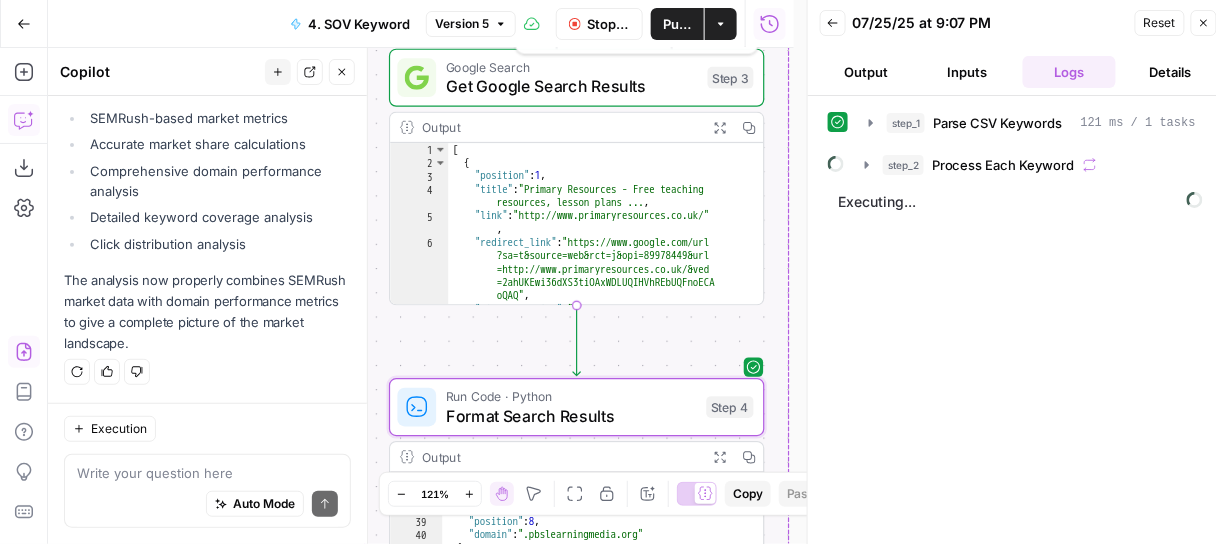 click on "Output" at bounding box center [560, 127] 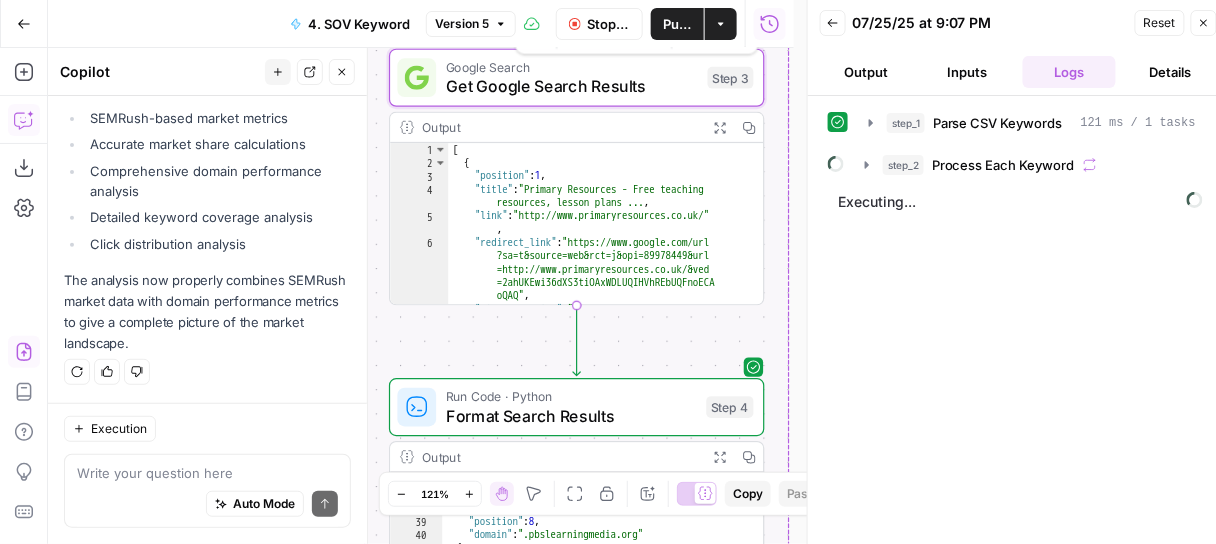 click on "Output" at bounding box center (866, 72) 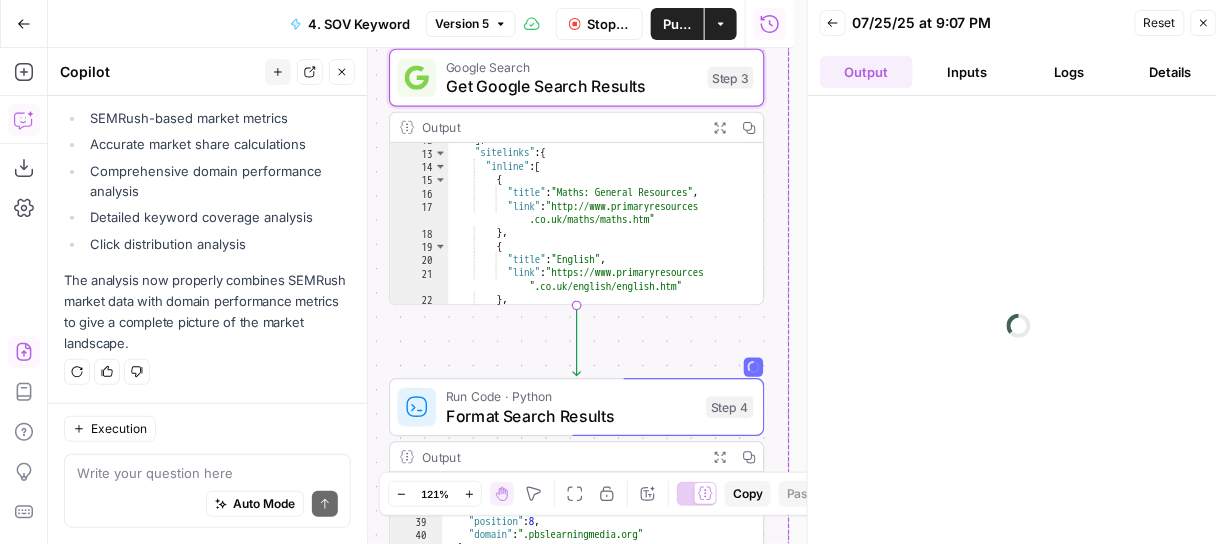 scroll, scrollTop: 282, scrollLeft: 0, axis: vertical 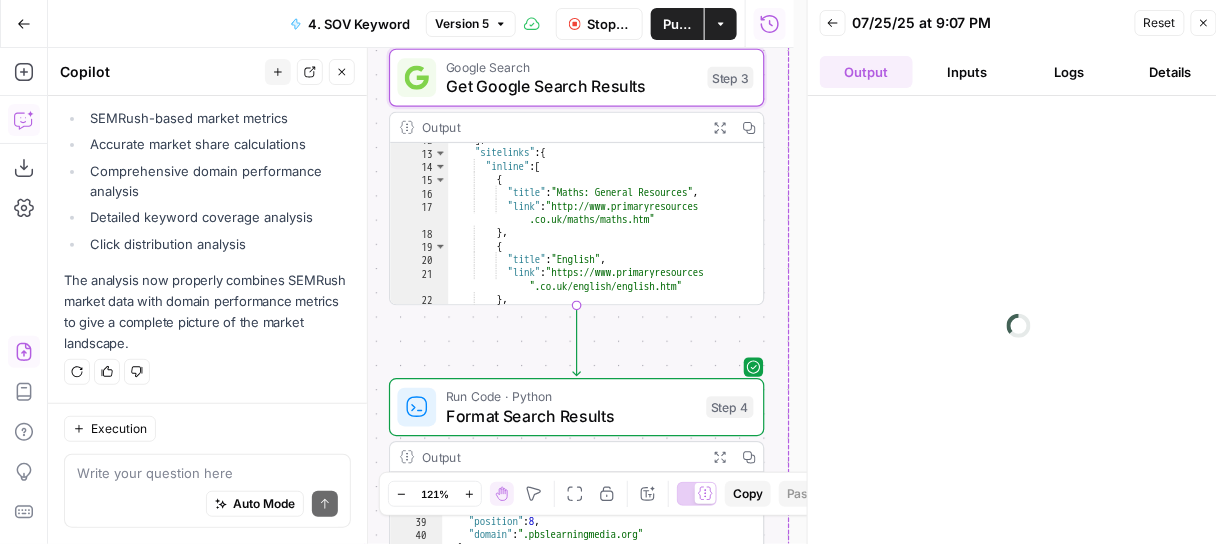 click on "] ,      "sitelinks" :  {         "inline" :  [           {              "title" :  "Maths: General Resources" ,              "link" :  "http://www.primaryresources                .co.uk/maths/maths.htm"           } ,           {              "title" :  "English" ,              "link" :  "https://www.primaryresources                .co.uk/english/english.htm"           } ,           {" at bounding box center [598, 227] 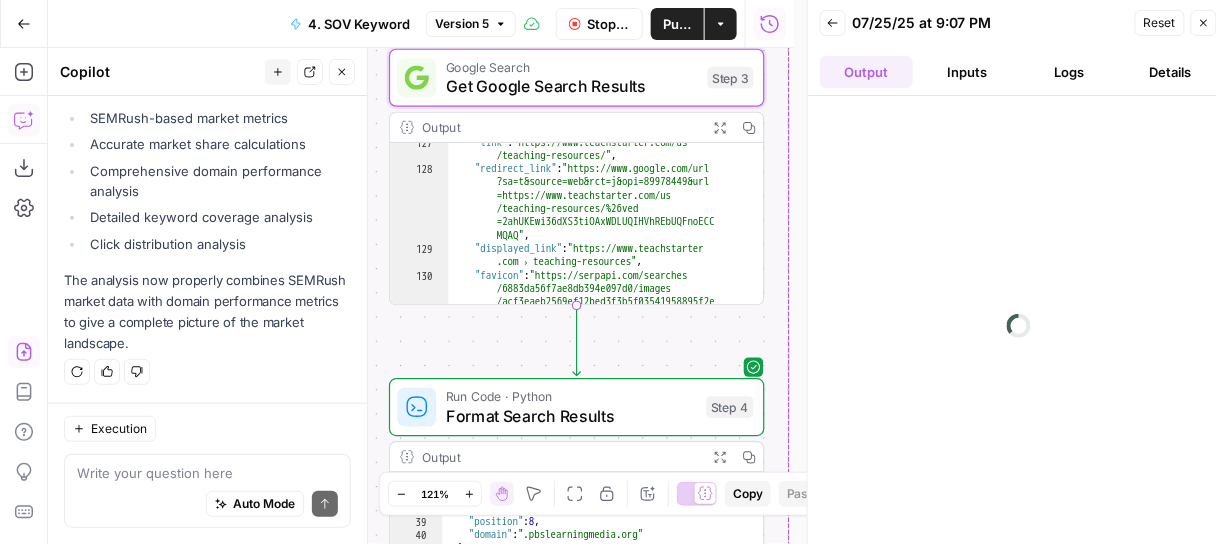 scroll, scrollTop: 2117, scrollLeft: 0, axis: vertical 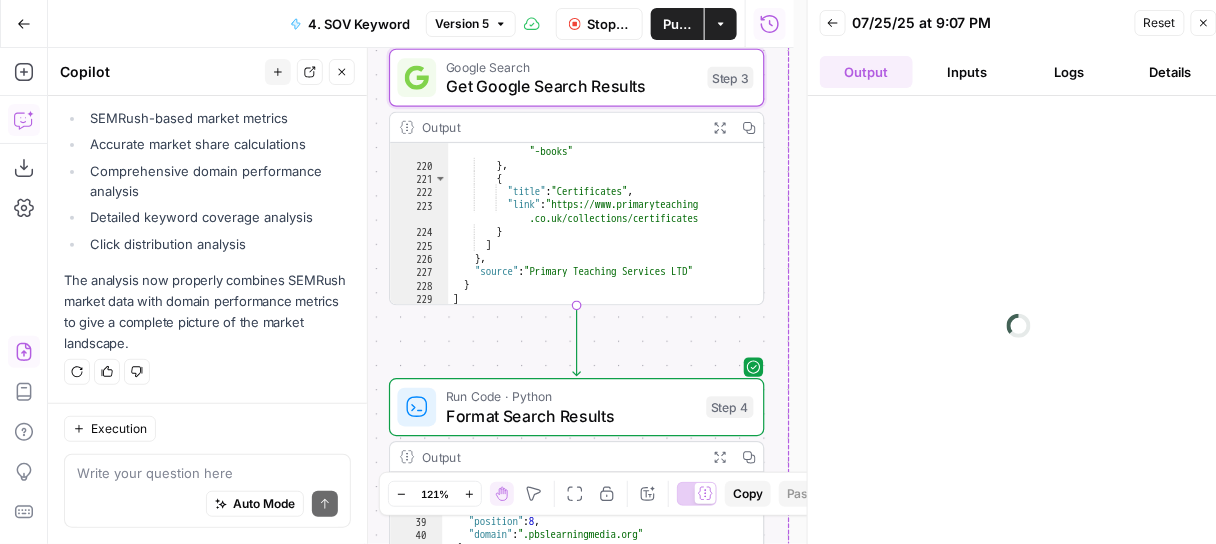 click on "Inputs" at bounding box center (967, 72) 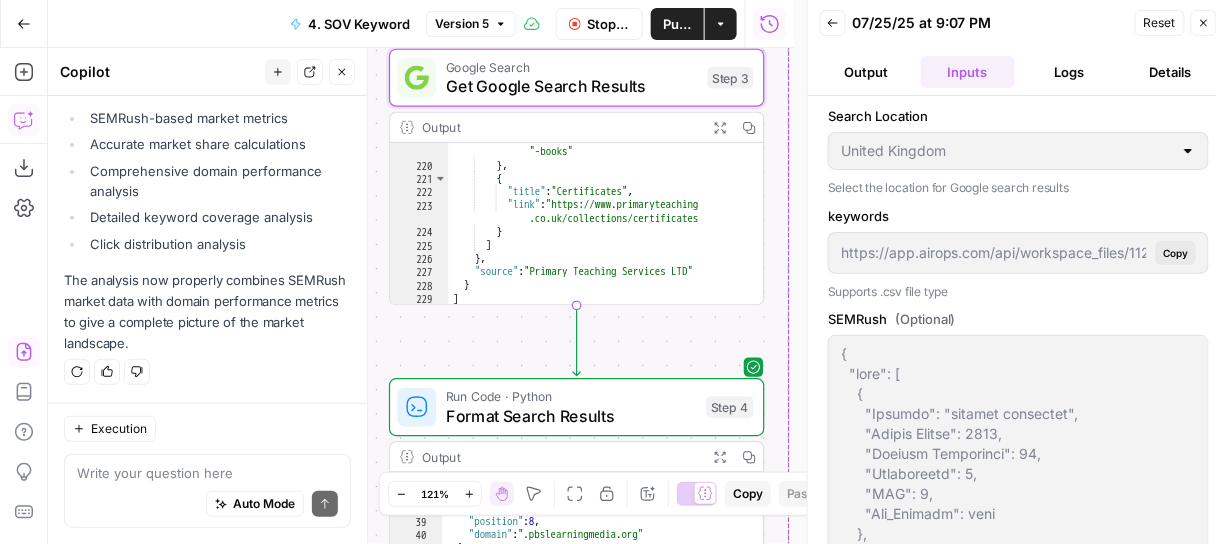 click on "Logs" at bounding box center (1069, 72) 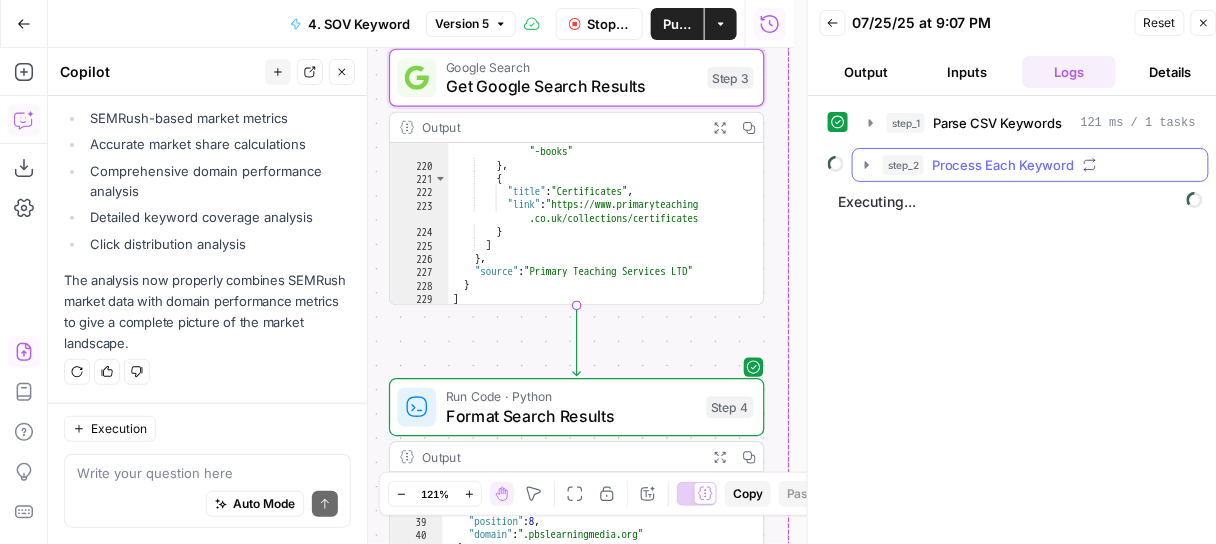 click 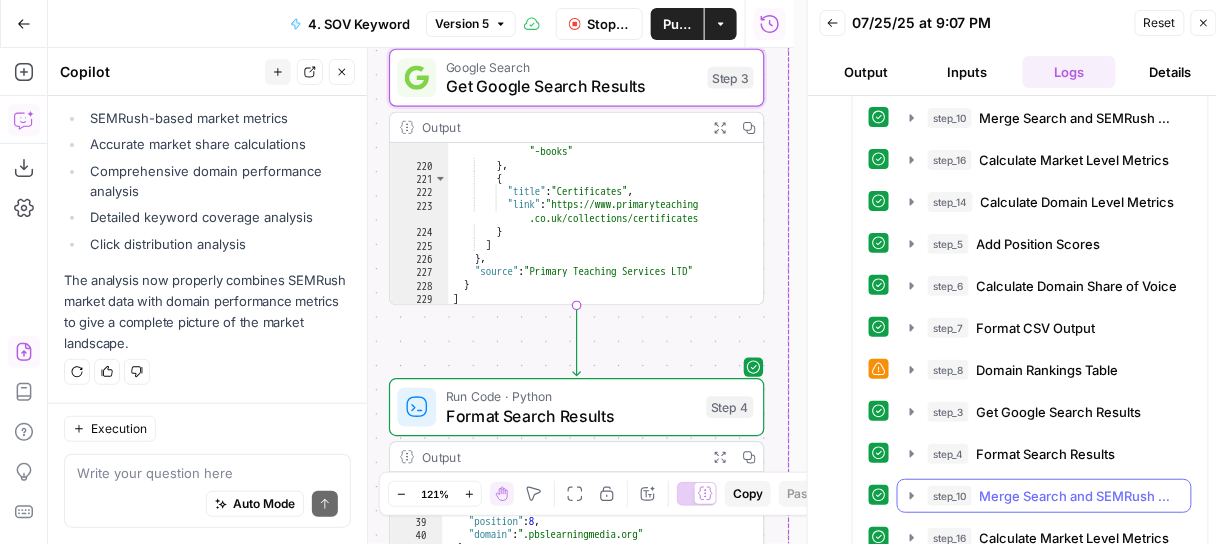 scroll, scrollTop: 265, scrollLeft: 0, axis: vertical 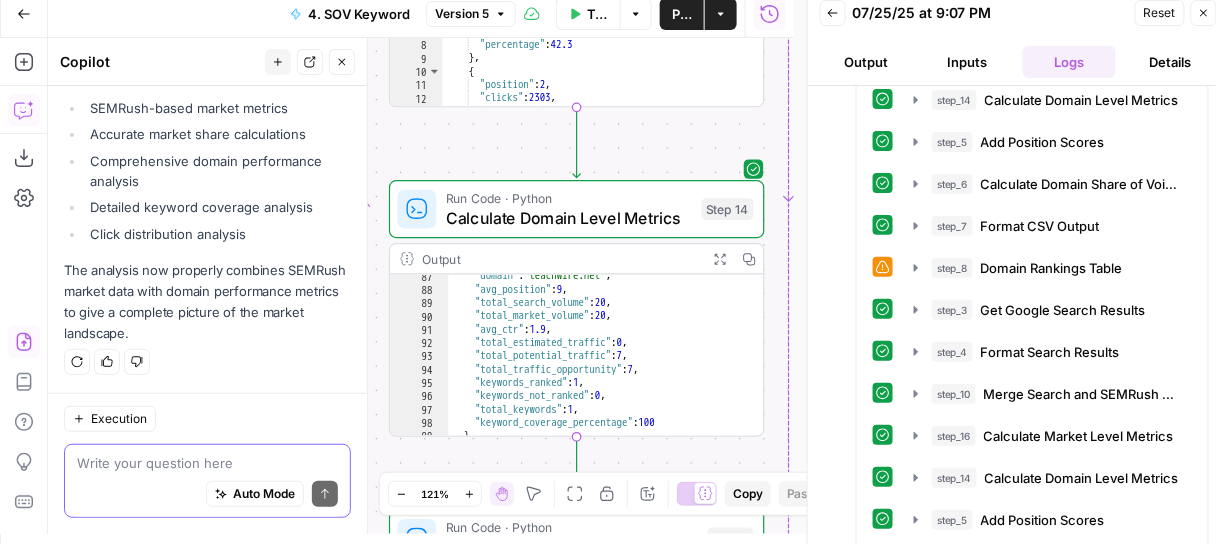 click at bounding box center (207, 463) 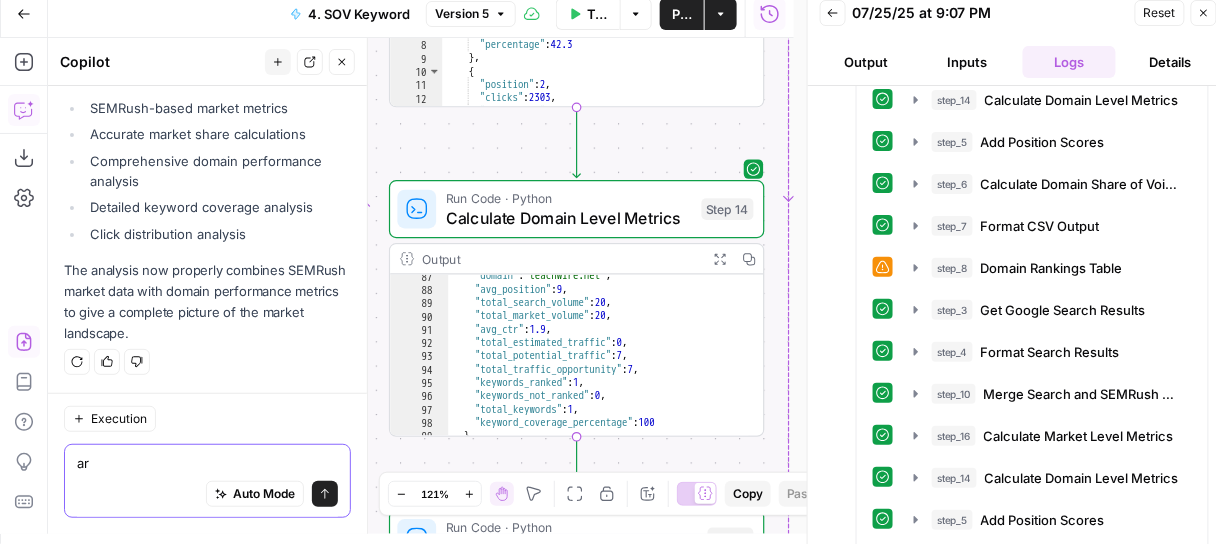 type on "a" 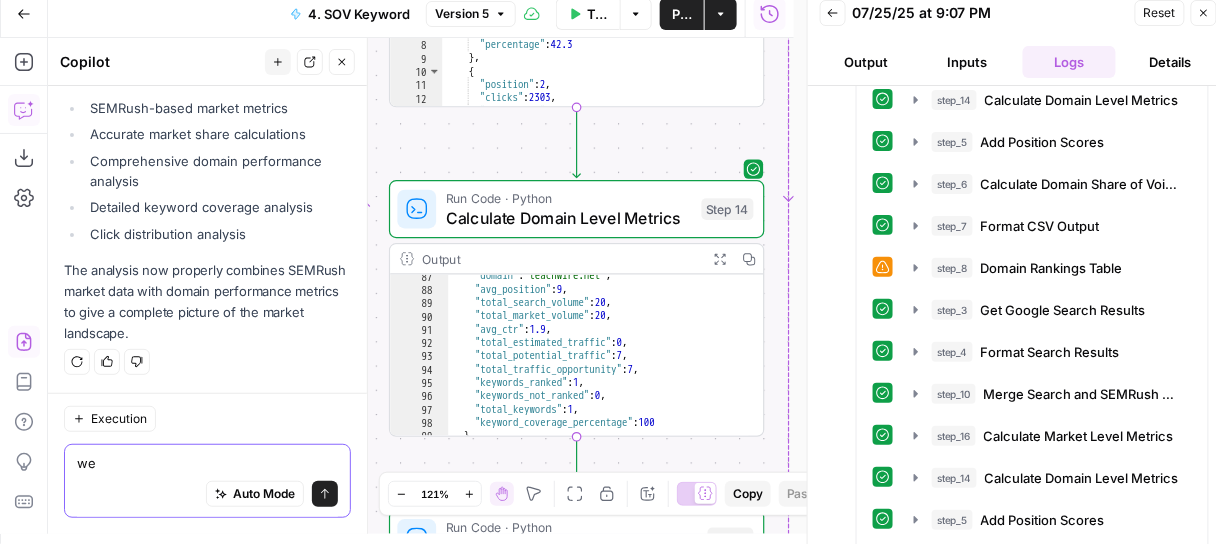 type on "w" 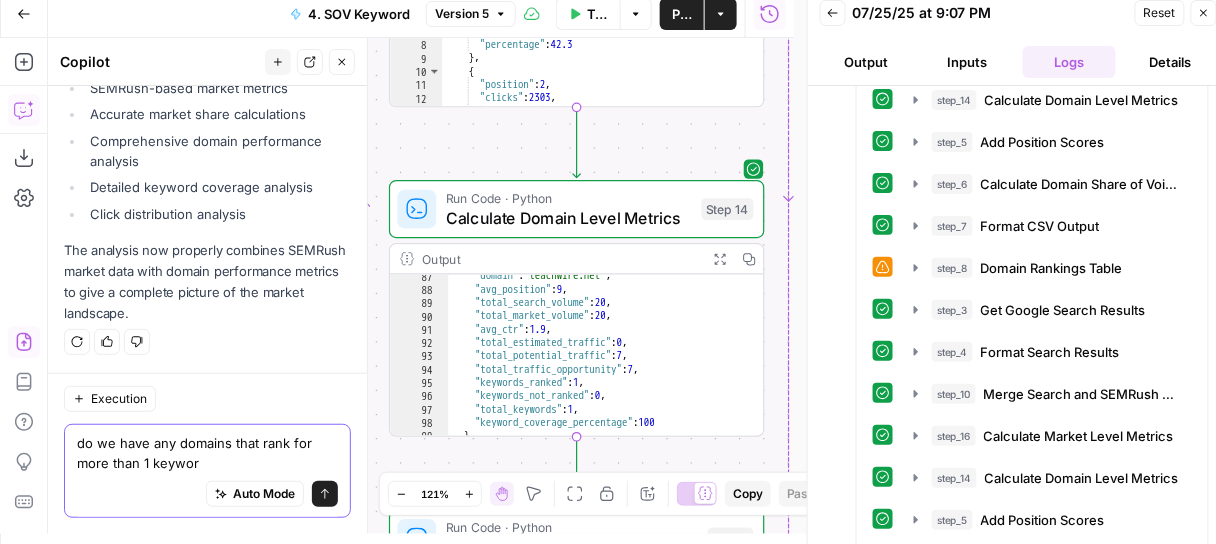 type on "do we have any domains that rank for more than 1 keyword" 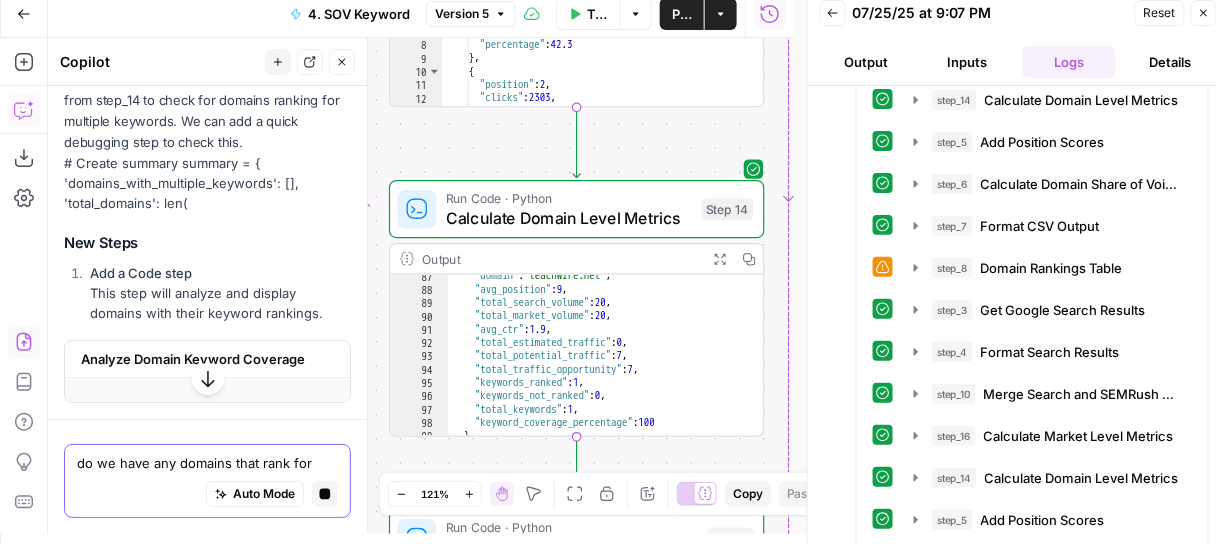 scroll, scrollTop: 23114, scrollLeft: 0, axis: vertical 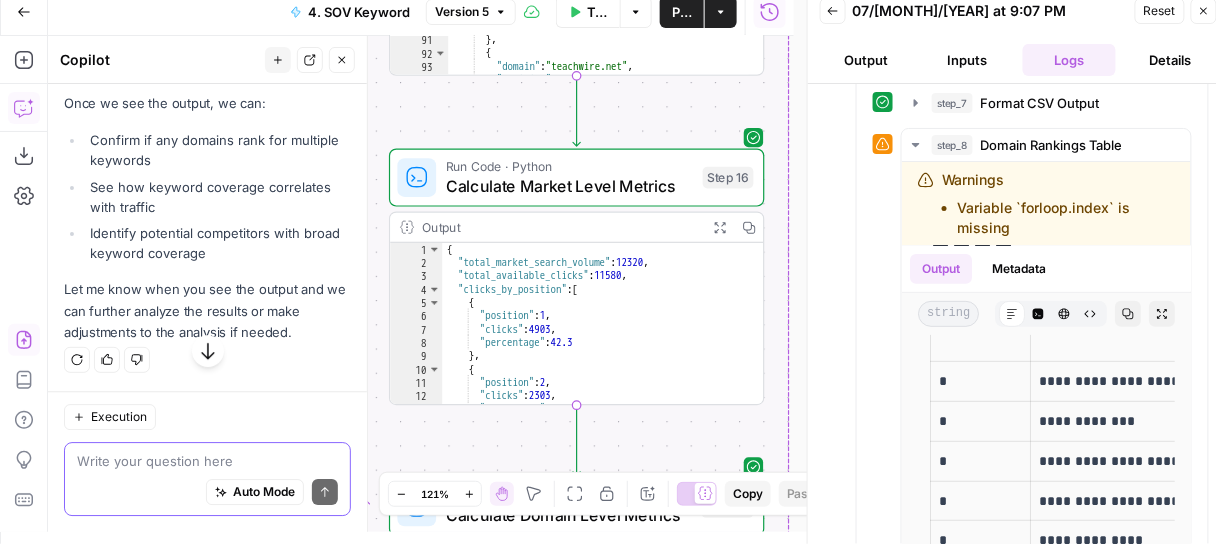click at bounding box center (207, 461) 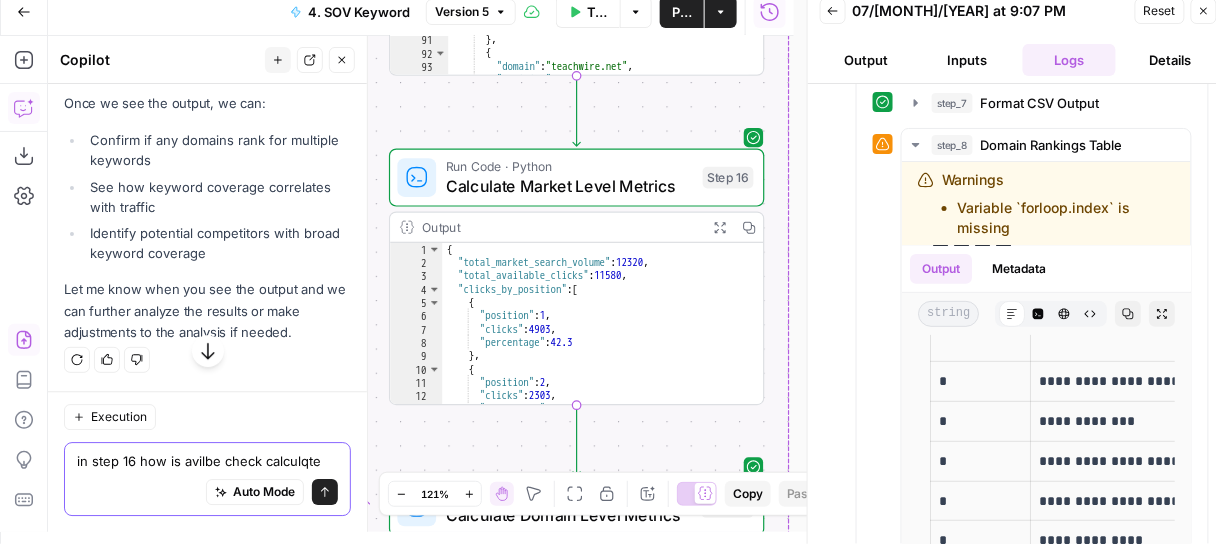 type on "in step 16 how is avilbe check calculqted" 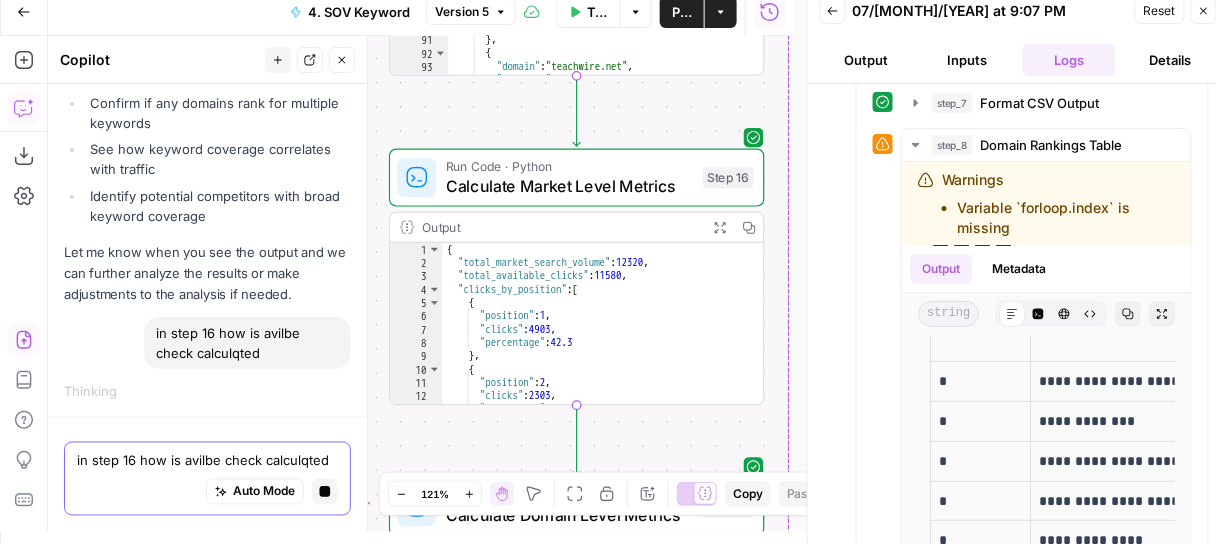scroll, scrollTop: 23912, scrollLeft: 0, axis: vertical 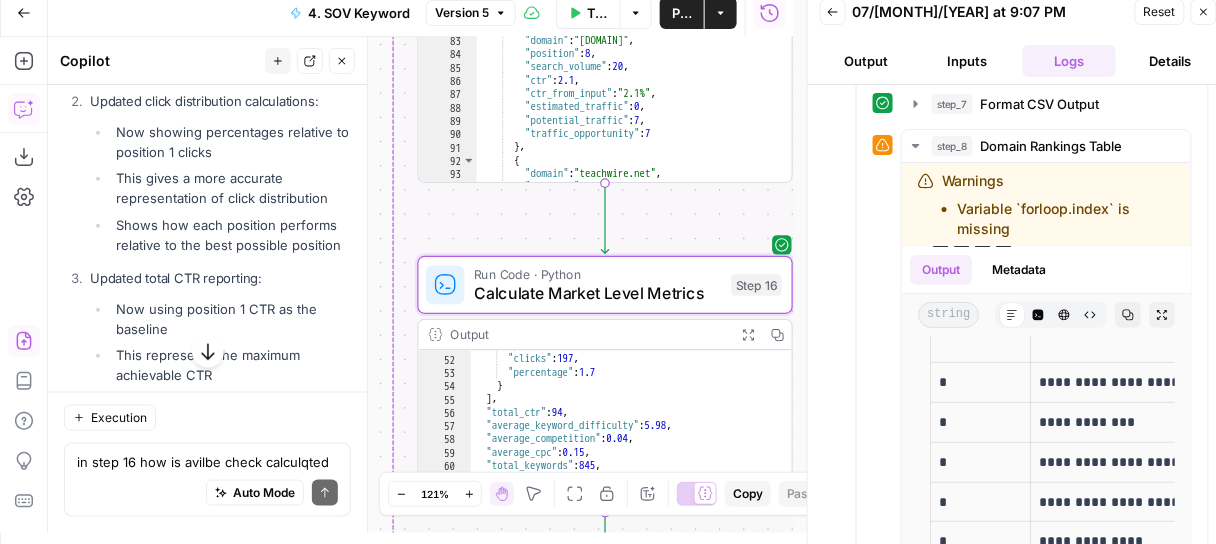 click on "Apply" at bounding box center (312, -214) 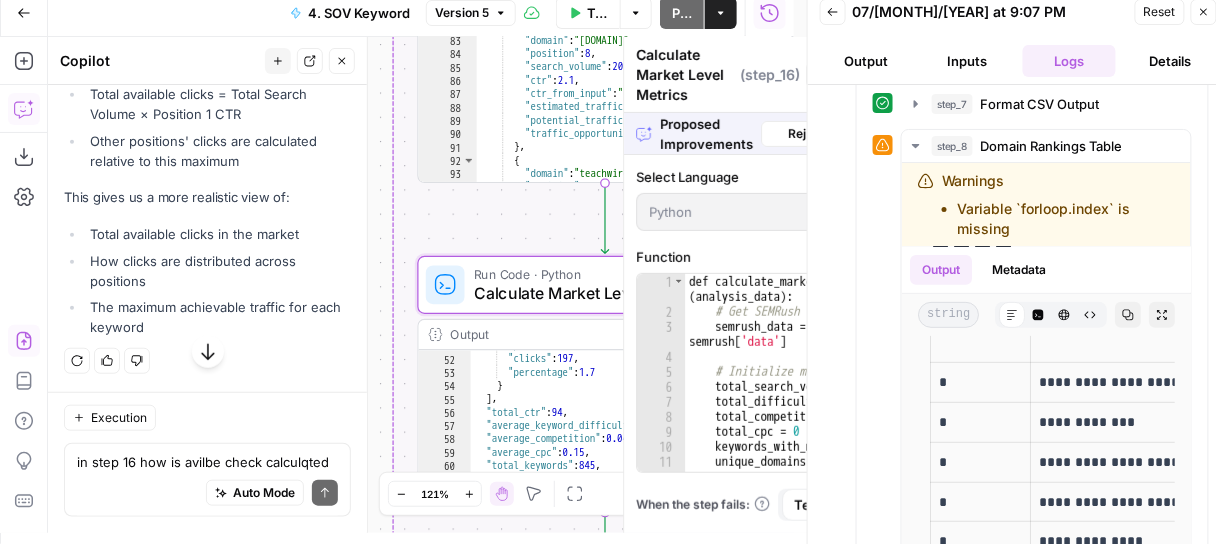 scroll, scrollTop: 24504, scrollLeft: 0, axis: vertical 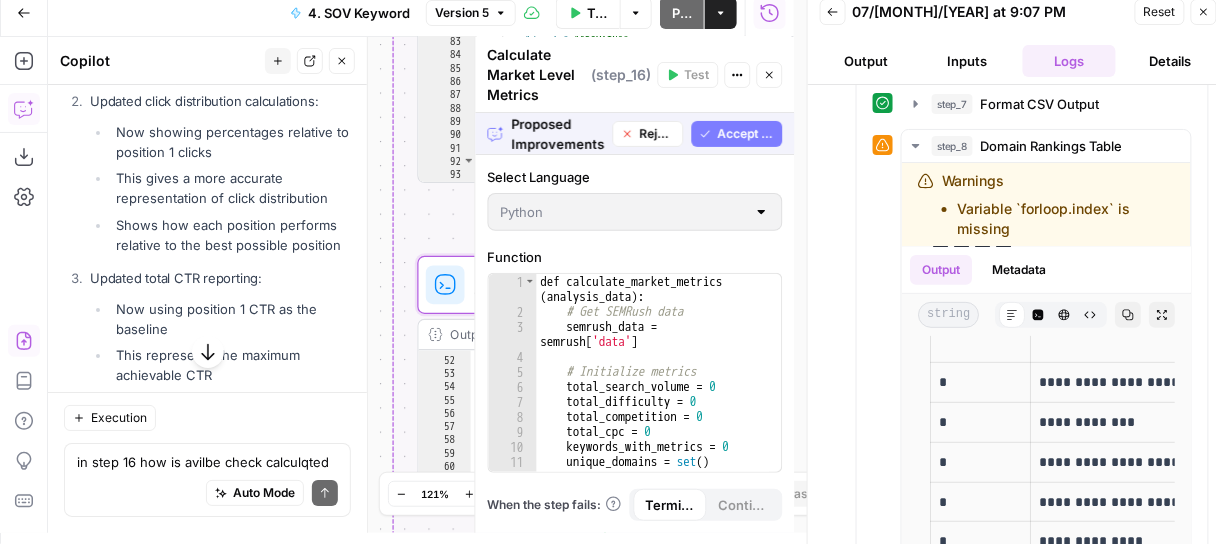 click on "Accept" at bounding box center [309, -214] 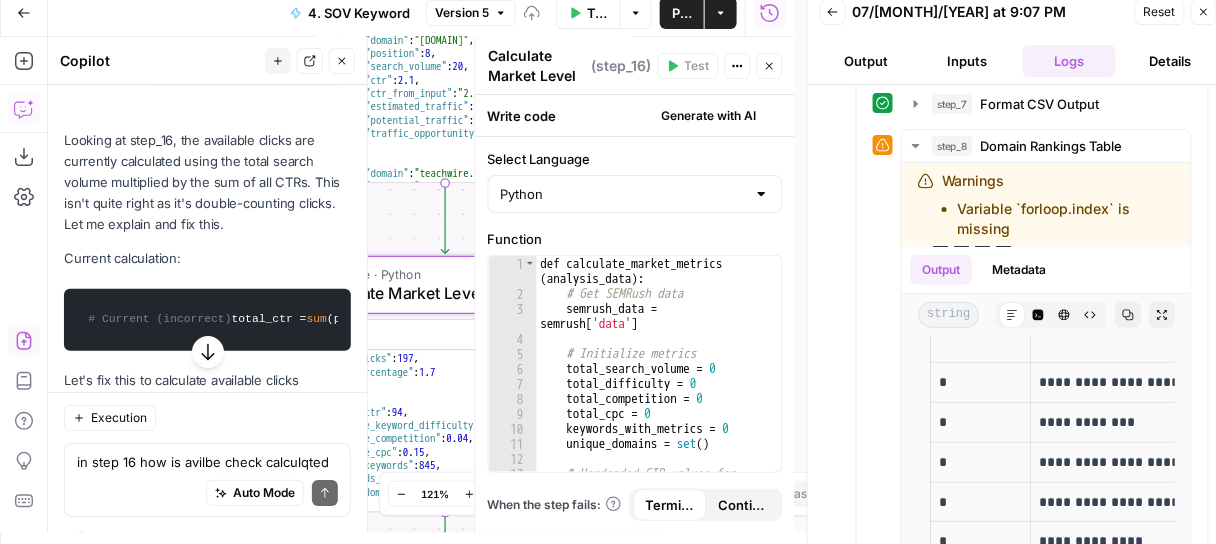 scroll, scrollTop: 25208, scrollLeft: 0, axis: vertical 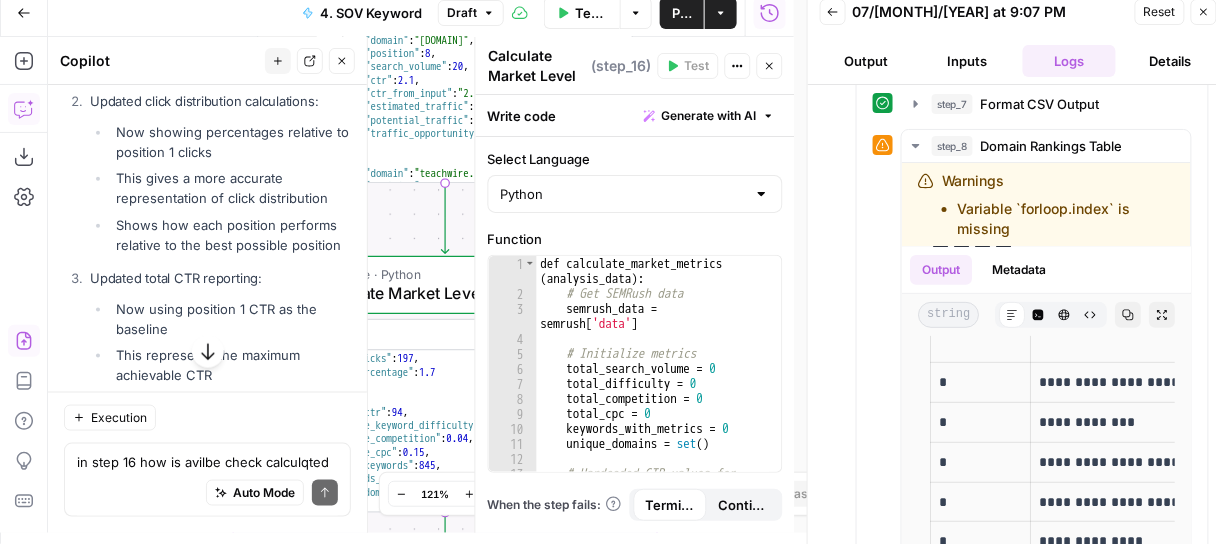 click 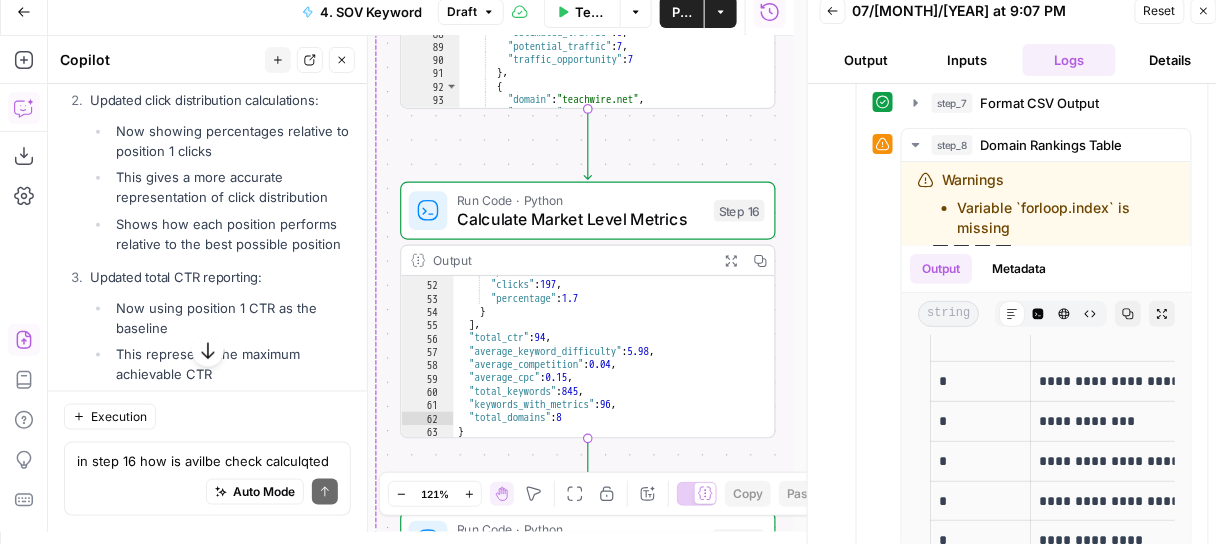 scroll, scrollTop: 11, scrollLeft: 0, axis: vertical 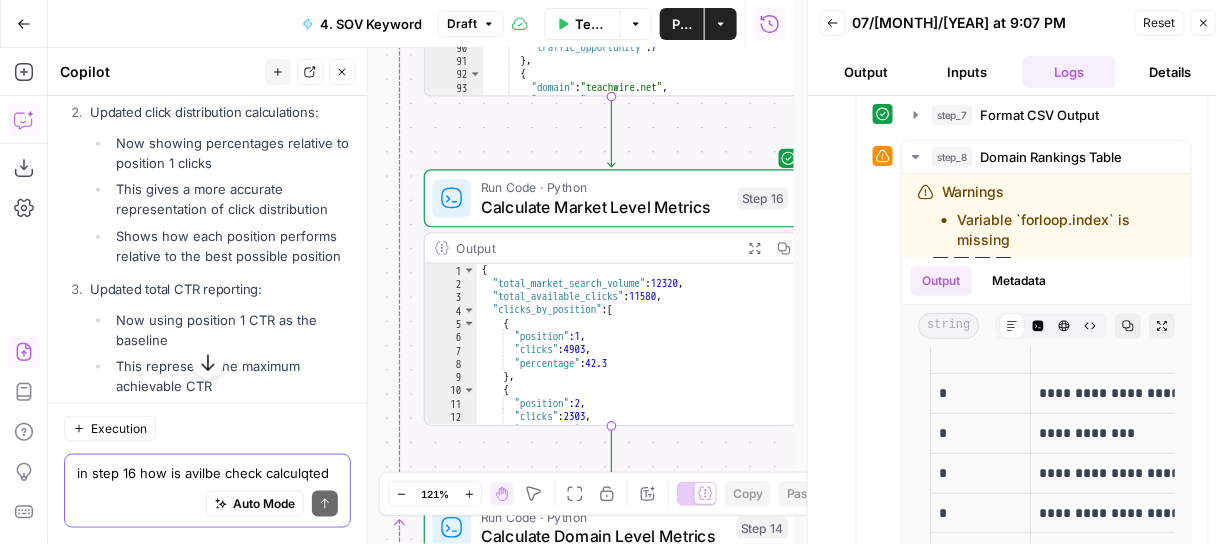 click on "in step 16 how is avilbe check calculqted" at bounding box center (207, 473) 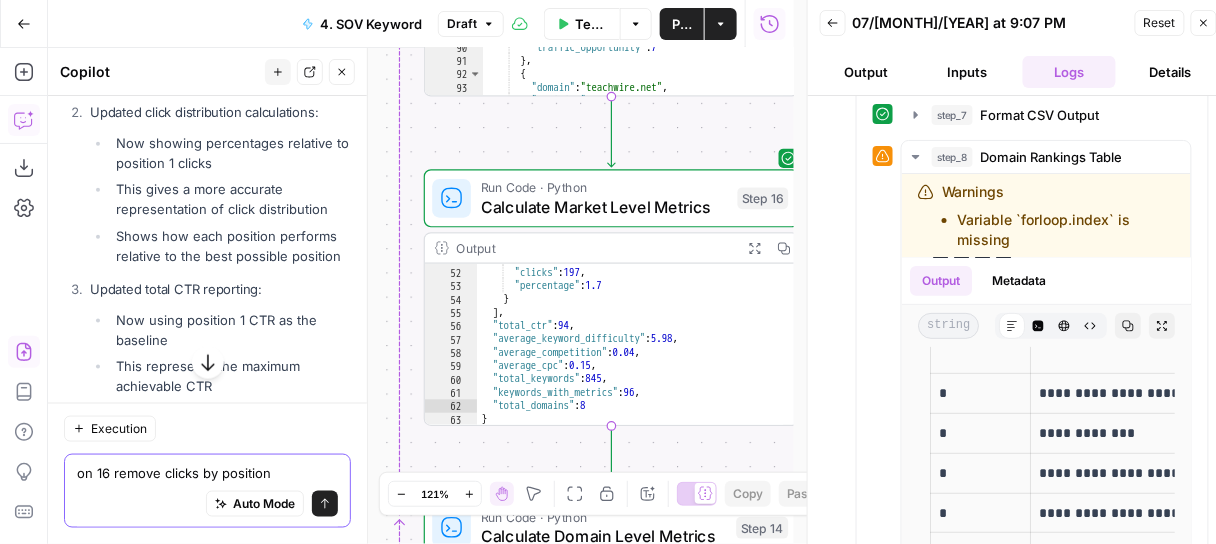 scroll, scrollTop: 558, scrollLeft: 0, axis: vertical 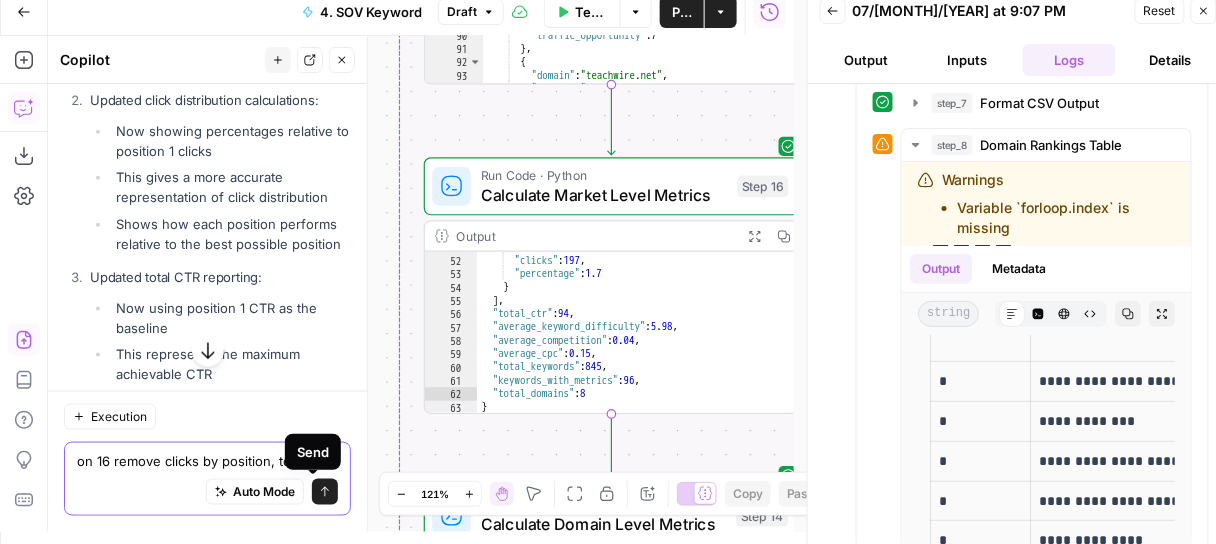 type on "on 16 remove clicks by position, total ctr" 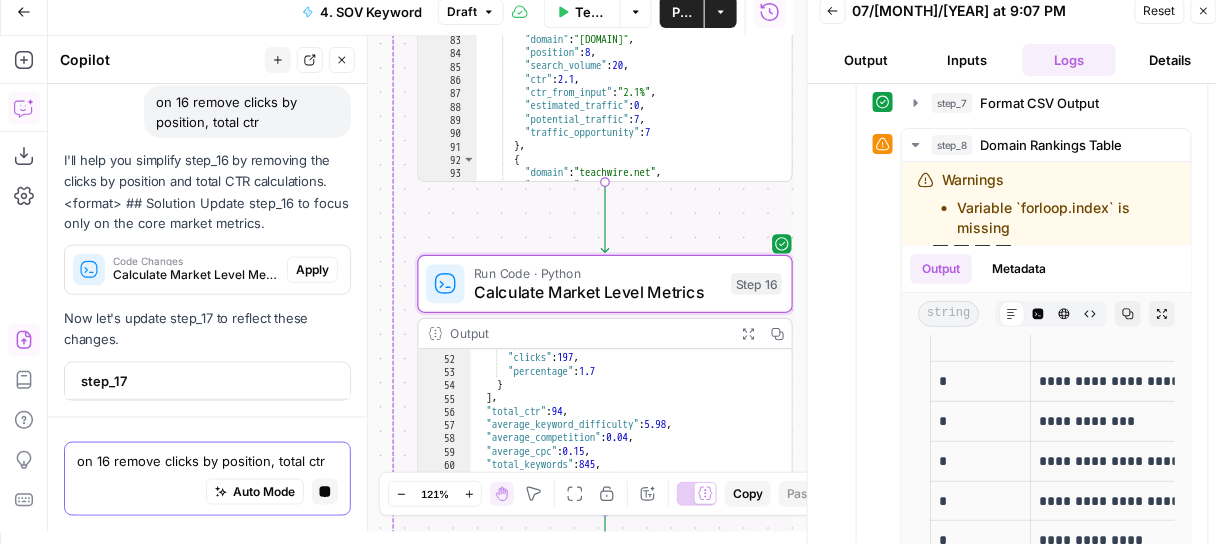scroll, scrollTop: 25680, scrollLeft: 0, axis: vertical 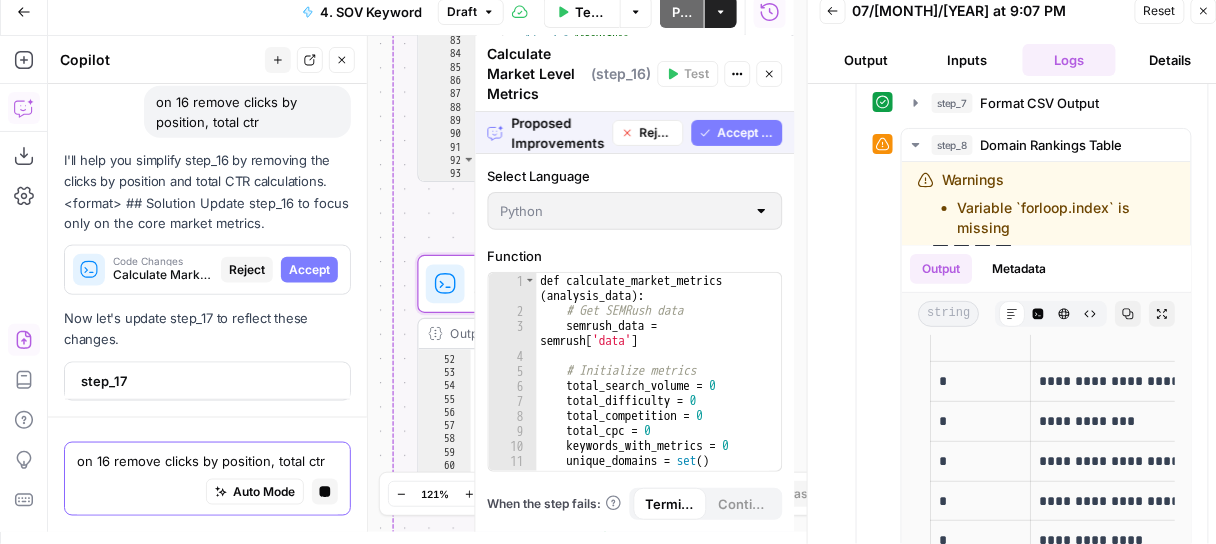click on "I'll help you simplify step_16 by removing the clicks by position and total CTR calculations.
<format>
## Solution
Update step_16 to focus only on the core market metrics.
Code Changes Calculate Market Level Metrics (step_16) Reject Accept
Now let's update step_17 to reflect these changes.
step_17" at bounding box center [207, 275] 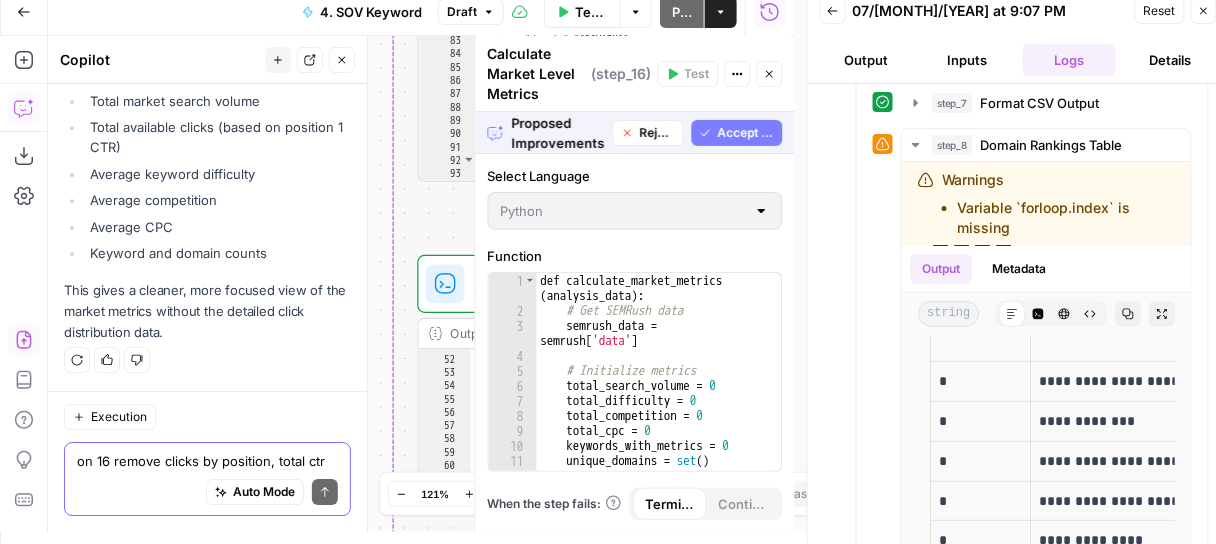 scroll, scrollTop: 26576, scrollLeft: 0, axis: vertical 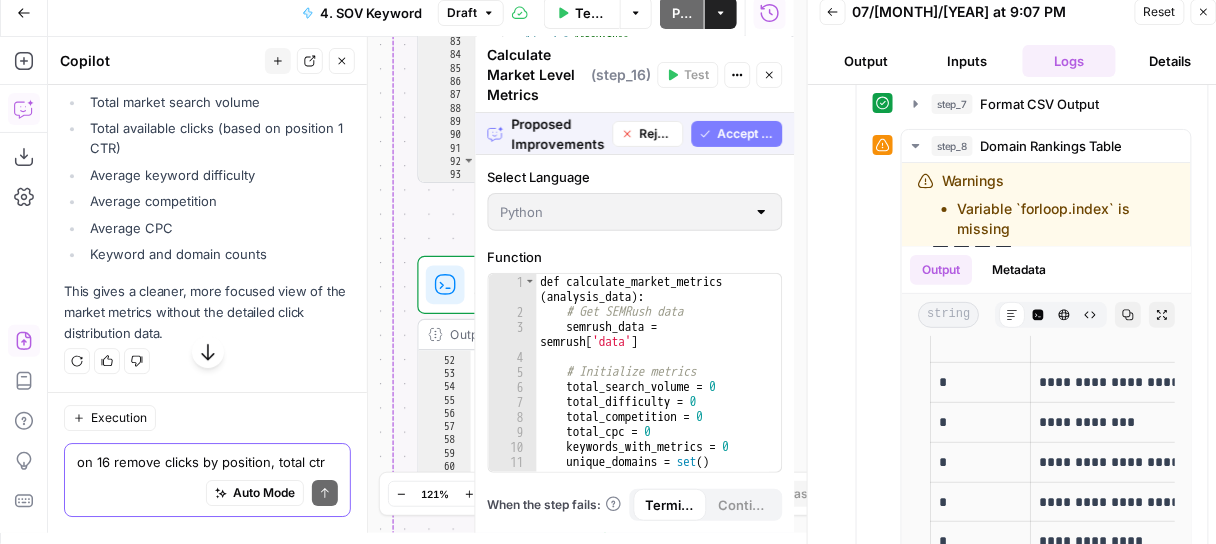 click on "Inputs" at bounding box center [967, 61] 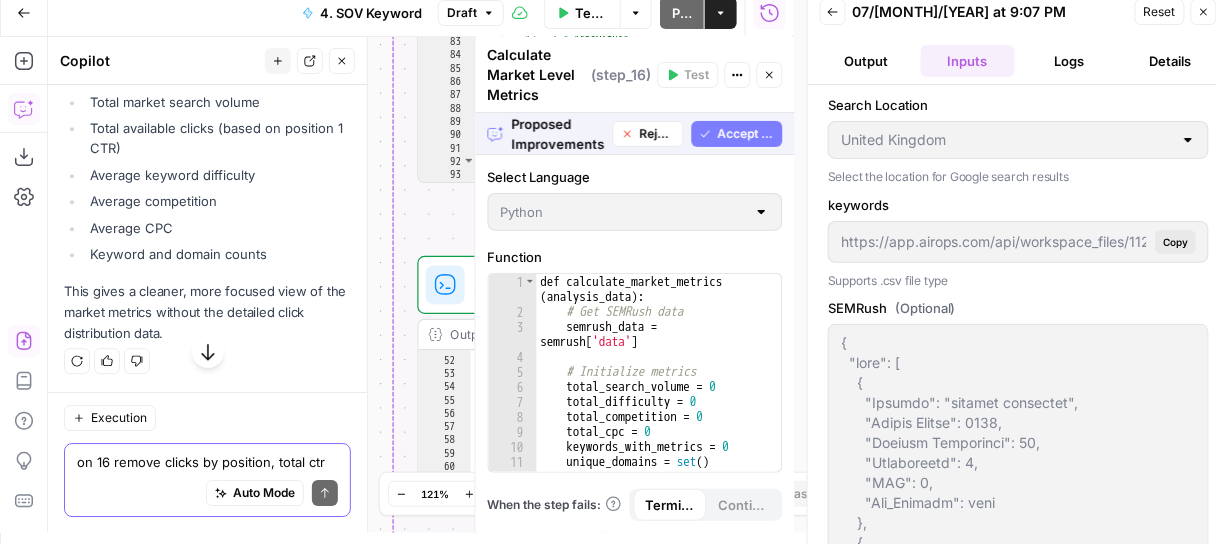 scroll, scrollTop: 0, scrollLeft: 0, axis: both 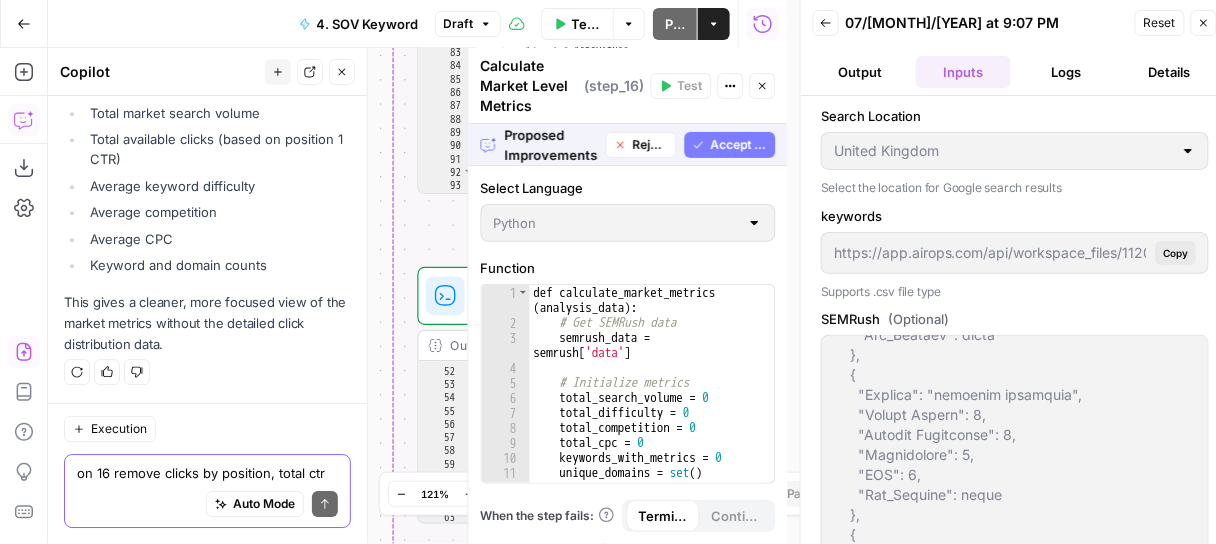 click on "on 16 remove clicks by position, total ctr" at bounding box center [207, 473] 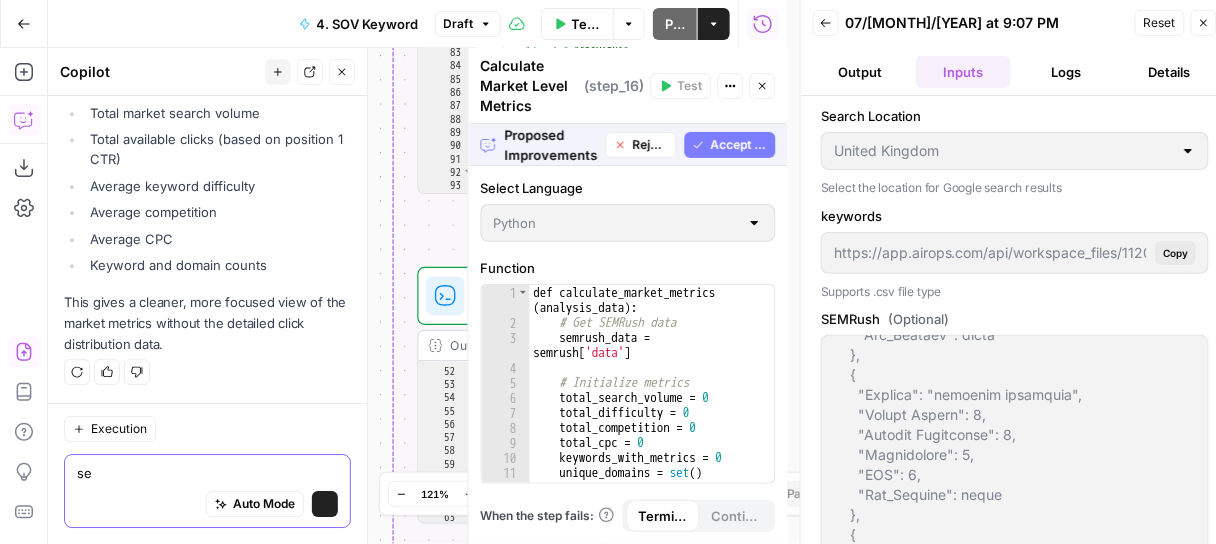 scroll, scrollTop: 26576, scrollLeft: 0, axis: vertical 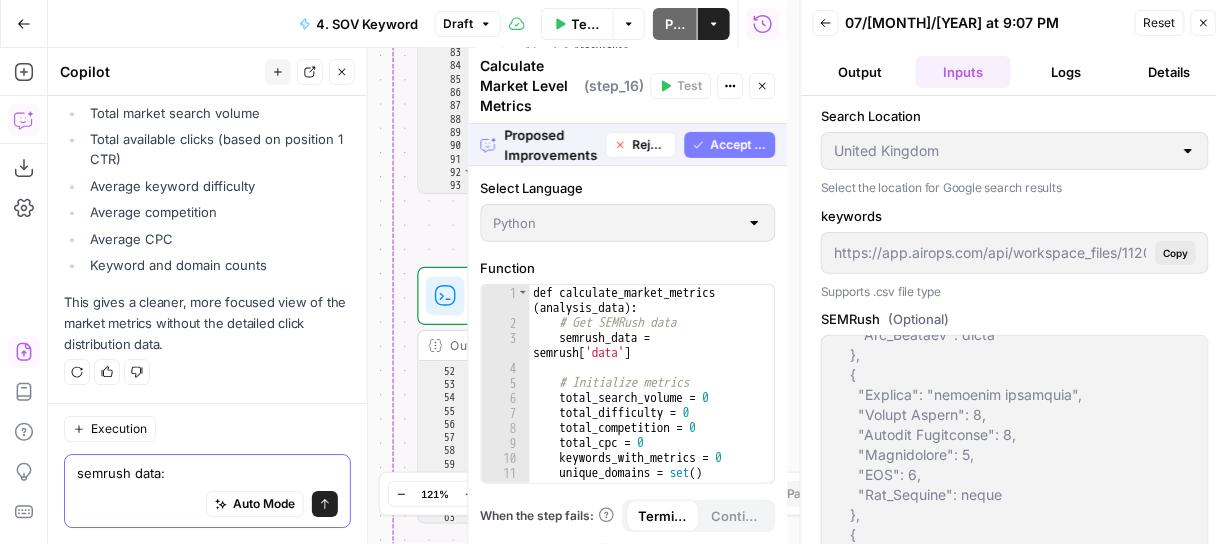 paste on ""Has_Metrics": false" 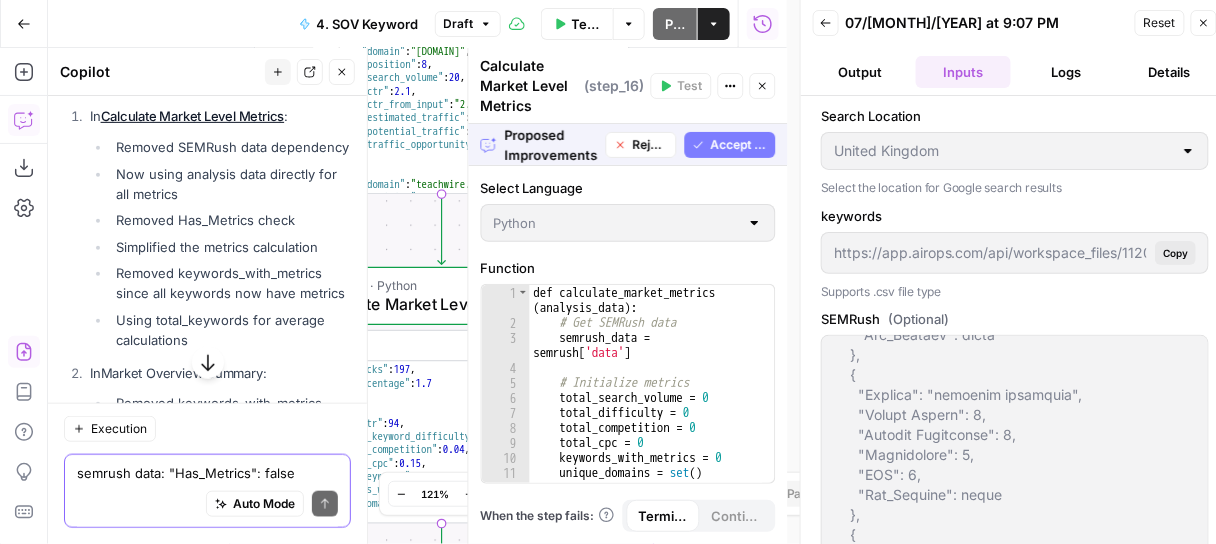 scroll, scrollTop: 26883, scrollLeft: 0, axis: vertical 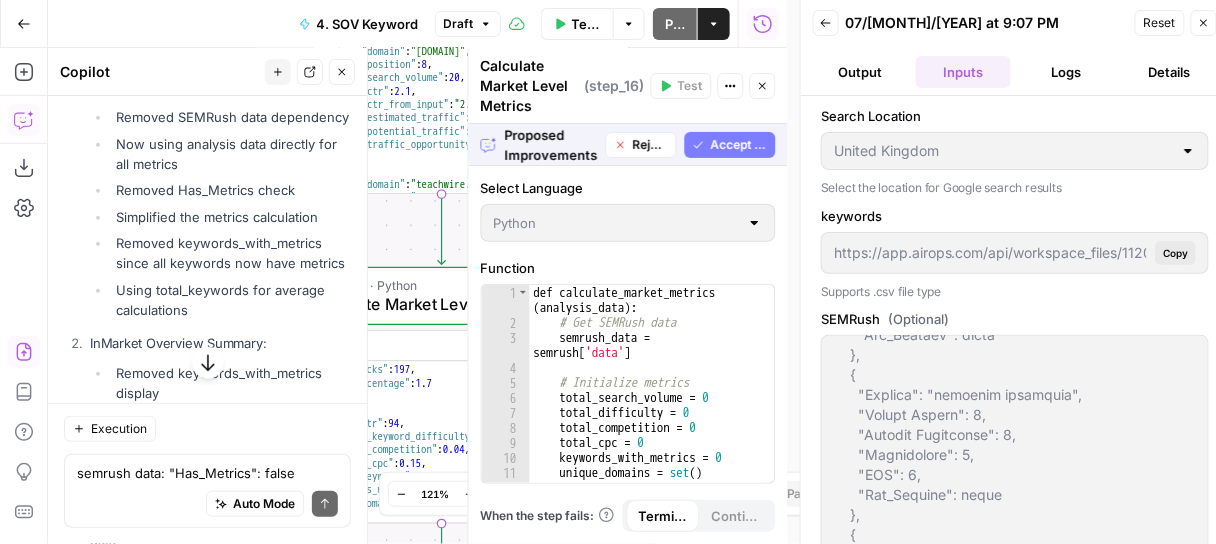 click on "Accept All" at bounding box center (738, 145) 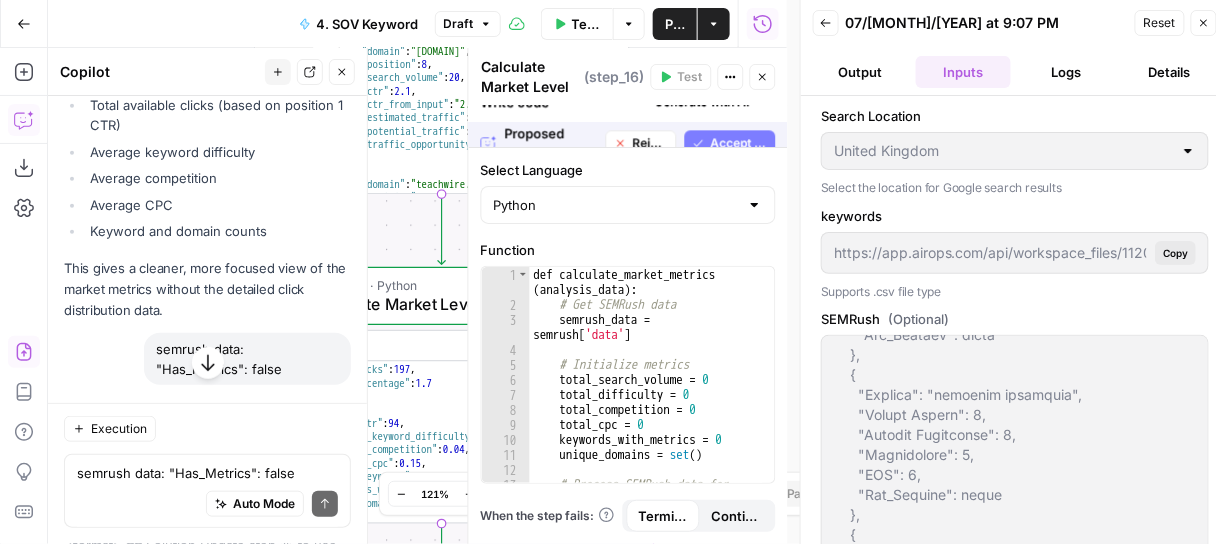 scroll, scrollTop: 27619, scrollLeft: 0, axis: vertical 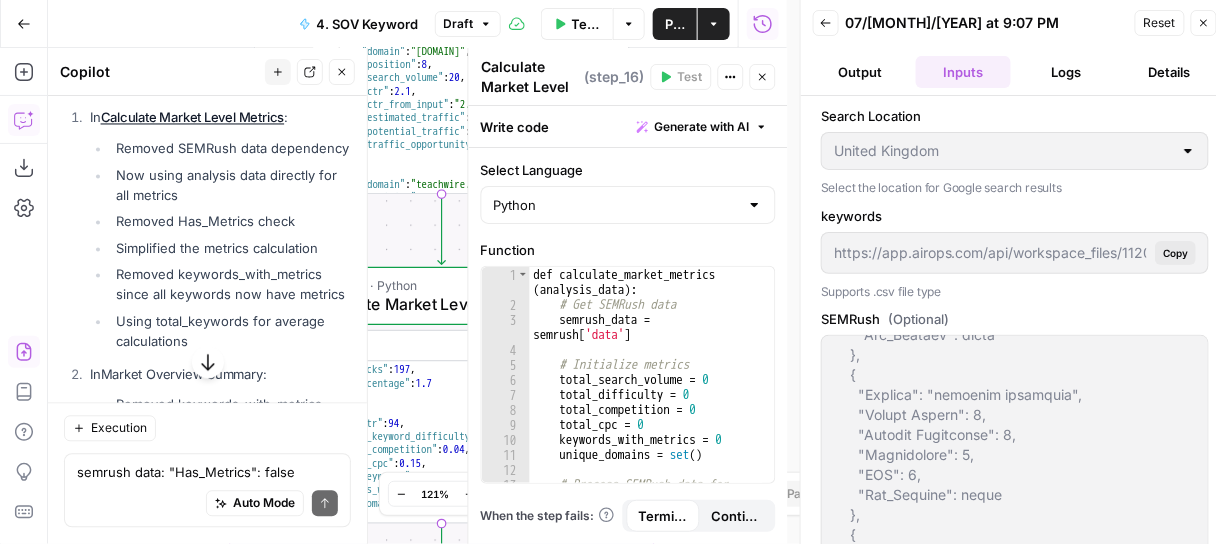 click 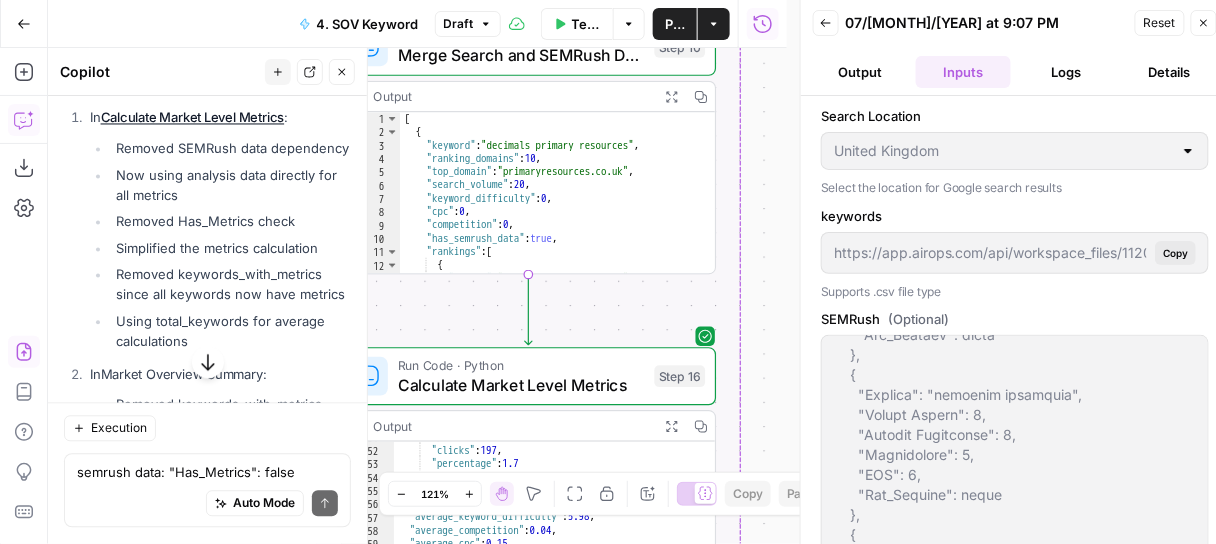 scroll, scrollTop: 0, scrollLeft: 0, axis: both 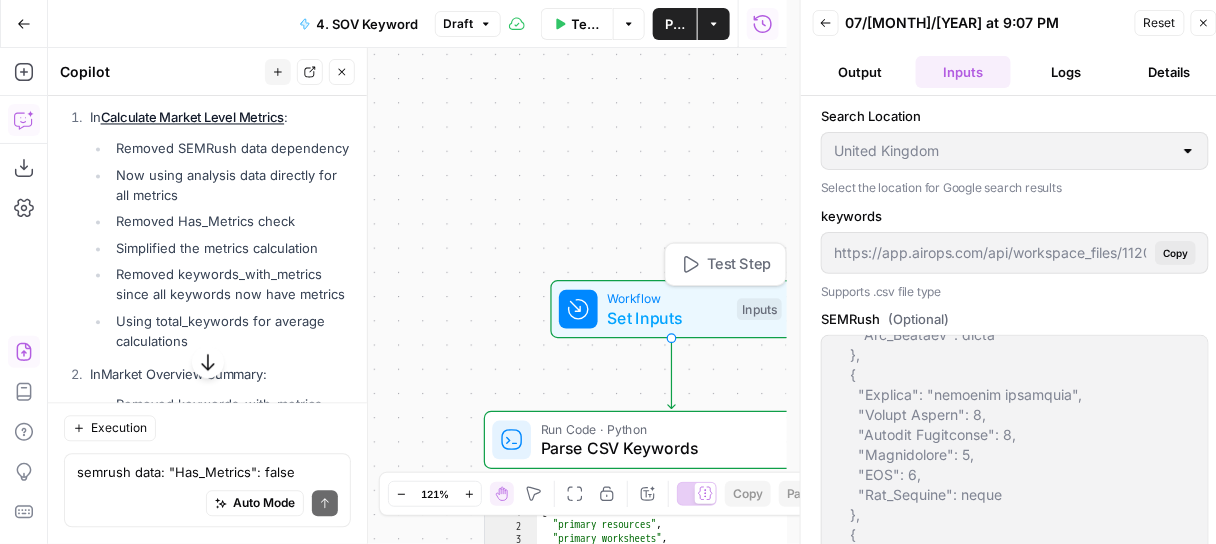 click on "Set Inputs" at bounding box center [668, 318] 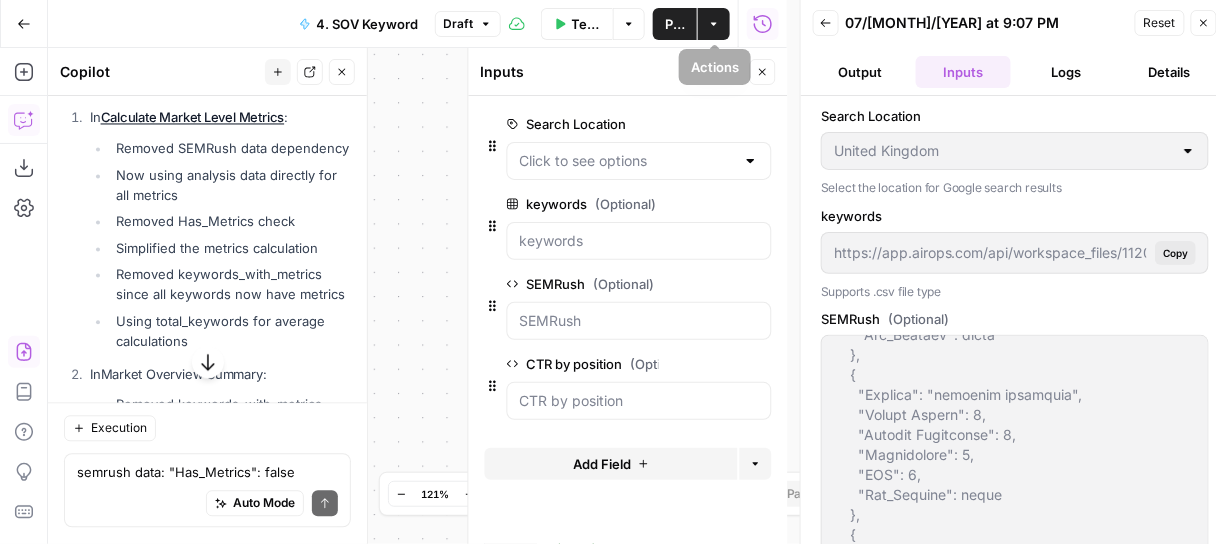 click on "Publish" at bounding box center (675, 24) 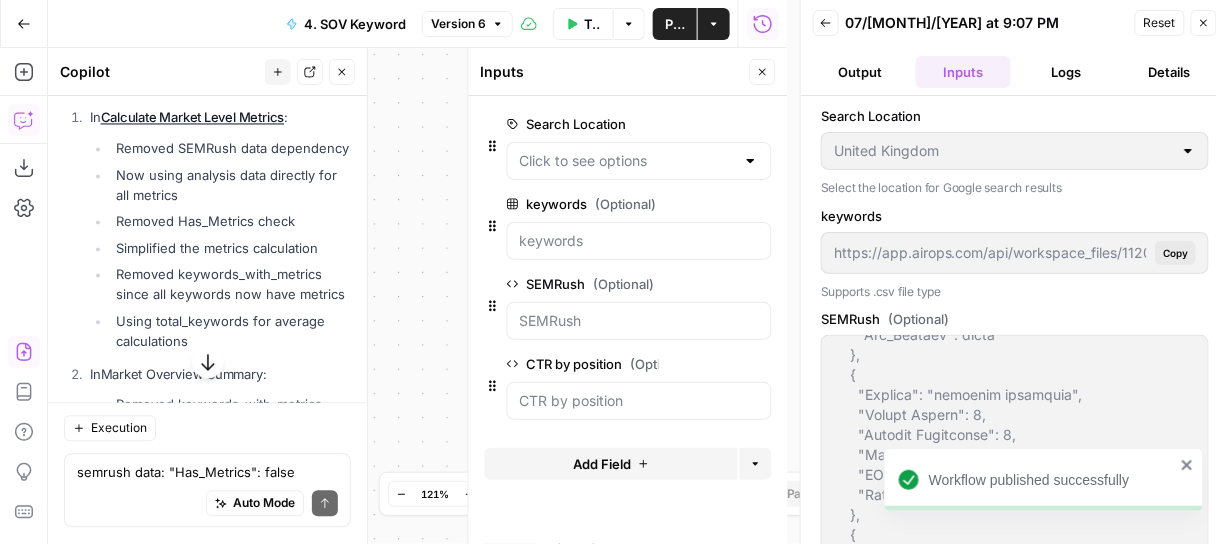 click on "Test Workflow" at bounding box center [592, 24] 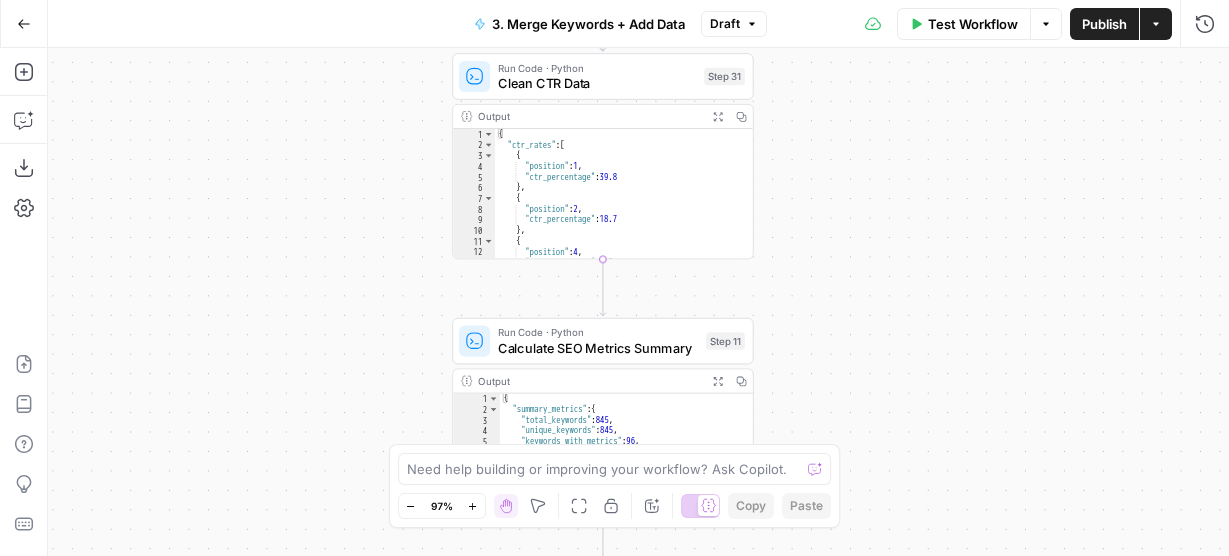 scroll, scrollTop: 0, scrollLeft: 0, axis: both 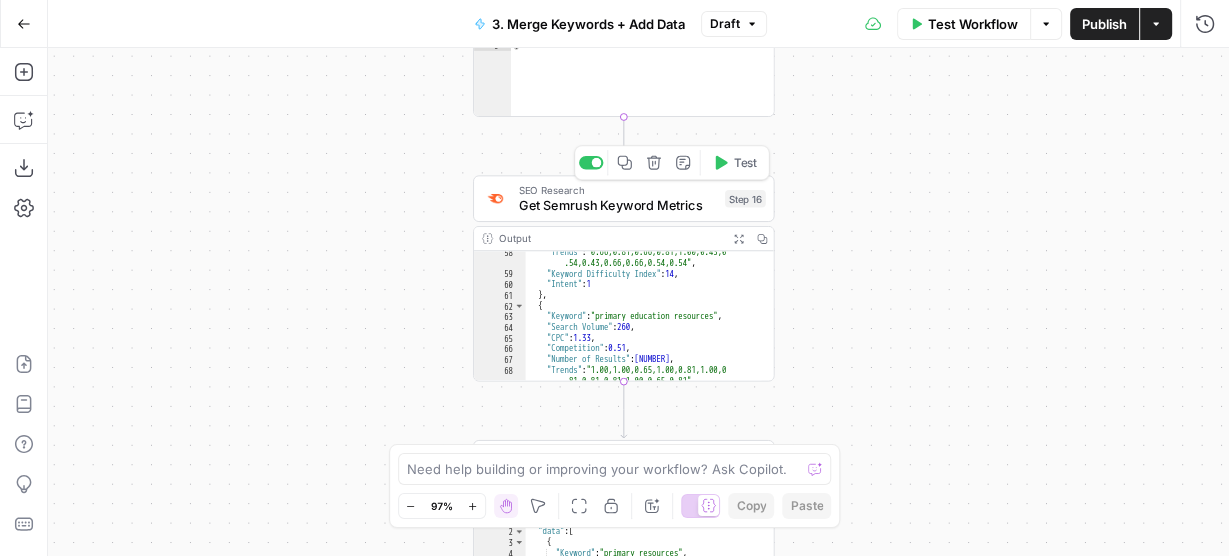 click on "Test" at bounding box center [745, 163] 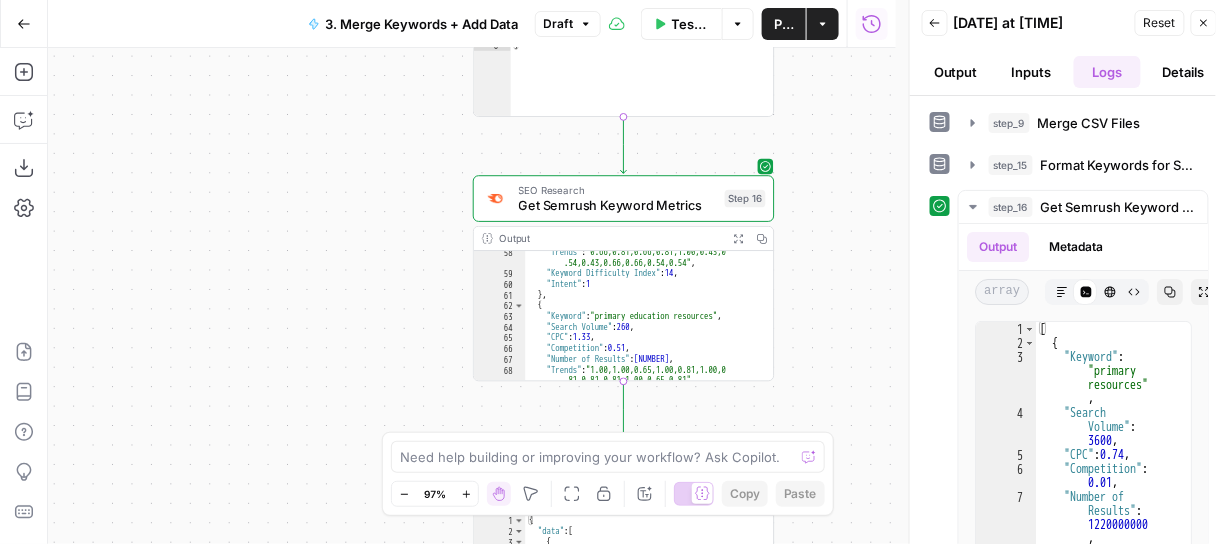 click on "Output" at bounding box center (956, 72) 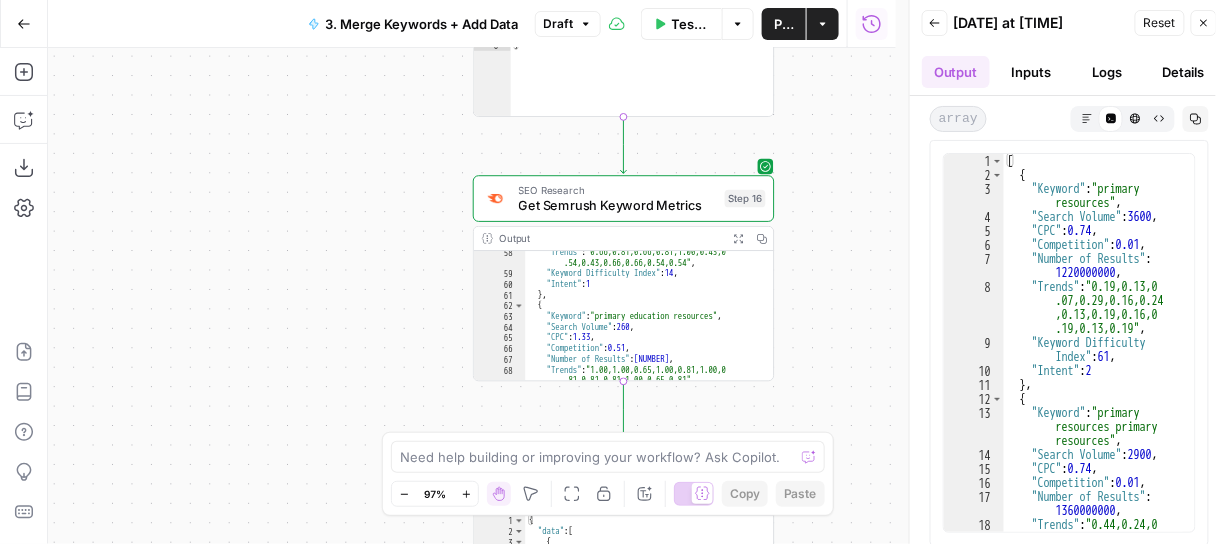 click 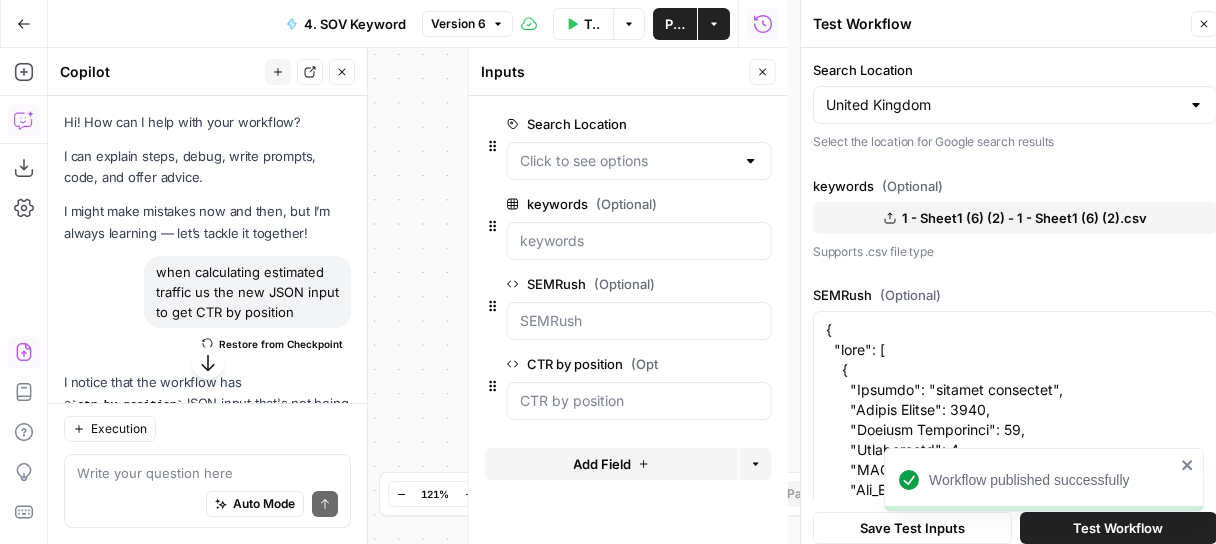 scroll, scrollTop: 0, scrollLeft: 0, axis: both 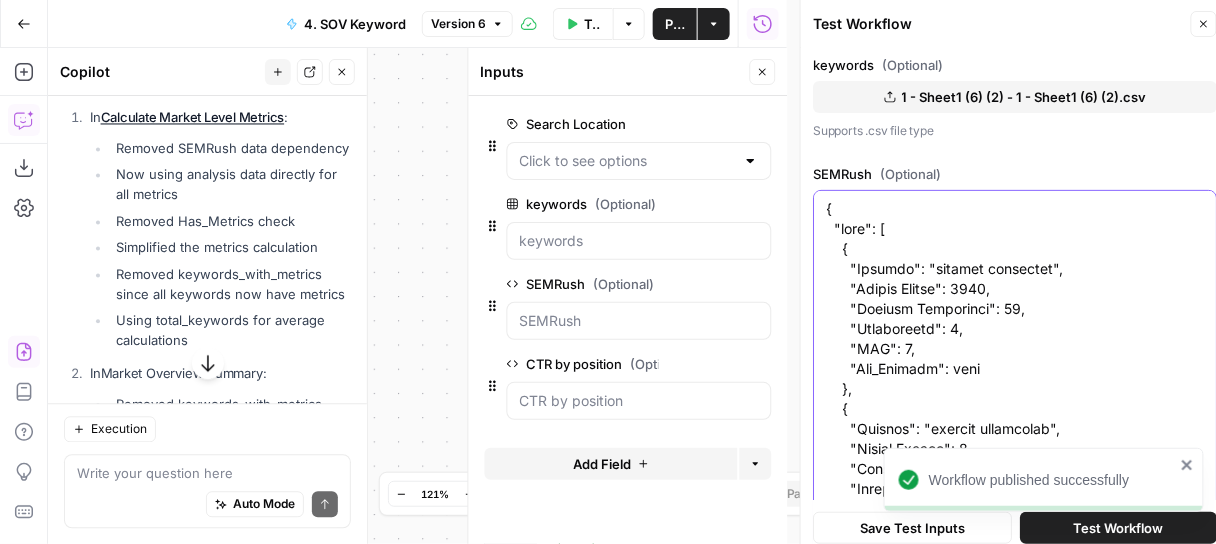 click on "SEMRush   (Optional)" at bounding box center [1015, 68049] 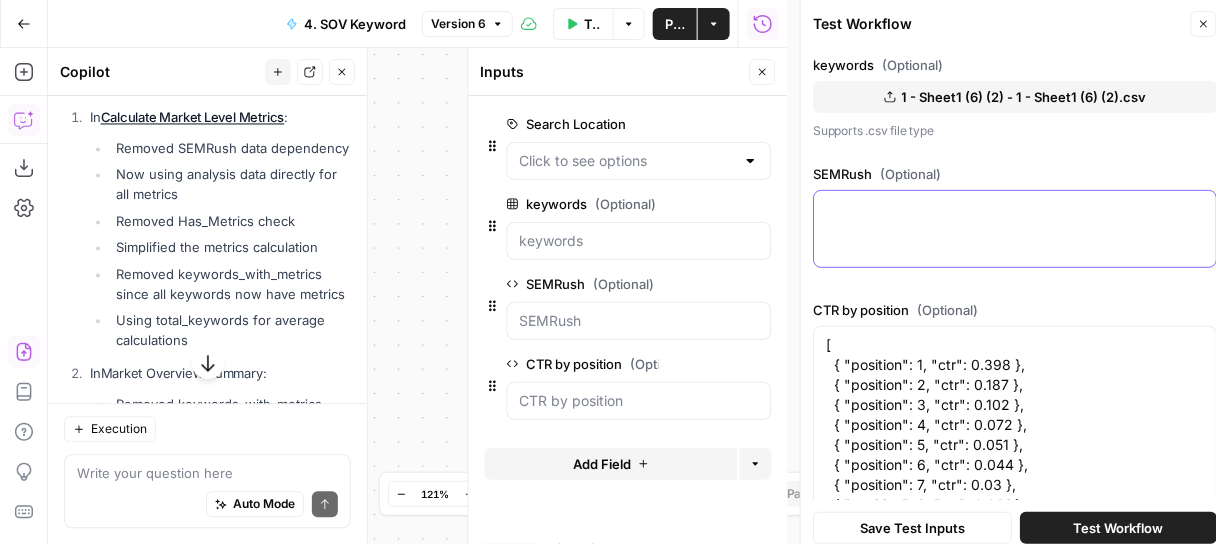 paste on "[
{
"Keyword": "[SUBJECT] [SUBJECT]",
"Search Volume": [NUMBER],
"CPC": [NUMBER],
"Competition": [NUMBER],
"Number of Results": [NUMBER],
"Trends": "[NUMBER],[NUMBER],[NUMBER],[NUMBER],[NUMBER],[NUMBER],[NUMBER],[NUMBER],[NUMBER],[NUMBER],[NUMBER],[NUMBER]",
"Keyword Difficulty Index": [NUMBER],
"Intent": [NUMBER]
},
{
"Keyword": "[SUBJECT] [SUBJECT] [SUBJECT]",
"Search Volume": [NUMBER],
"CPC": [NUMBER],
"Competition": [NUMBER],
"Number of Results": [NUMBER],
"Trends": "[NUMBER],[NUMBER],[NUMBER],[NUMBER],[NUMBER],[NUMBER],[NUMBER],[NUMBER],[NUMBER],[NUMBER],[NUMBER],[NUMBER]",
"Keyword Difficulty Index": [NUMBER],
"Intent": [NUMBER]
},
{
"Keyword": "[SUBJECT] [SUBJECT] [SUBJECT] [SUBJECT] [SUBJECT] [SUBJECT] [SUBJECT]",
"Search Volume": [NUMBER],
"CPC": [NUMBER],
"Competition": [NUMBER],
"Number of Results": [NUMBER],
"Trends": "[NUMBER],[NUMBER],[NUMBER],[NUMBER],[NUMBER],[NUMBER],[NUMBER],[NUMBER],[NUMBER],[NUMBER],[NUMBER],[NUMBER]",
"Keyword Difficulty Index": [NUMBER],
"Intent": [NUMBER]
},
{
"Keyword": "[SUBJECT] [SUBJECT] [SUBJECT]",
"Search Volume": [NUMBER],
"CPC": [NUMBER],
"Competition": [NUMBER],
"Number of Resul..." 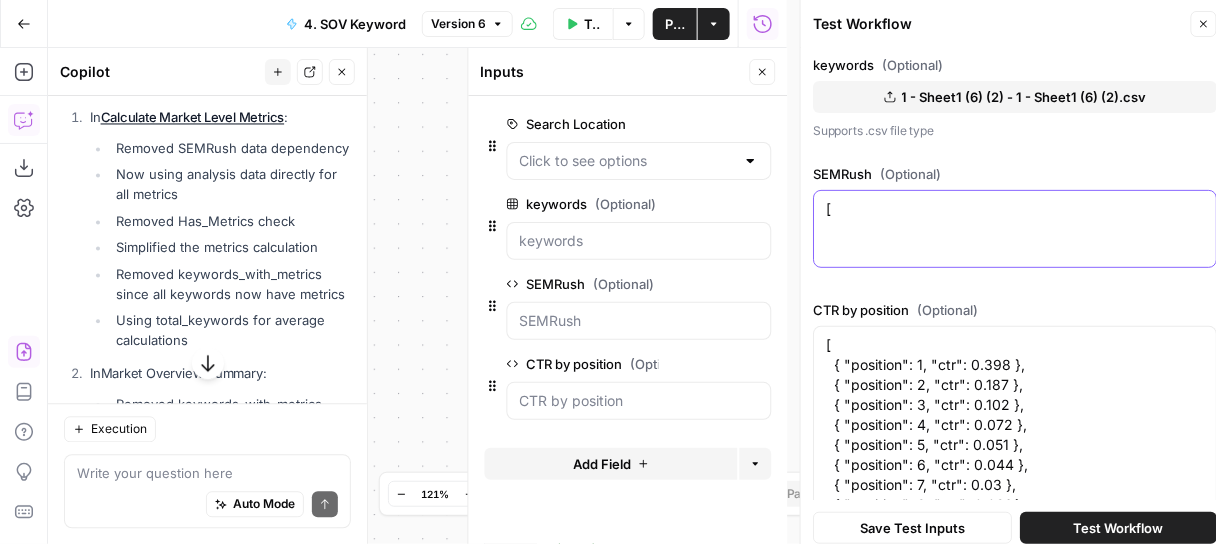 scroll, scrollTop: 23989, scrollLeft: 0, axis: vertical 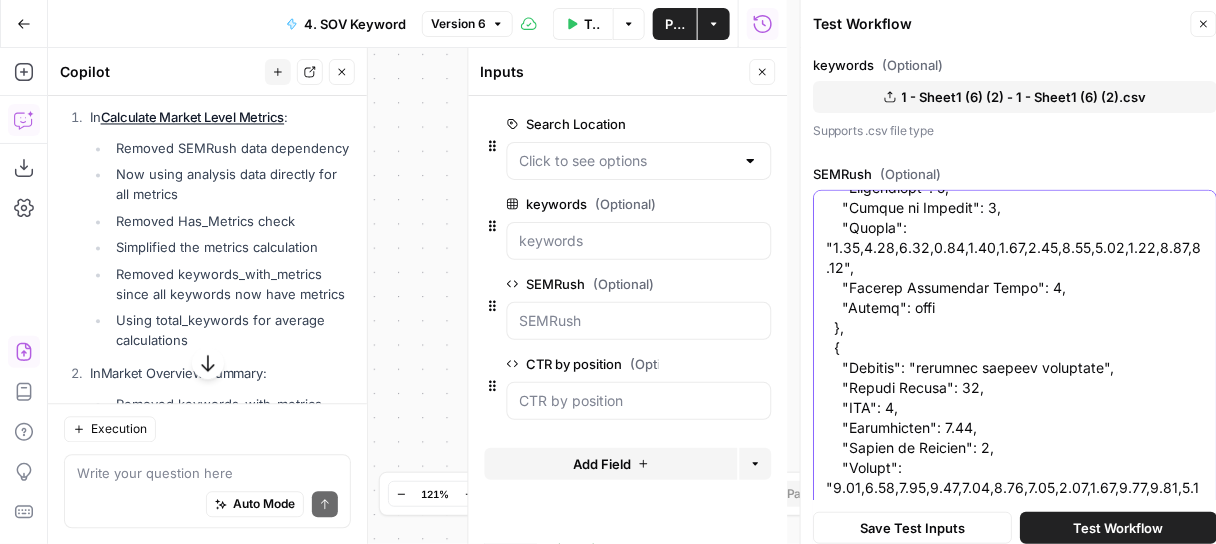 type on "[
{
"Keyword": "[SUBJECT] [SUBJECT]",
"Search Volume": [NUMBER],
"CPC": [NUMBER],
"Competition": [NUMBER],
"Number of Results": [NUMBER],
"Trends": "[NUMBER],[NUMBER],[NUMBER],[NUMBER],[NUMBER],[NUMBER],[NUMBER],[NUMBER],[NUMBER],[NUMBER],[NUMBER],[NUMBER]",
"Keyword Difficulty Index": [NUMBER],
"Intent": [NUMBER]
},
{
"Keyword": "[SUBJECT] [SUBJECT] [SUBJECT]",
"Search Volume": [NUMBER],
"CPC": [NUMBER],
"Competition": [NUMBER],
"Number of Results": [NUMBER],
"Trends": "[NUMBER],[NUMBER],[NUMBER],[NUMBER],[NUMBER],[NUMBER],[NUMBER],[NUMBER],[NUMBER],[NUMBER],[NUMBER],[NUMBER]",
"Keyword Difficulty Index": [NUMBER],
"Intent": [NUMBER]
},
{
"Keyword": "[SUBJECT] [SUBJECT] [SUBJECT] [SUBJECT] [SUBJECT] [SUBJECT] [SUBJECT]",
"Search Volume": [NUMBER],
"CPC": [NUMBER],
"Competition": [NUMBER],
"Number of Results": [NUMBER],
"Trends": "[NUMBER],[NUMBER],[NUMBER],[NUMBER],[NUMBER],[NUMBER],[NUMBER],[NUMBER],[NUMBER],[NUMBER],[NUMBER],[NUMBER]",
"Keyword Difficulty Index": [NUMBER],
"Intent": [NUMBER]
},
{
"Keyword": "[SUBJECT] [SUBJECT] [SUBJECT]",
"Search Volume": [NUMBER],
"CPC": [NUMBER],
"Competition": [NUMBER],
"Number of Resul..." 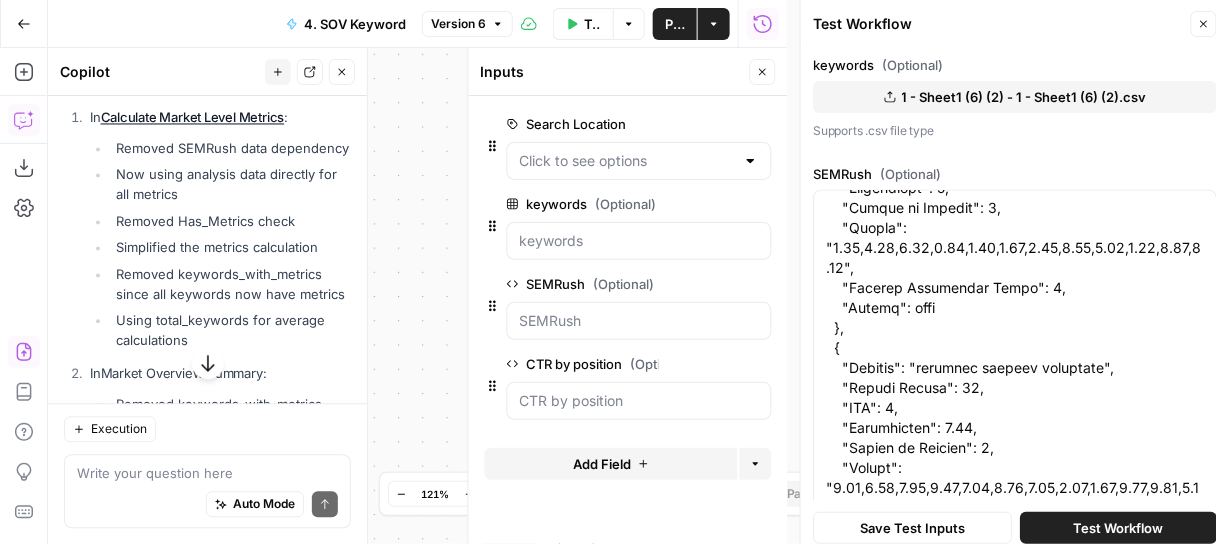 click on "Save Test Inputs" at bounding box center [912, 528] 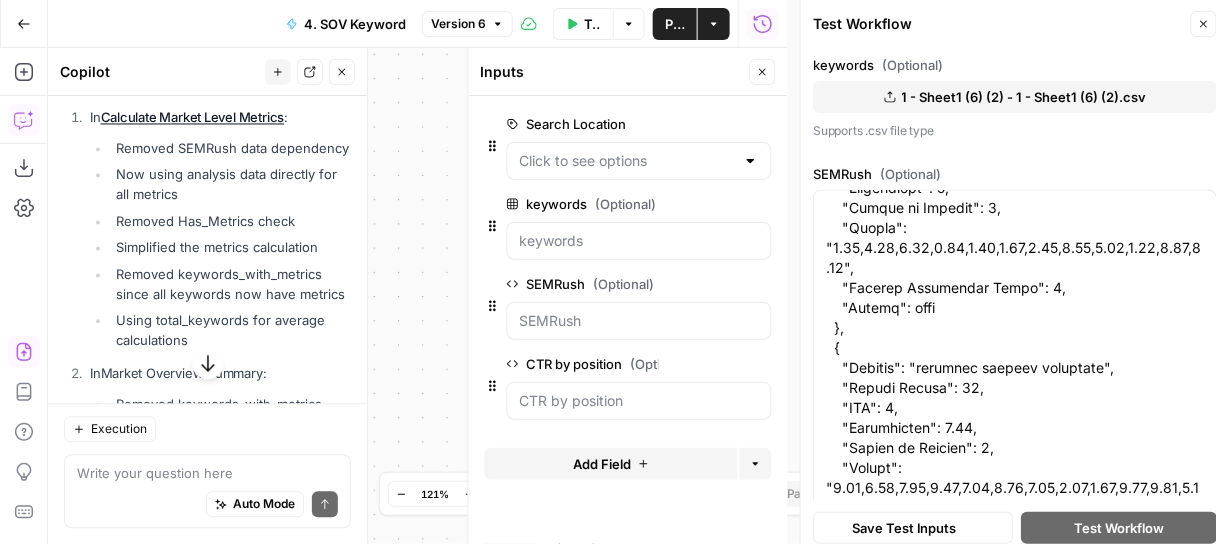 scroll, scrollTop: 0, scrollLeft: 0, axis: both 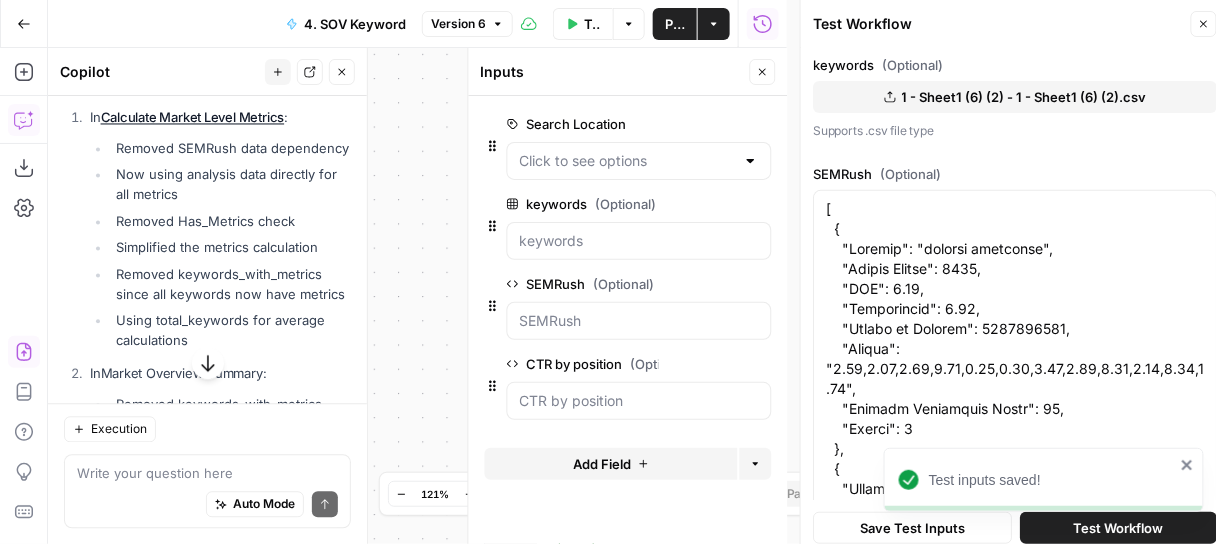click on "Test Workflow" at bounding box center [1118, 528] 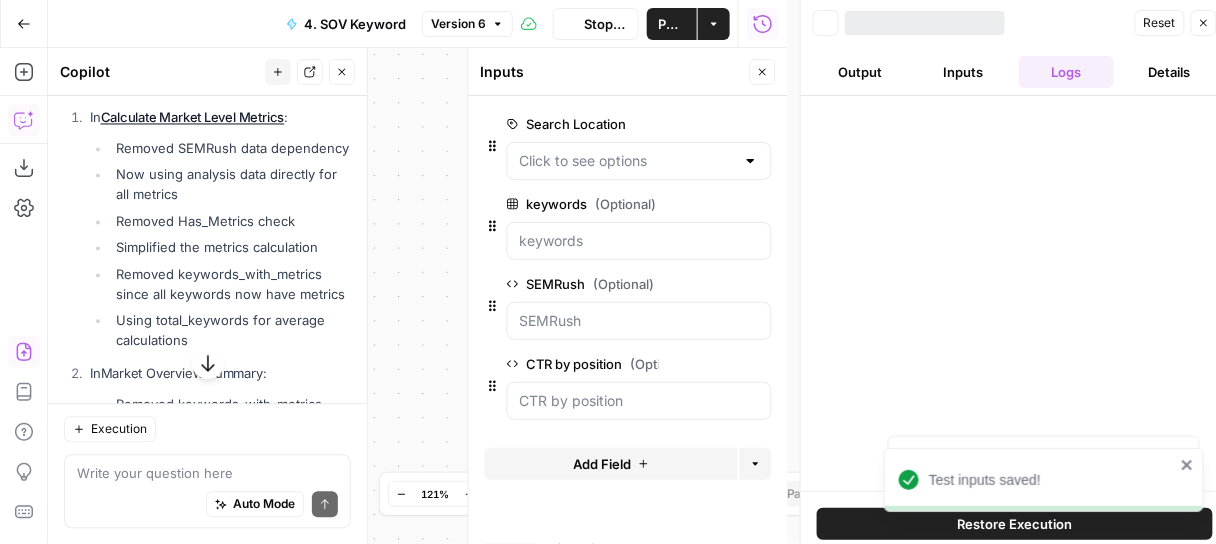 click 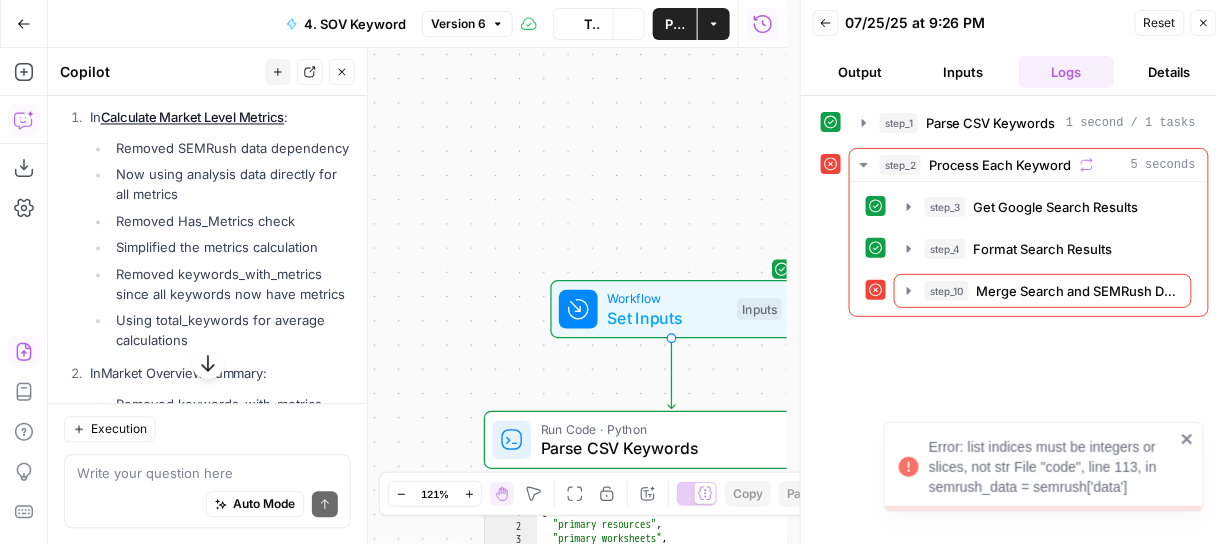 scroll, scrollTop: 27619, scrollLeft: 0, axis: vertical 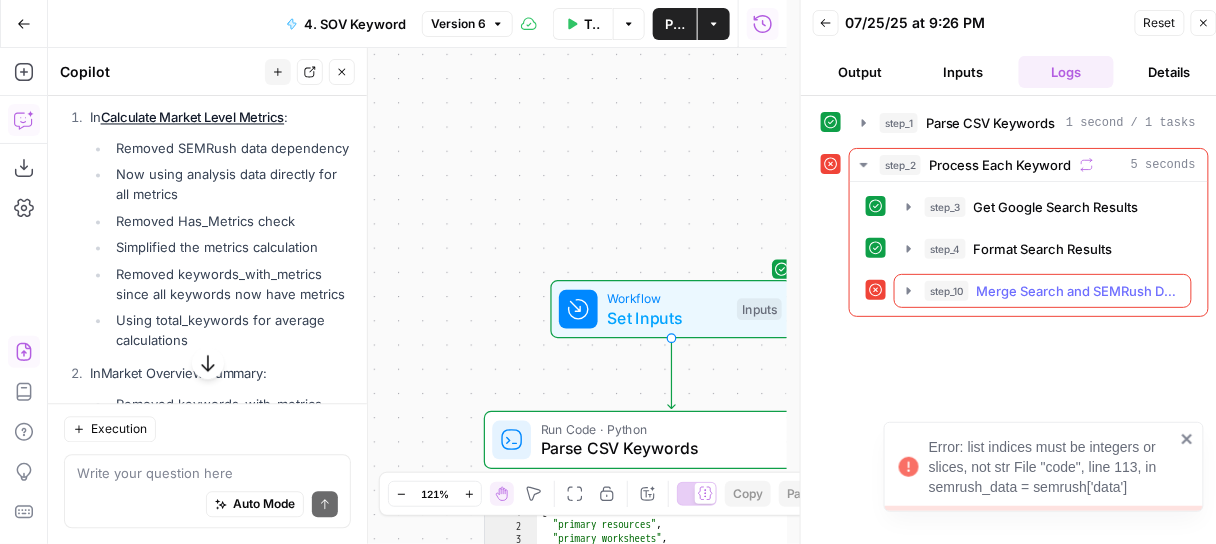 click on "Merge Search and SEMRush Data" at bounding box center [1078, 291] 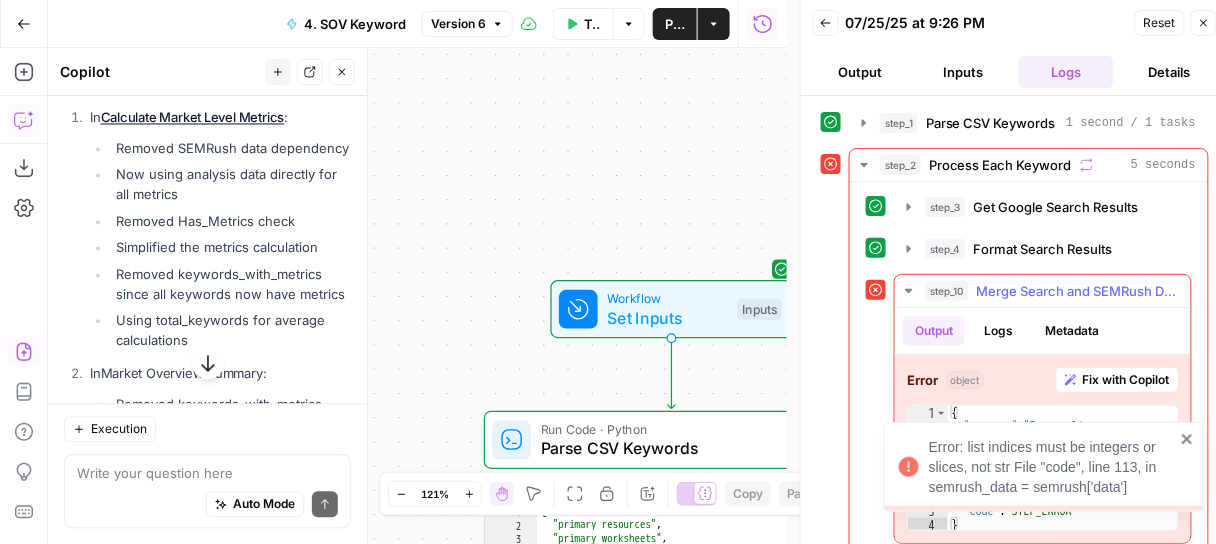 click on "Fix with Copilot" at bounding box center [1126, 380] 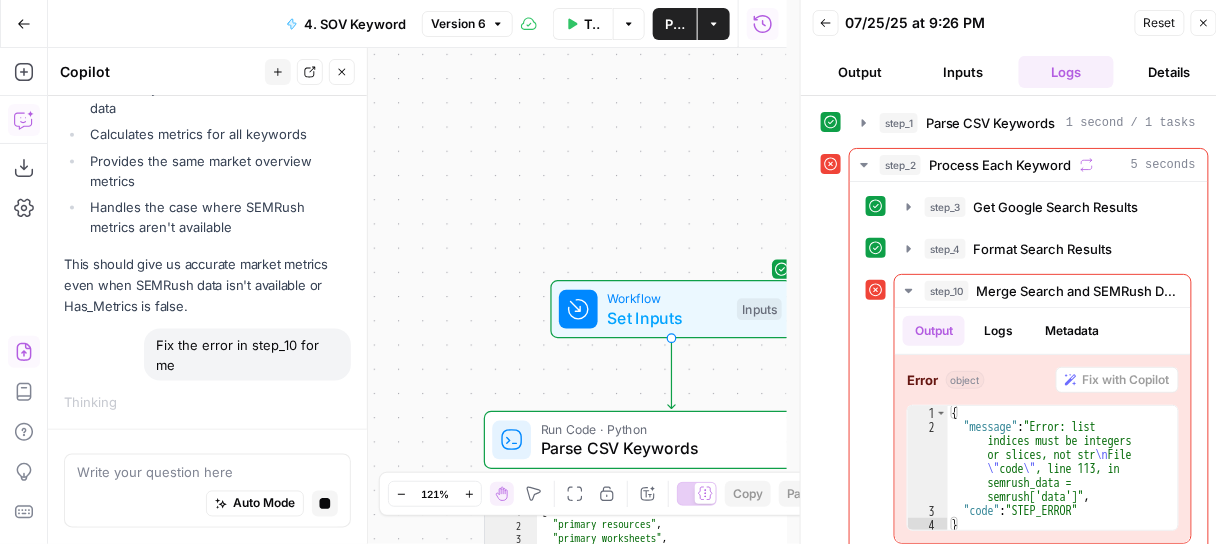 scroll, scrollTop: 27788, scrollLeft: 0, axis: vertical 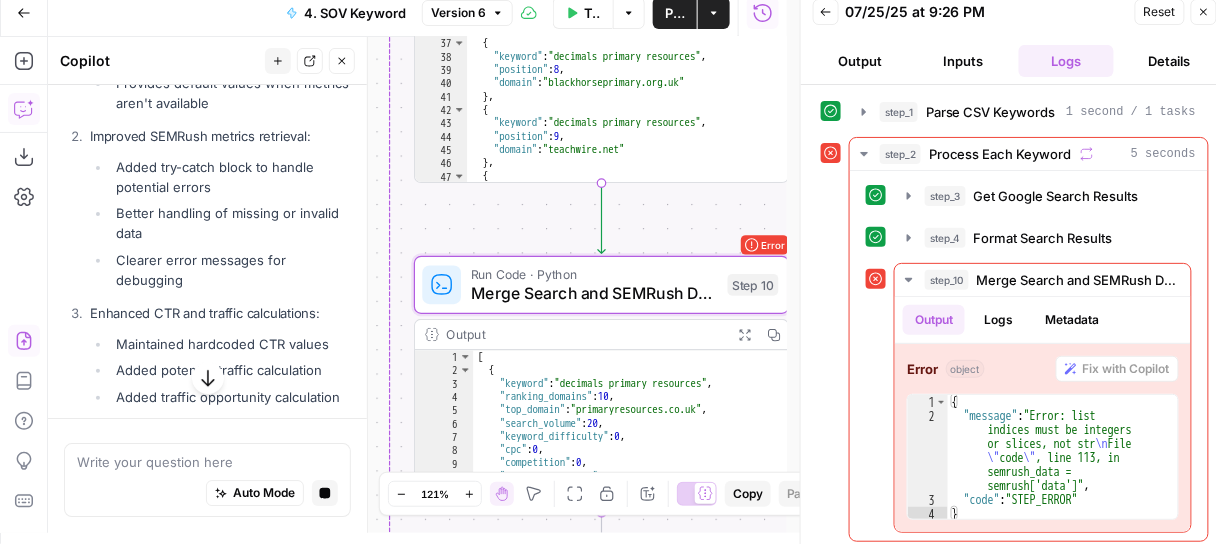 click on "Apply" at bounding box center [312, -180] 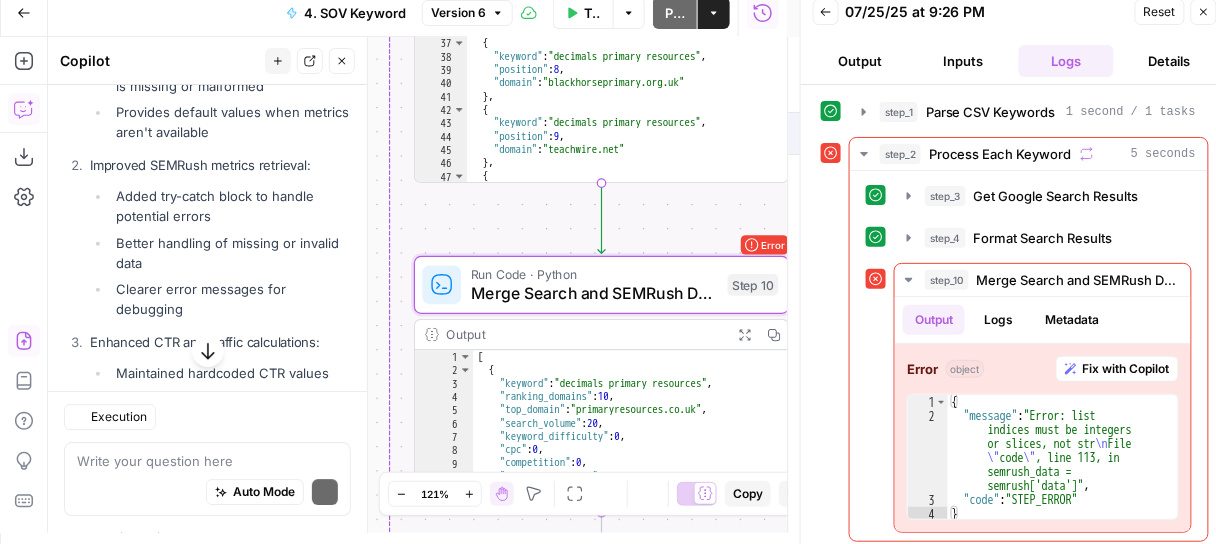 scroll, scrollTop: 28016, scrollLeft: 0, axis: vertical 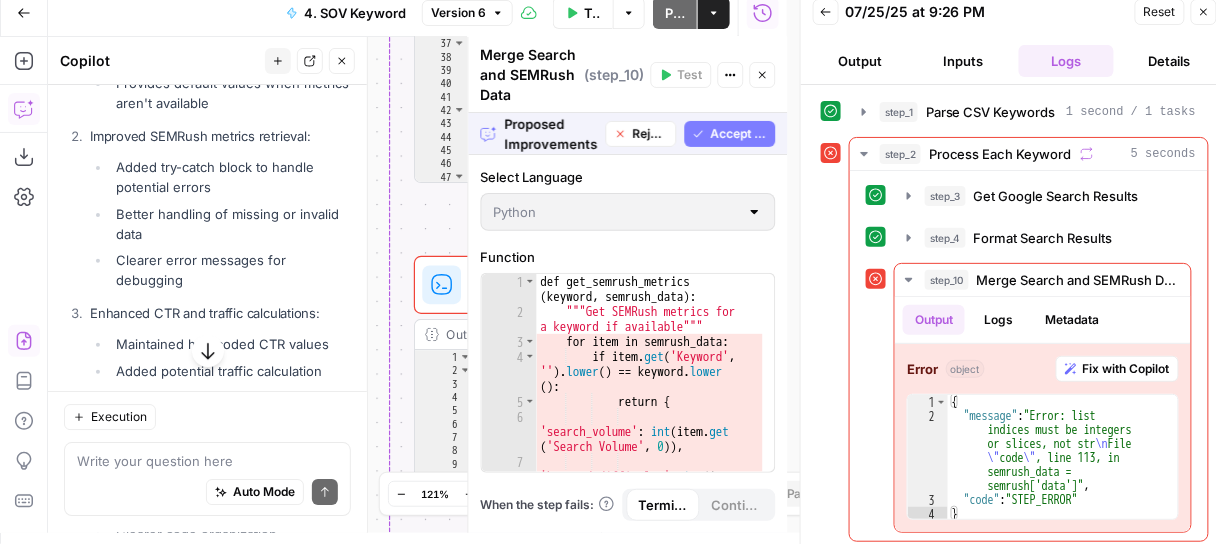 click on "Accept All" at bounding box center [738, 134] 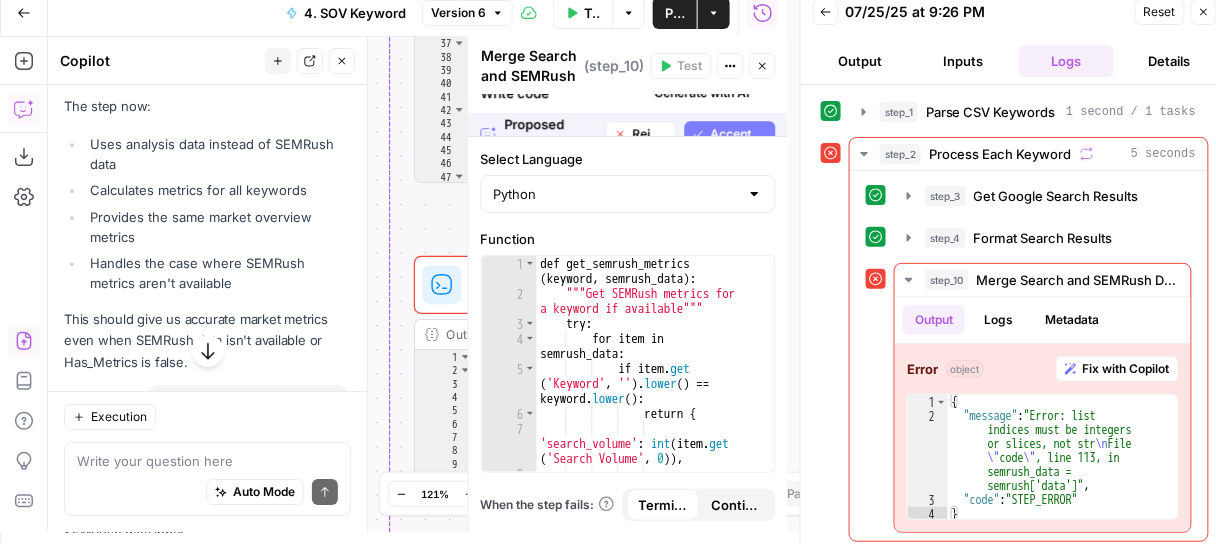 scroll, scrollTop: 28784, scrollLeft: 0, axis: vertical 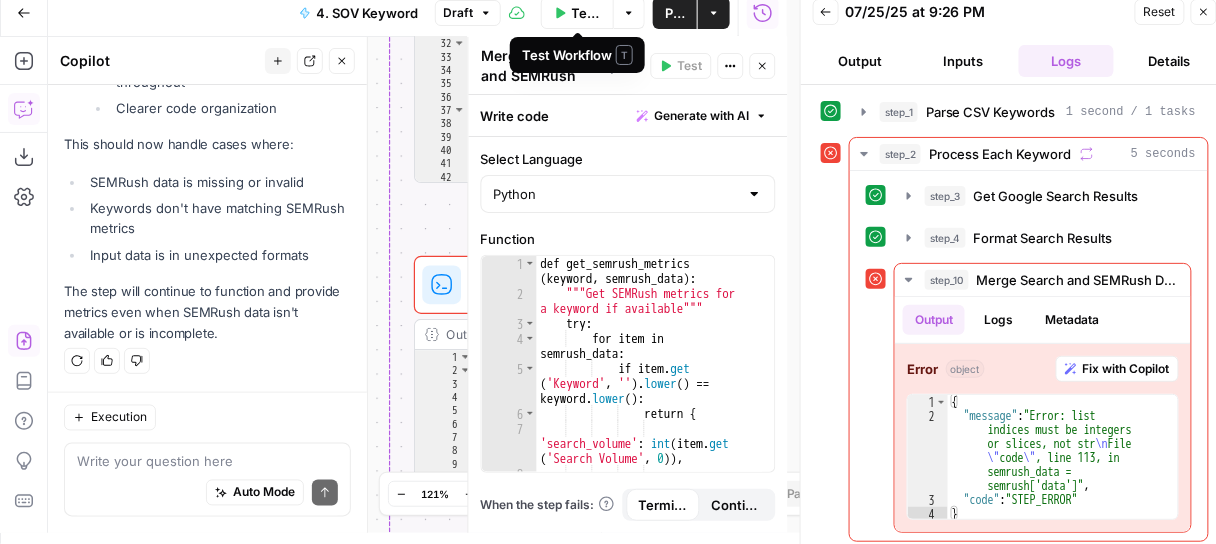 click on "Test Workflow" at bounding box center (587, 13) 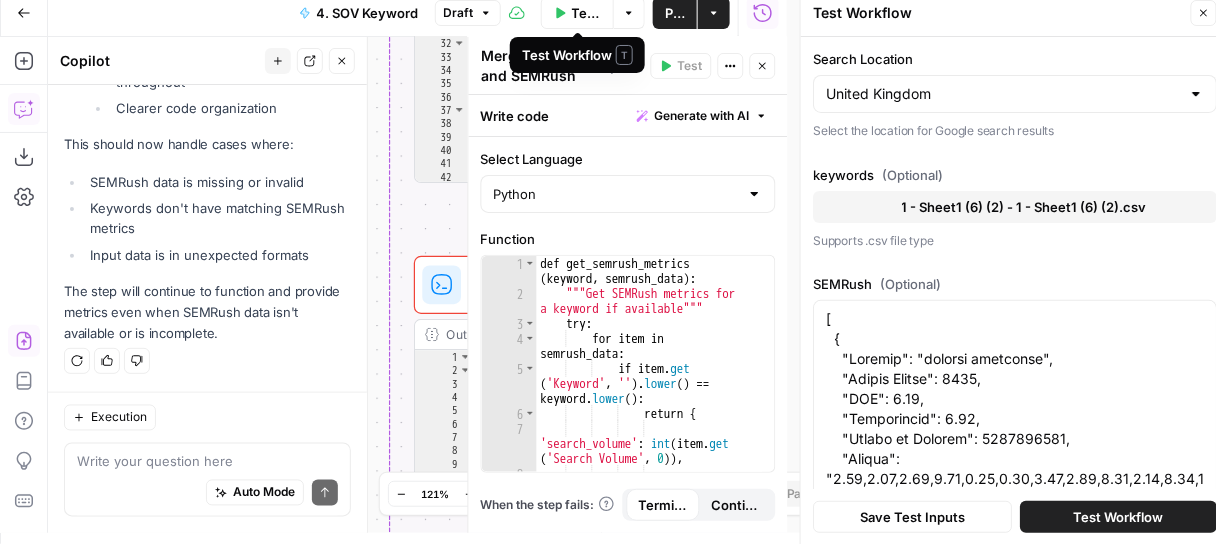 scroll, scrollTop: 29763, scrollLeft: 0, axis: vertical 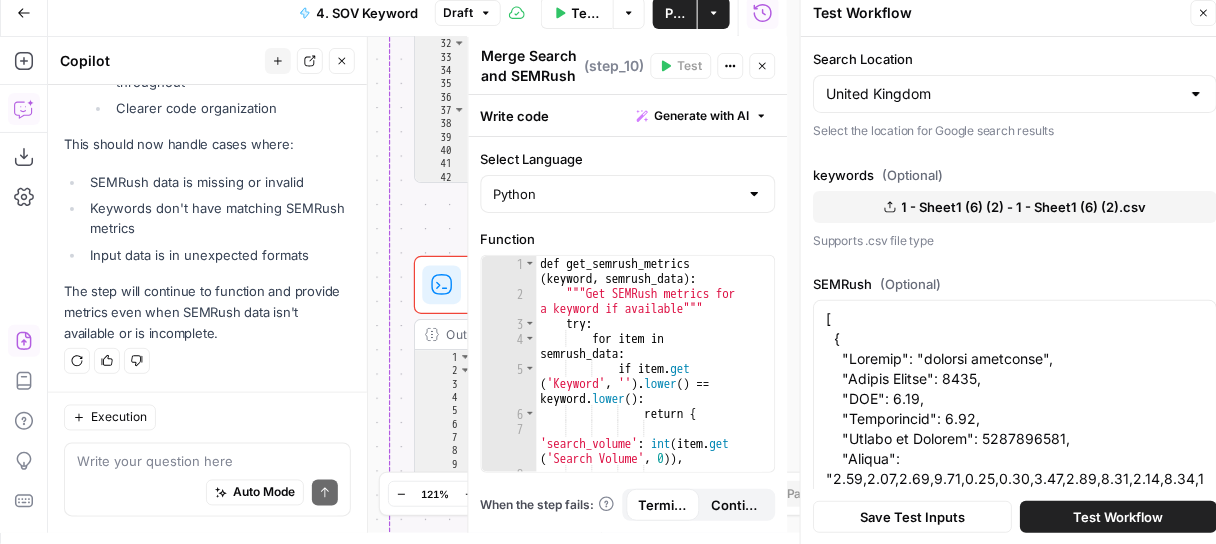 click on "Test Workflow" at bounding box center (1118, 517) 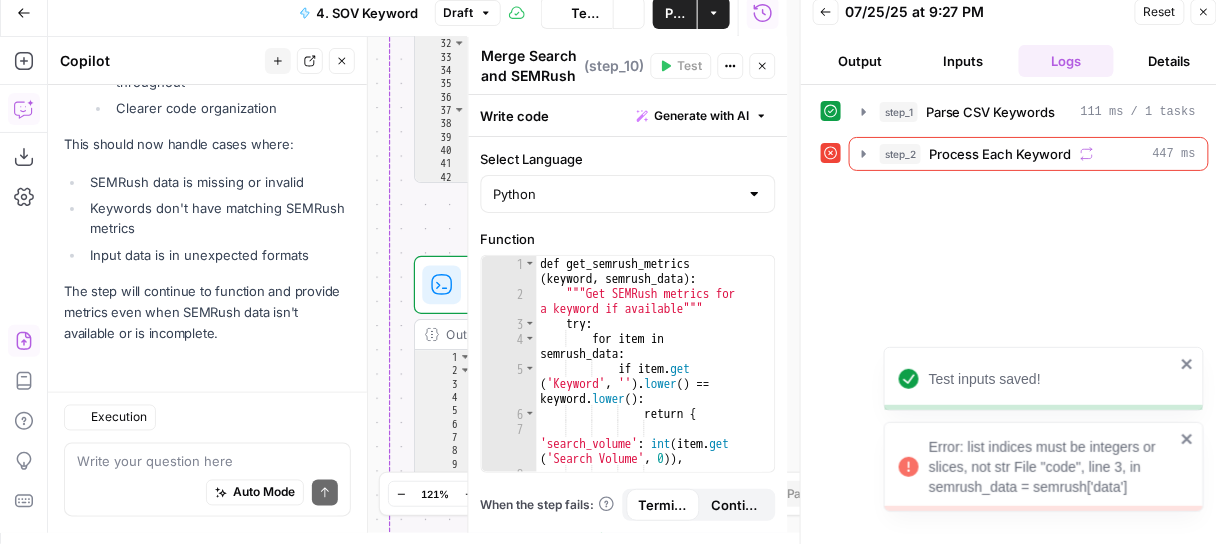 scroll, scrollTop: 29763, scrollLeft: 0, axis: vertical 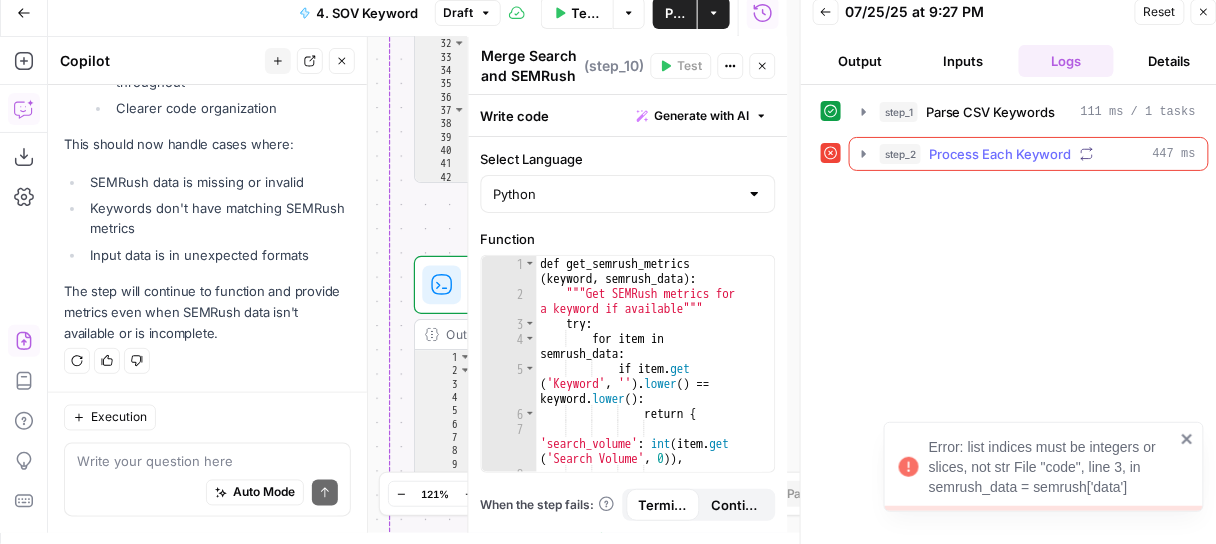 click on "Process Each Keyword" at bounding box center (1000, 154) 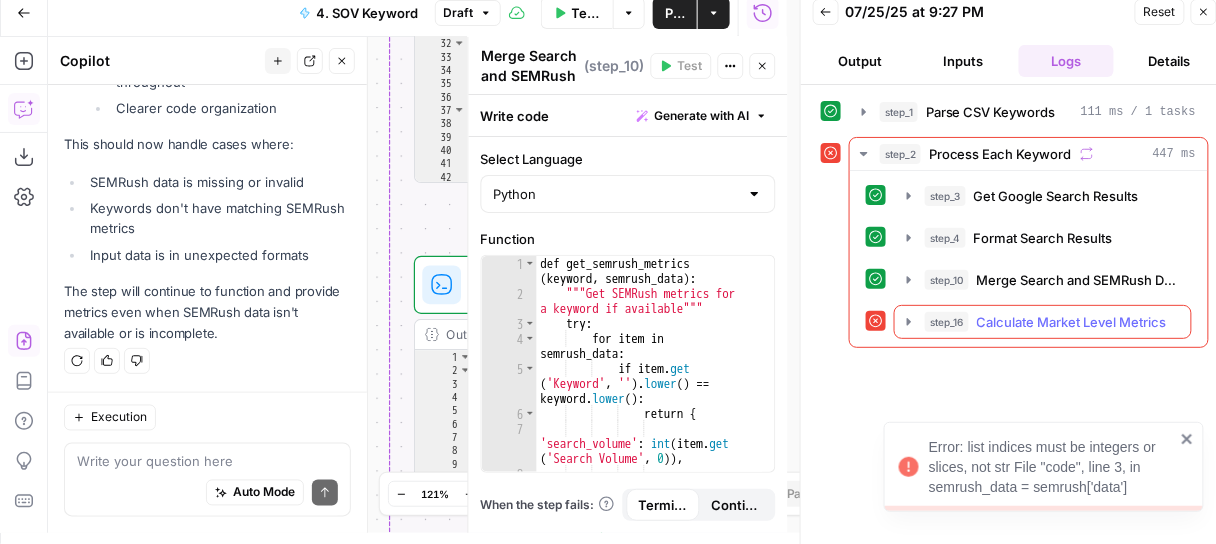 click on "Calculate Market Level Metrics" at bounding box center (1072, 322) 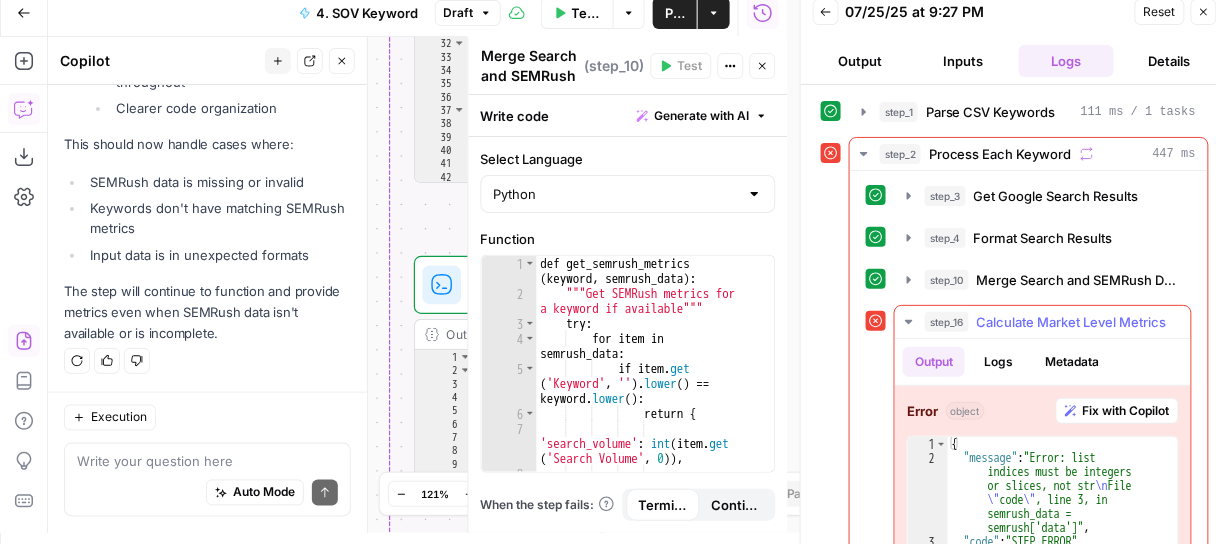 click on "Fix with Copilot" at bounding box center [1126, 411] 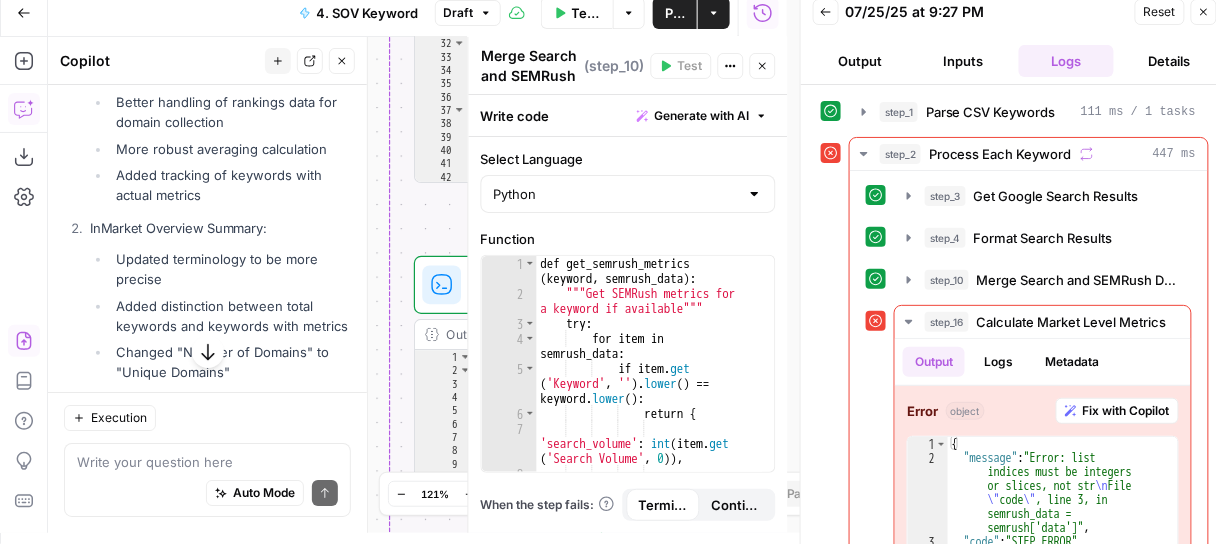 scroll, scrollTop: 30068, scrollLeft: 0, axis: vertical 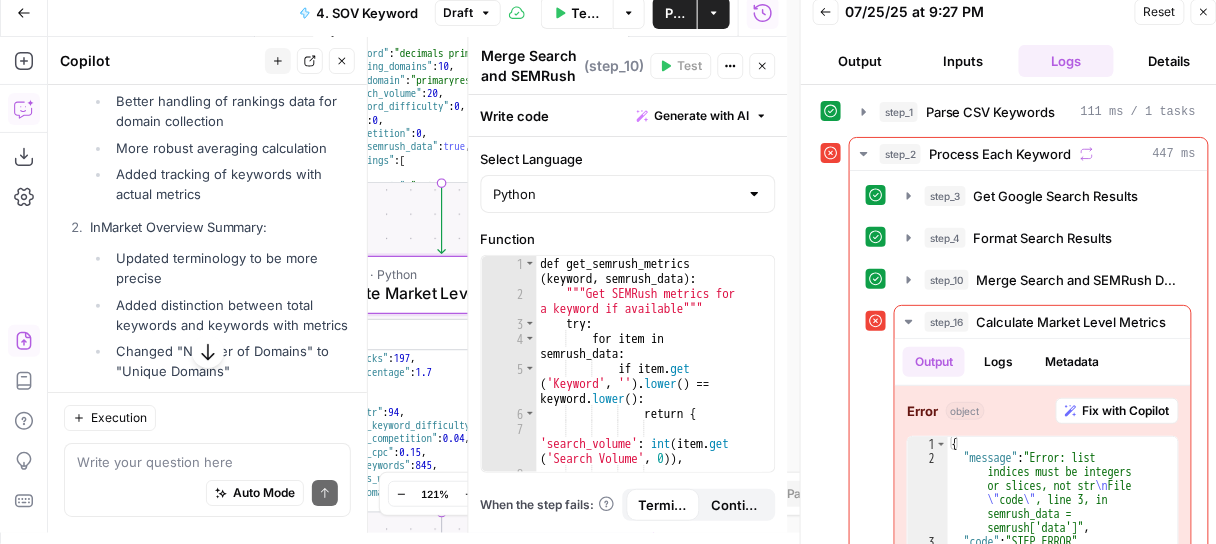click on "Apply" at bounding box center (312, -245) 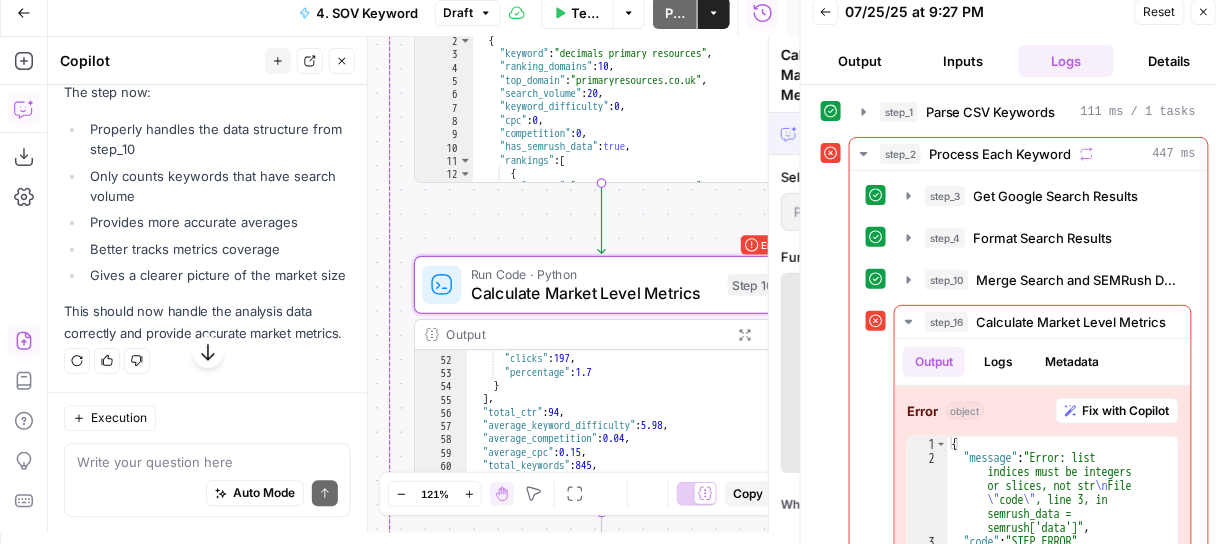 scroll, scrollTop: 29268, scrollLeft: 0, axis: vertical 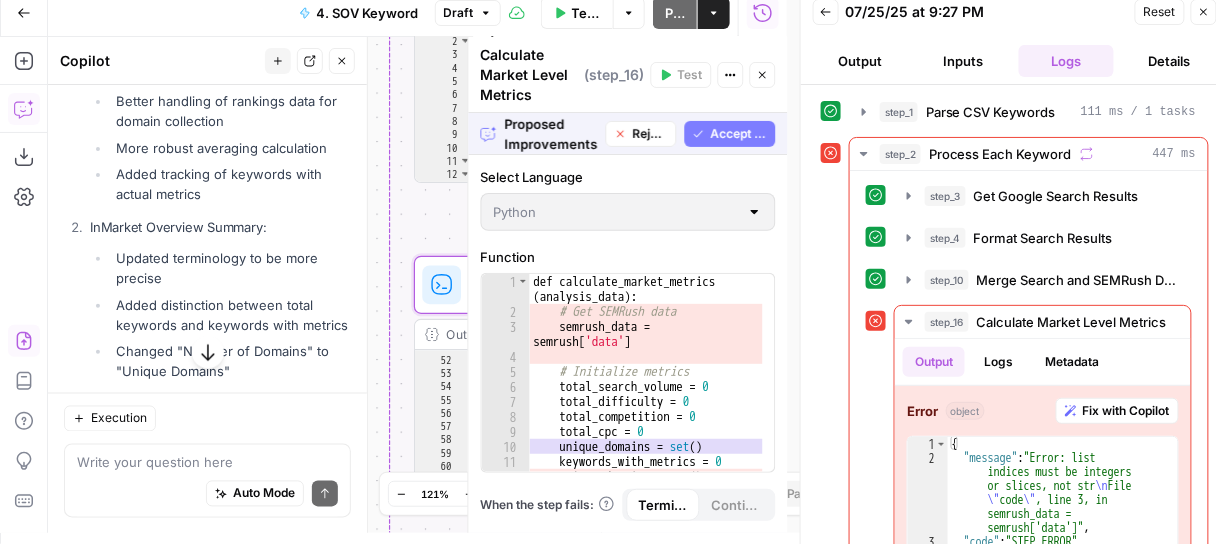 click on "Accept" at bounding box center (309, -245) 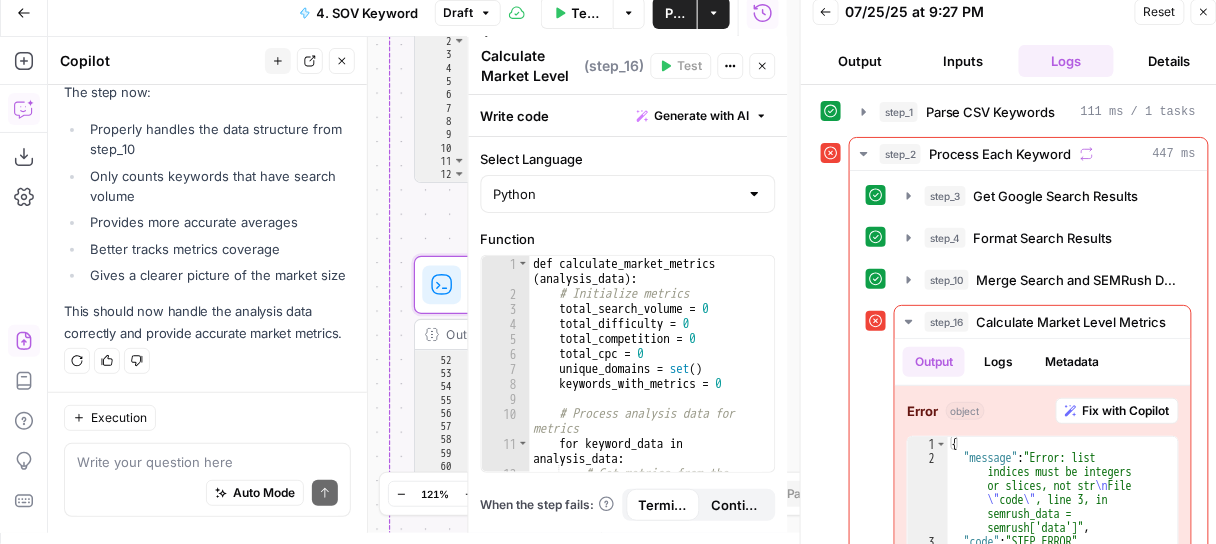 scroll, scrollTop: 31022, scrollLeft: 0, axis: vertical 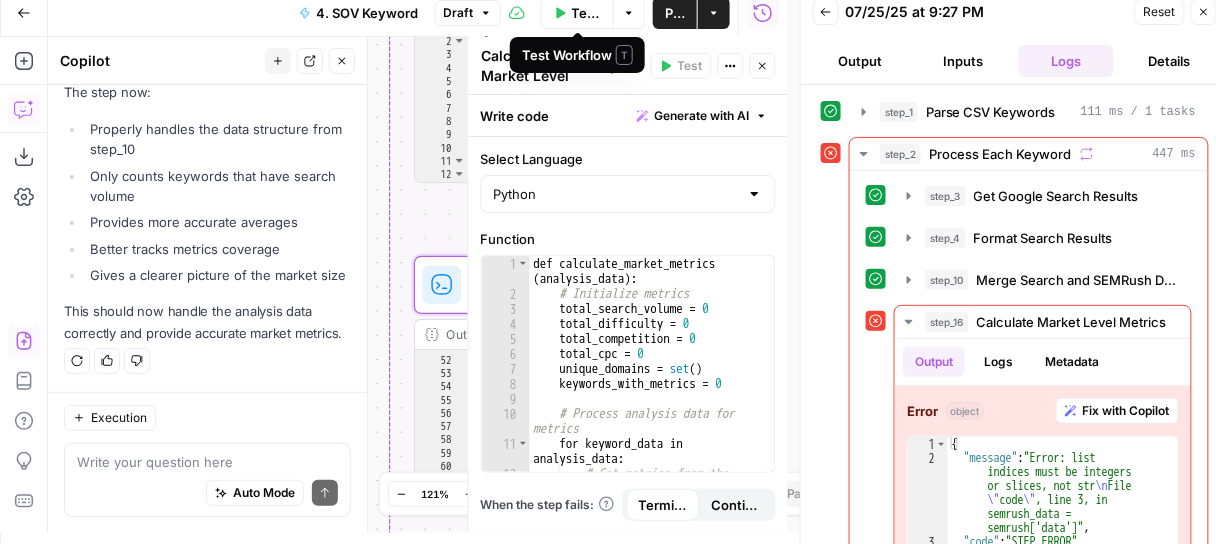 click on "Test Workflow" at bounding box center [587, 13] 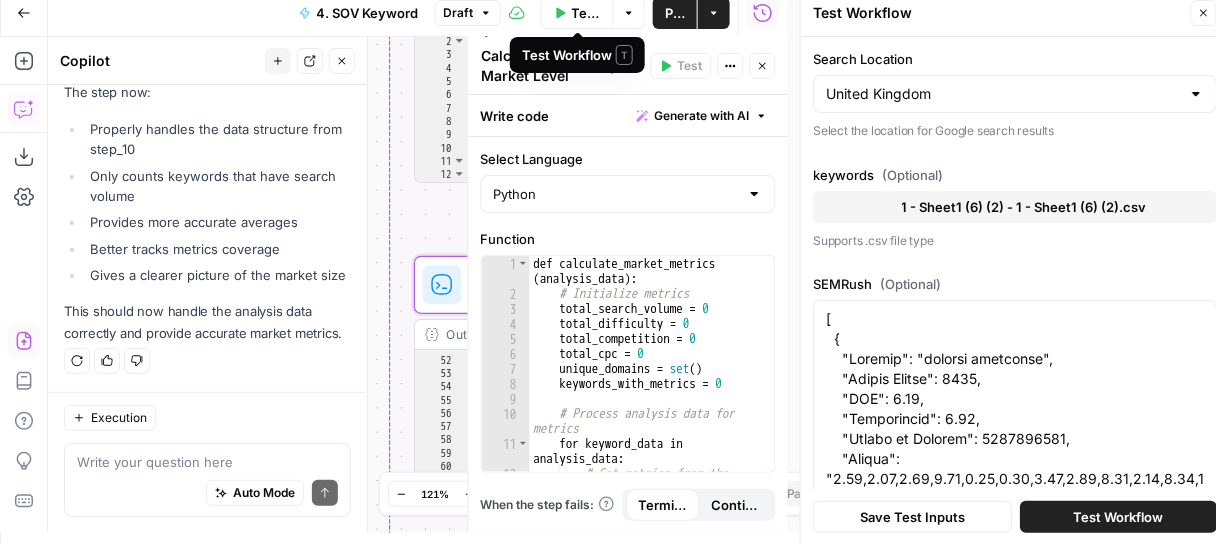 scroll, scrollTop: 31022, scrollLeft: 0, axis: vertical 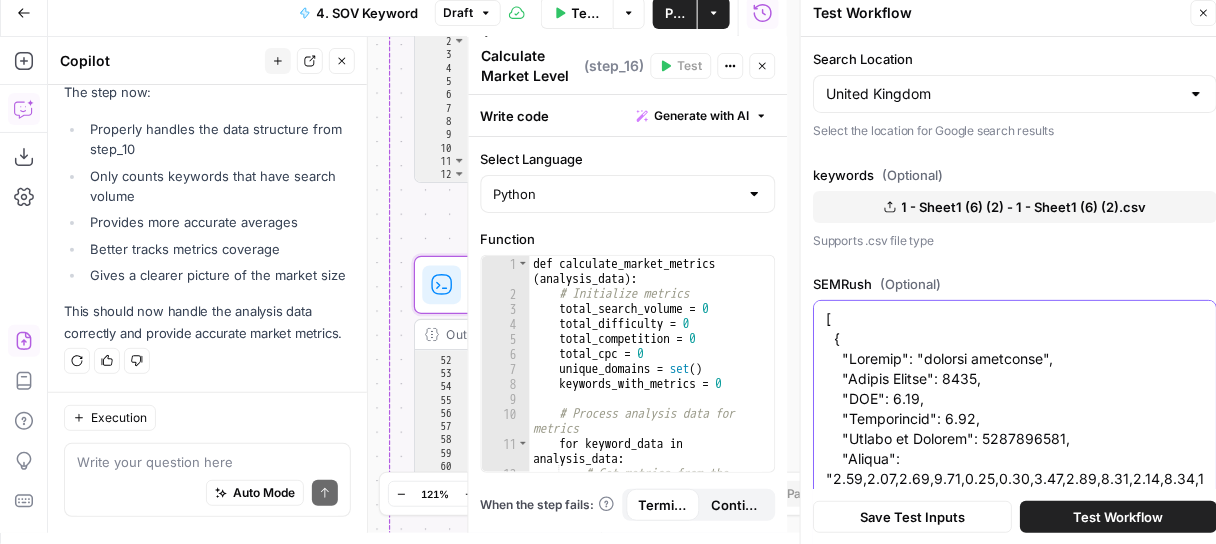 click on "SEMRush   (Optional)" at bounding box center [1015, 12399] 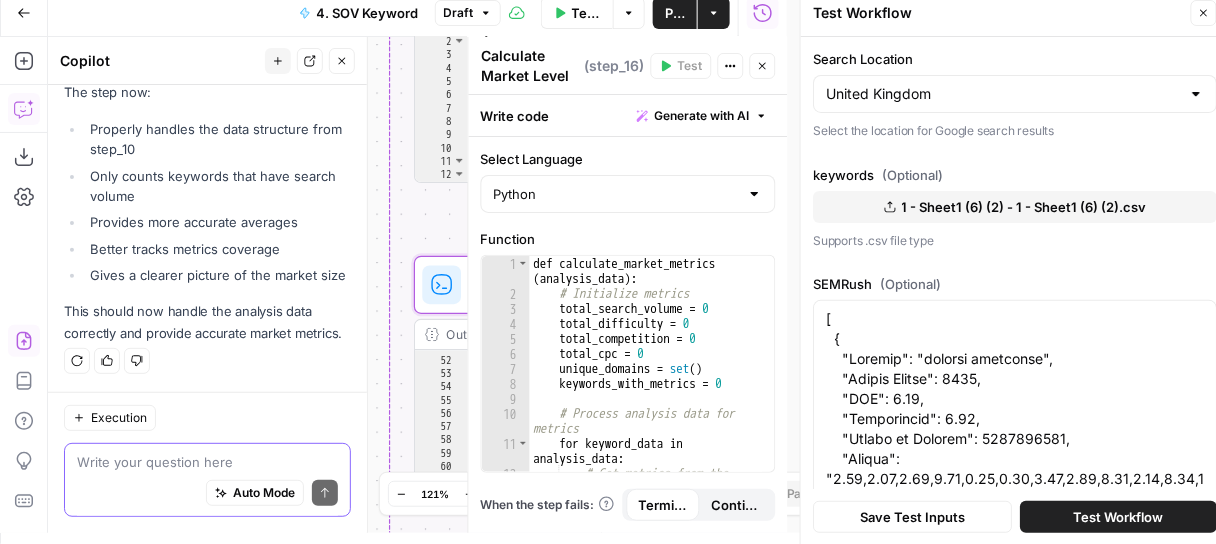 click at bounding box center [207, 462] 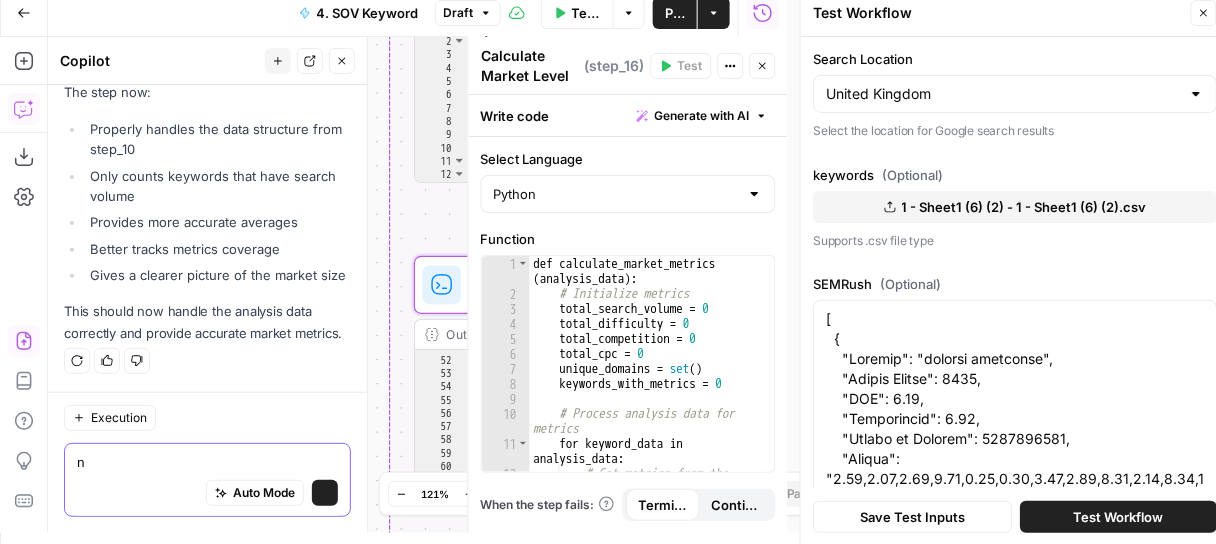 scroll, scrollTop: 31022, scrollLeft: 0, axis: vertical 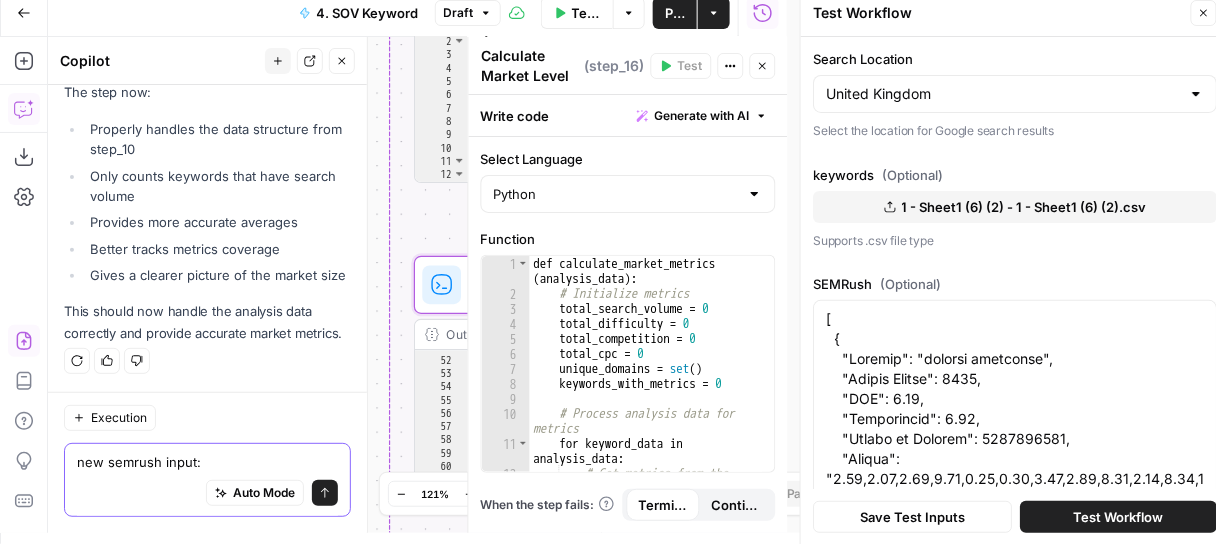 paste on "[
{
"Keyword": "[SUBJECT] [SUBJECT]",
"Search Volume": [NUMBER],
"CPC": [NUMBER],
"Competition": [NUMBER],
"Number of Results": [NUMBER],
"Trends": "[NUMBER],[NUMBER],[NUMBER],[NUMBER],[NUMBER],[NUMBER],[NUMBER],[NUMBER],[NUMBER],[NUMBER],[NUMBER],[NUMBER]",
"Keyword Difficulty Index": [NUMBER],
"Intent": [NUMBER]
},
{
"Keyword": "[SUBJECT] [SUBJECT] [SUBJECT]",
"Search Volume": [NUMBER],
"CPC": [NUMBER],
"Competition": [NUMBER],
"Number of Results": [NUMBER],
"Trends": "[NUMBER],[NUMBER],[NUMBER],[NUMBER],[NUMBER],[NUMBER],[NUMBER],[NUMBER],[NUMBER],[NUMBER],[NUMBER],[NUMBER]",
"Keyword Difficulty Index": [NUMBER],
"Intent": [NUMBER]
},
{
"Keyword": "[SUBJECT] [SUBJECT] [SUBJECT] [SUBJECT] [SUBJECT] [SUBJECT] [SUBJECT]",
"Search Volume": [NUMBER],
"CPC": [NUMBER],
"Competition": [NUMBER],
"Number of Results": [NUMBER],
"Trends": "[NUMBER],[NUMBER],[NUMBER],[NUMBER],[NUMBER],[NUMBER],[NUMBER],[NUMBER],[NUMBER],[NUMBER],[NUMBER],[NUMBER]",
"Keyword Difficulty Index": [NUMBER],
"Intent": [NUMBER]
},
{
"Keyword": "[SUBJECT] [SUBJECT] [SUBJECT]",
"Search Volume": [NUMBER],
"CPC": [NUMBER],
"Competition": [NUMBER],
"Number of Resul..." 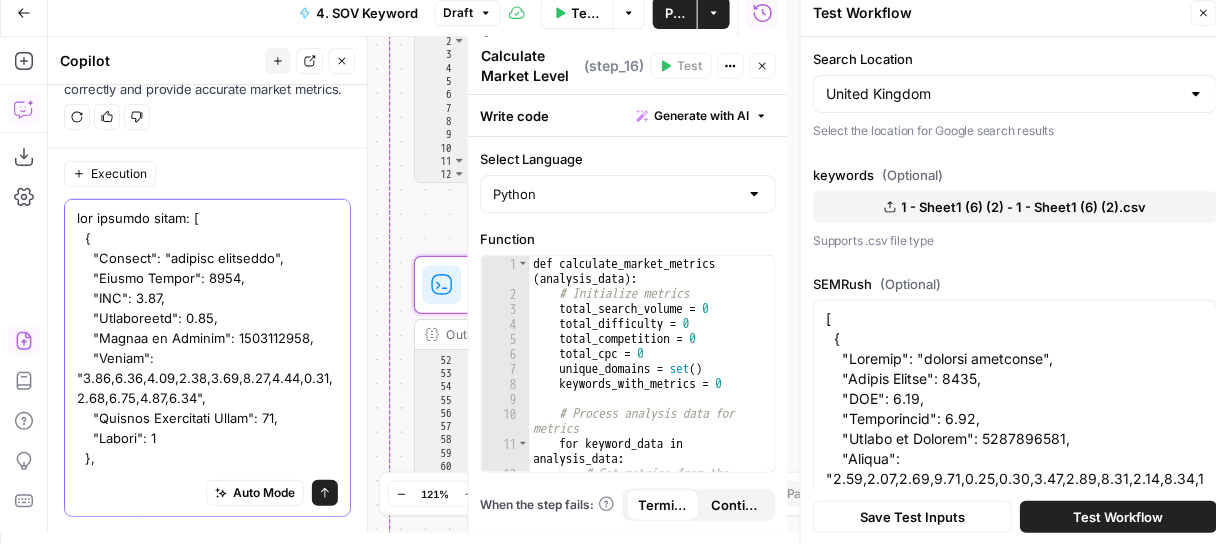 scroll, scrollTop: 31267, scrollLeft: 0, axis: vertical 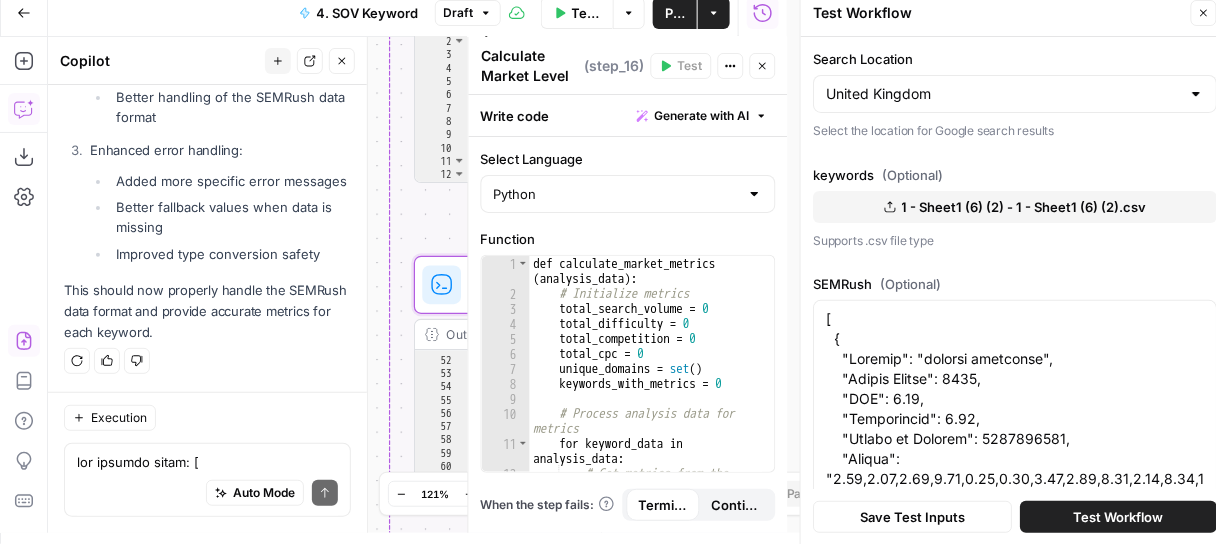 click 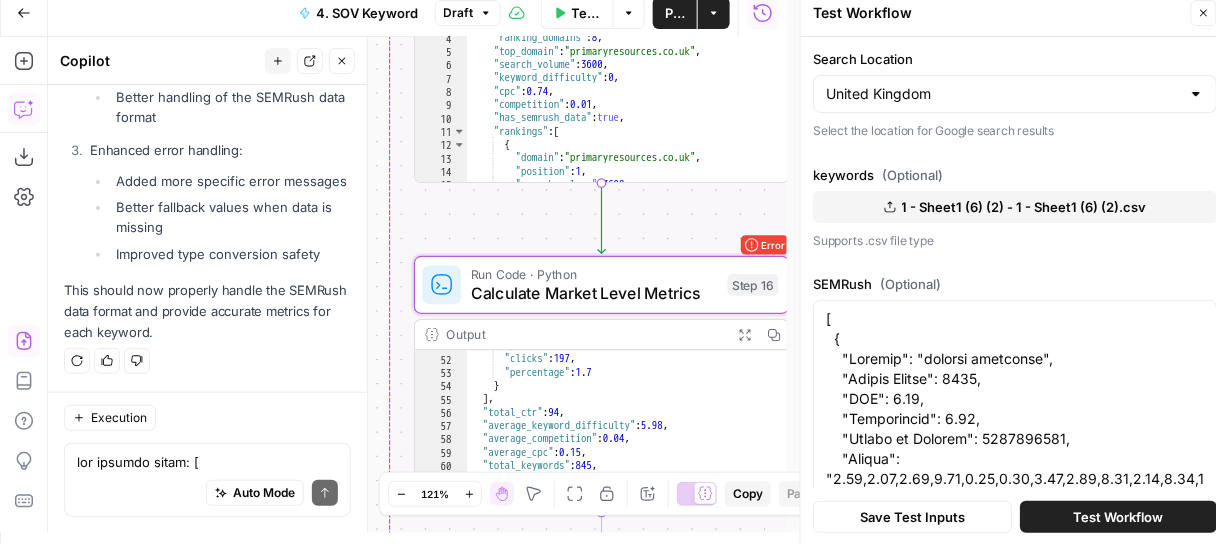 scroll, scrollTop: 39, scrollLeft: 0, axis: vertical 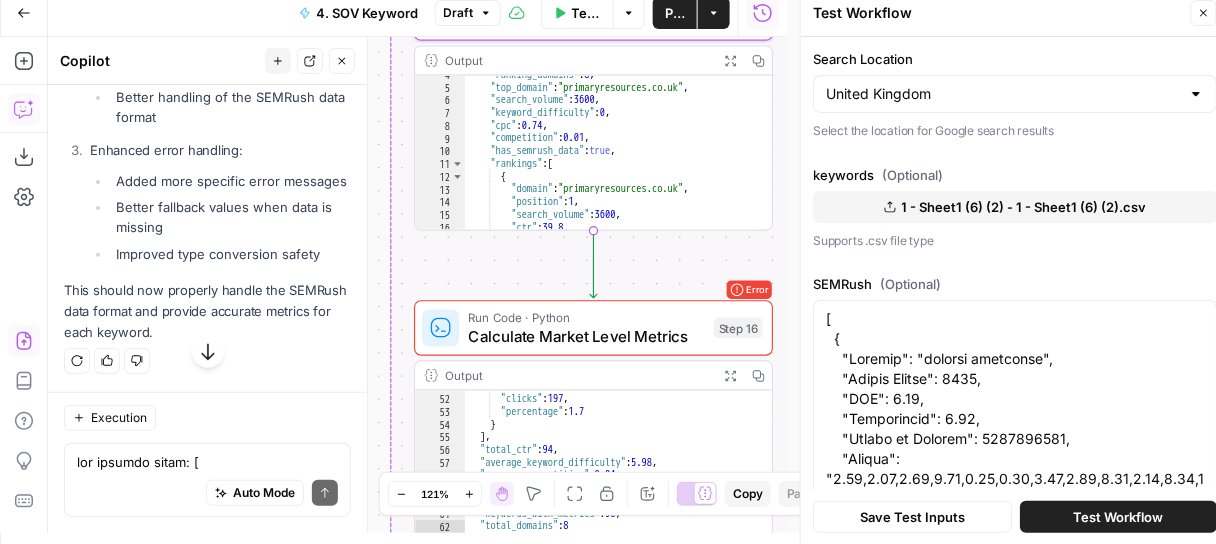 click on "Apply" at bounding box center (312, -301) 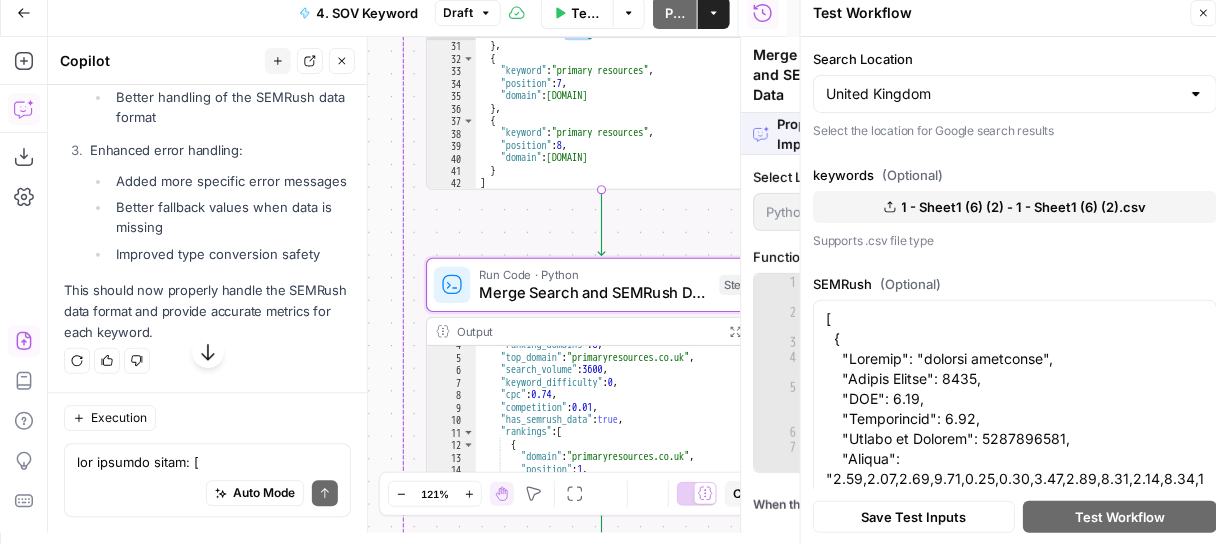 scroll, scrollTop: 52629, scrollLeft: 0, axis: vertical 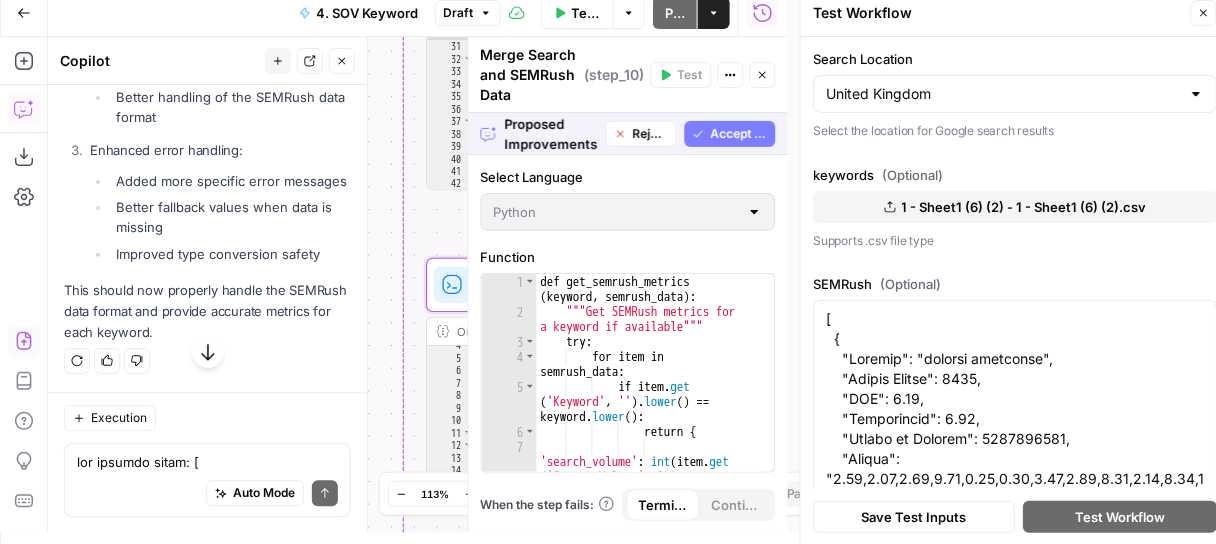 click on "Accept" at bounding box center [309, -301] 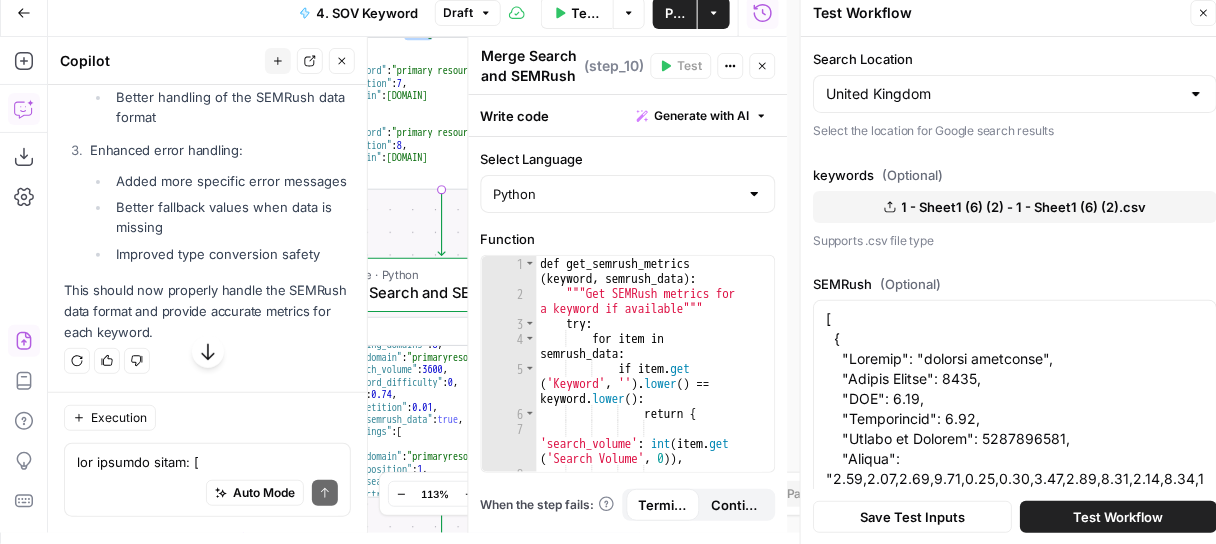 scroll, scrollTop: 53540, scrollLeft: 0, axis: vertical 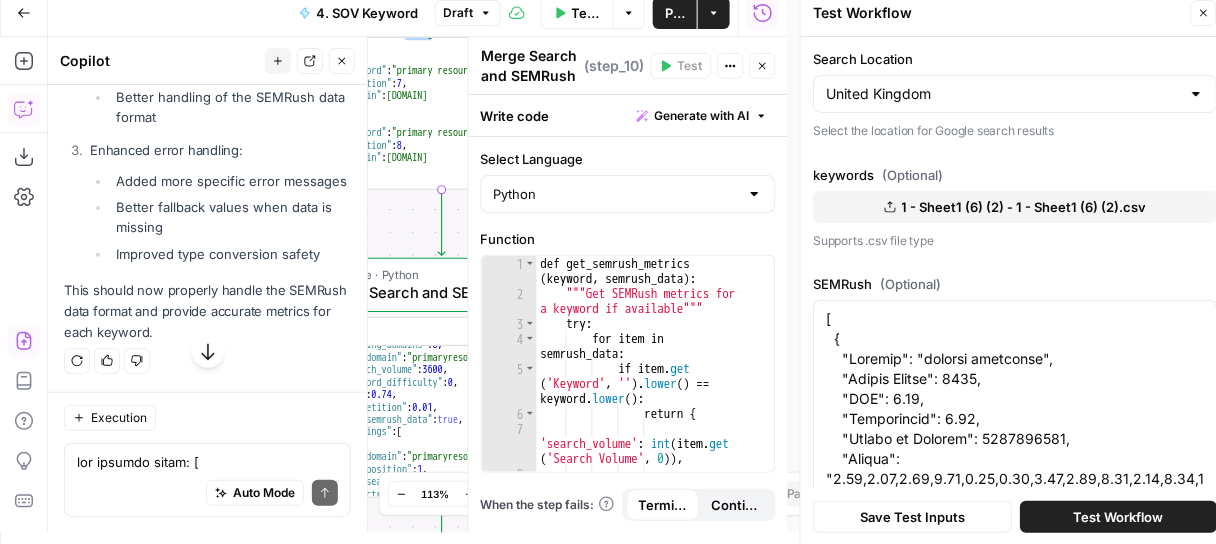 click on "Test Workflow" at bounding box center [587, 13] 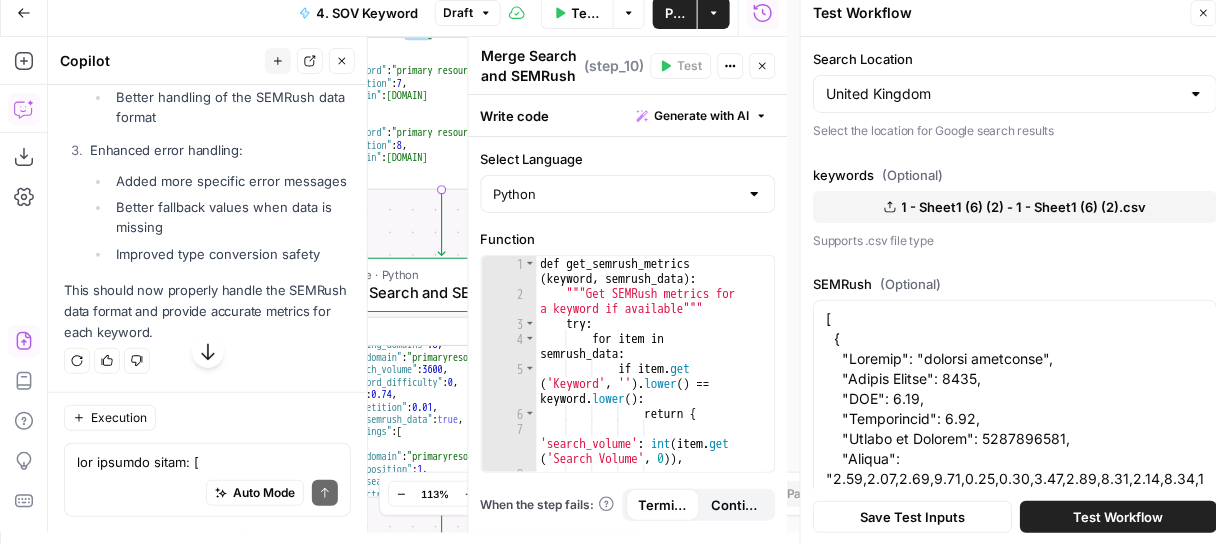click on "Test Workflow" at bounding box center (1118, 517) 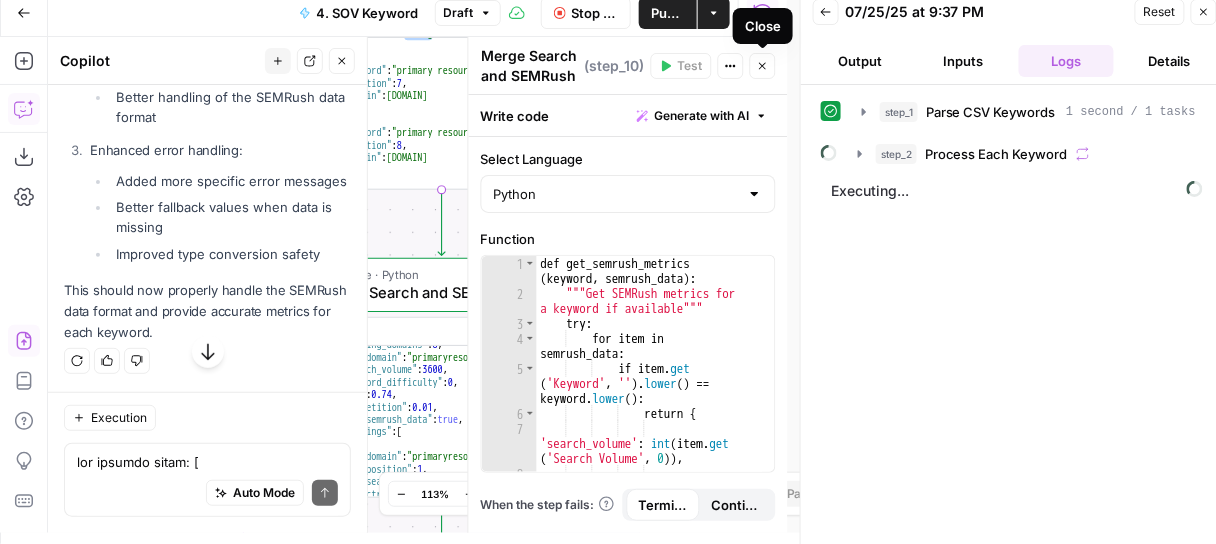 click 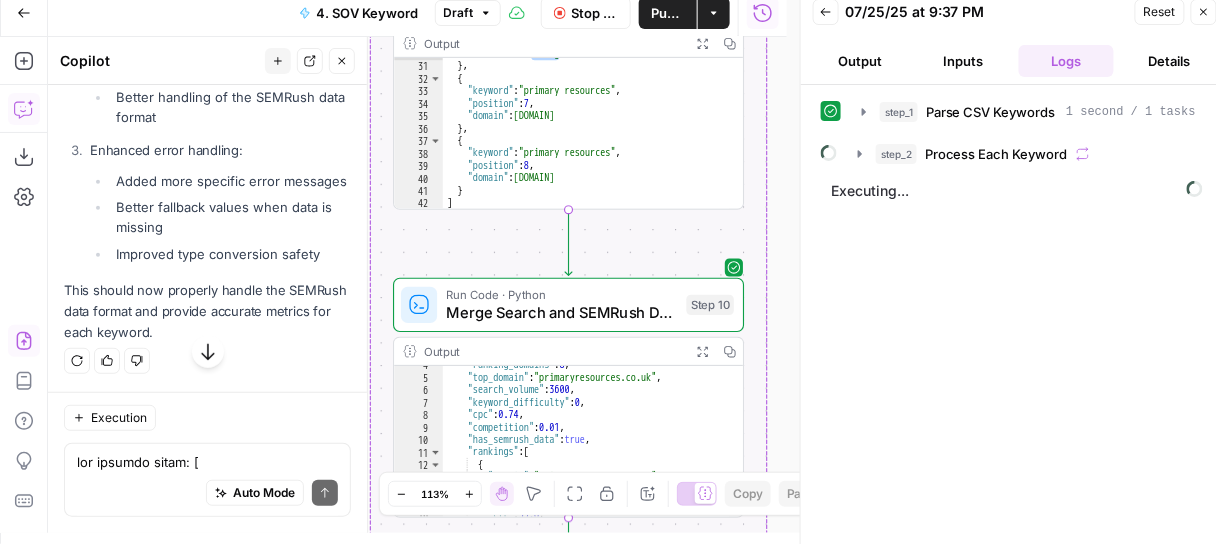 drag, startPoint x: 681, startPoint y: 164, endPoint x: 808, endPoint y: 184, distance: 128.56516 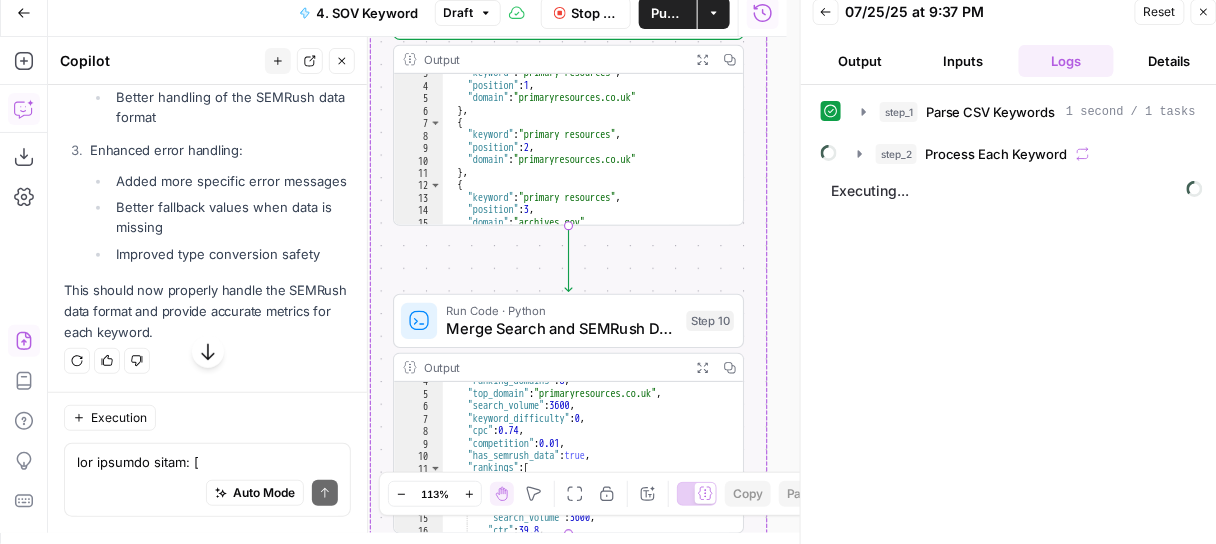 scroll, scrollTop: 0, scrollLeft: 0, axis: both 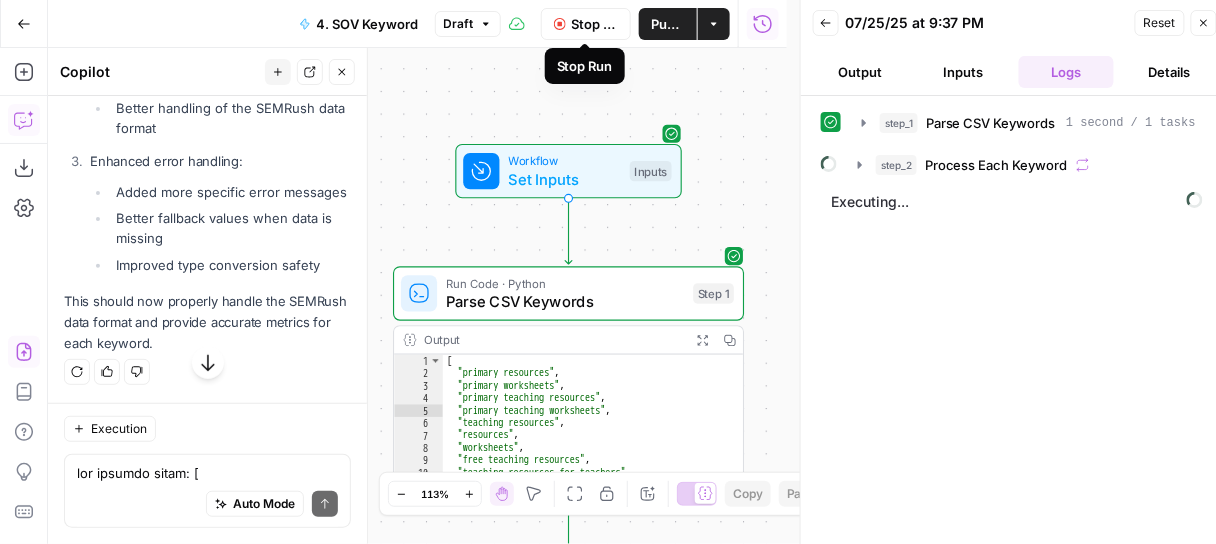 click on "Stop Run" at bounding box center [595, 24] 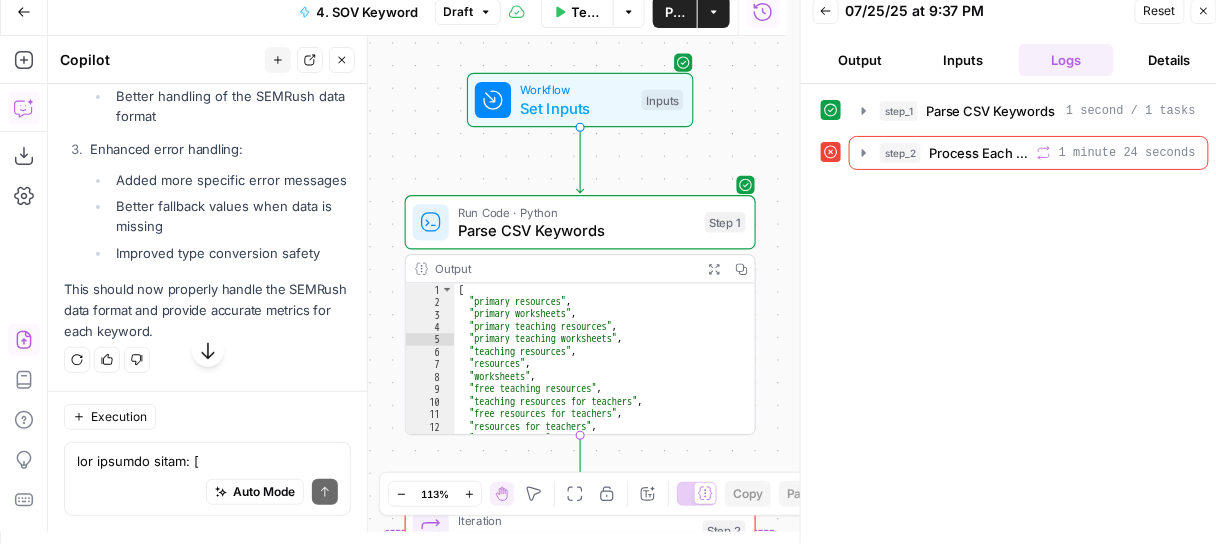 scroll, scrollTop: 11, scrollLeft: 0, axis: vertical 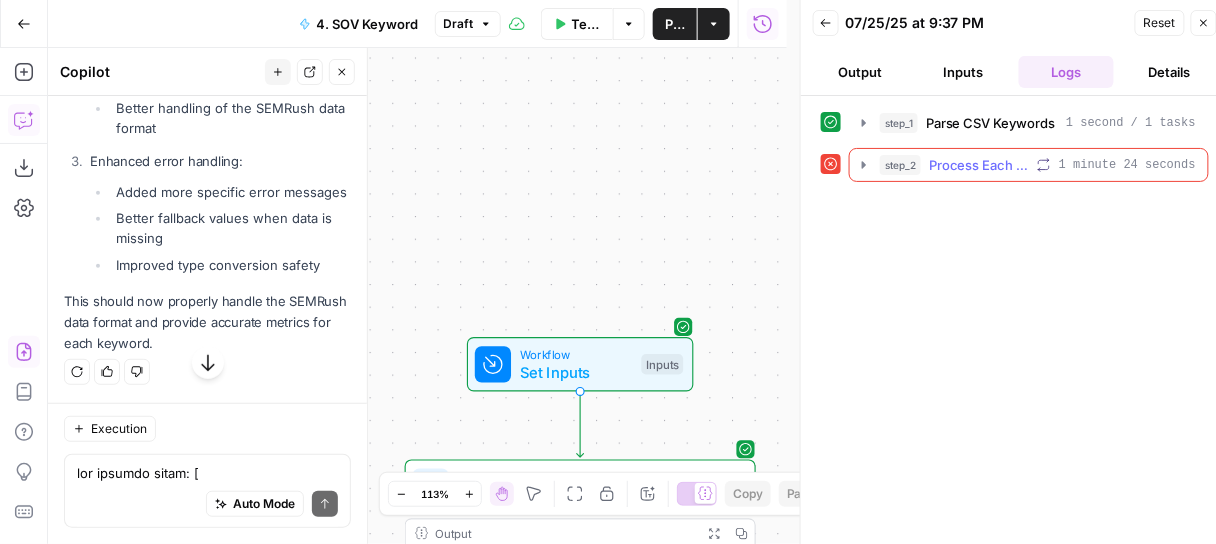 click on "Process Each Keyword" at bounding box center (979, 165) 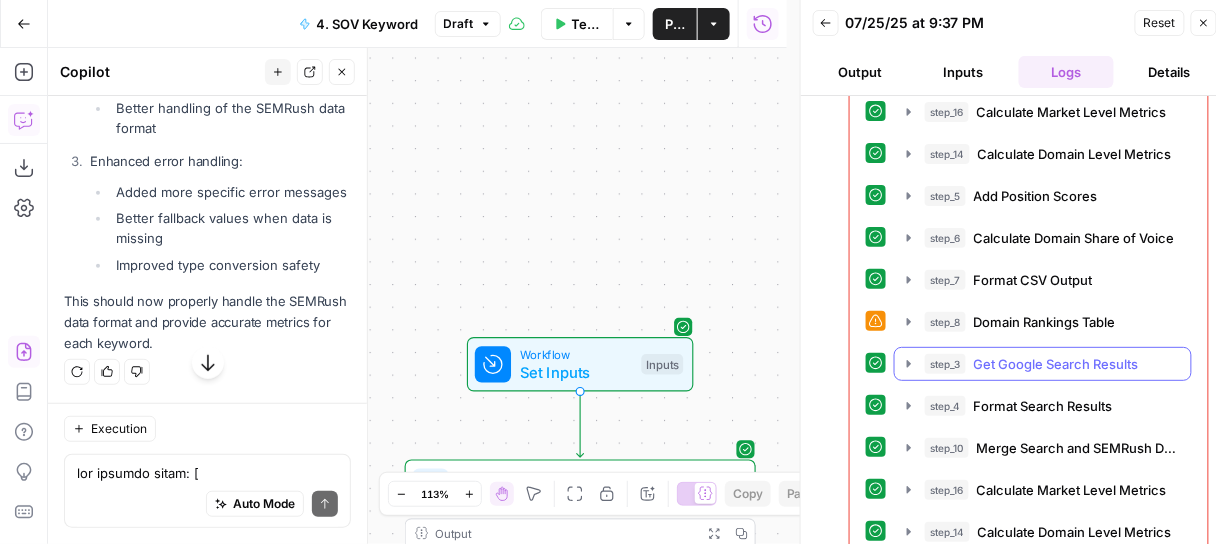 scroll, scrollTop: 220, scrollLeft: 0, axis: vertical 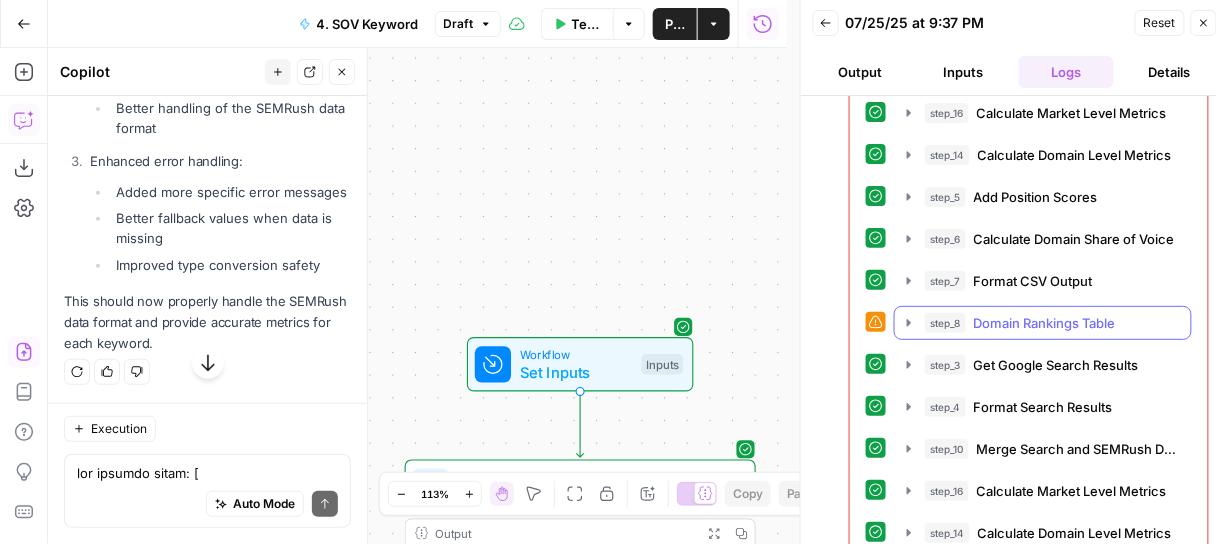 click on "Domain Rankings Table" at bounding box center (1045, 323) 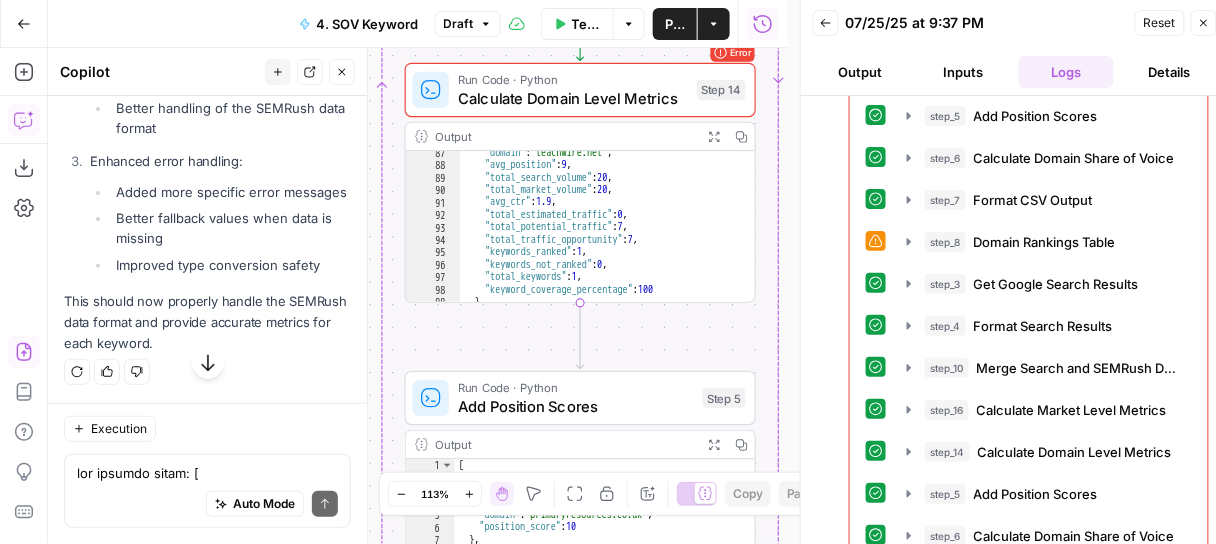 scroll, scrollTop: 2806, scrollLeft: 0, axis: vertical 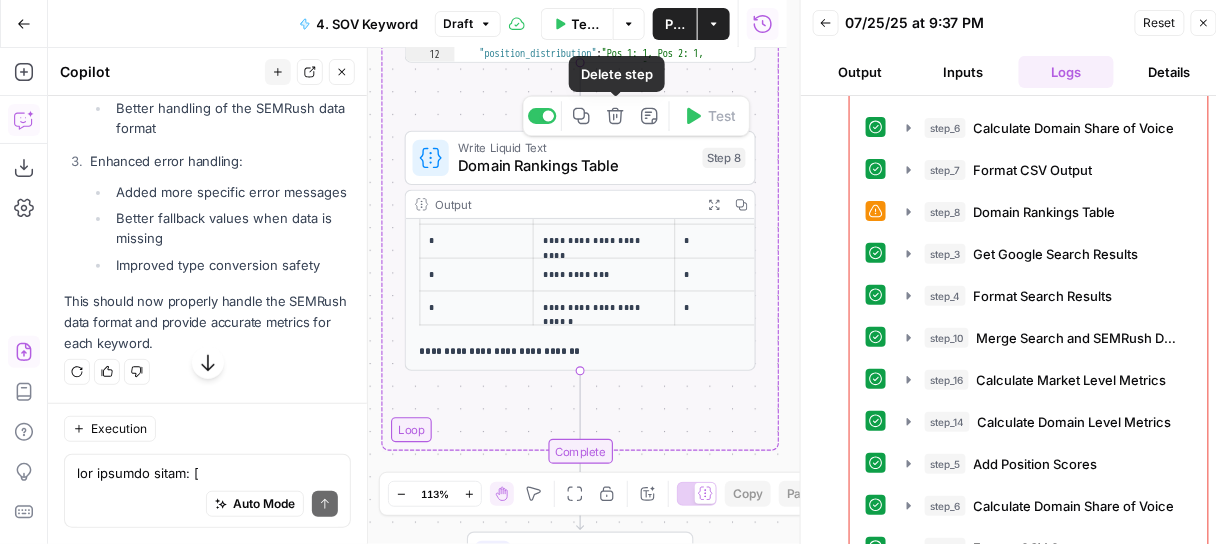 click 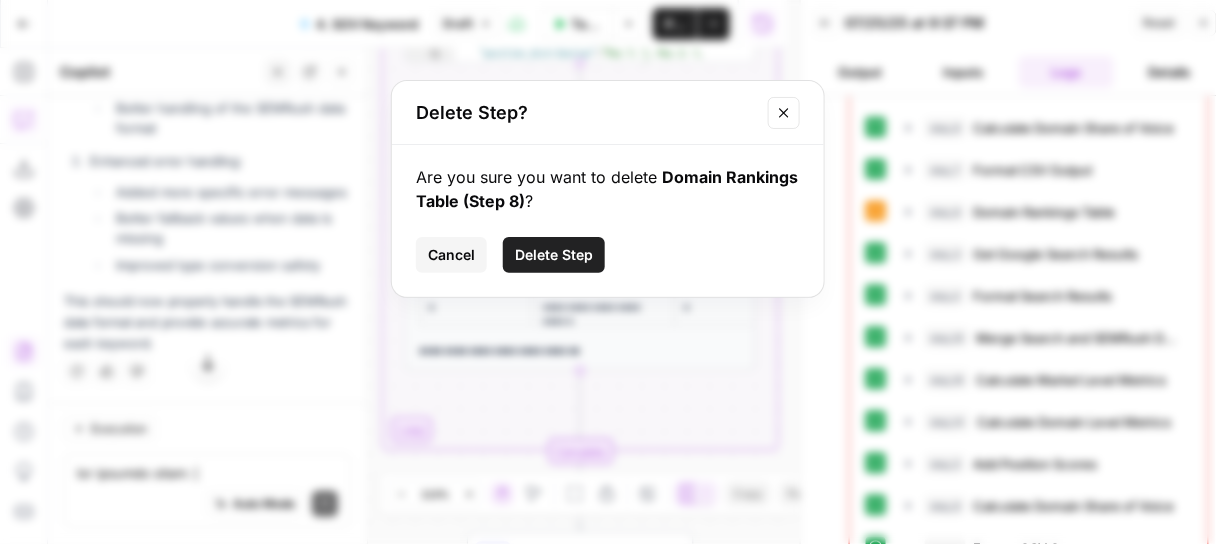click on "Delete Step" at bounding box center (554, 255) 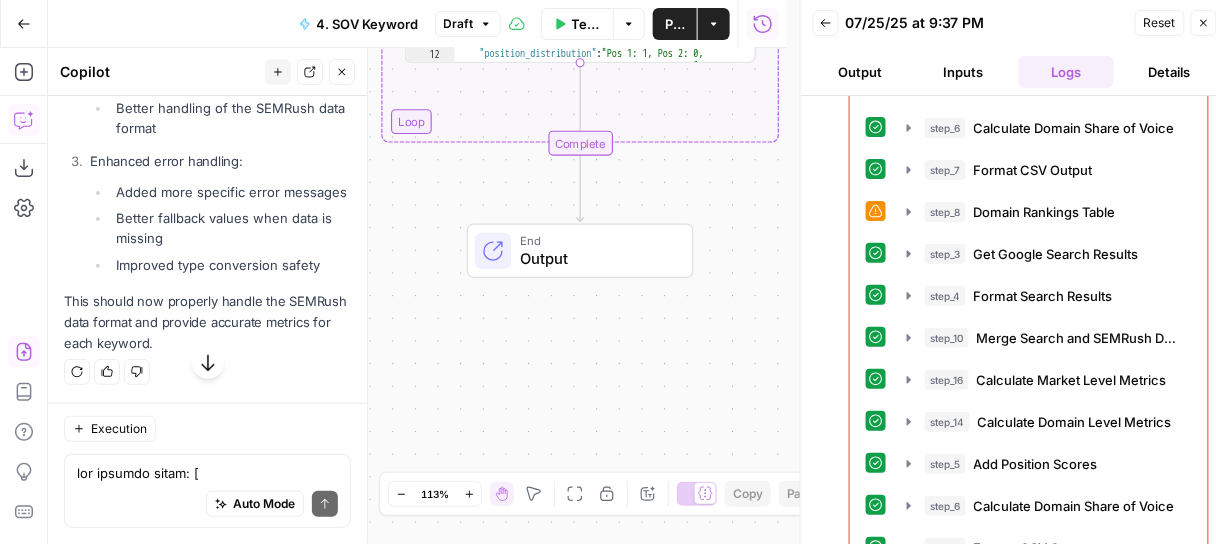 scroll, scrollTop: 2682, scrollLeft: 0, axis: vertical 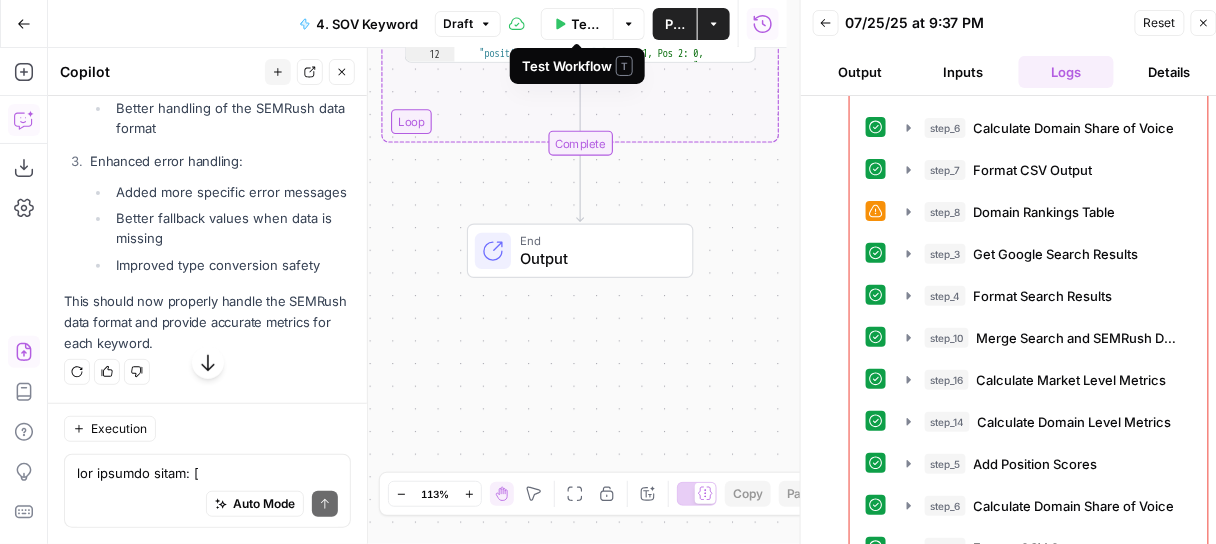 click on "Test Workflow" at bounding box center (587, 24) 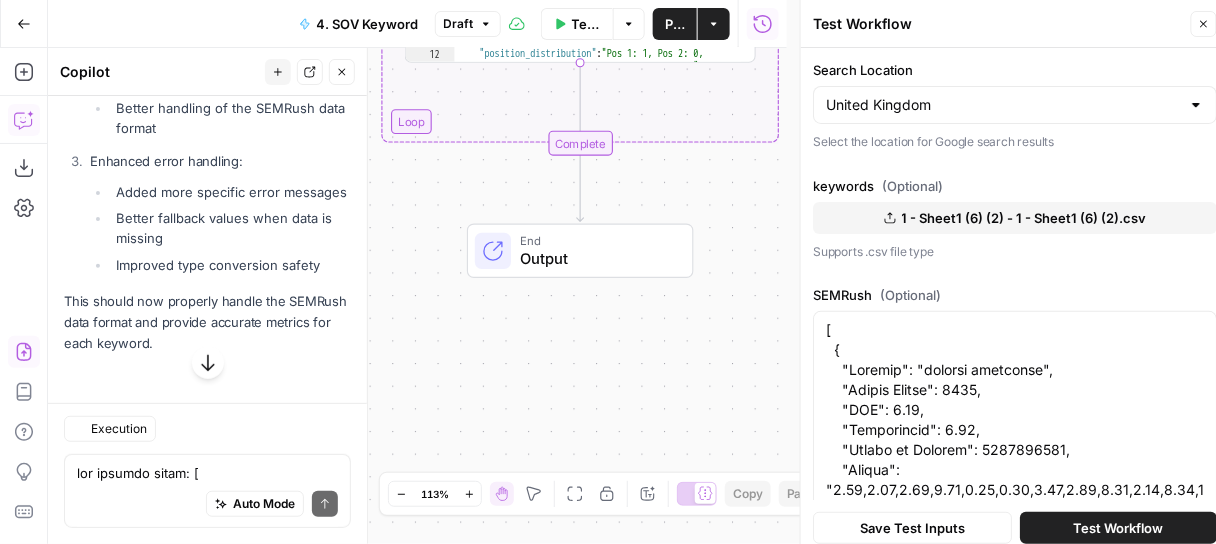 scroll, scrollTop: 53540, scrollLeft: 0, axis: vertical 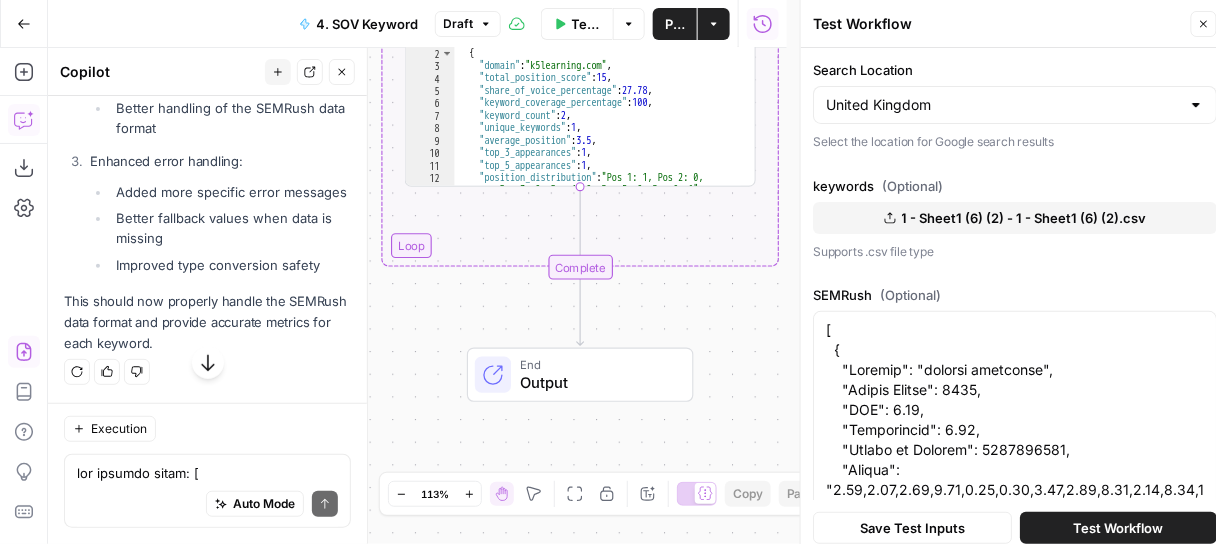 click on "Test Workflow" at bounding box center (1118, 528) 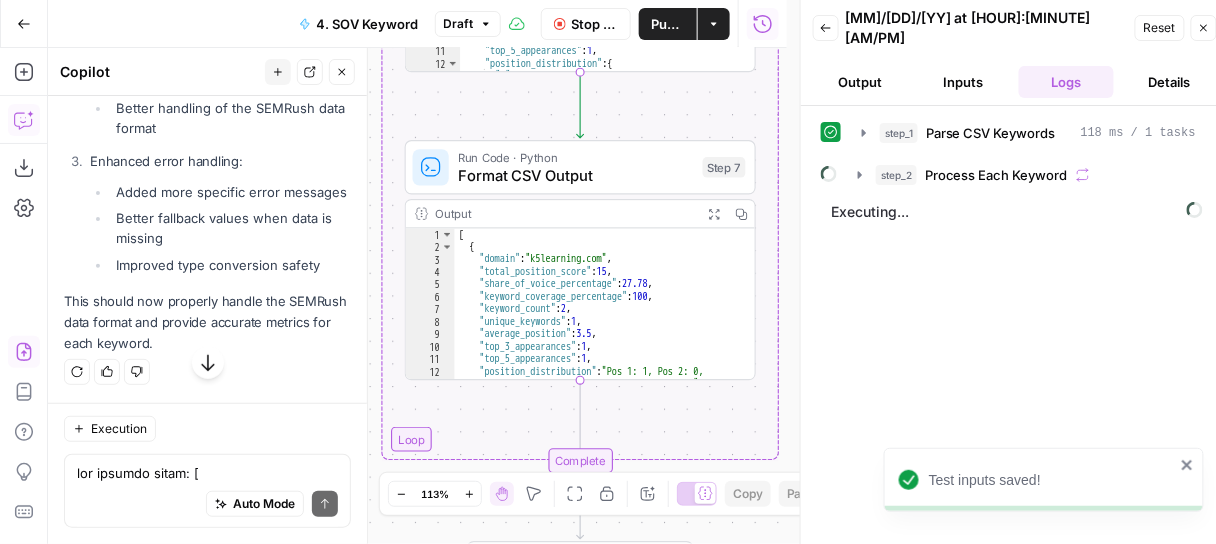 scroll, scrollTop: 0, scrollLeft: 0, axis: both 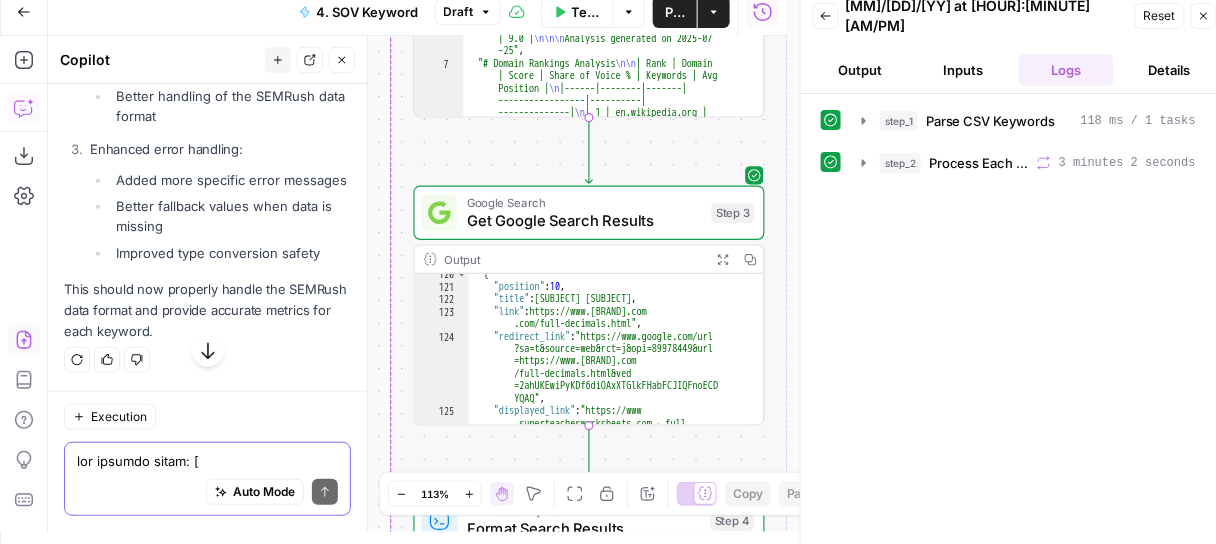 click at bounding box center (207, 461) 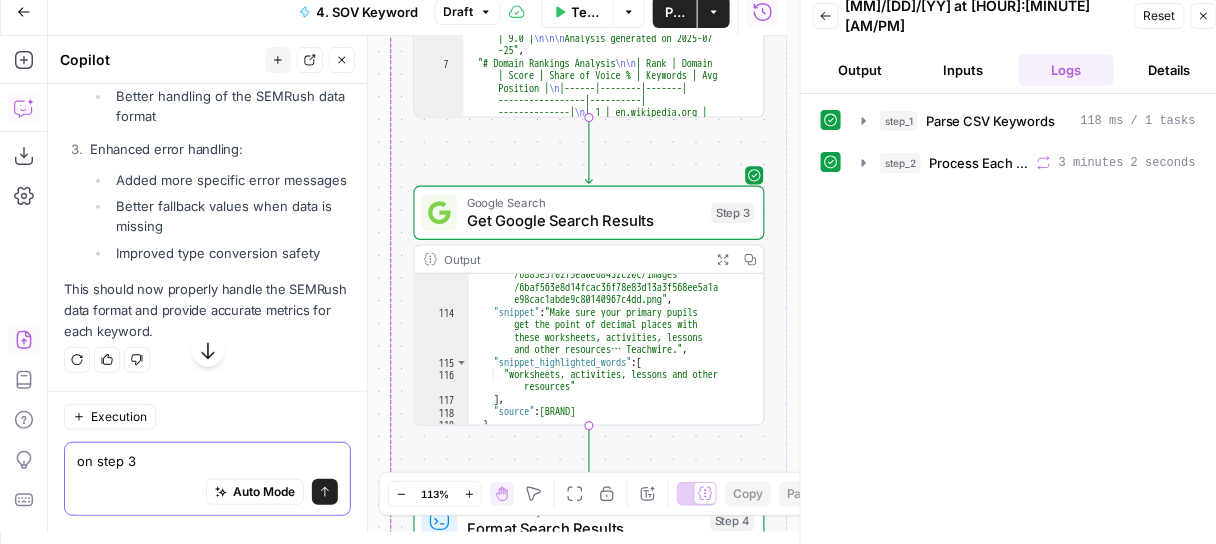 scroll, scrollTop: 2809, scrollLeft: 0, axis: vertical 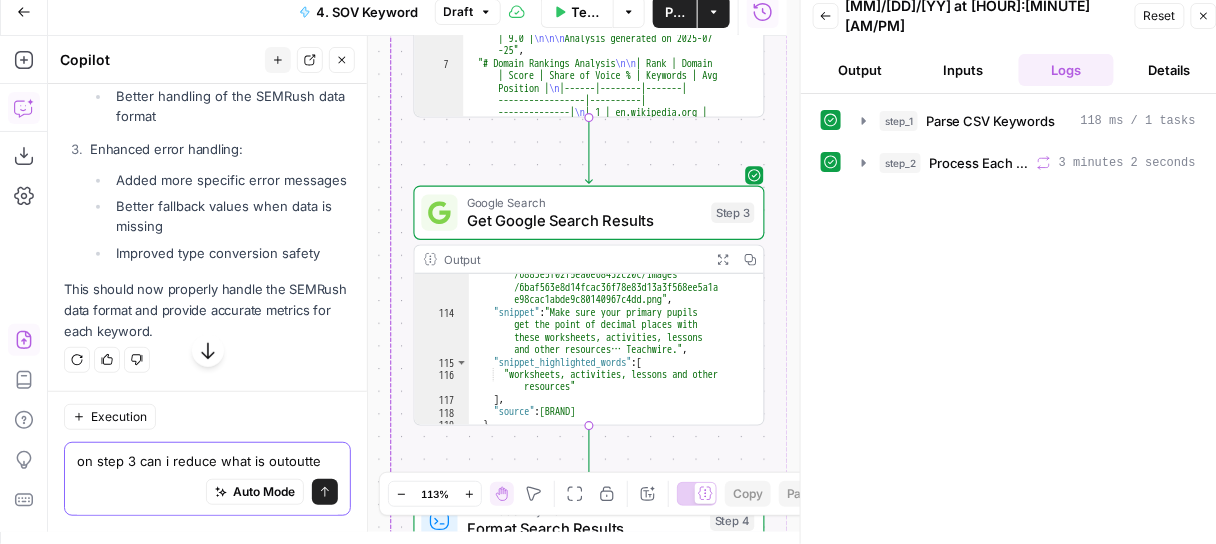 type on "on step 3 can i reduce what is outoutted" 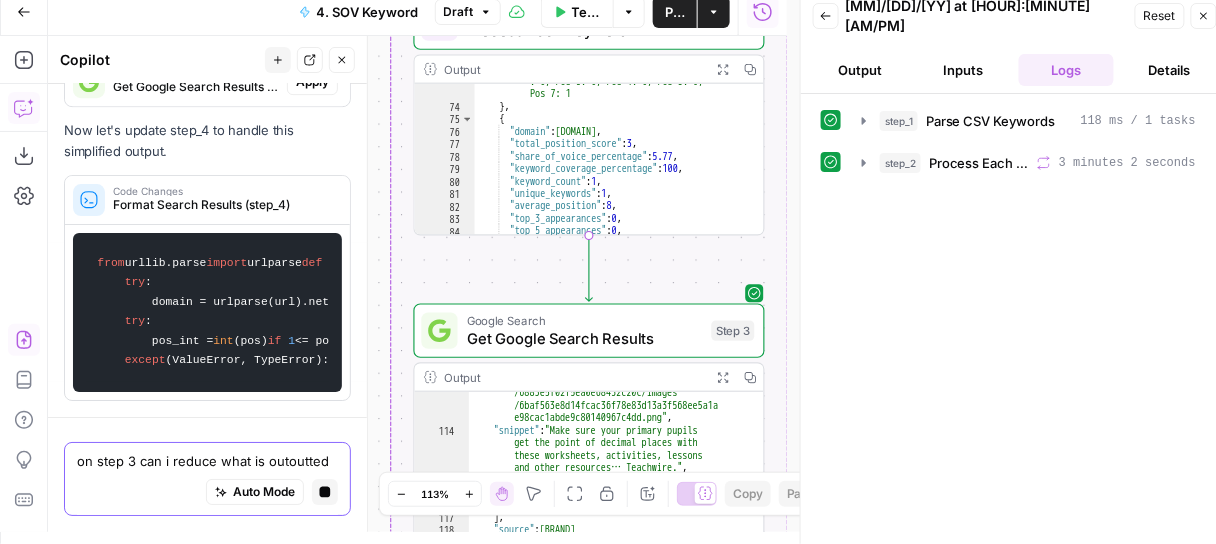 scroll, scrollTop: 53842, scrollLeft: 0, axis: vertical 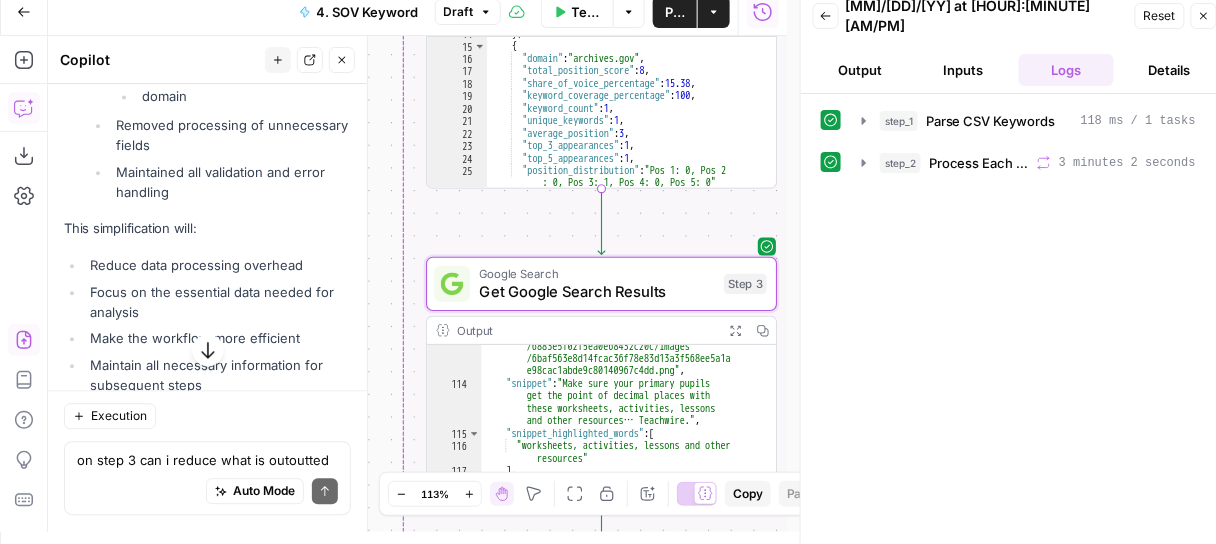 click on "Apply" at bounding box center [312, -456] 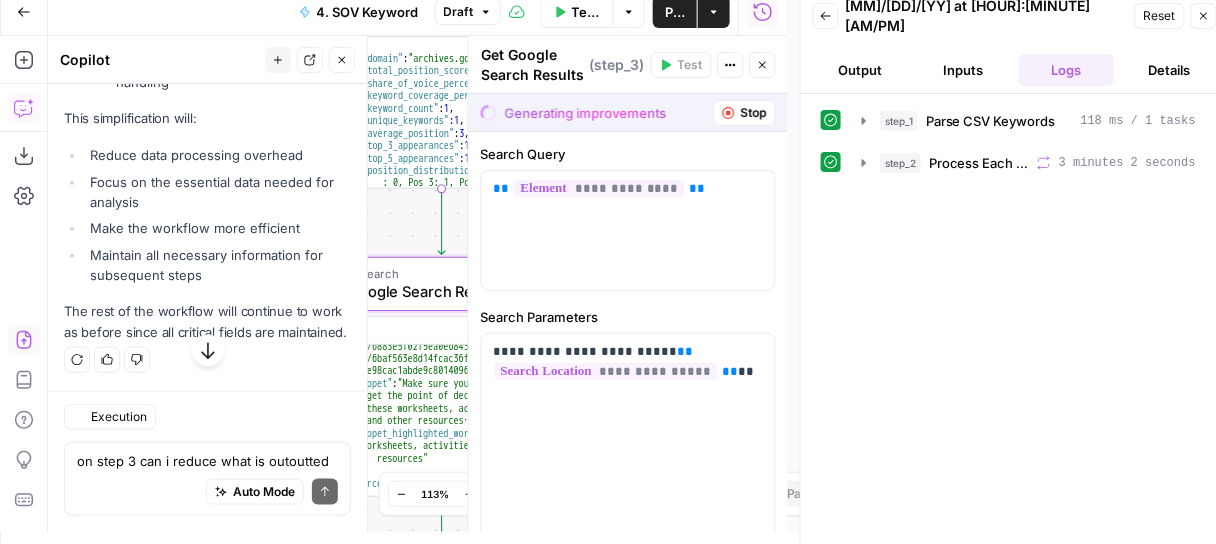scroll, scrollTop: 53525, scrollLeft: 0, axis: vertical 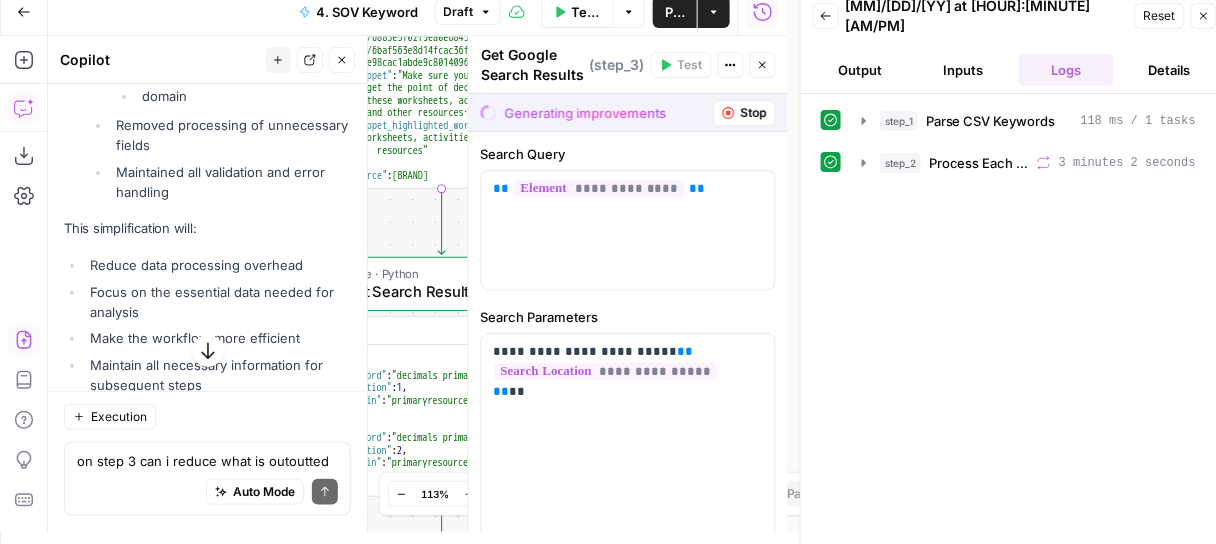 click on "Accept" at bounding box center (309, -456) 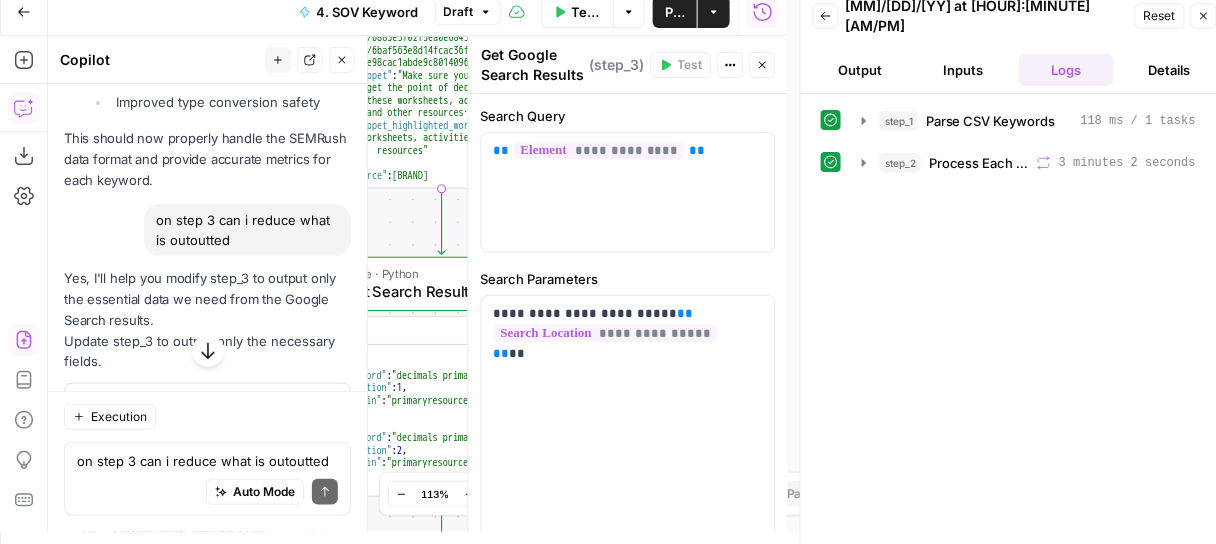 scroll, scrollTop: 54389, scrollLeft: 0, axis: vertical 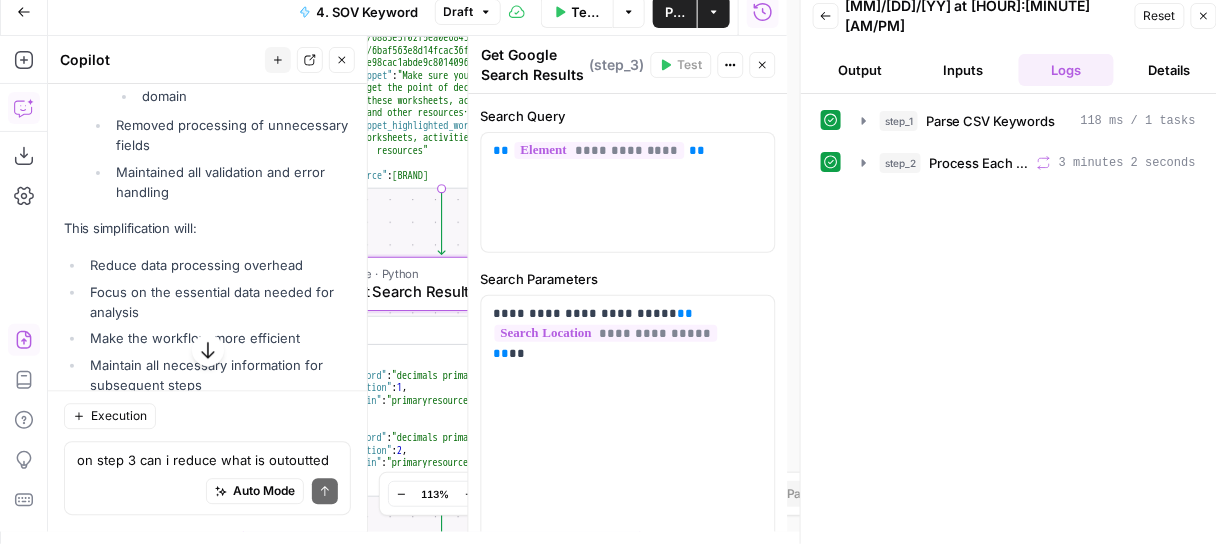 click on "Apply" at bounding box center (312, -339) 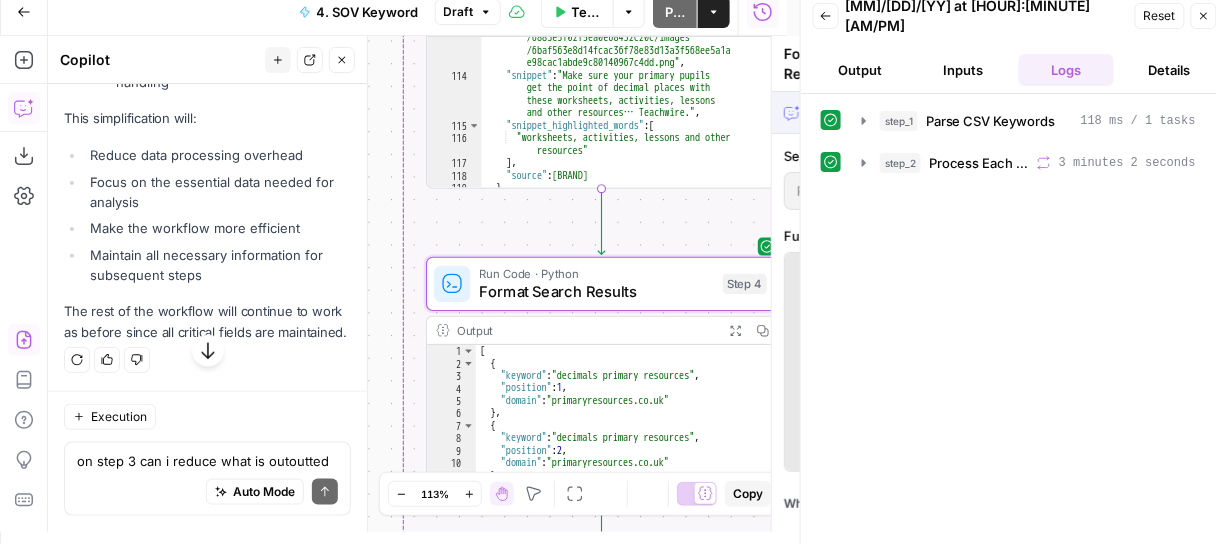 scroll, scrollTop: 53525, scrollLeft: 0, axis: vertical 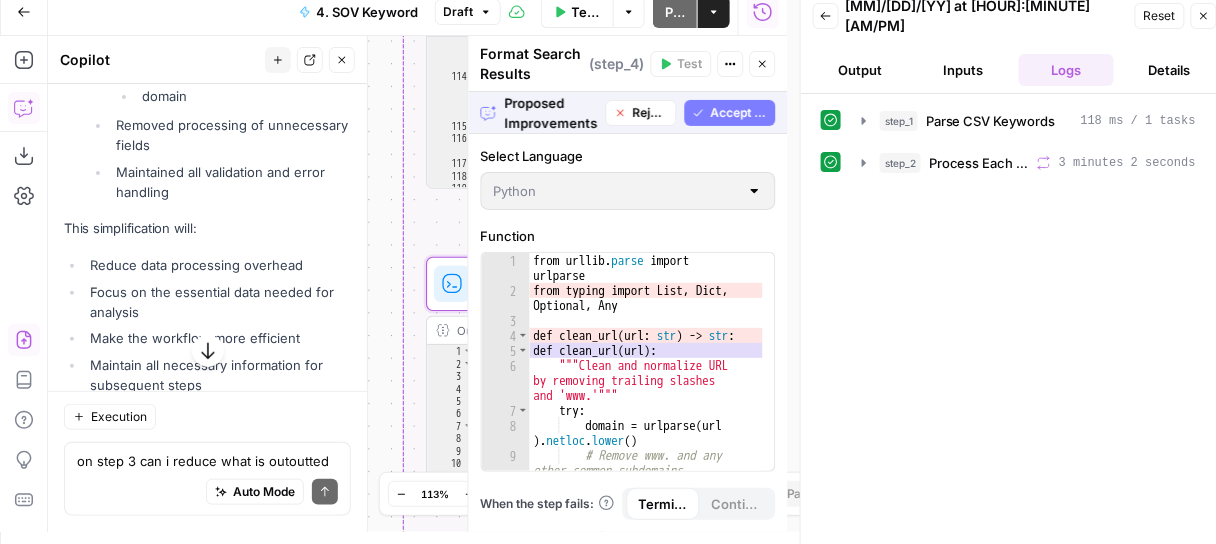 click on "Accept" at bounding box center (309, -339) 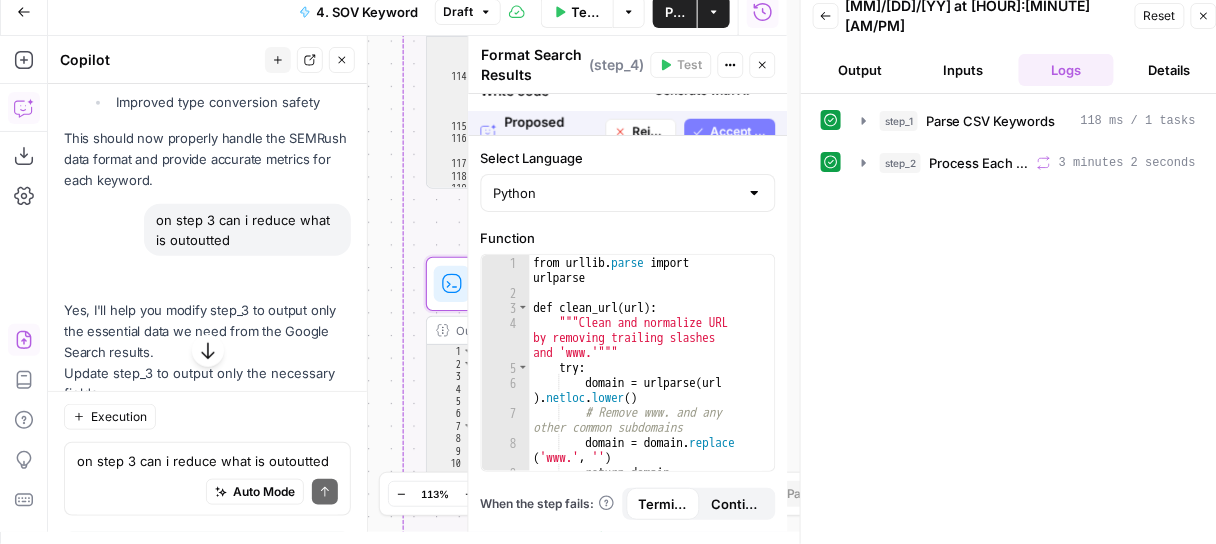 scroll, scrollTop: 54421, scrollLeft: 0, axis: vertical 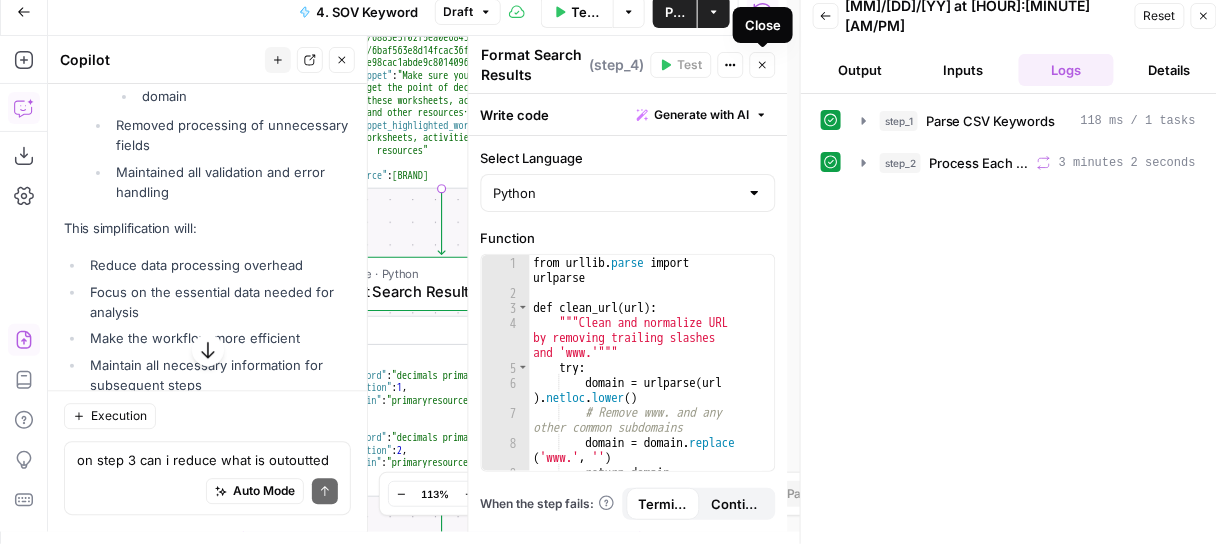 click 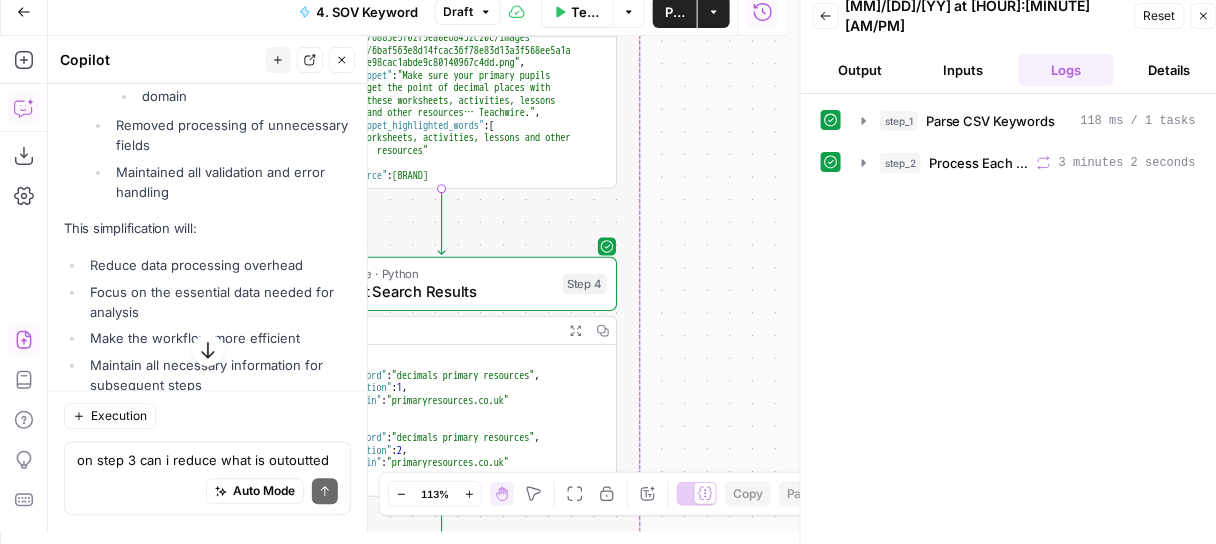 scroll, scrollTop: 12, scrollLeft: 1, axis: both 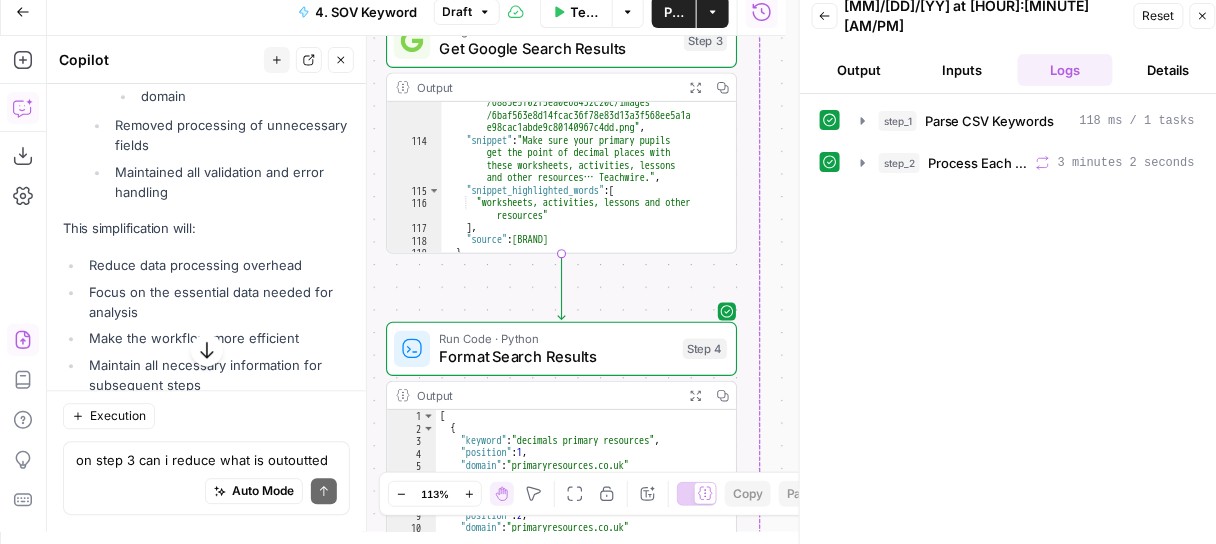 drag, startPoint x: 518, startPoint y: 209, endPoint x: 640, endPoint y: 274, distance: 138.2353 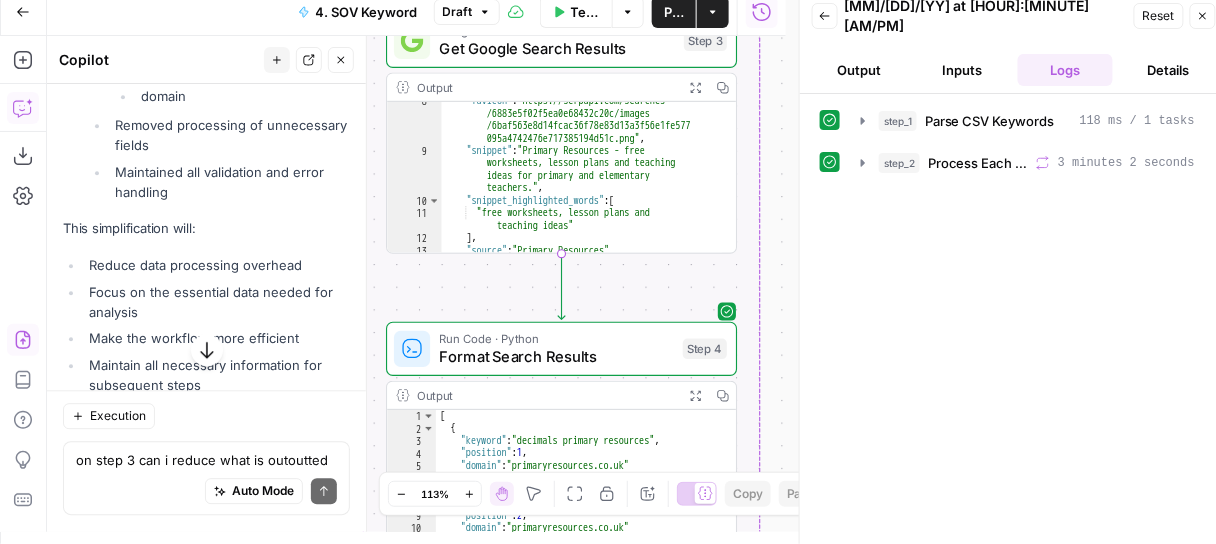 scroll, scrollTop: 0, scrollLeft: 0, axis: both 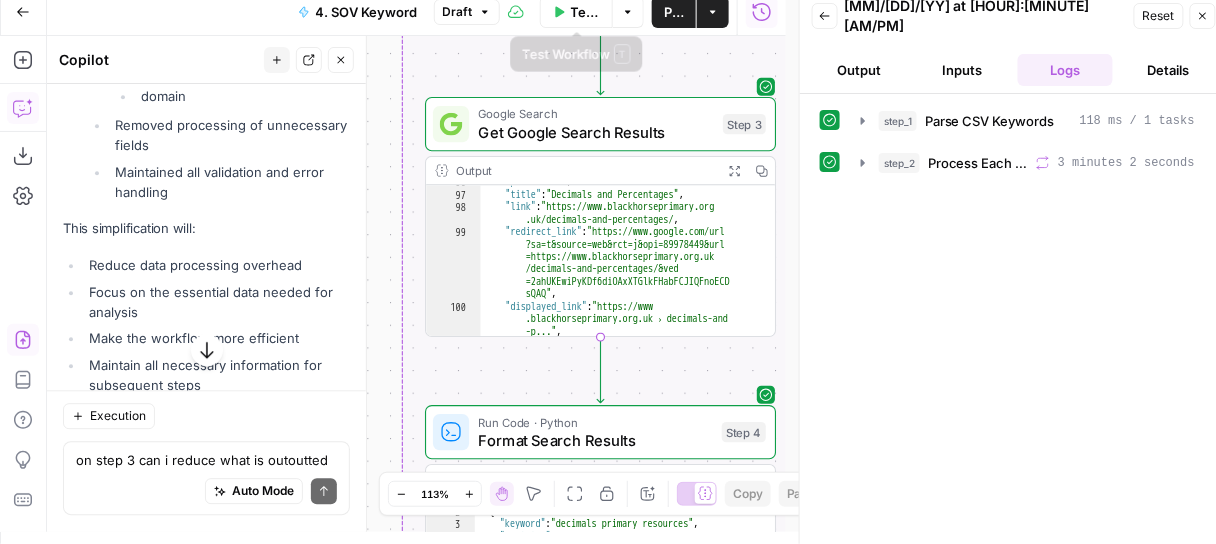 click on "Test Workflow" at bounding box center [577, 12] 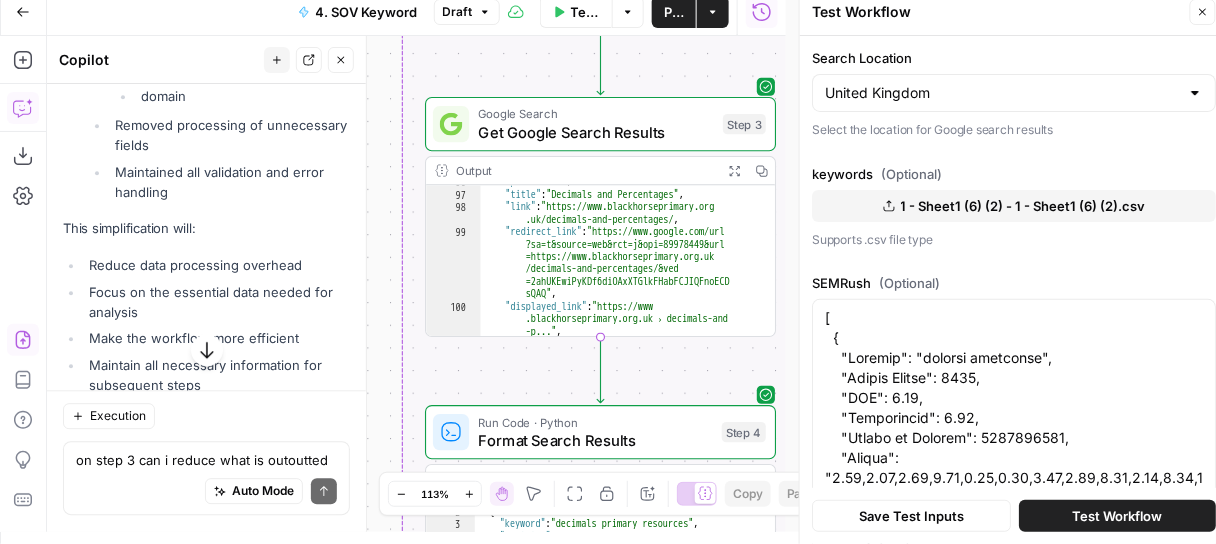 click on "Test Workflow" at bounding box center (1117, 516) 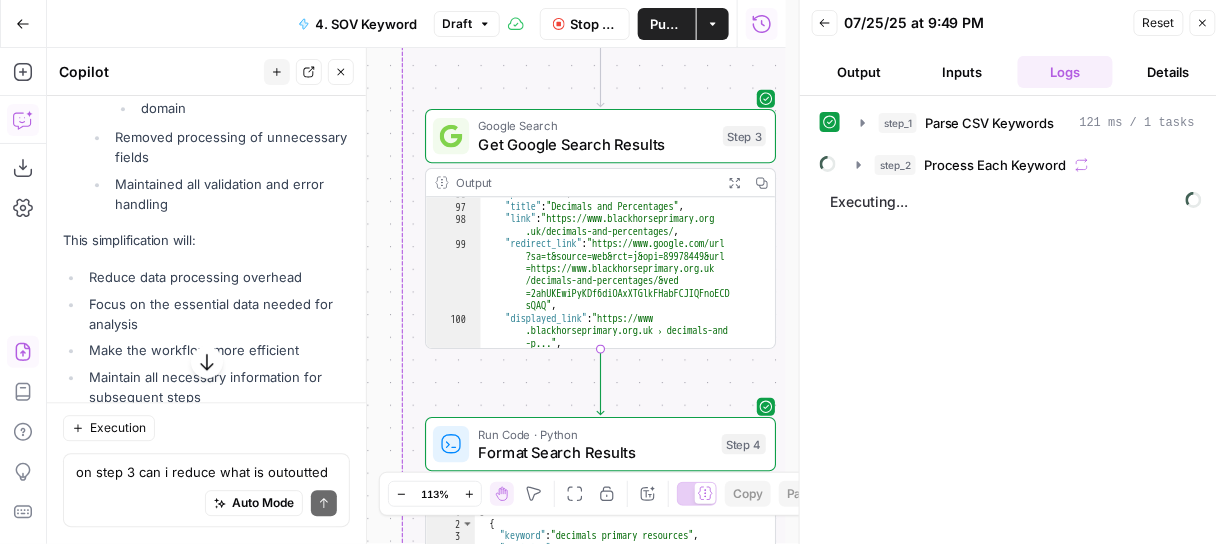 scroll, scrollTop: 12, scrollLeft: 1, axis: both 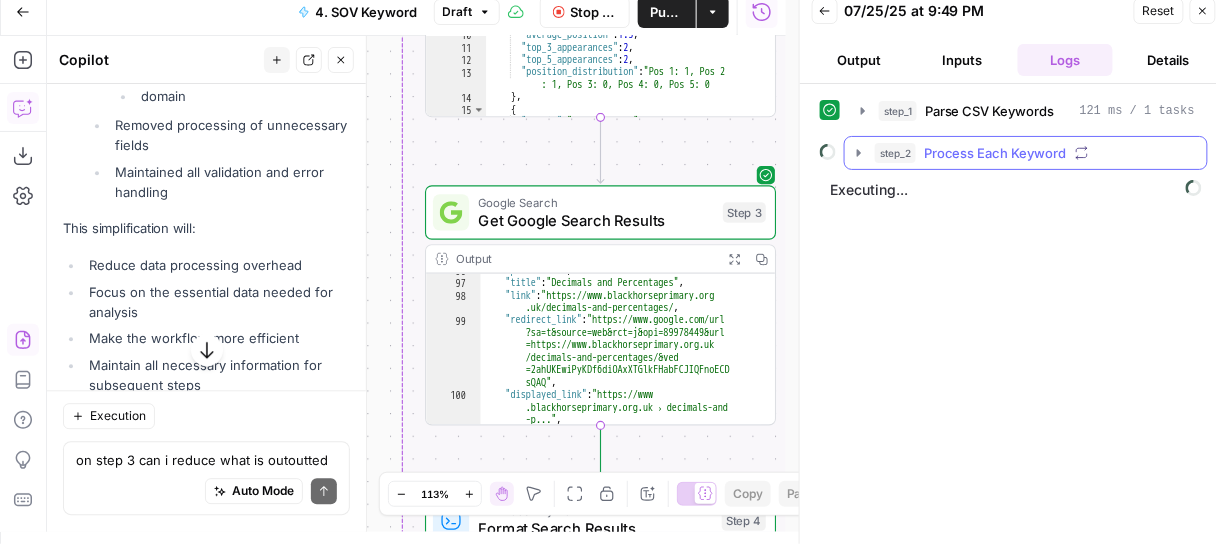 click 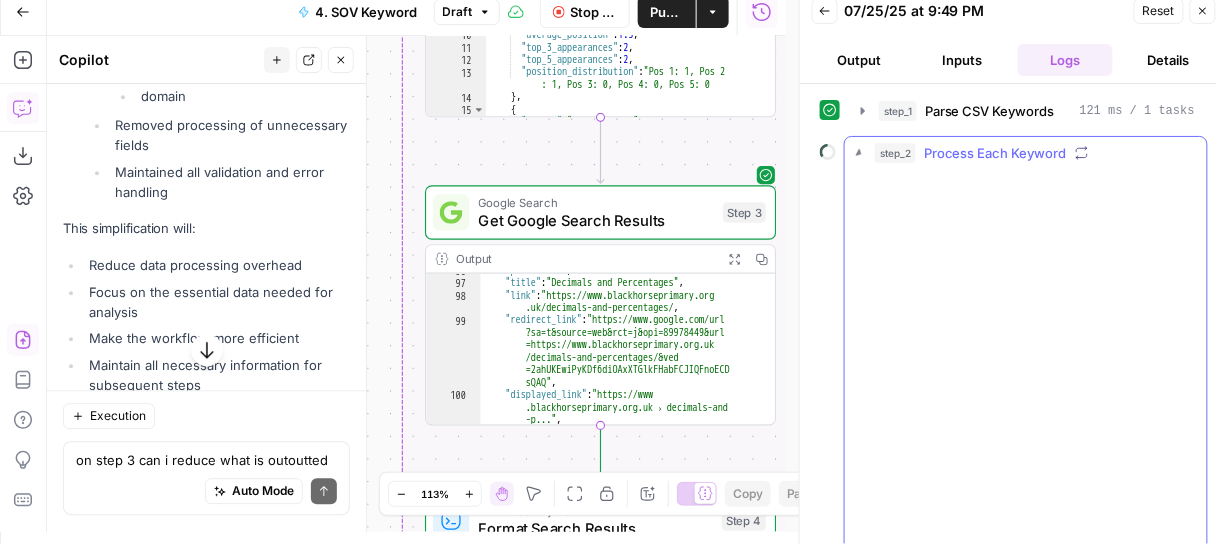 scroll, scrollTop: 12, scrollLeft: 0, axis: vertical 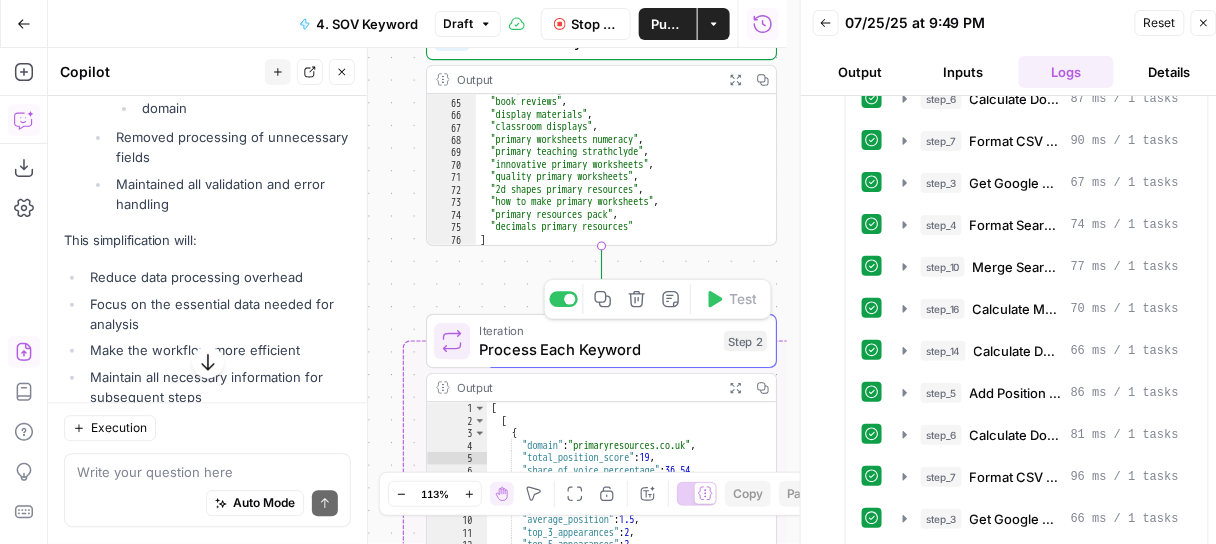 click on "Process Each Keyword" at bounding box center (597, 349) 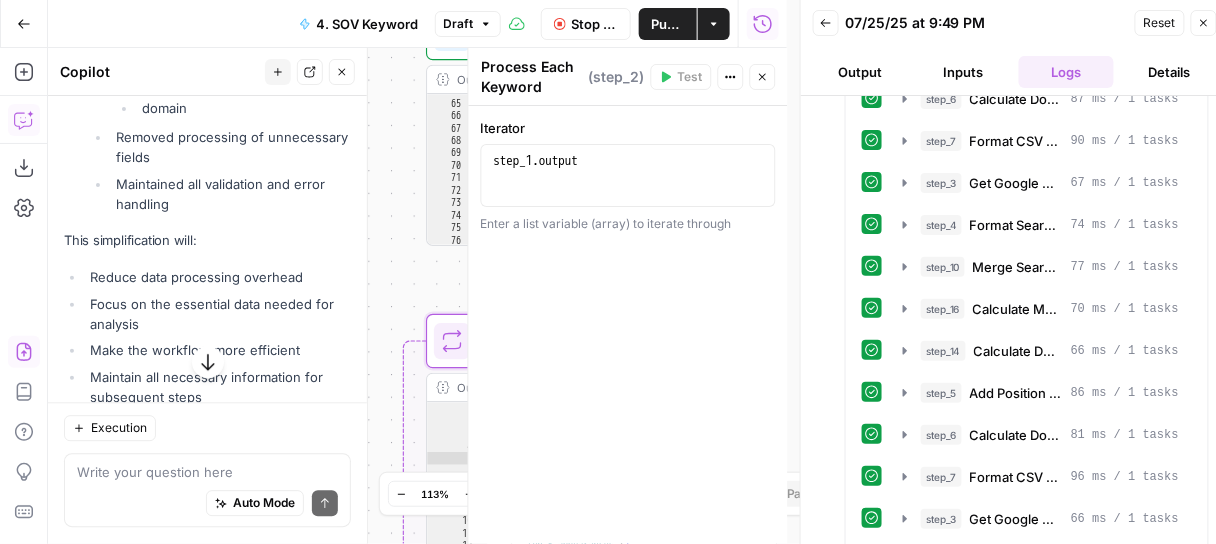 click on "Output" at bounding box center (860, 72) 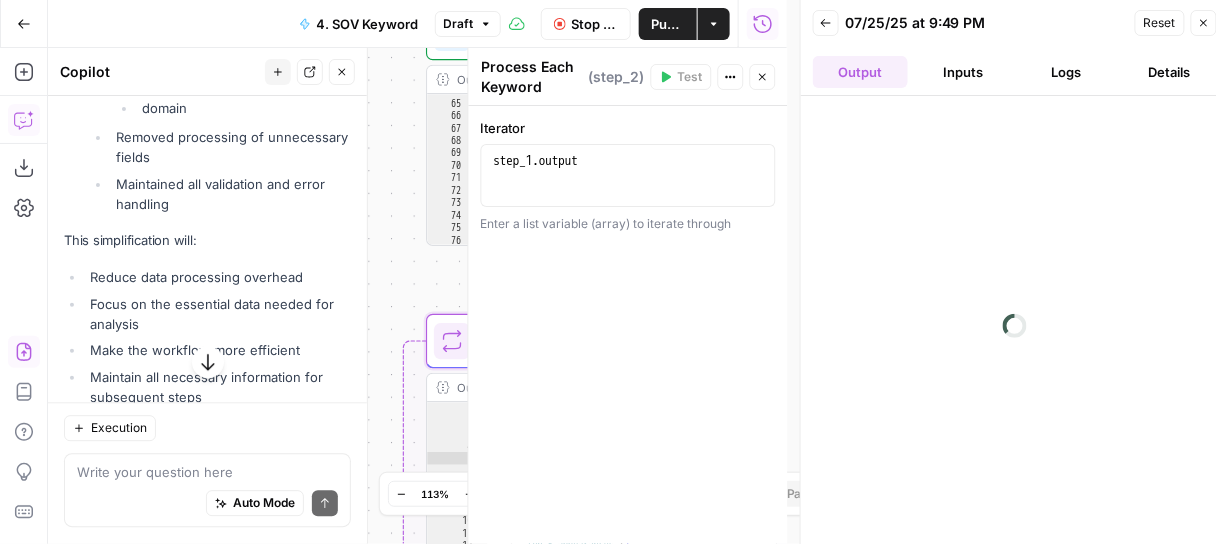 scroll, scrollTop: 0, scrollLeft: 0, axis: both 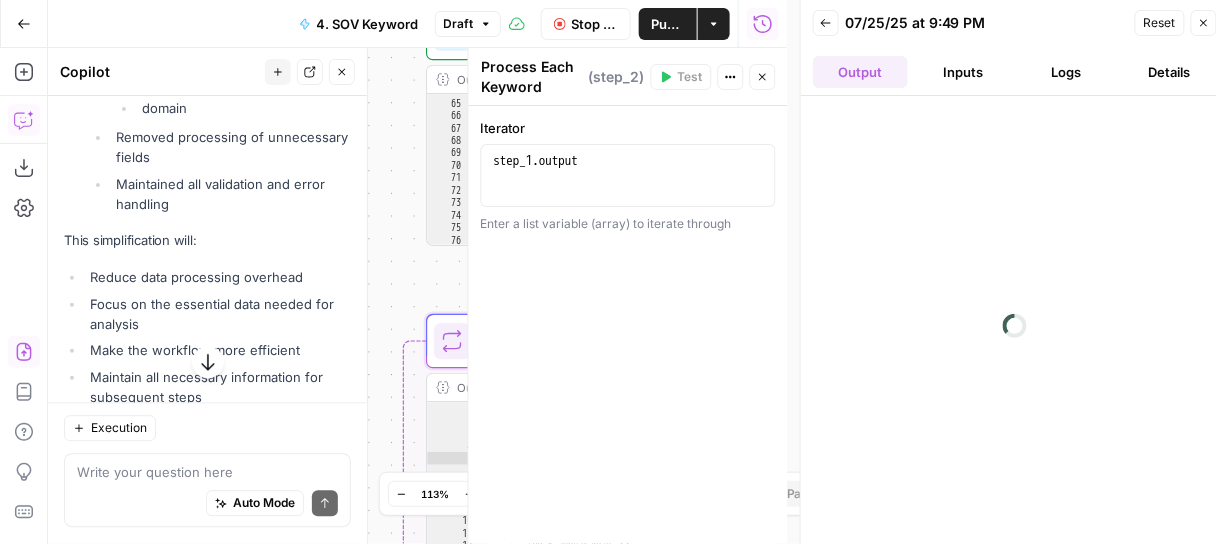 click on "Details" at bounding box center (1169, 72) 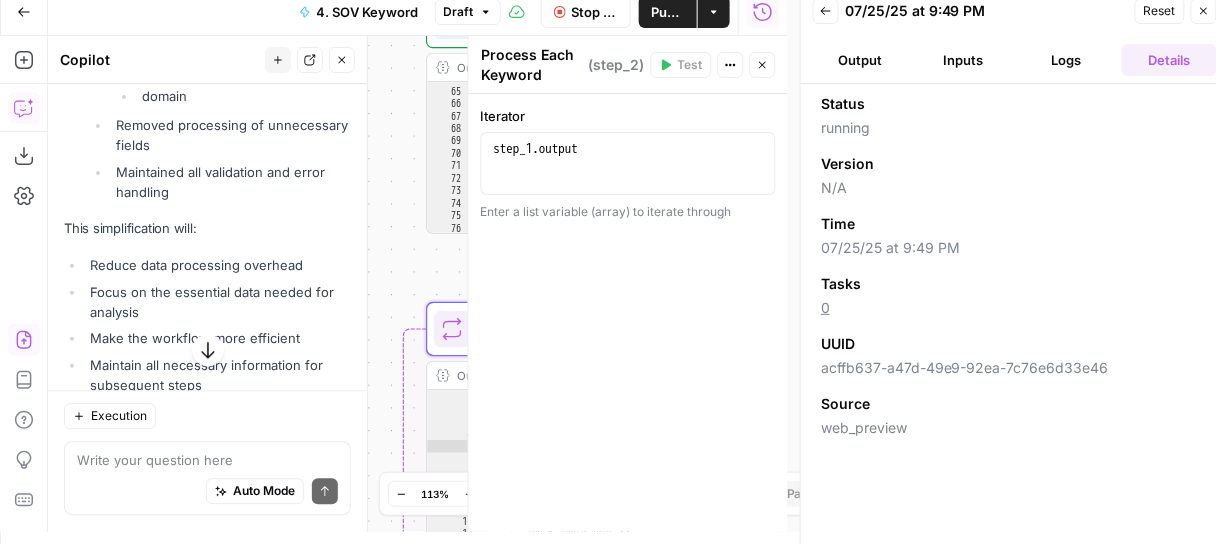 scroll, scrollTop: 0, scrollLeft: 0, axis: both 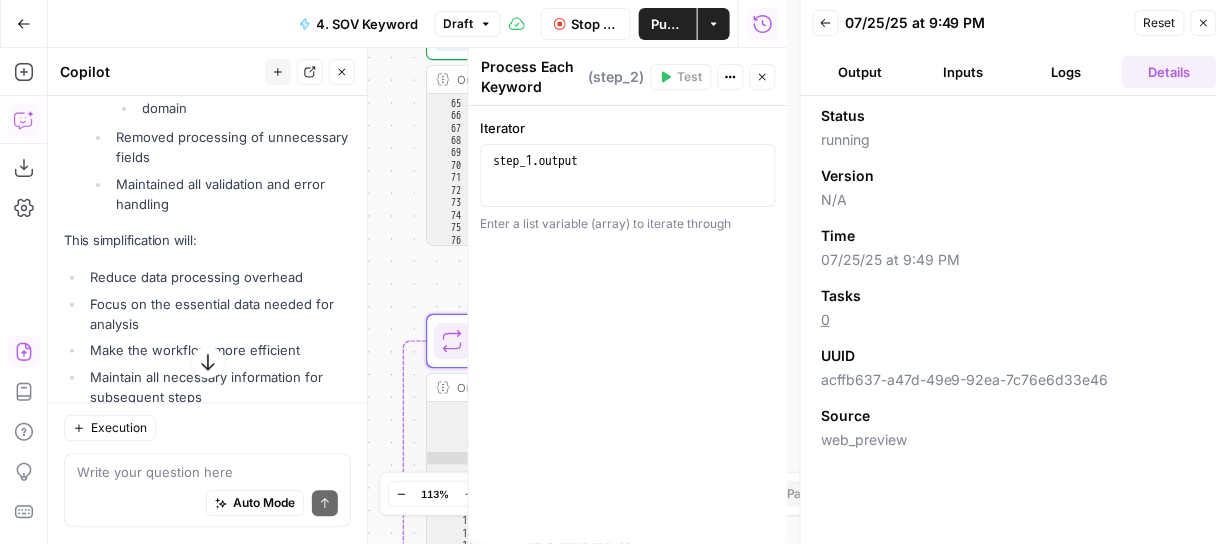 click 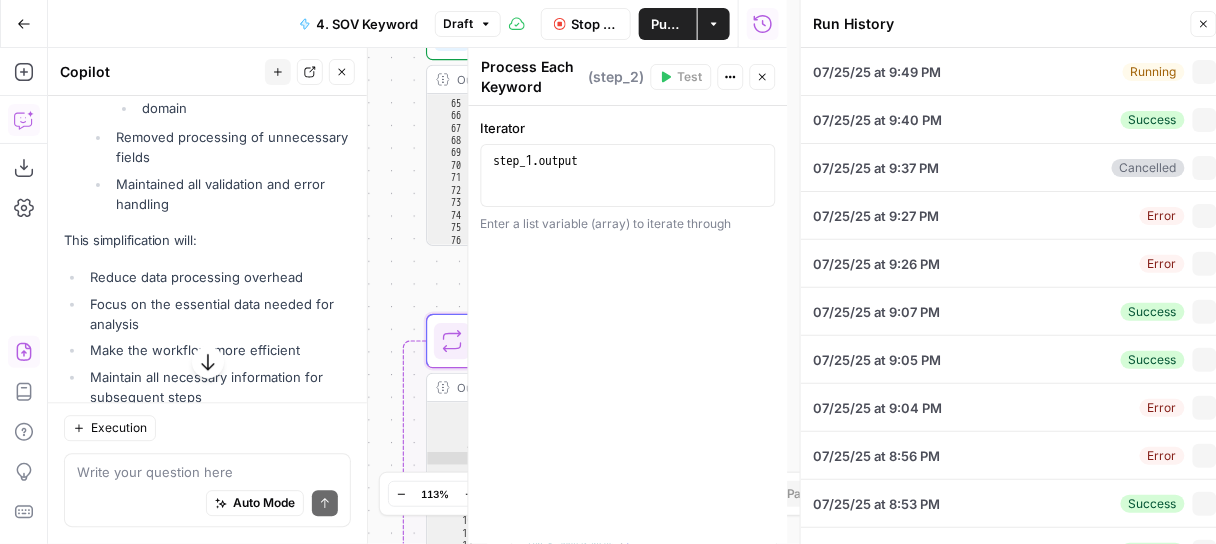 type on "United Kingdom" 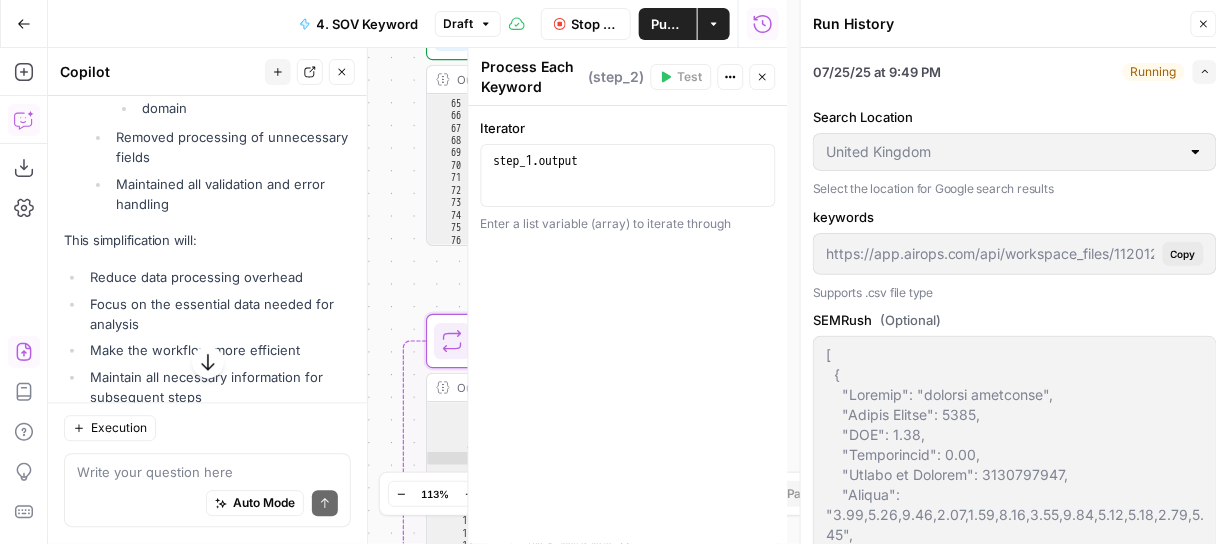 click on "Close" at bounding box center (763, 77) 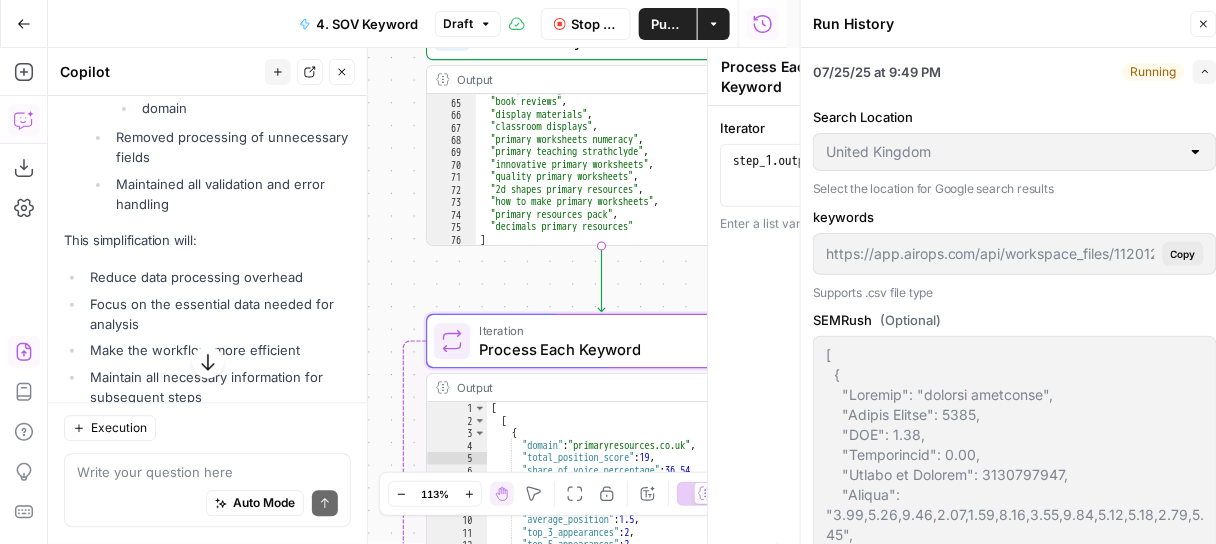 click 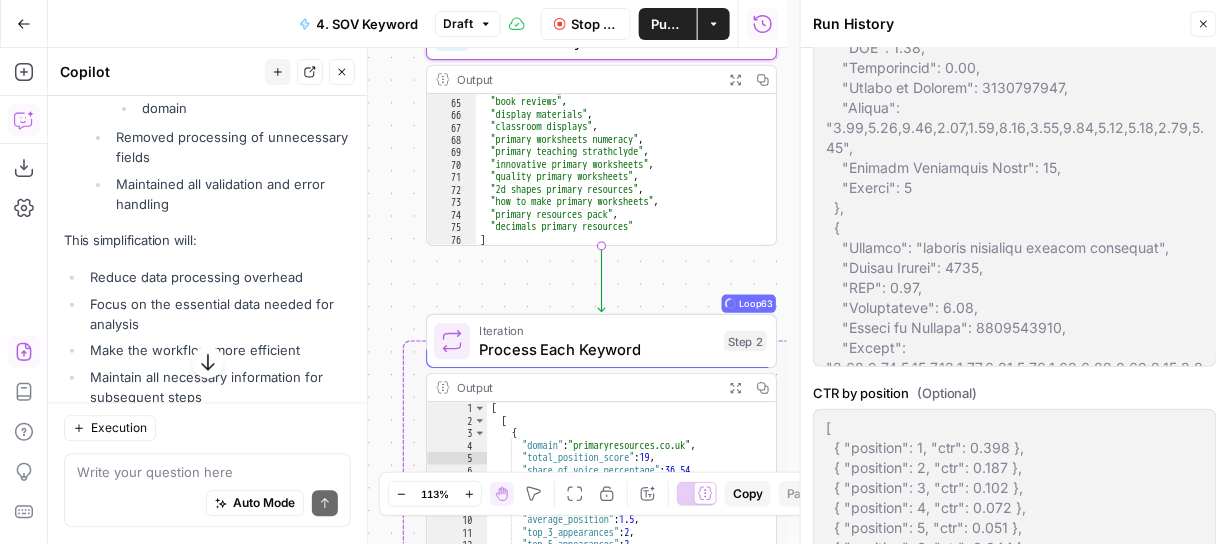 scroll, scrollTop: 421, scrollLeft: 0, axis: vertical 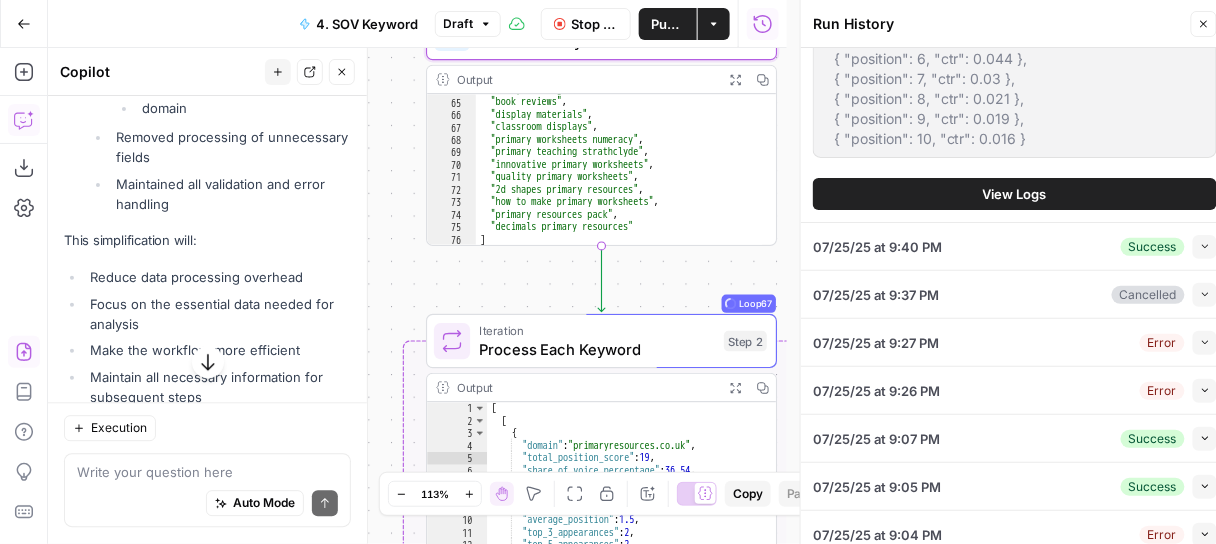 click 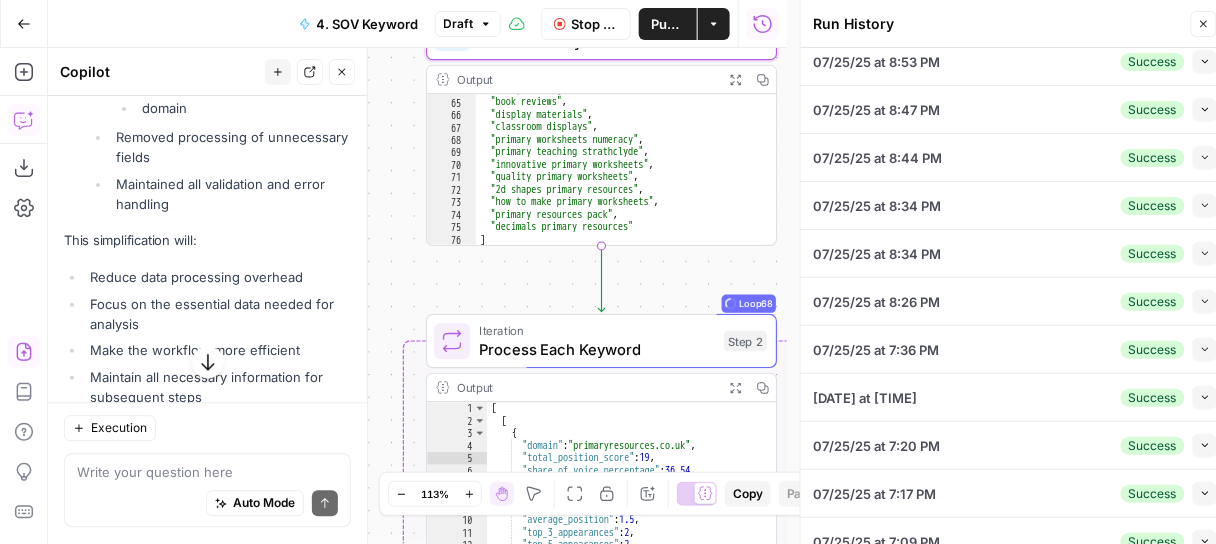 scroll, scrollTop: 0, scrollLeft: 0, axis: both 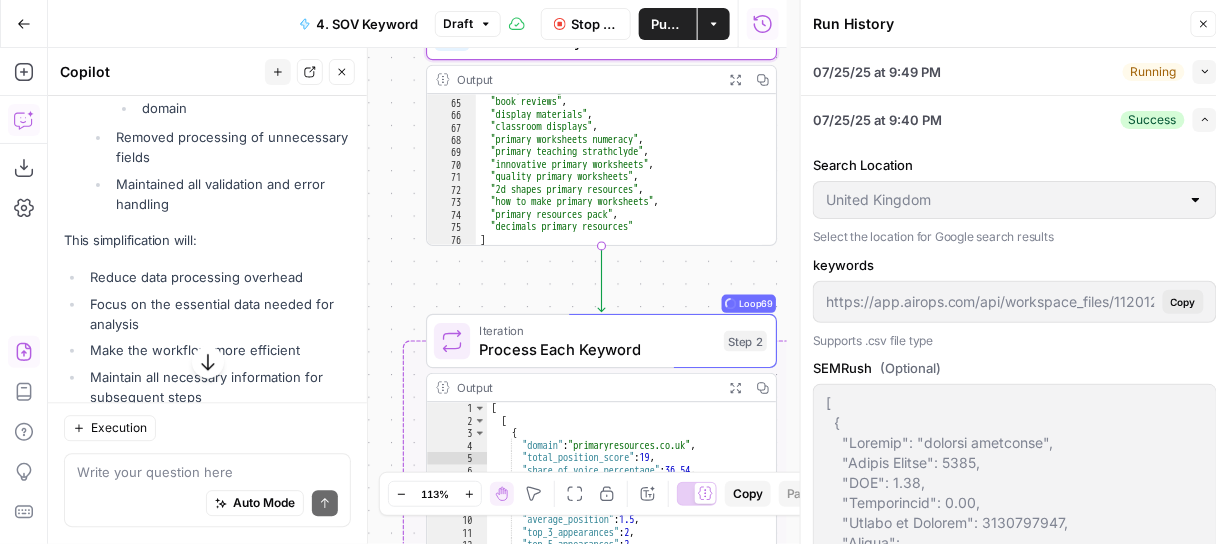 click on "Running" at bounding box center [1154, 72] 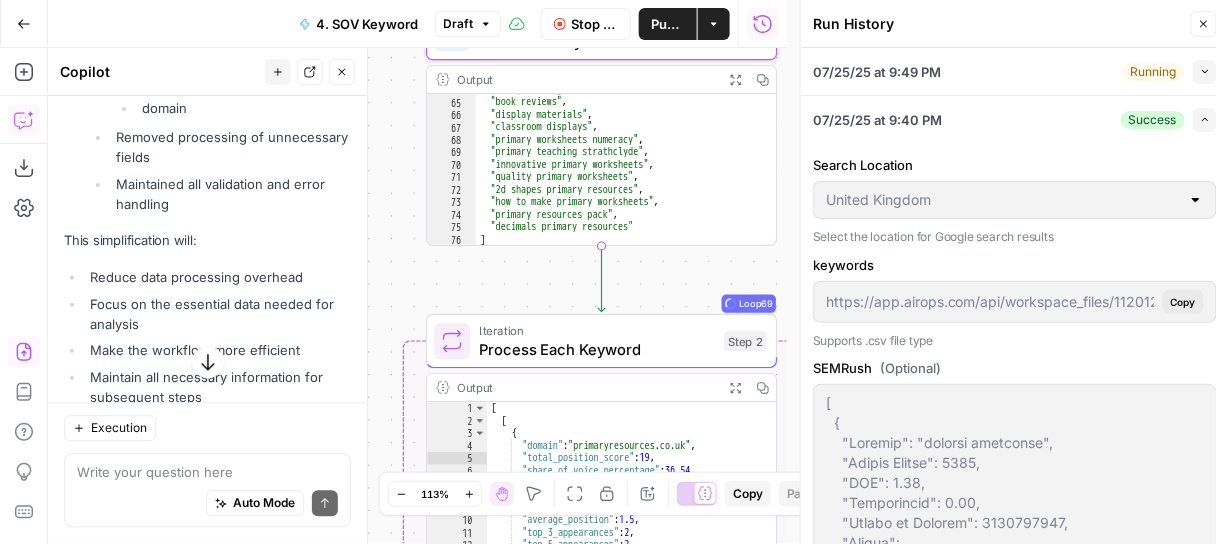 click on "Collapse" at bounding box center [1205, 72] 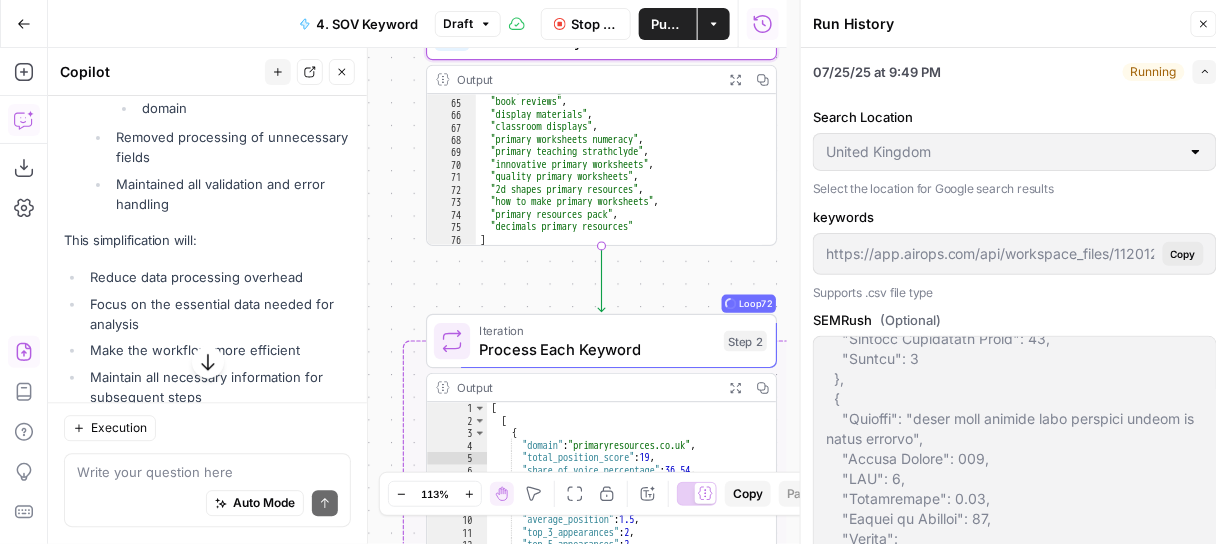 scroll, scrollTop: 12, scrollLeft: 0, axis: vertical 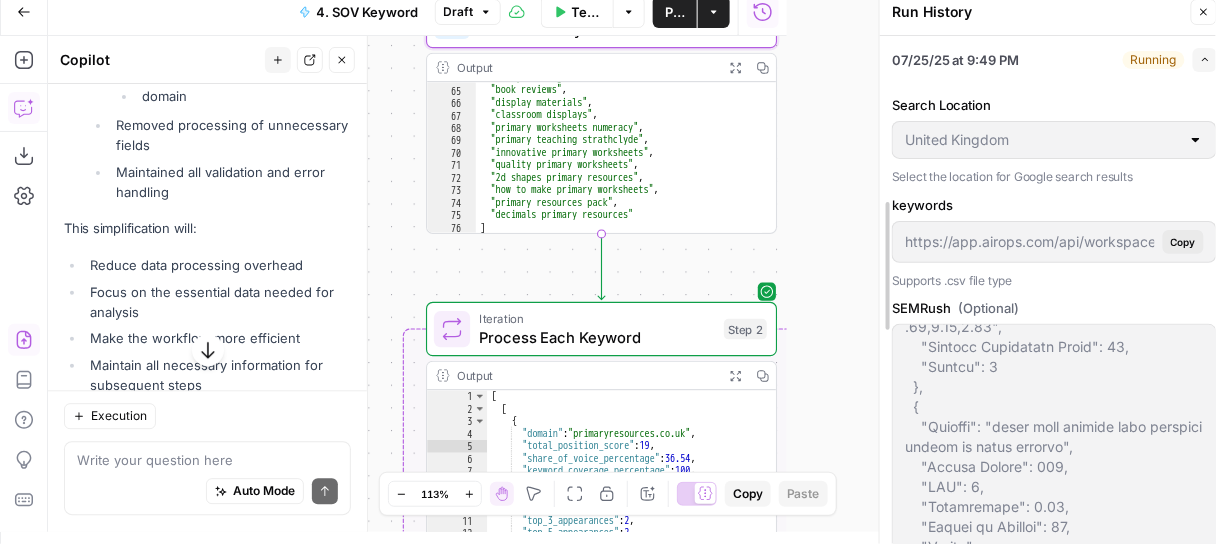 drag, startPoint x: 804, startPoint y: 225, endPoint x: 883, endPoint y: 241, distance: 80.60397 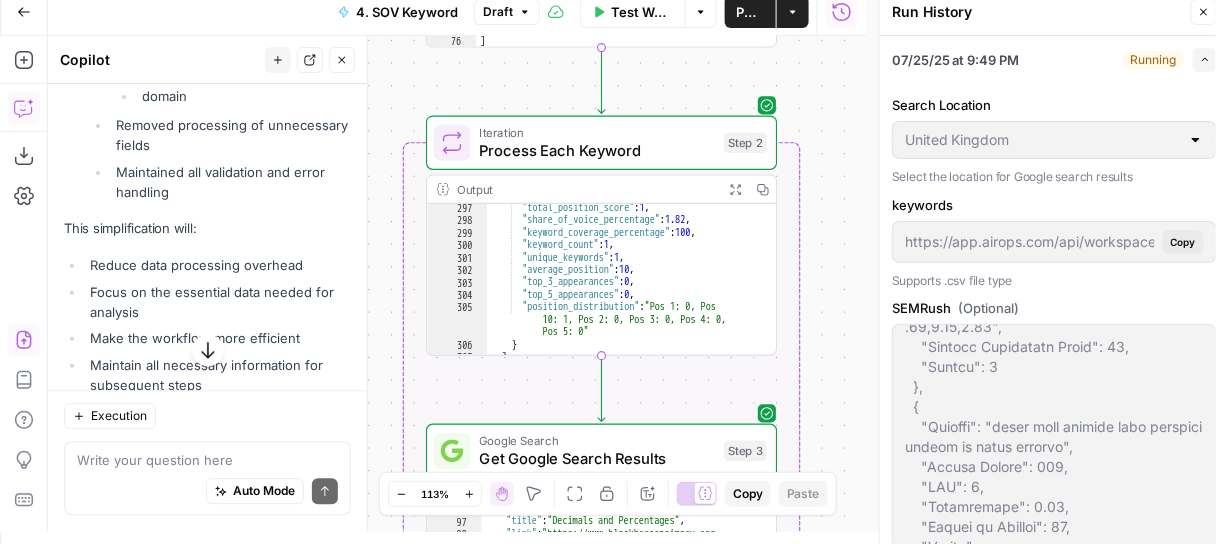 scroll, scrollTop: 1320, scrollLeft: 0, axis: vertical 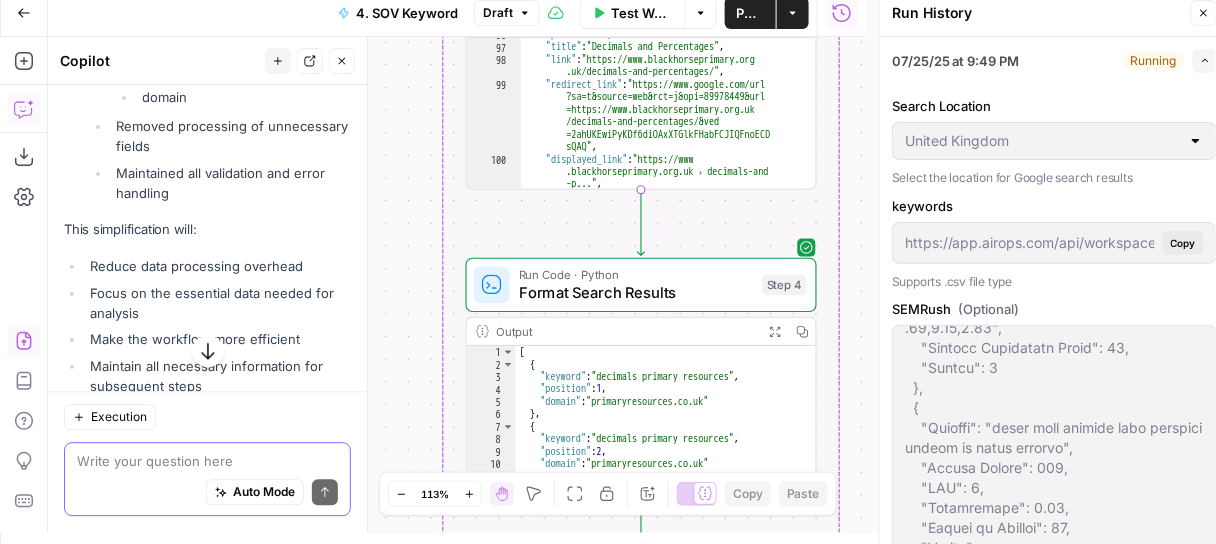 click at bounding box center (207, 462) 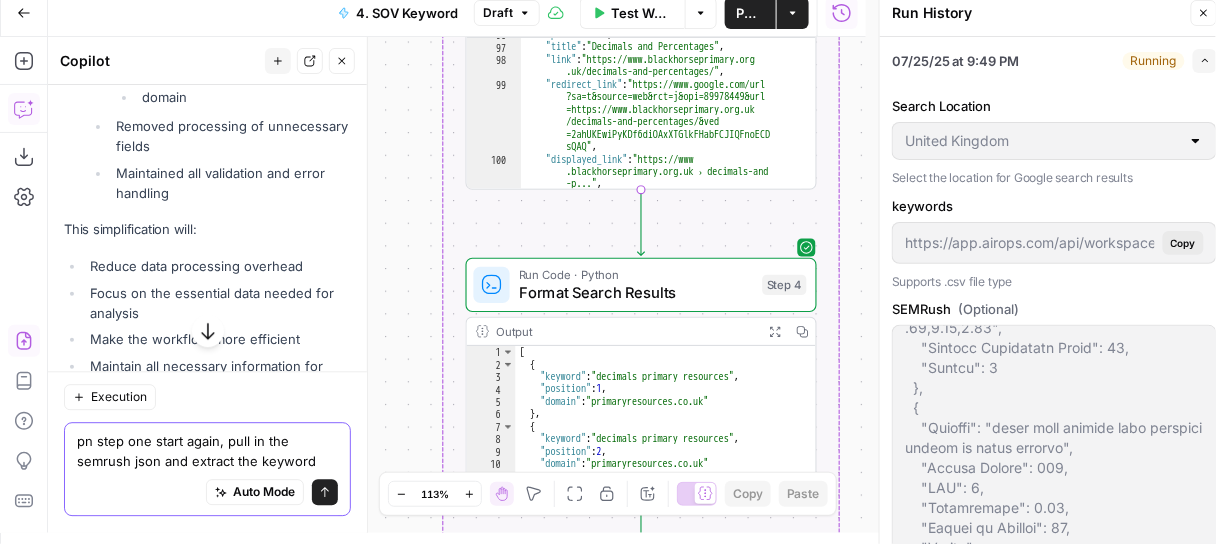 type on "pn step one start again, pull in the semrush json and extract the keywords" 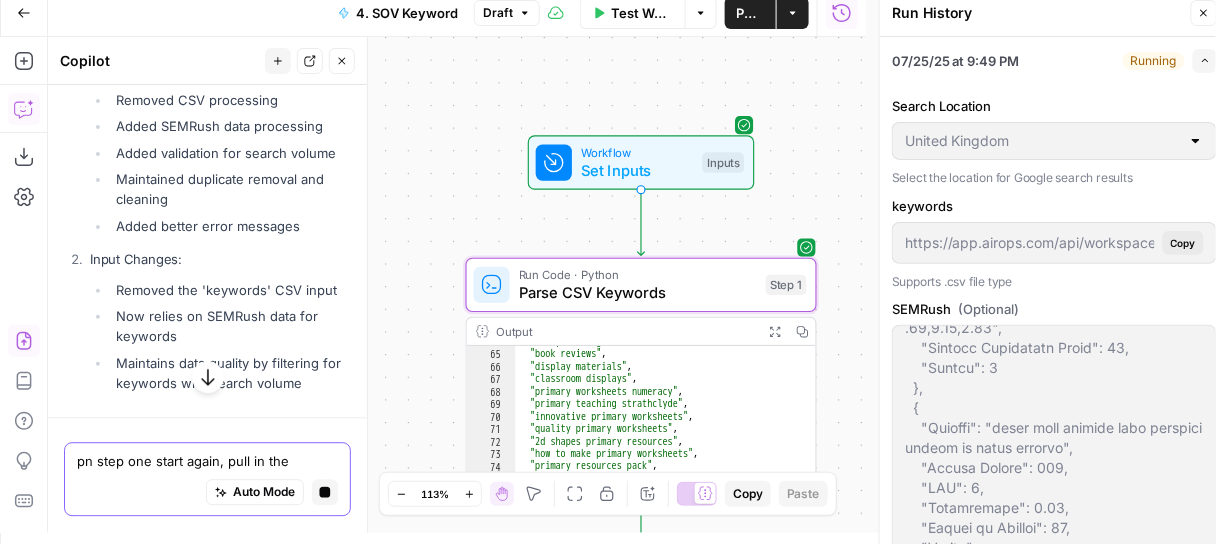 scroll, scrollTop: 54561, scrollLeft: 0, axis: vertical 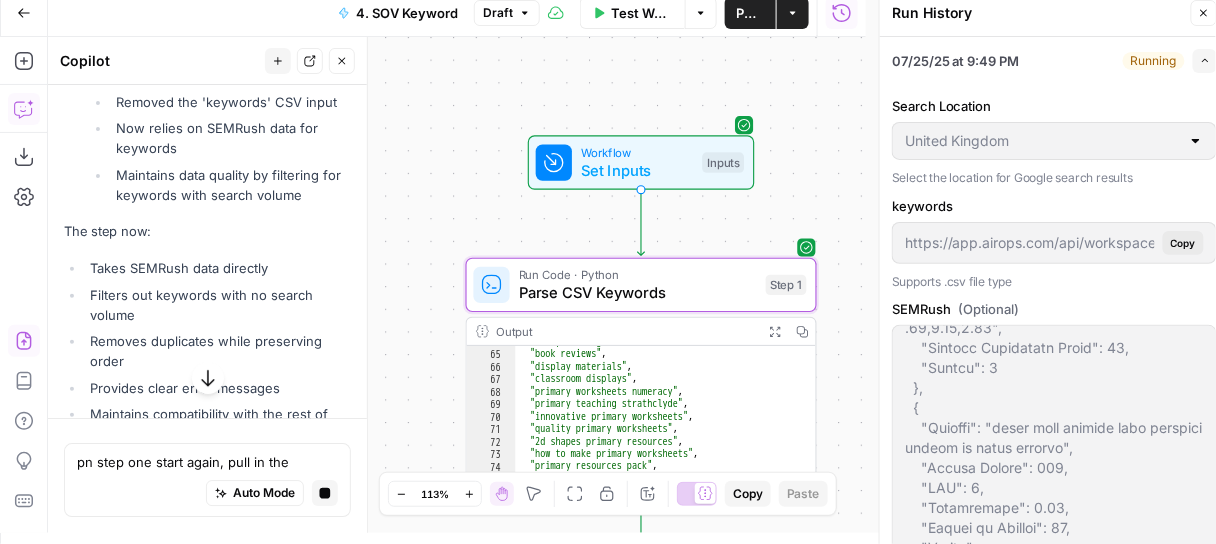 click on "Apply" at bounding box center [312, -375] 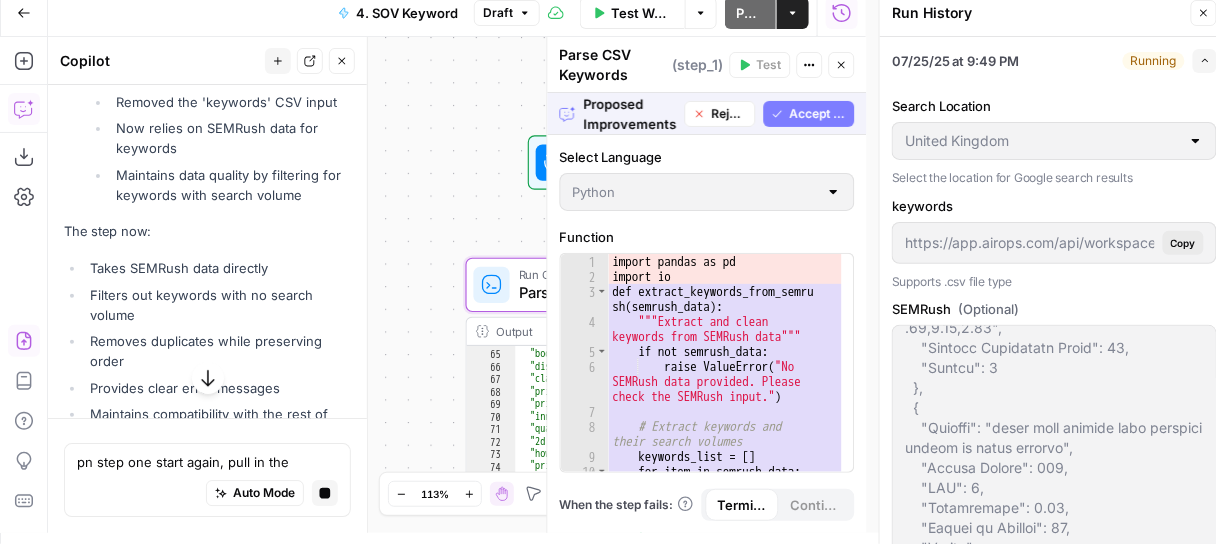 click on "Accept" at bounding box center [309, -375] 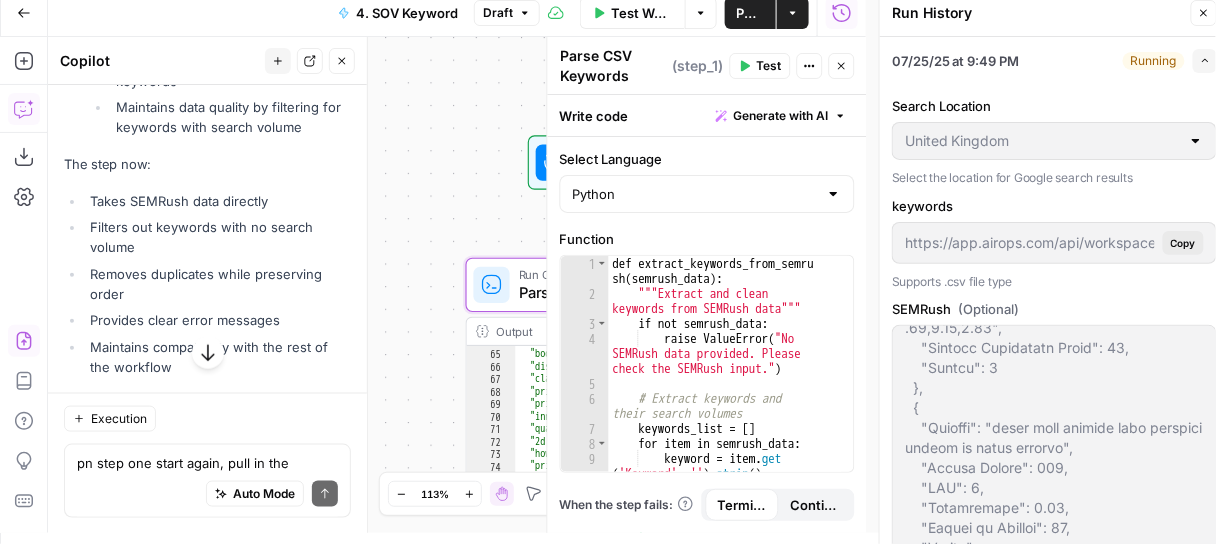 scroll, scrollTop: 55705, scrollLeft: 0, axis: vertical 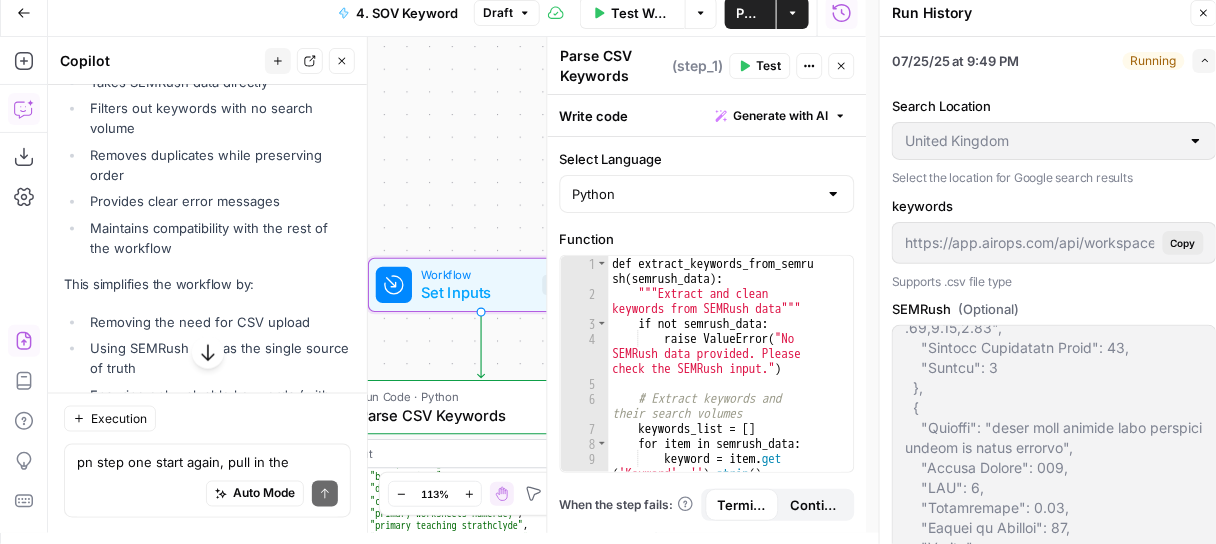 click on "Delete Input" at bounding box center [295, -423] 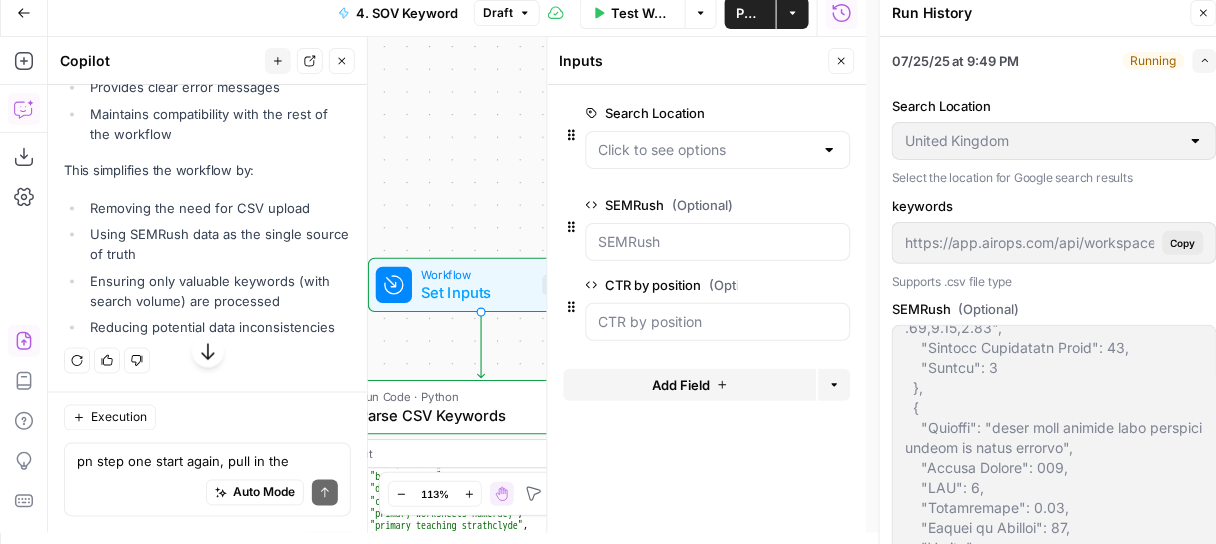 scroll, scrollTop: 56517, scrollLeft: 0, axis: vertical 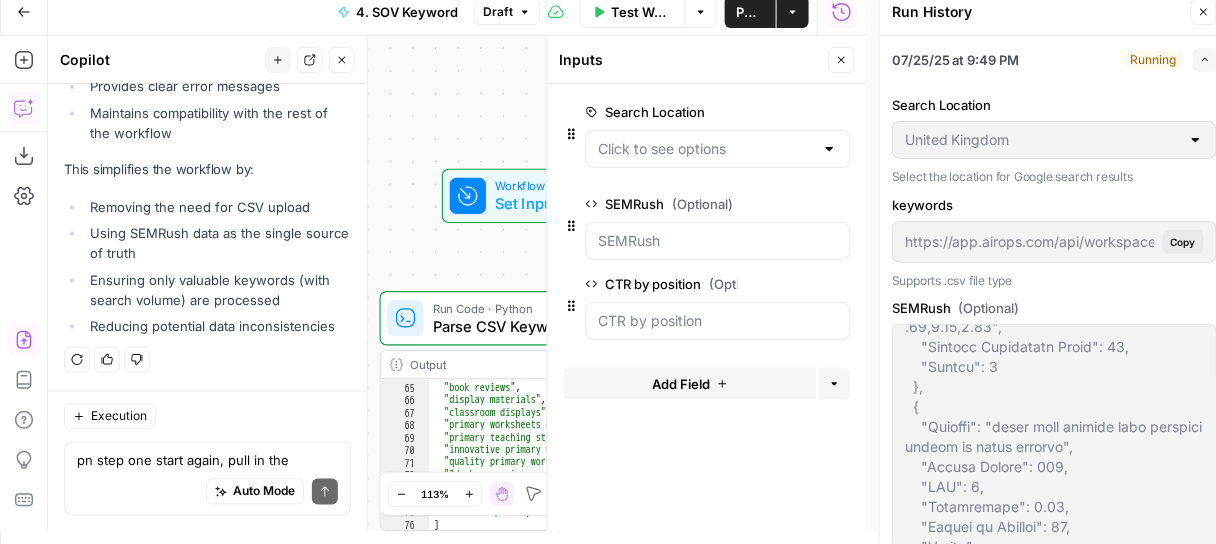 drag, startPoint x: 421, startPoint y: 153, endPoint x: 495, endPoint y: 65, distance: 114.97826 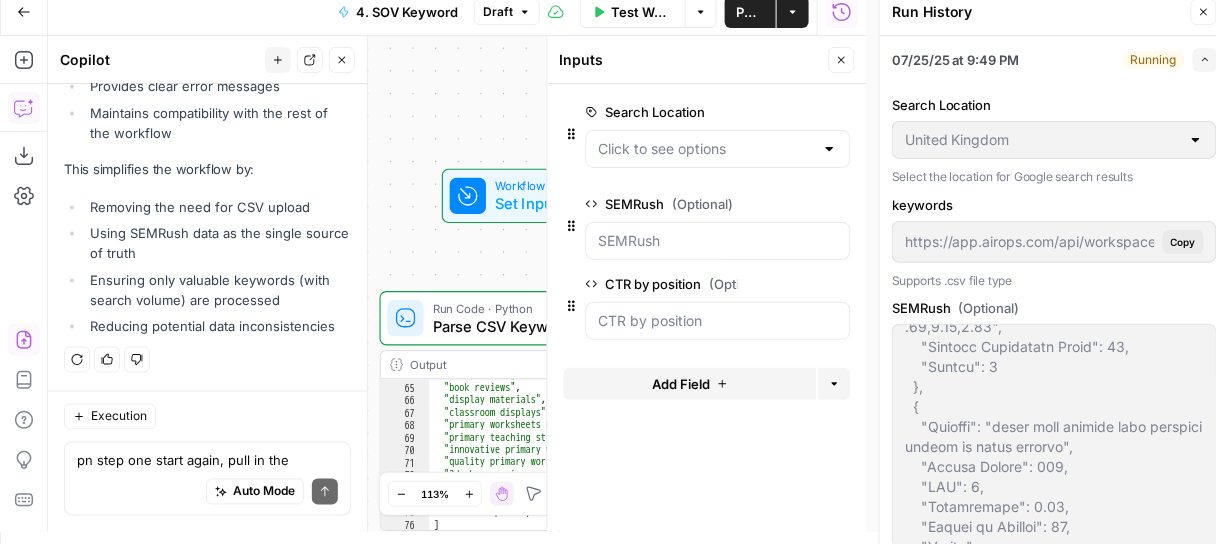 click on "Workflow Set Inputs Inputs Run Code · Python Parse CSV Keywords Step 1 Output Expand Output Copy 64 65 66 67 68 69 70 71 72 73 74 75 76    "story writing" ,    "book reviews" ,    "display materials" ,    "classroom displays" ,    "primary worksheets numeracy" ,    "primary teaching strathclyde" ,    "innovative primary worksheets" ,    "quality primary worksheets" ,    "2d shapes primary resources" ,    "how to make primary worksheets" ,    "primary resources pack" ,    "decimals primary resources" ]     Loop Iteration Process Each Keyword Step 2 Output Expand Output Copy 420 421 422 423 424 425 426 427 428 429 430 431 432 433         "domain" :  "teacherspayteachers.com" ,         "total_position_score" :  9 ,         "share_of_voice_percentage" :  16.67 ,         "keyword_coverage_percentage" :  100 ,         "keyword_count" :  1 ,         "unique_keywords" :  1 ,         "average_position" :  2 ,         "top_3_appearances" :  1 ,         "top_5_appearances" :  1 ,         "position_distribution" :  }" at bounding box center (457, 284) 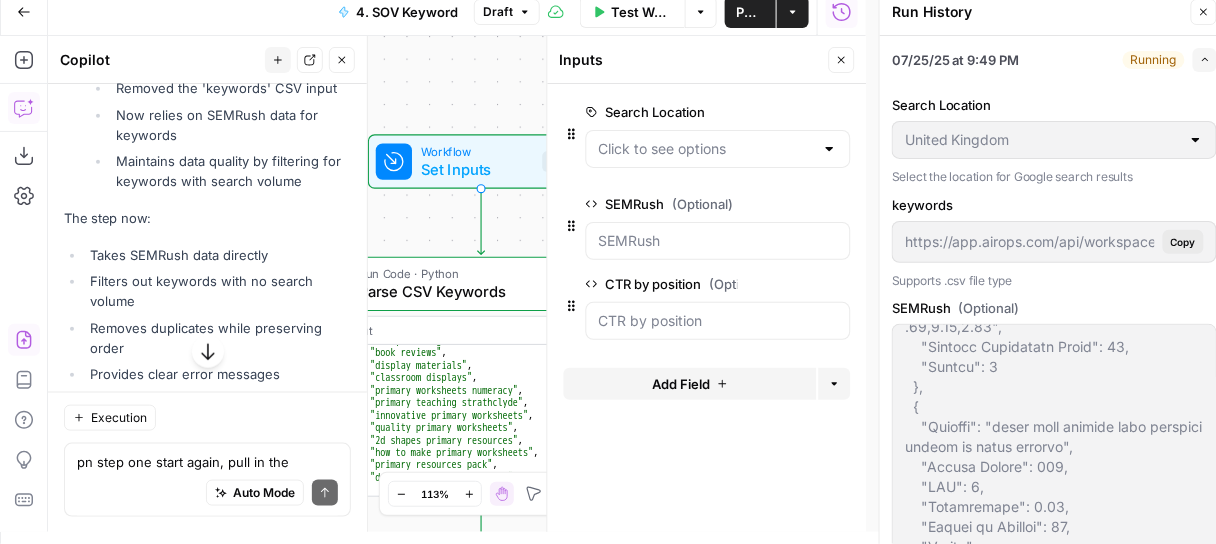 scroll, scrollTop: 55533, scrollLeft: 0, axis: vertical 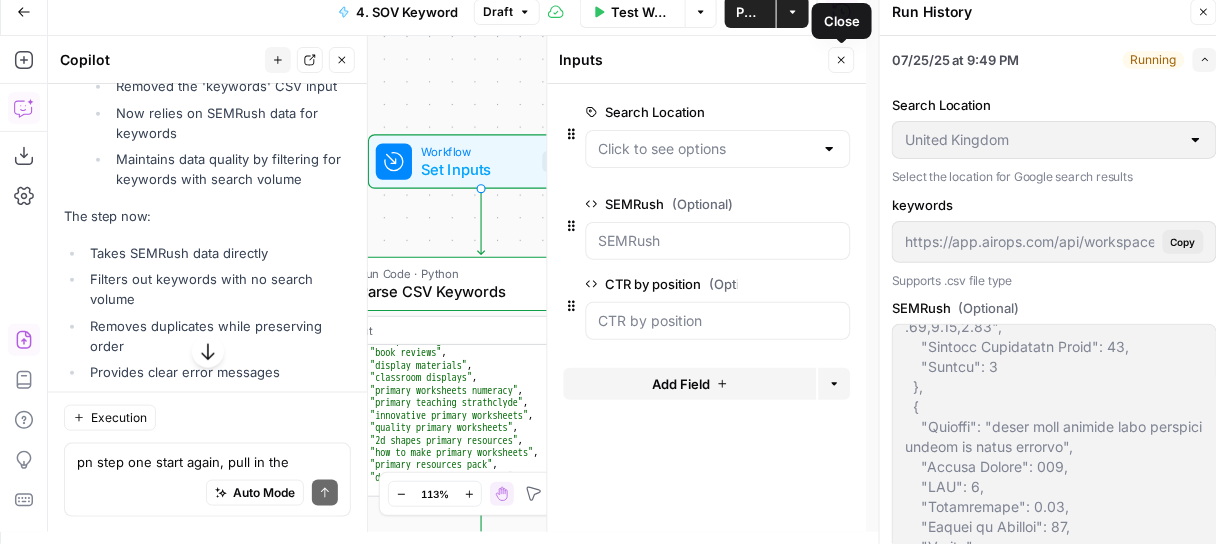 click on "Close" at bounding box center [842, 60] 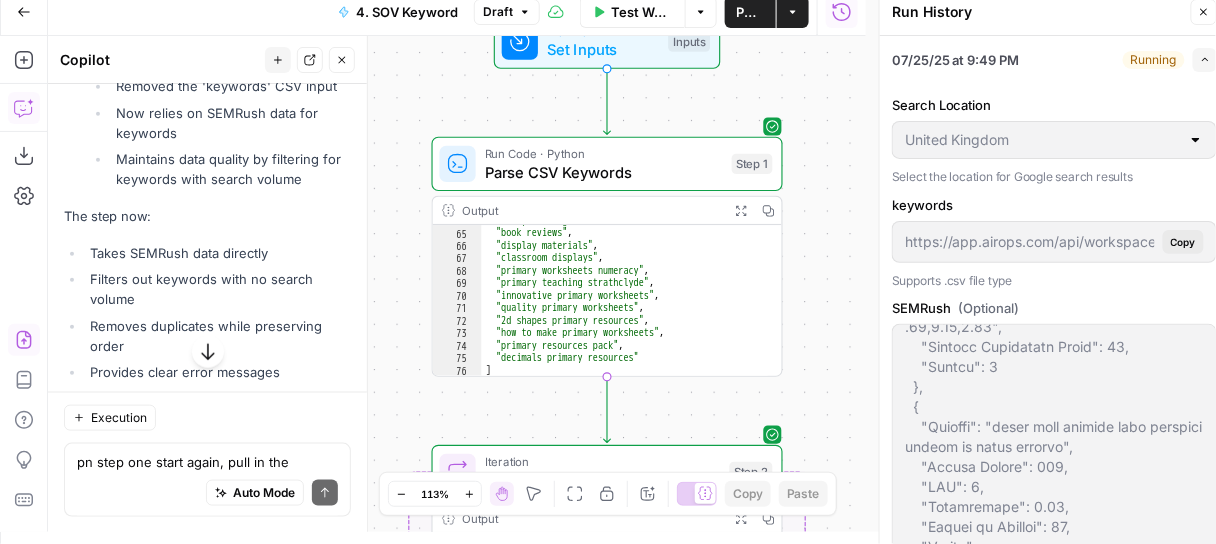 drag, startPoint x: 711, startPoint y: 185, endPoint x: 837, endPoint y: 64, distance: 174.69116 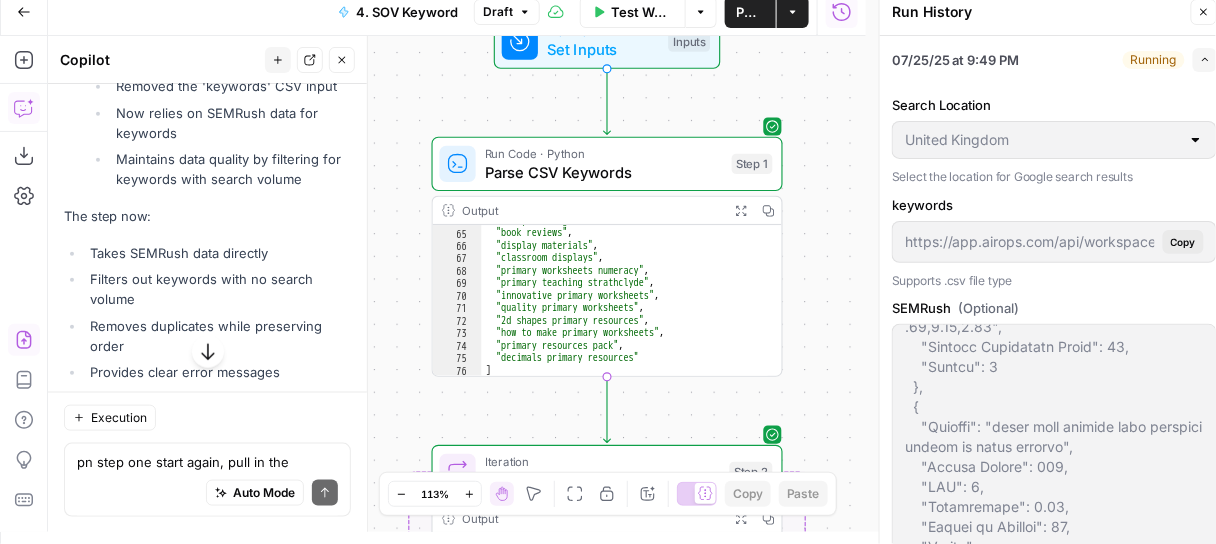 click on "Test Workflow" at bounding box center (642, 12) 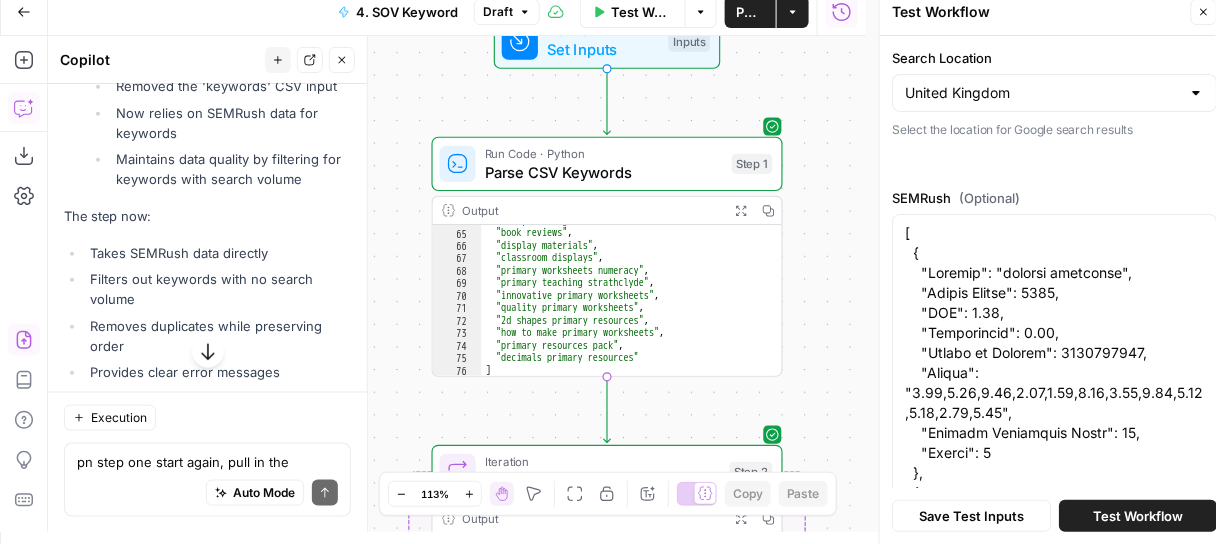 click on "Test Workflow" at bounding box center (1138, 516) 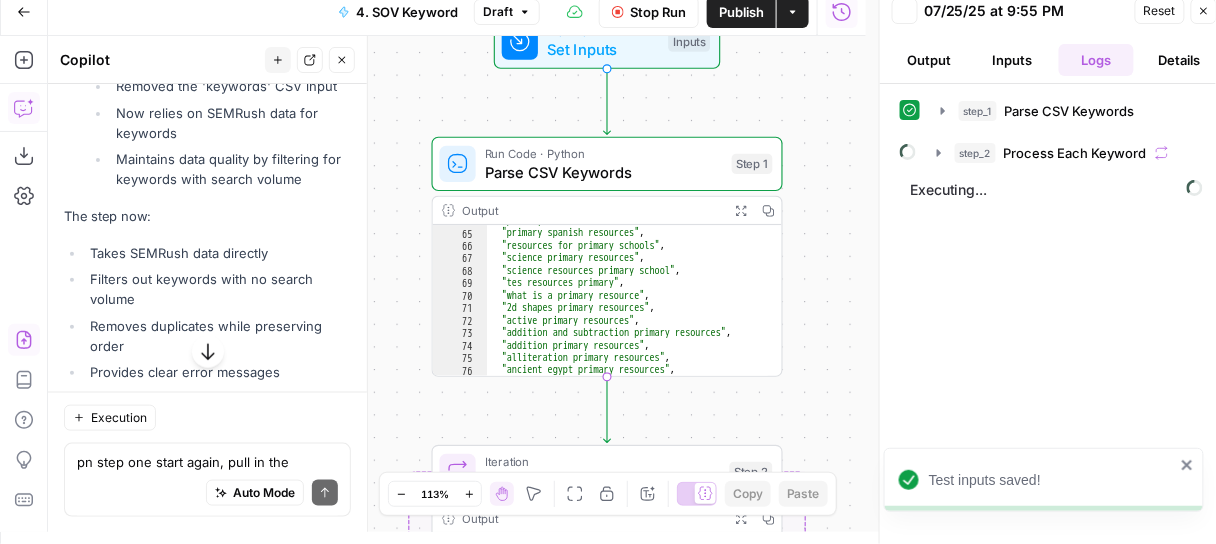 scroll, scrollTop: 734, scrollLeft: 0, axis: vertical 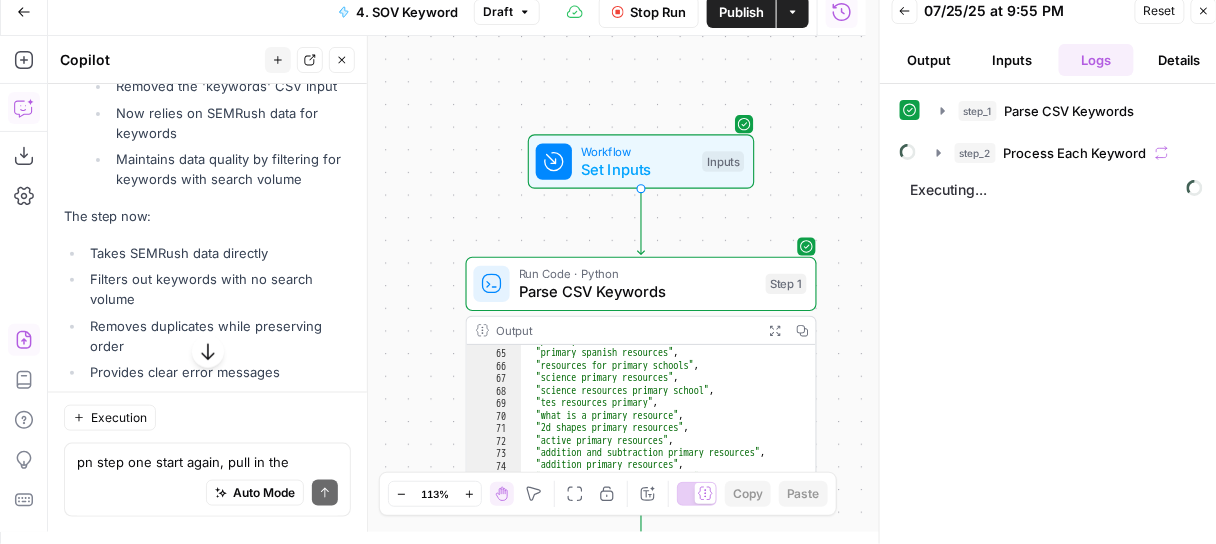 click on "Inputs" at bounding box center (1012, 60) 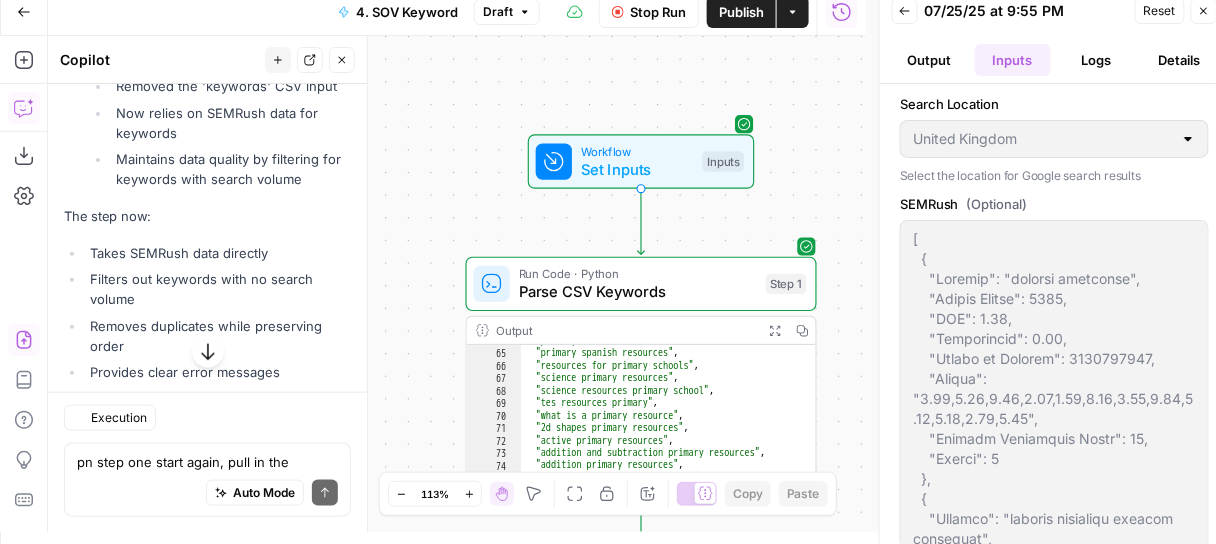 scroll, scrollTop: 55533, scrollLeft: 0, axis: vertical 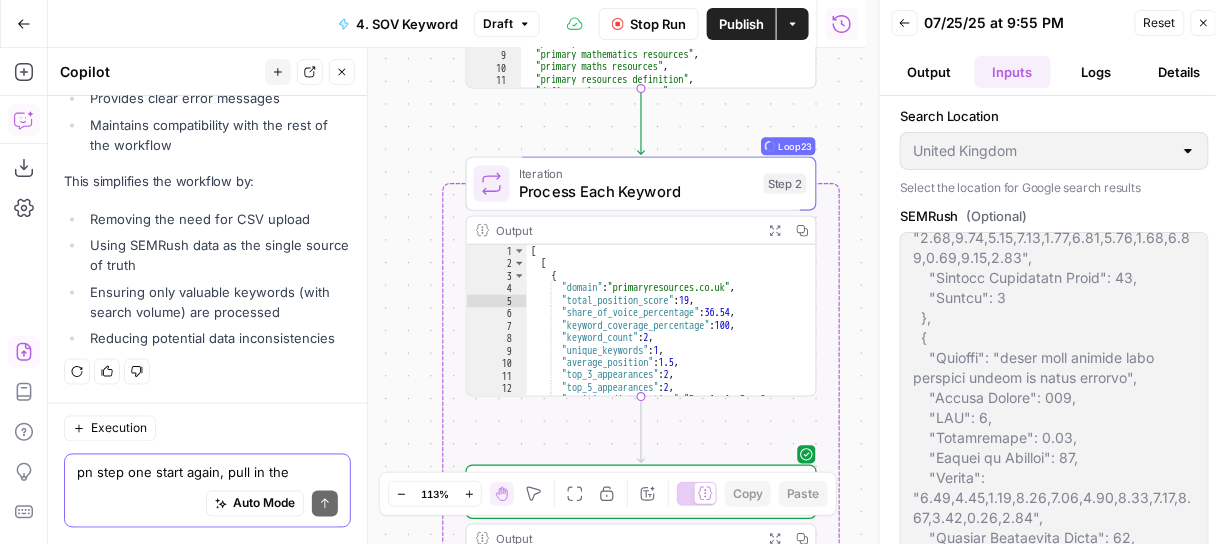 click on "pn step one start again, pull in the semrush json and extract the keywords" at bounding box center (207, 473) 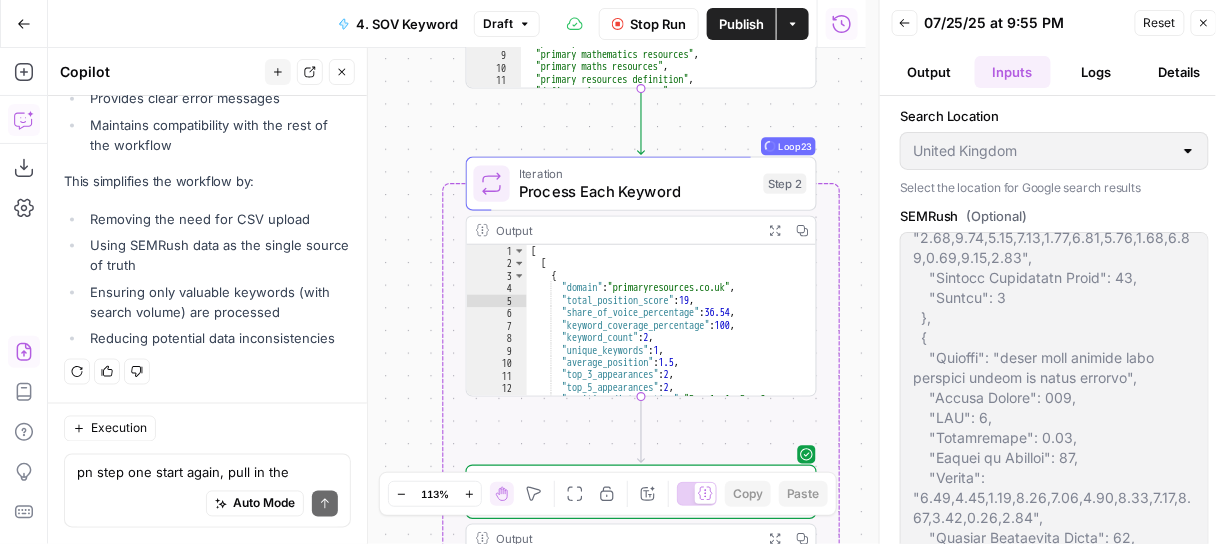 click on "Stop Run" at bounding box center [658, 24] 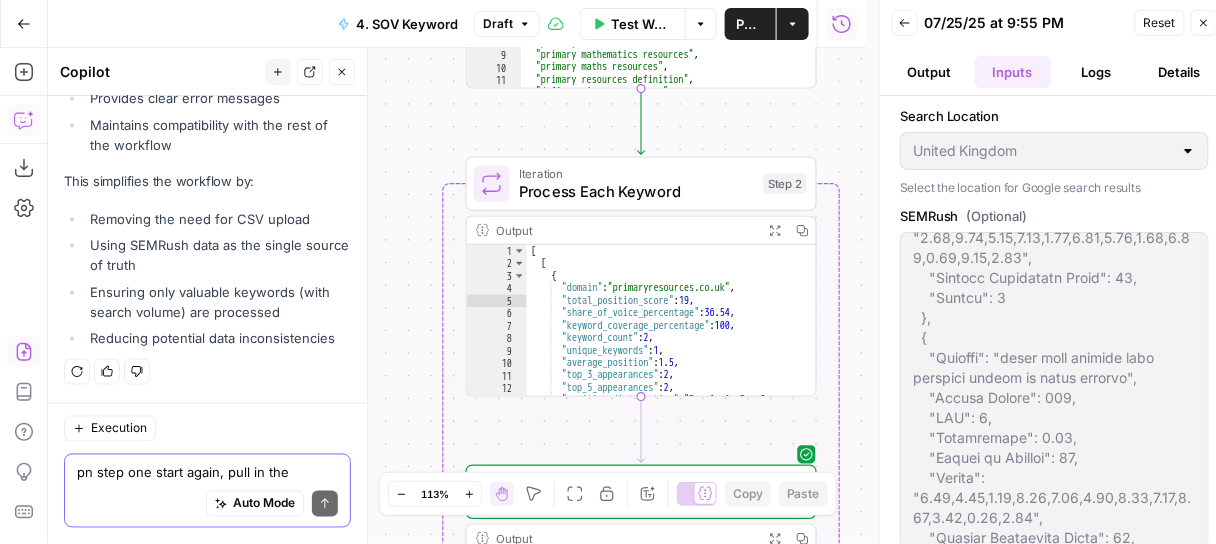 click on "pn step one start again, pull in the semrush json and extract the keywords" at bounding box center (207, 473) 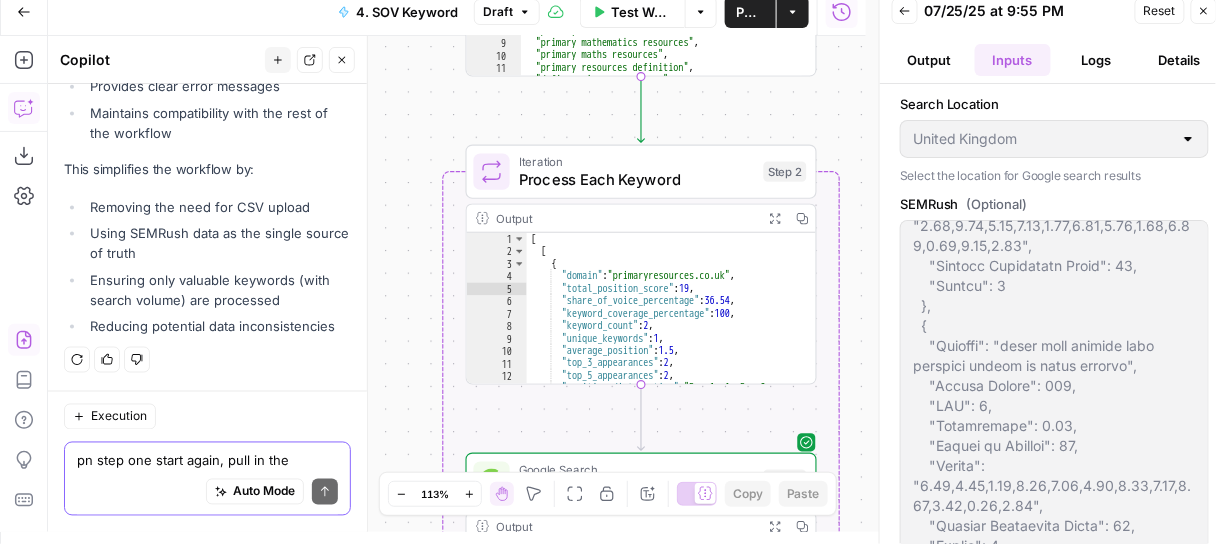scroll, scrollTop: 10, scrollLeft: 0, axis: vertical 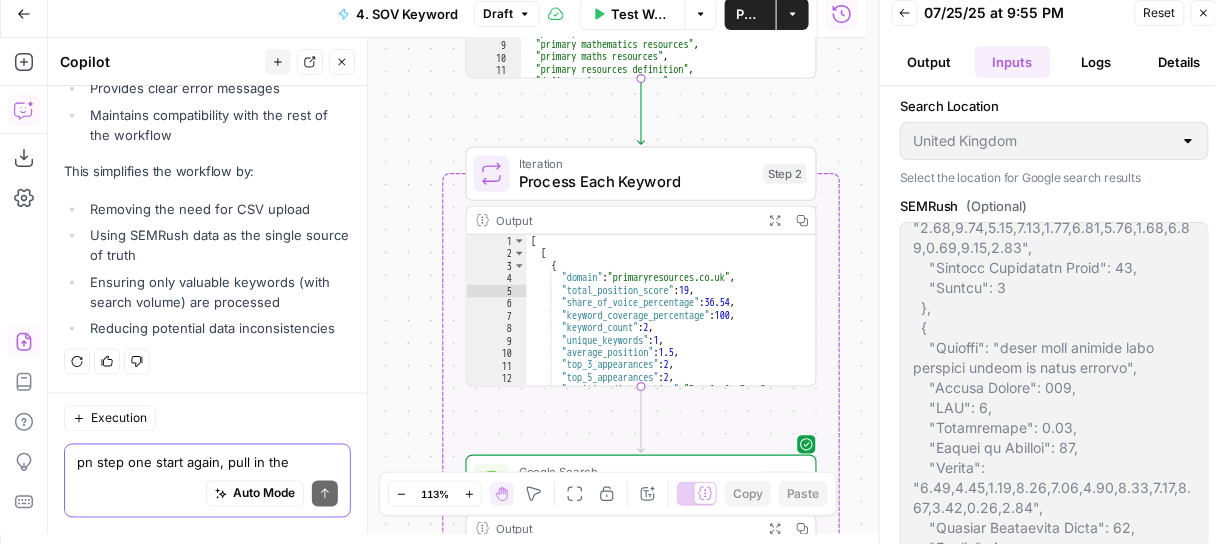 click on "pn step one start again, pull in the semrush json and extract the keywords" at bounding box center [207, 463] 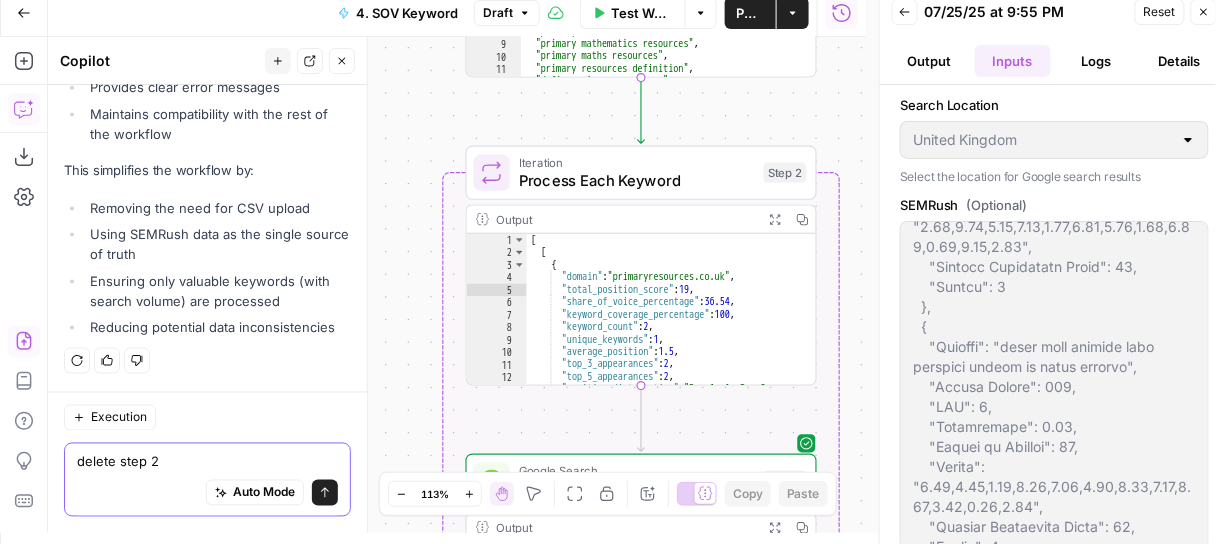 scroll, scrollTop: 12, scrollLeft: 0, axis: vertical 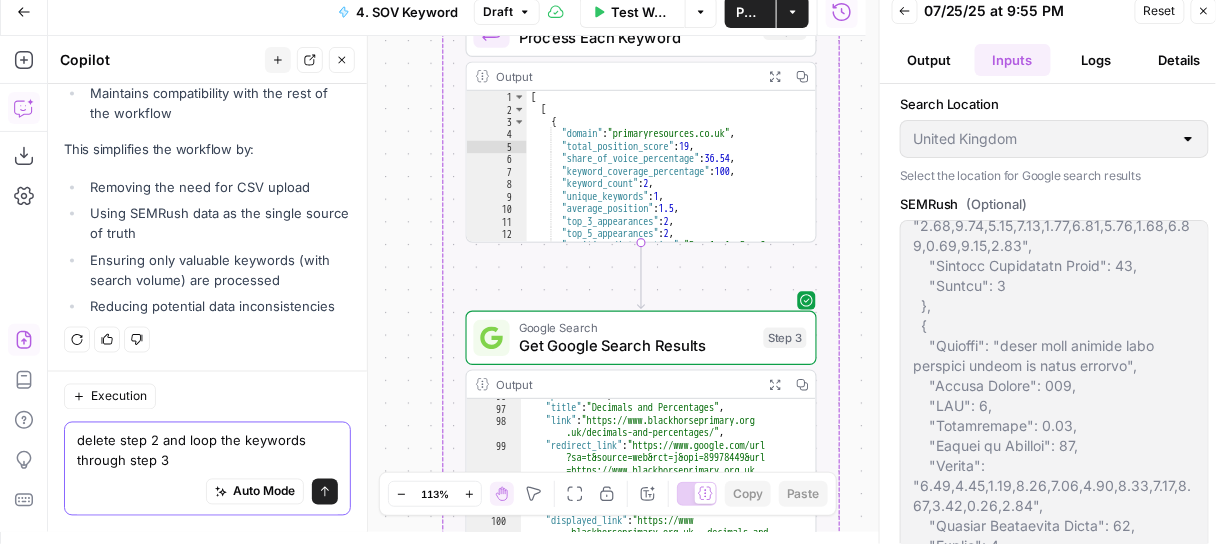 type on "delete step 2 and loop the keywords through step 3" 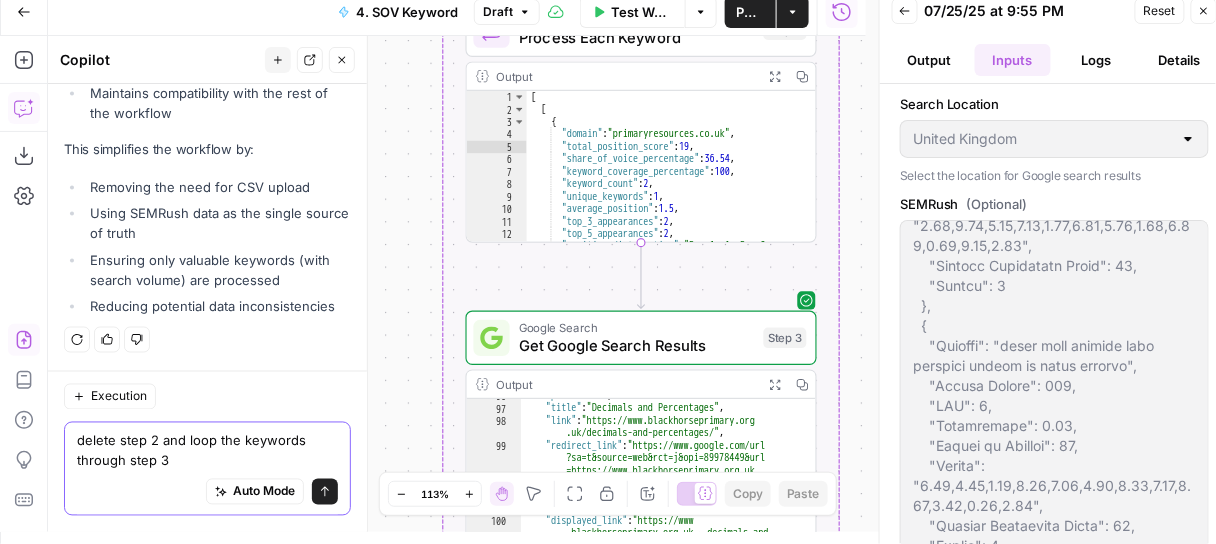click at bounding box center [325, 492] 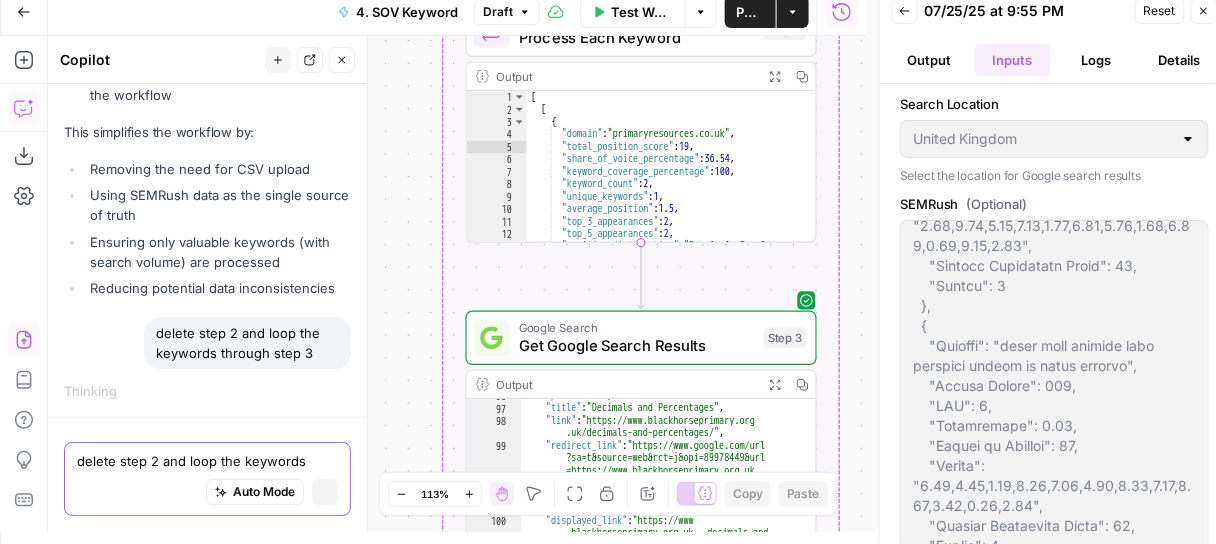 scroll, scrollTop: 55598, scrollLeft: 0, axis: vertical 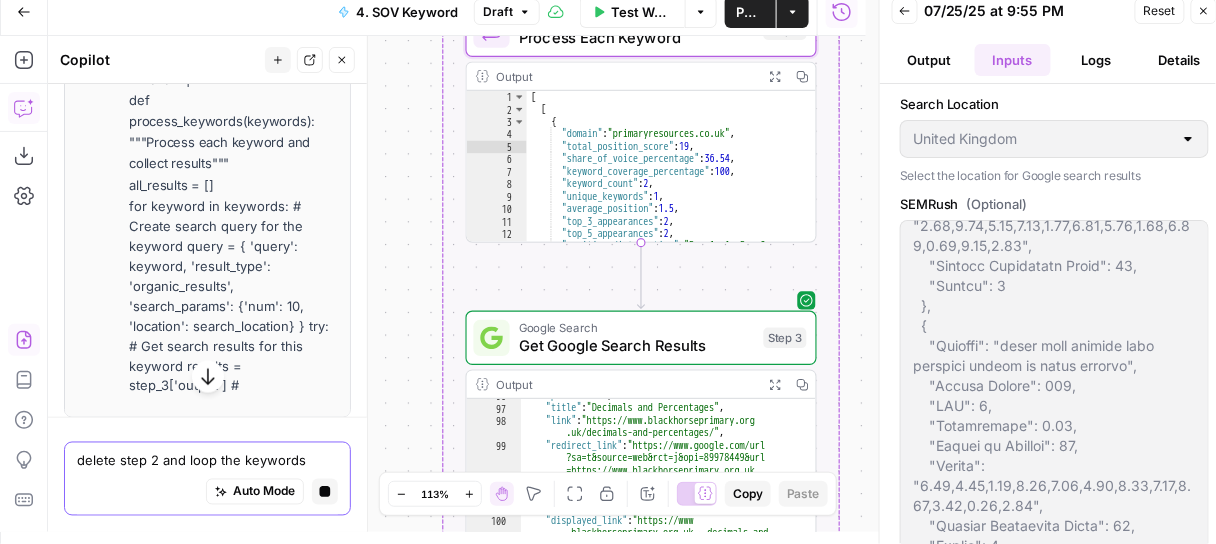 click on "Delete Step" at bounding box center (296, -377) 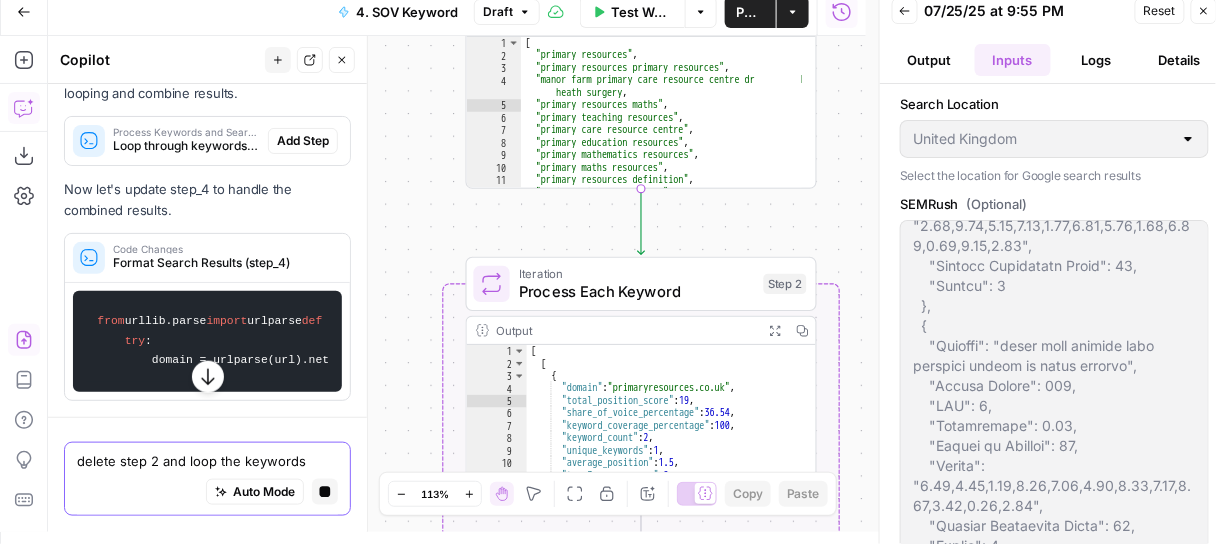 type on "*" 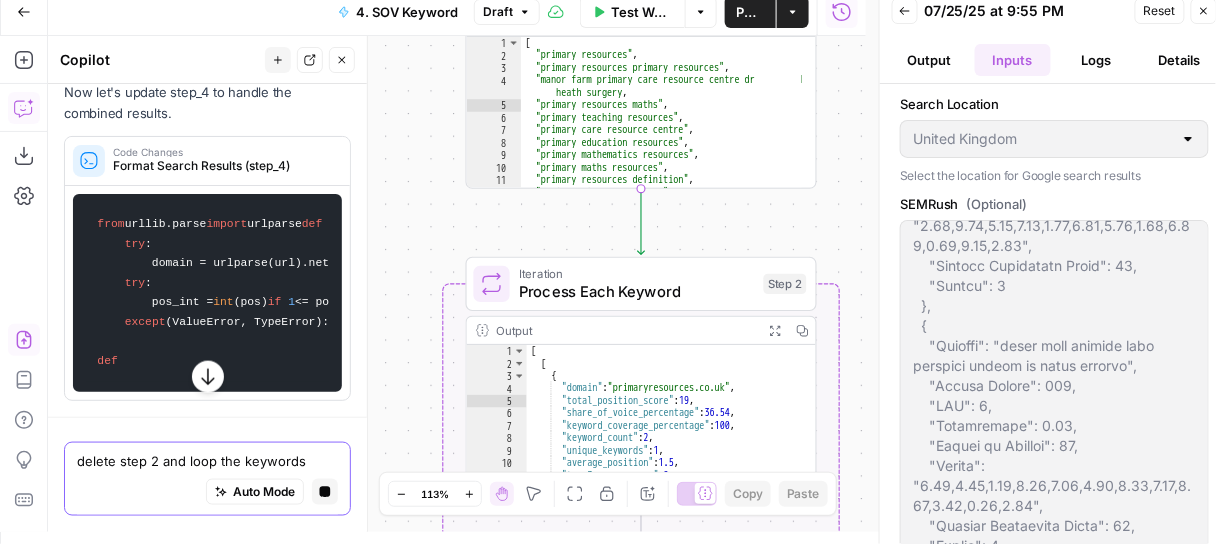 scroll, scrollTop: 2307, scrollLeft: 0, axis: vertical 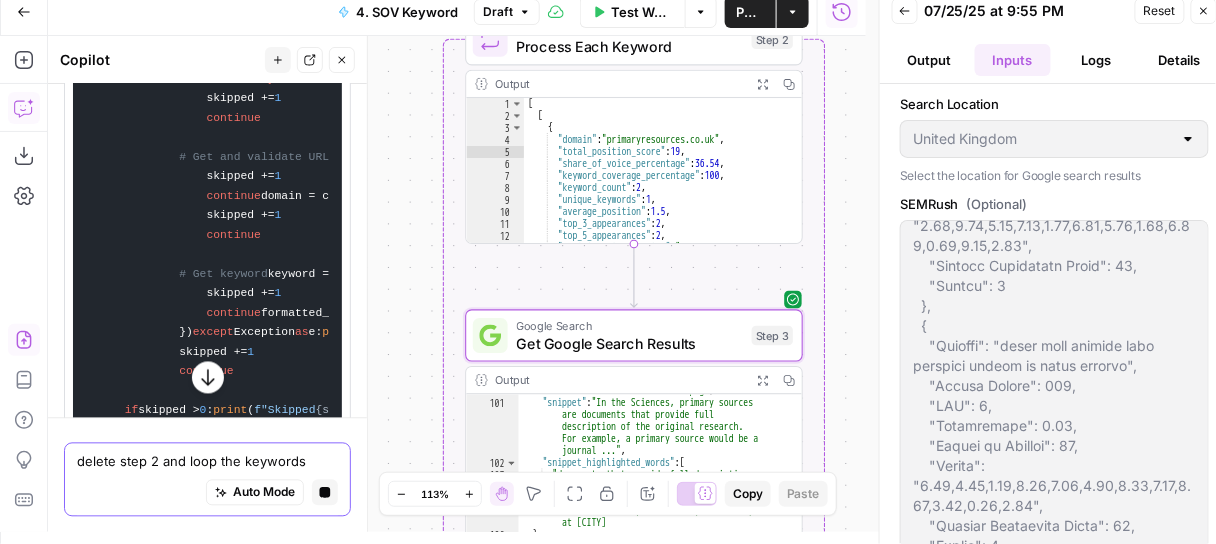 click on "Apply" at bounding box center [312, -473] 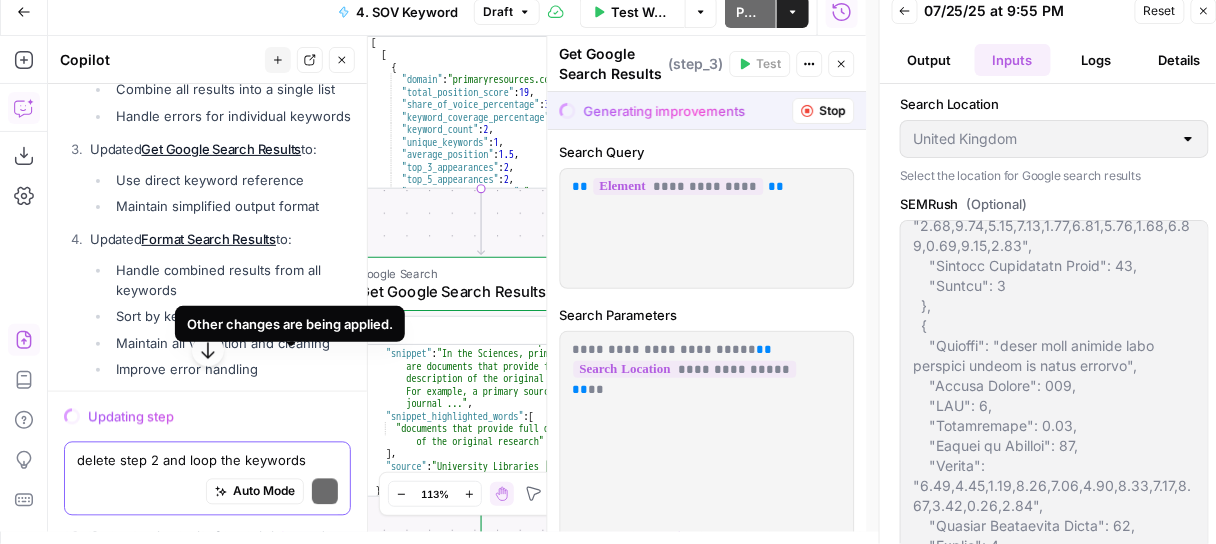 scroll, scrollTop: 56019, scrollLeft: 0, axis: vertical 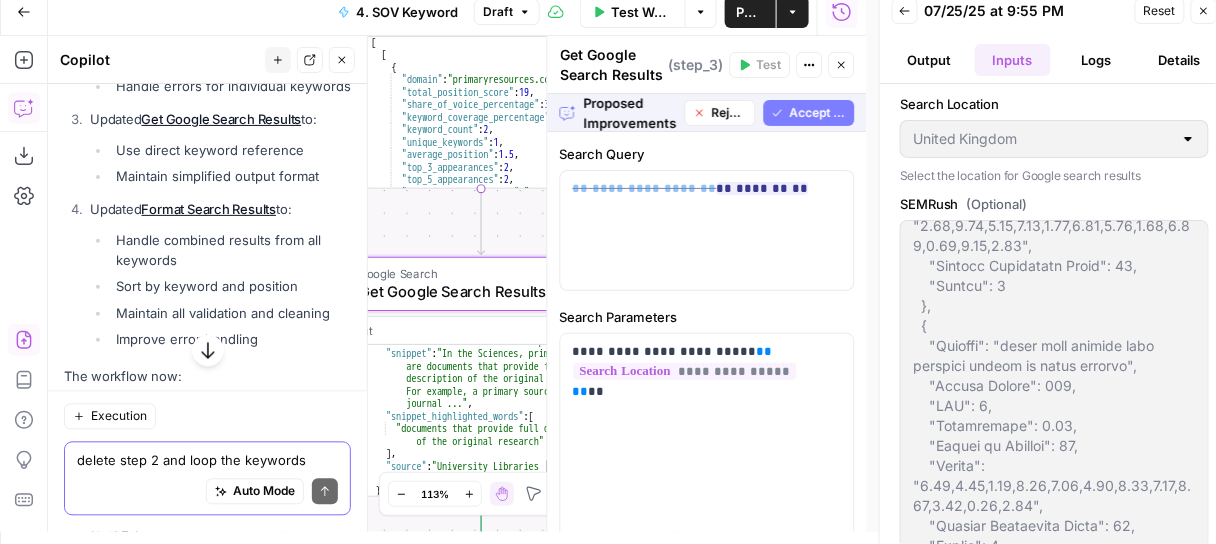 click on "Accept" at bounding box center [309, -473] 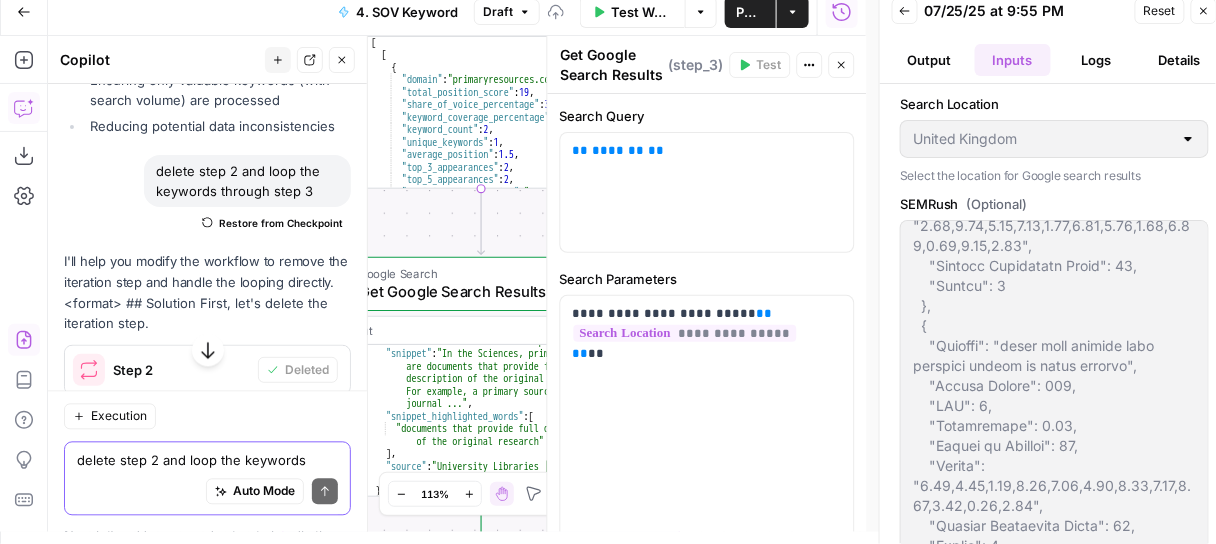 click on "Add Step" at bounding box center [303, 604] 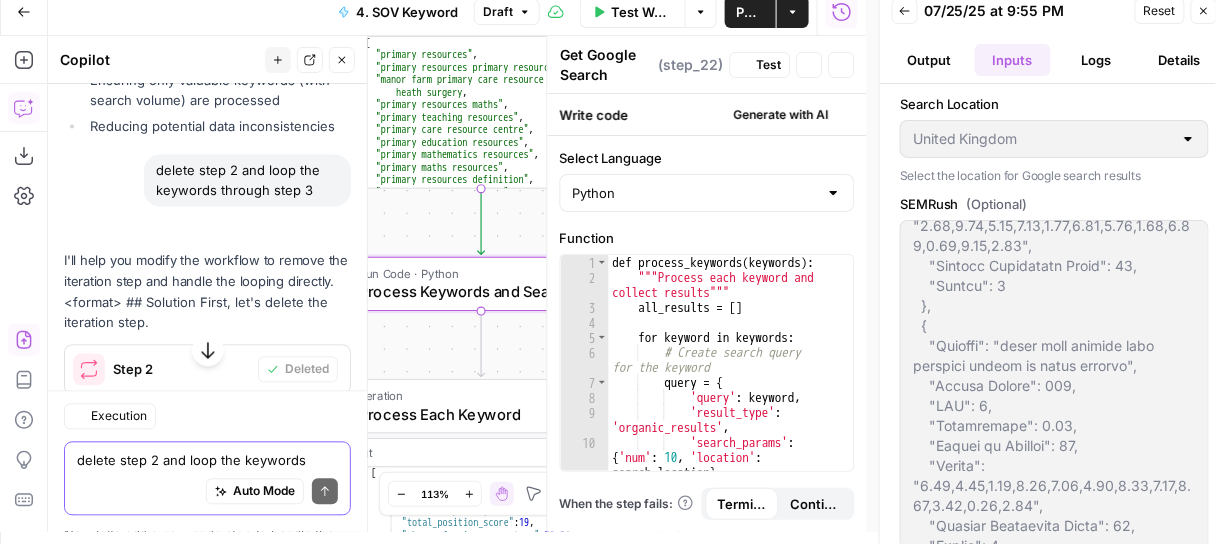 scroll, scrollTop: 56979, scrollLeft: 0, axis: vertical 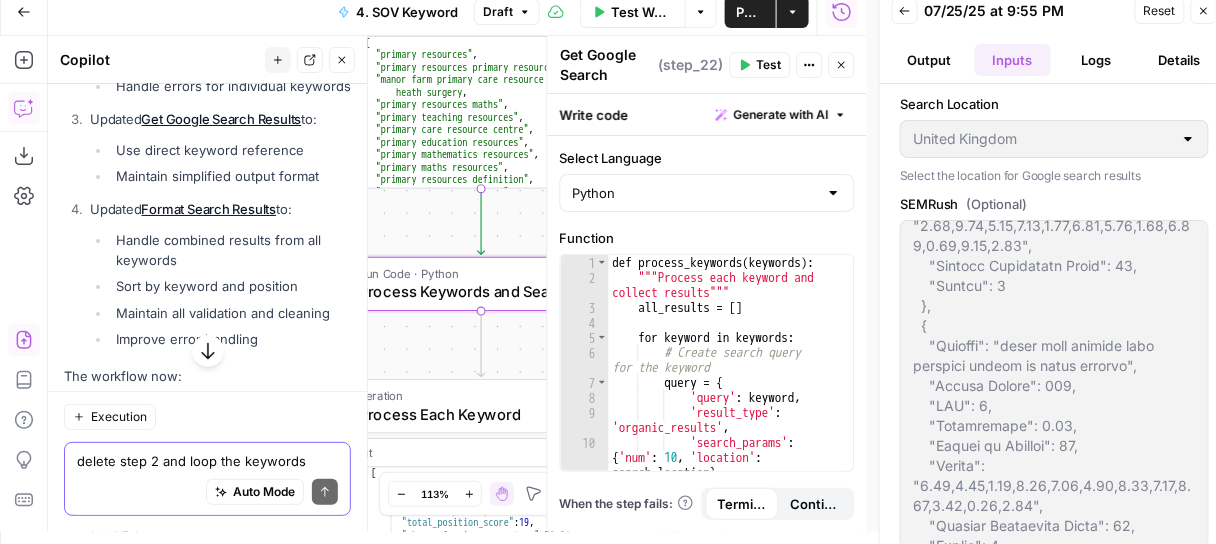type on "Process Keywords and Search Results" 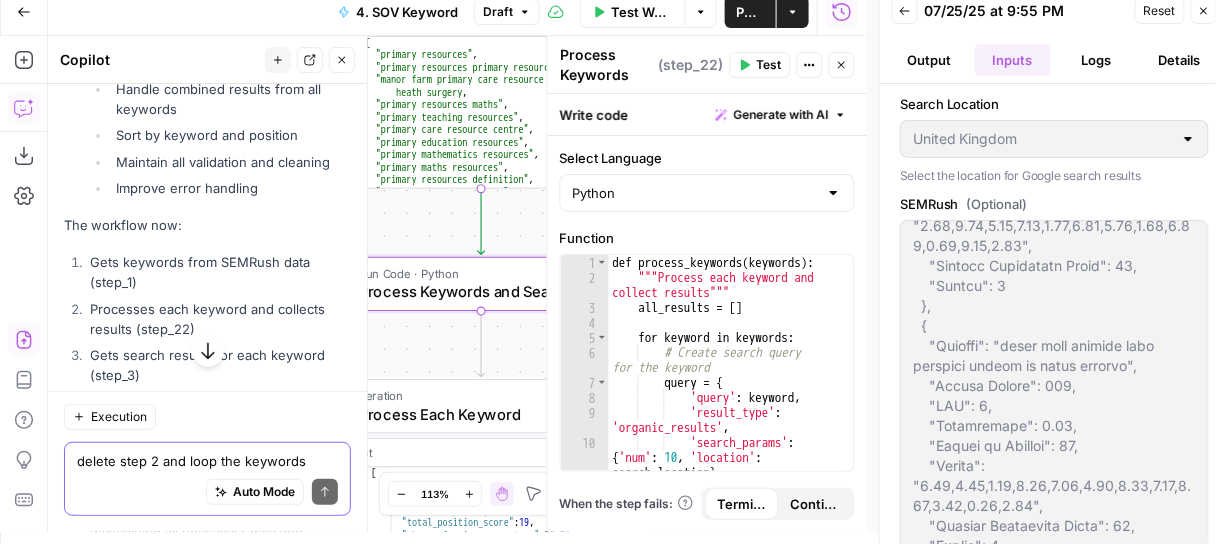 scroll, scrollTop: 57134, scrollLeft: 0, axis: vertical 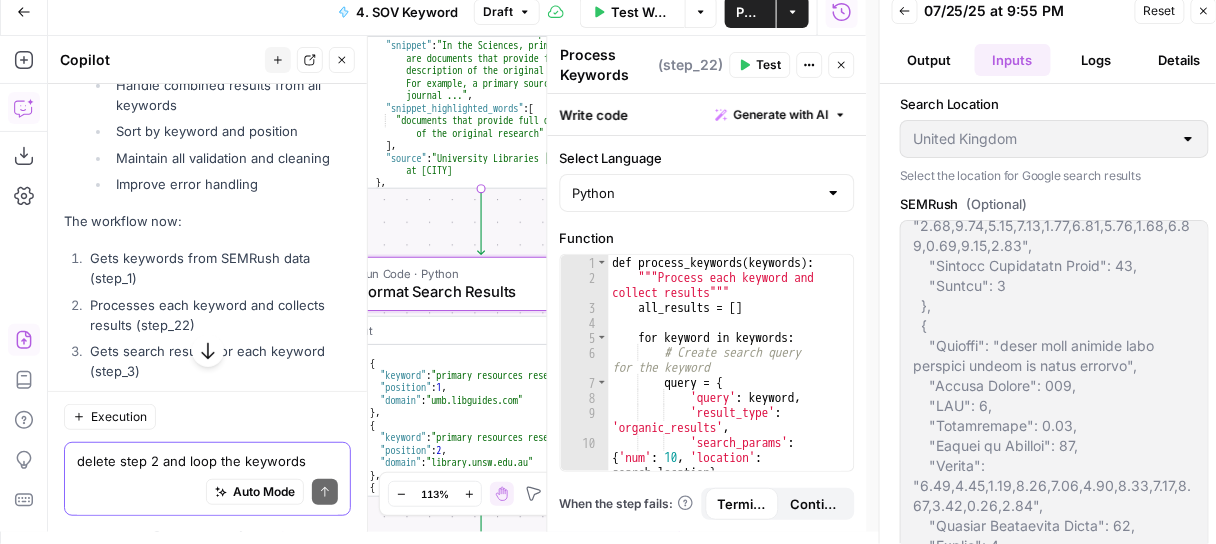 click on "Apply" at bounding box center [312, -393] 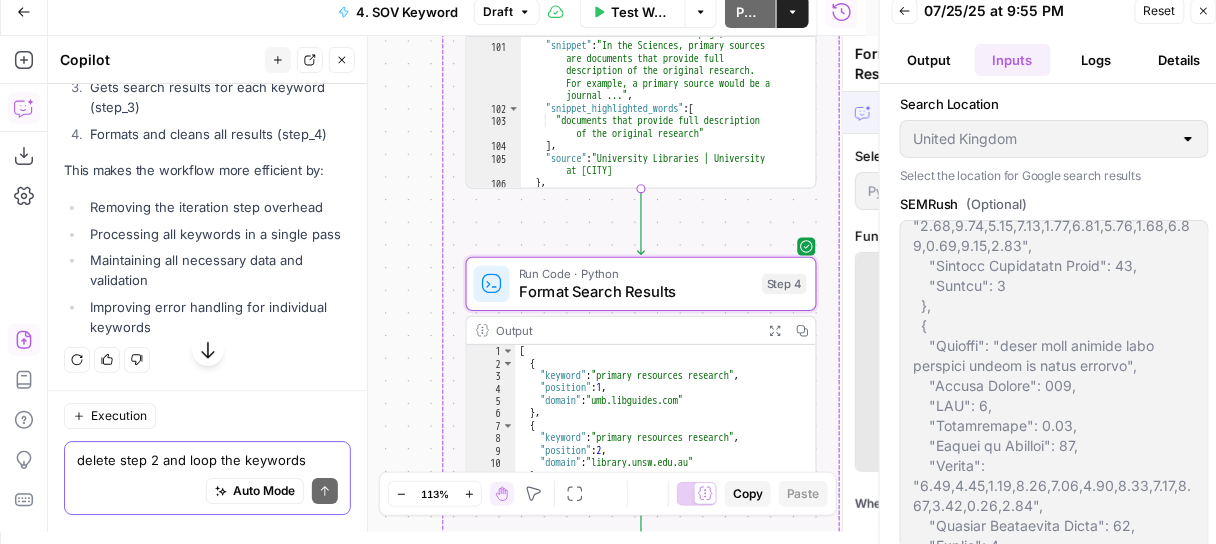 scroll, scrollTop: 56174, scrollLeft: 0, axis: vertical 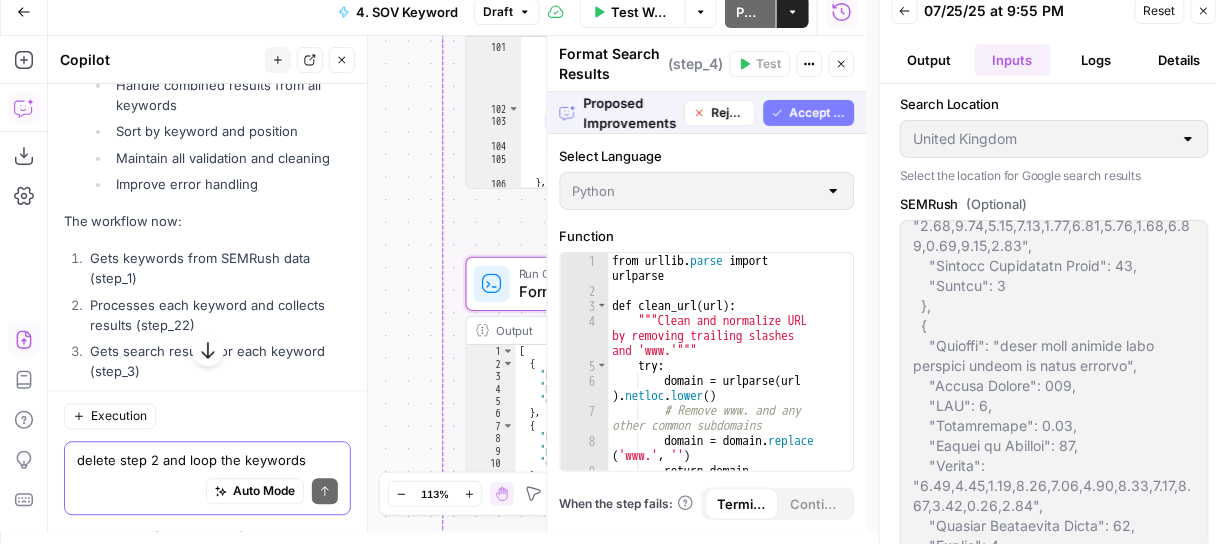 click on "Accept" at bounding box center [309, -393] 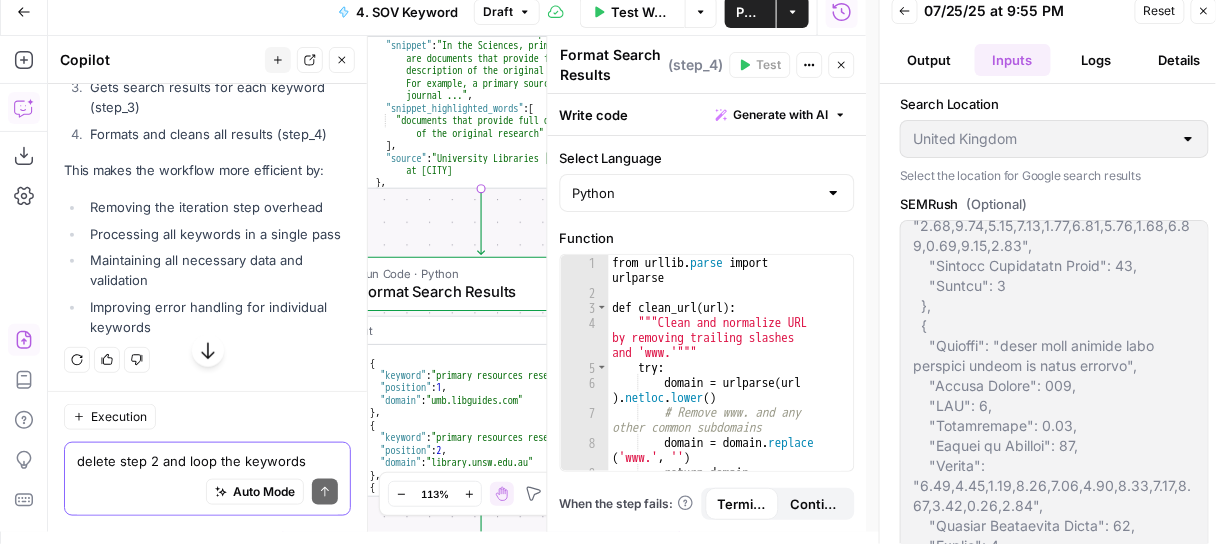 scroll, scrollTop: 58134, scrollLeft: 0, axis: vertical 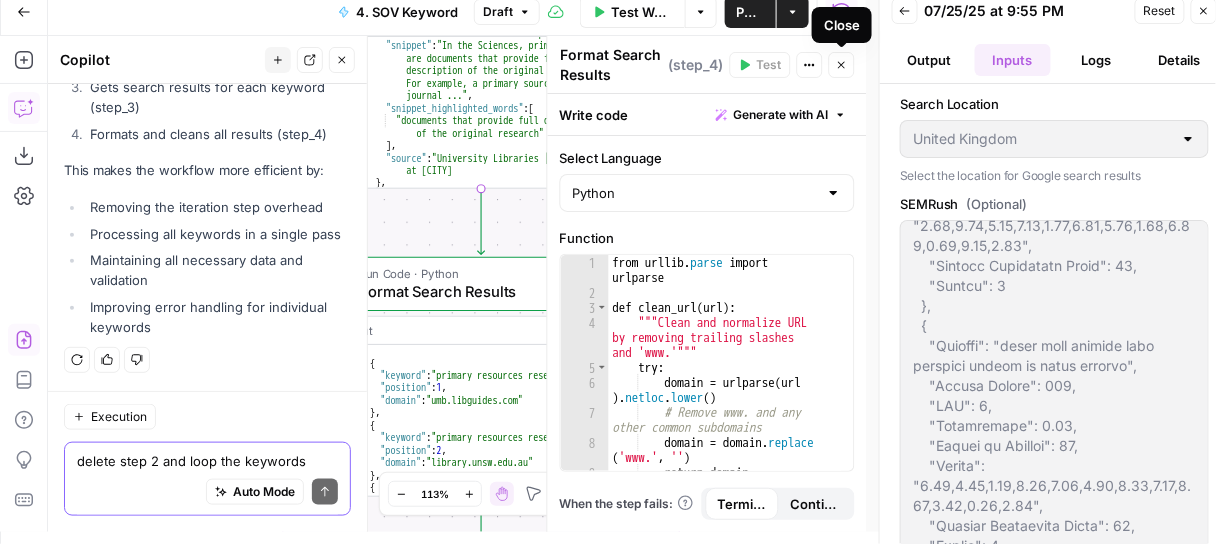 click 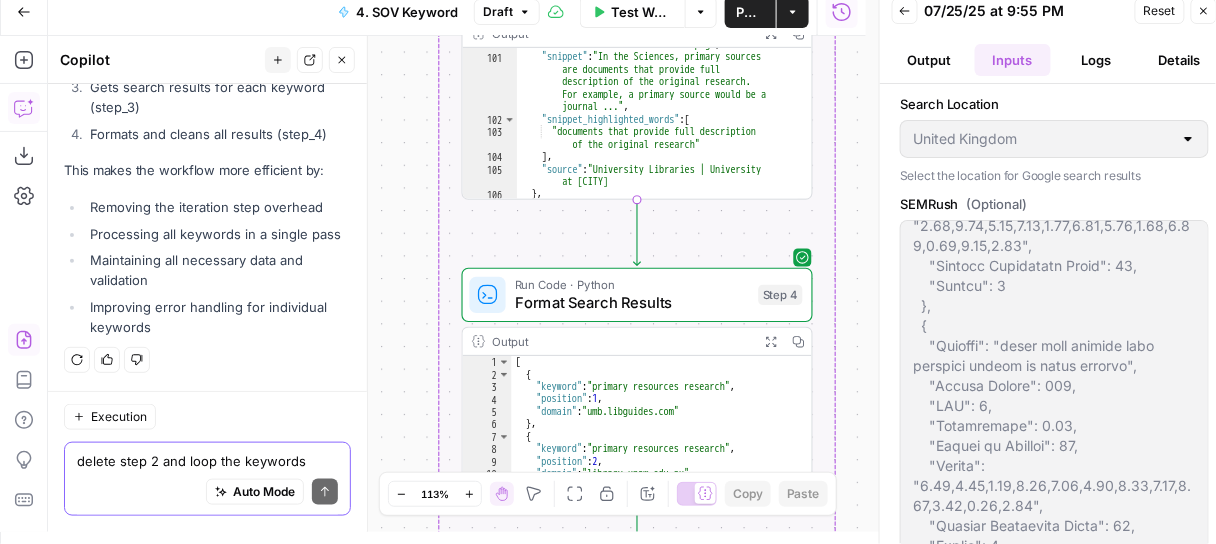 drag, startPoint x: 800, startPoint y: 150, endPoint x: 956, endPoint y: 161, distance: 156.38734 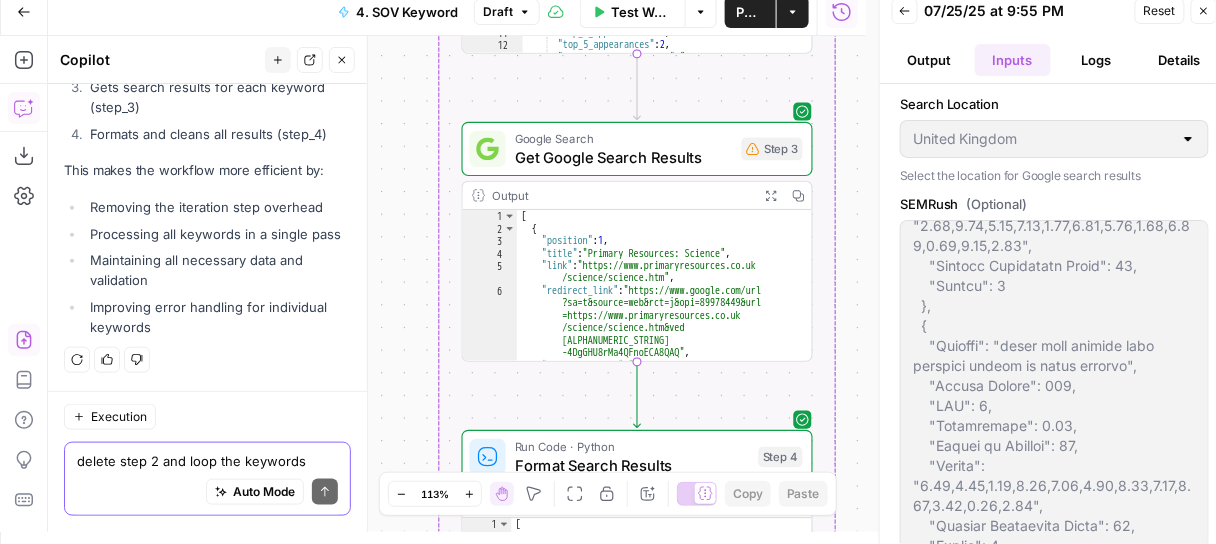 scroll, scrollTop: 0, scrollLeft: 0, axis: both 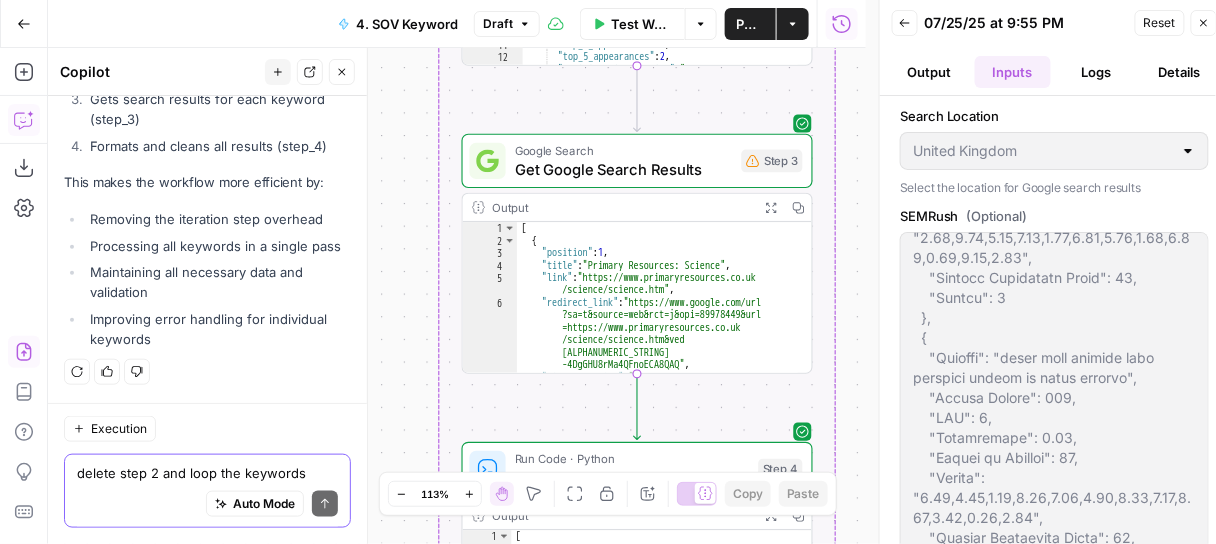 click on "Execution" at bounding box center (207, 429) 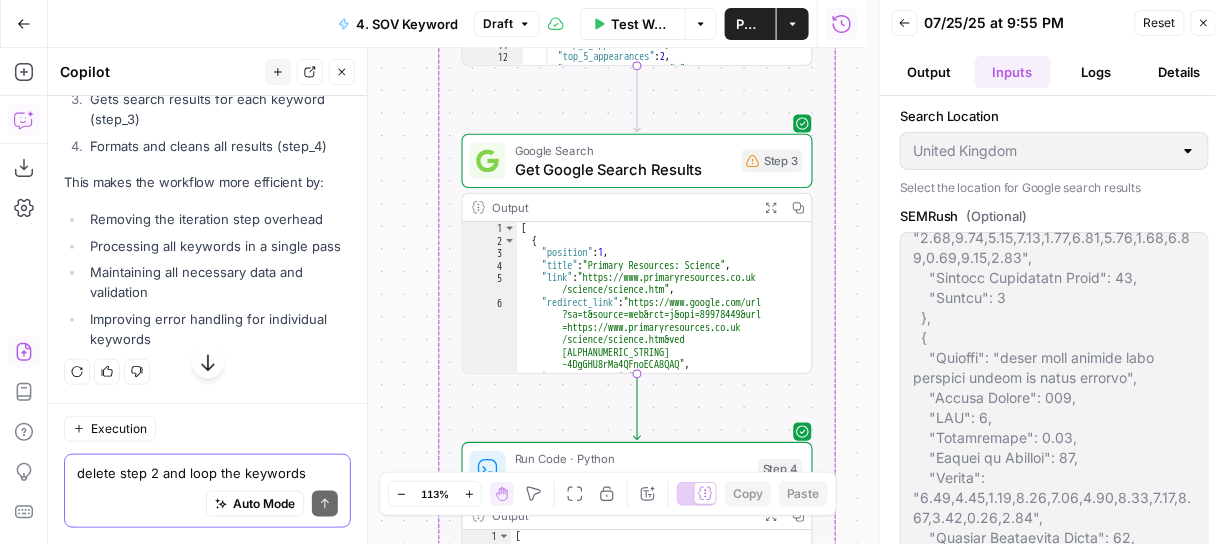 scroll, scrollTop: 58134, scrollLeft: 0, axis: vertical 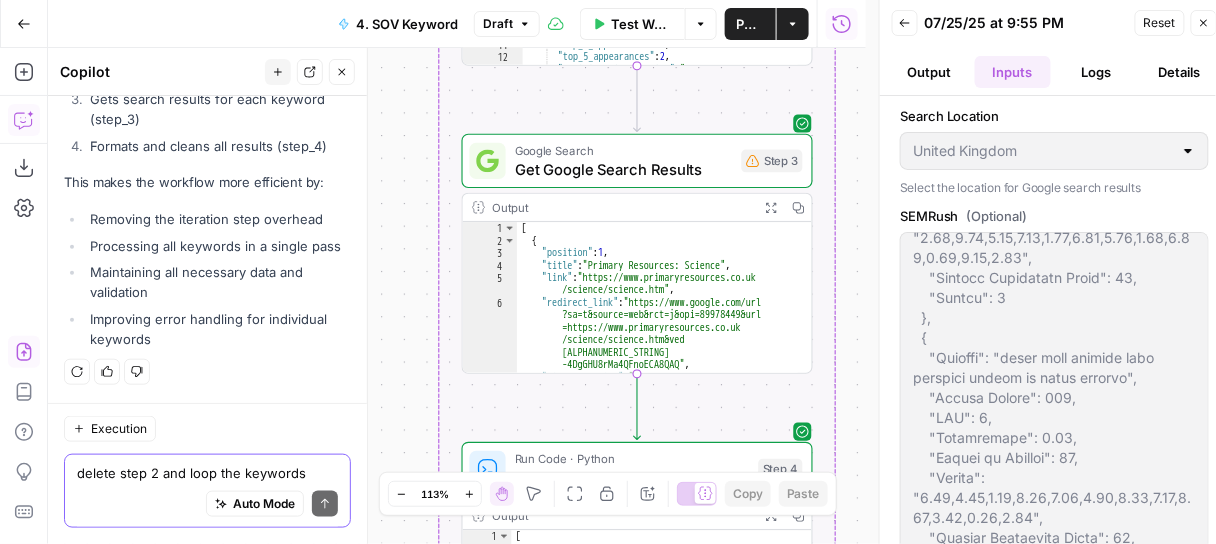 click on "delete step 2 and loop the keywords through step 3" at bounding box center (207, 473) 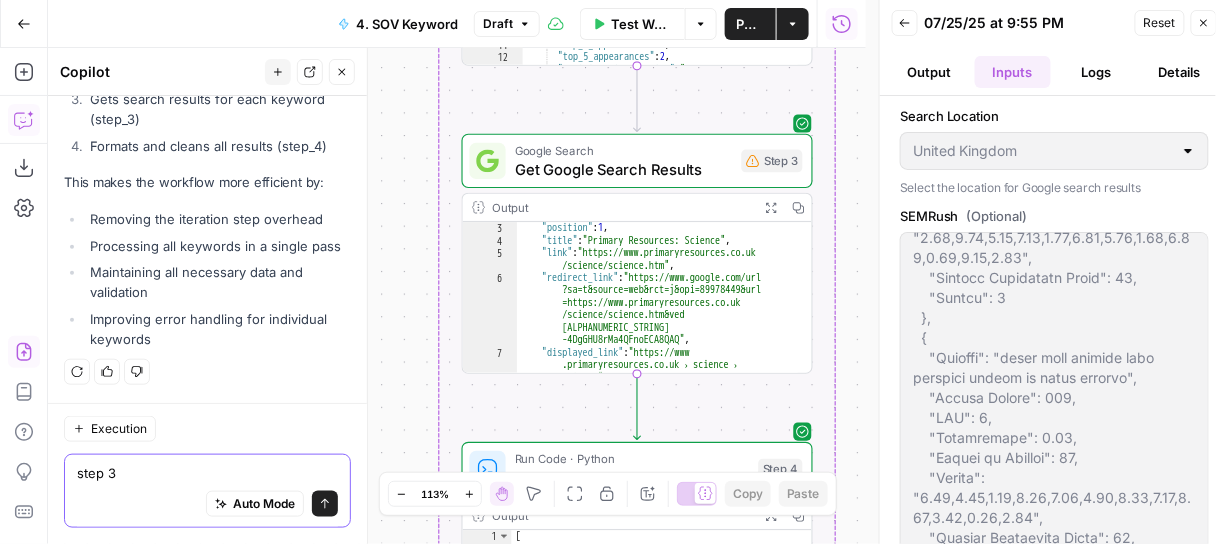 scroll, scrollTop: 21, scrollLeft: 0, axis: vertical 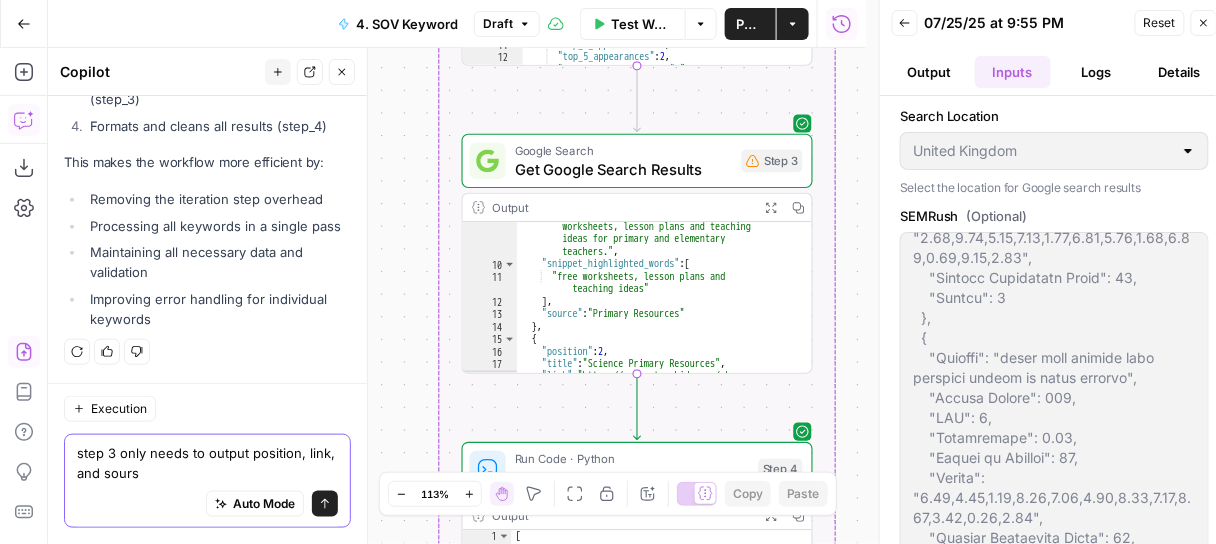 type on "step 3 only needs to output position, link, and sourse" 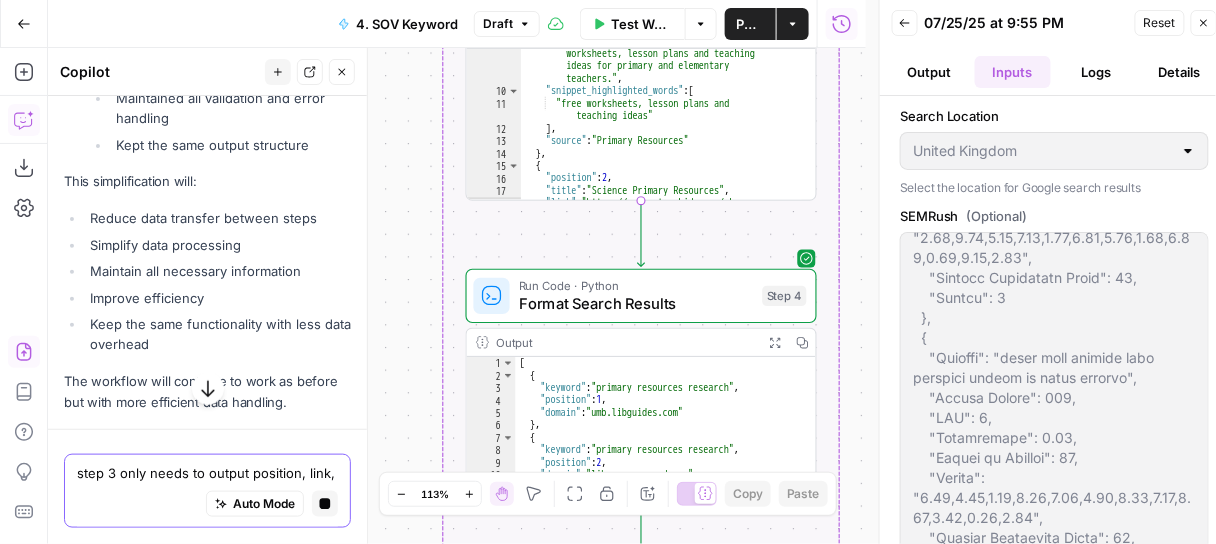 scroll, scrollTop: 57492, scrollLeft: 0, axis: vertical 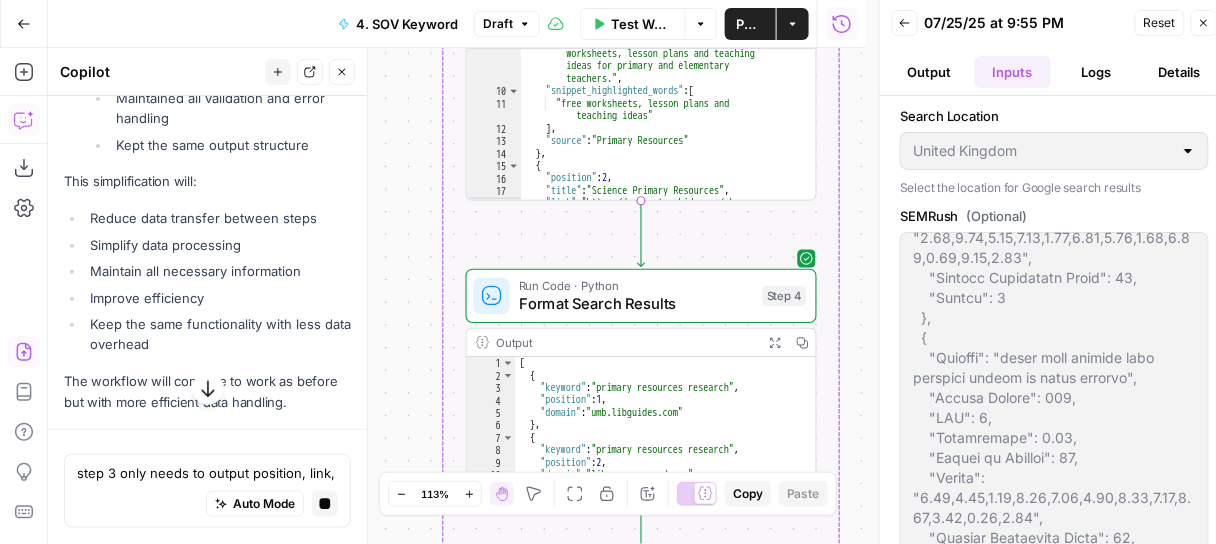 click on "Apply" at bounding box center [312, -437] 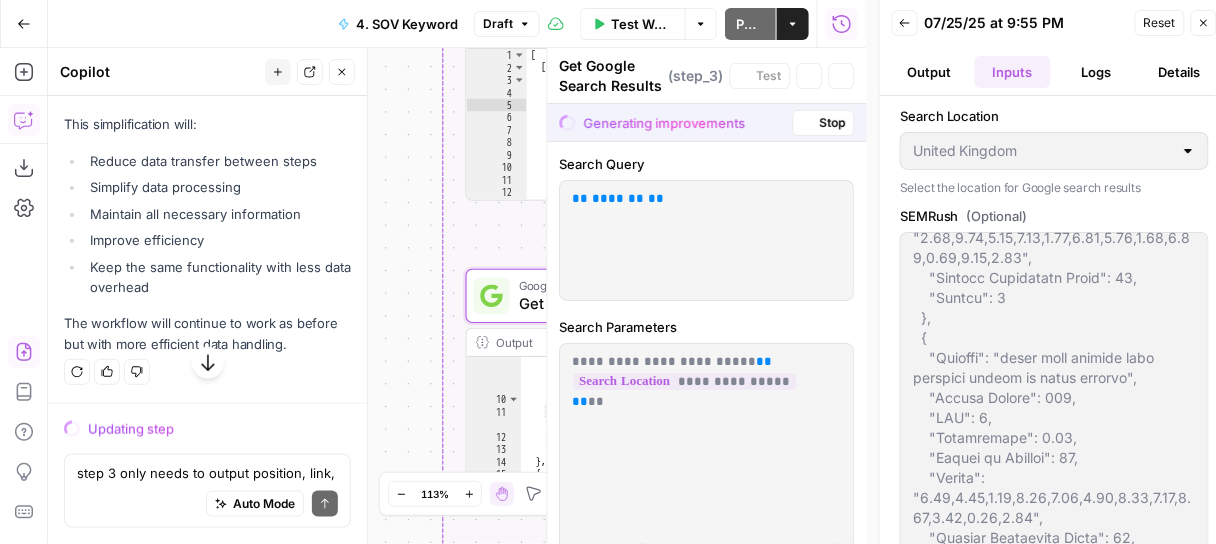 scroll, scrollTop: 57522, scrollLeft: 0, axis: vertical 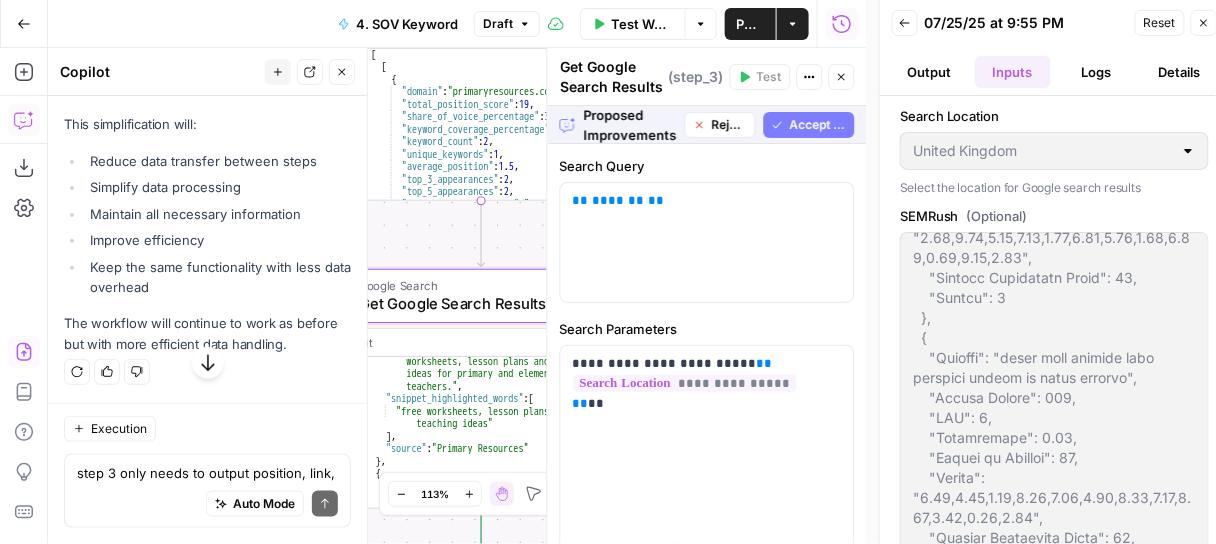 click on "Accept" at bounding box center (309, -495) 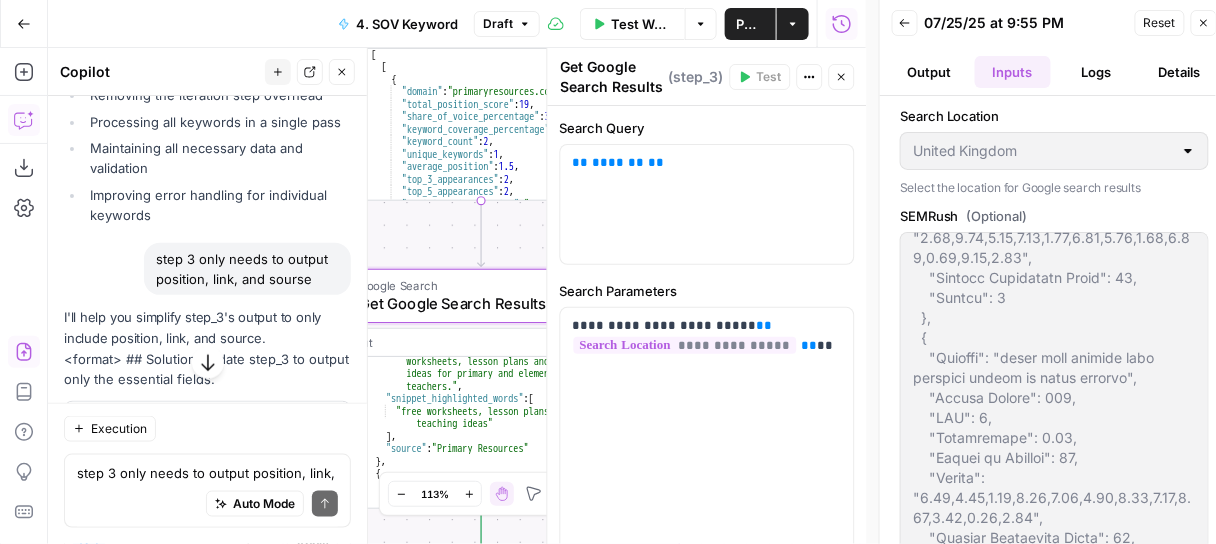 scroll, scrollTop: 58482, scrollLeft: 0, axis: vertical 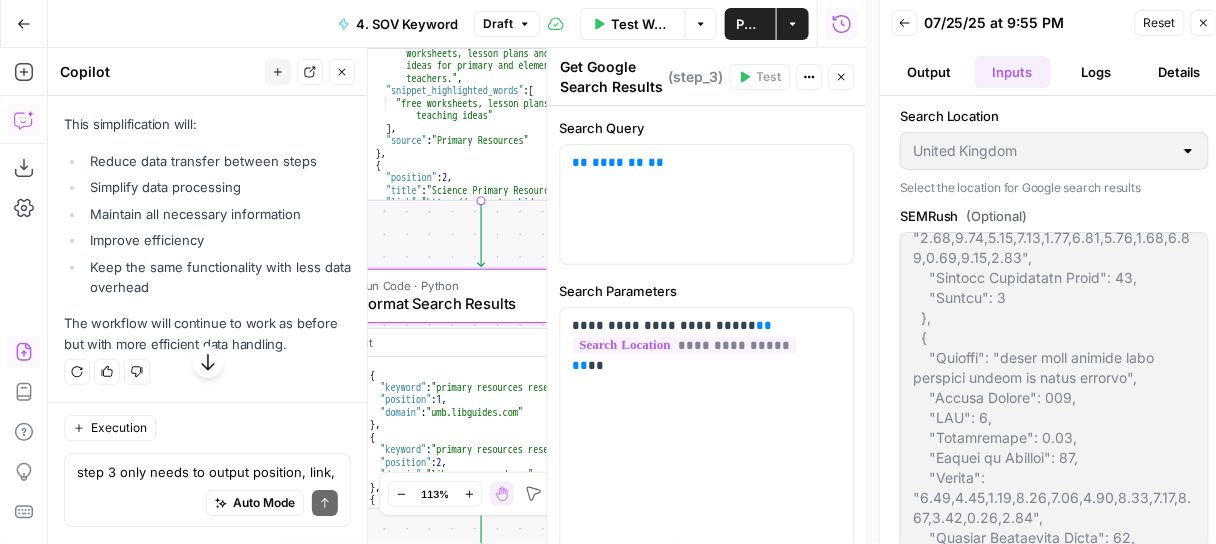 click on "Apply" at bounding box center [312, -377] 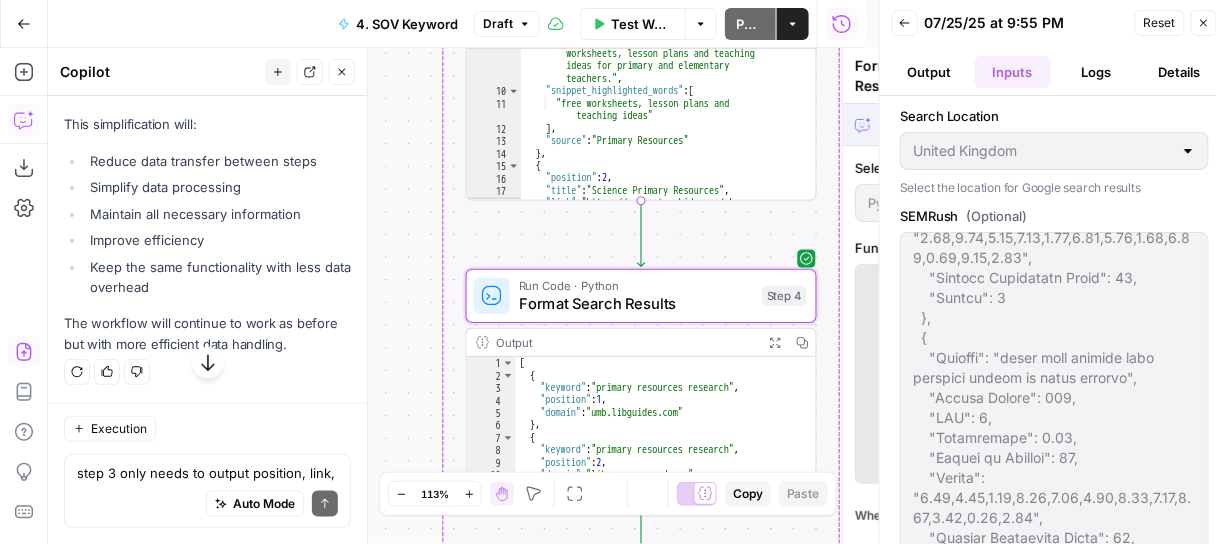 scroll, scrollTop: 57522, scrollLeft: 0, axis: vertical 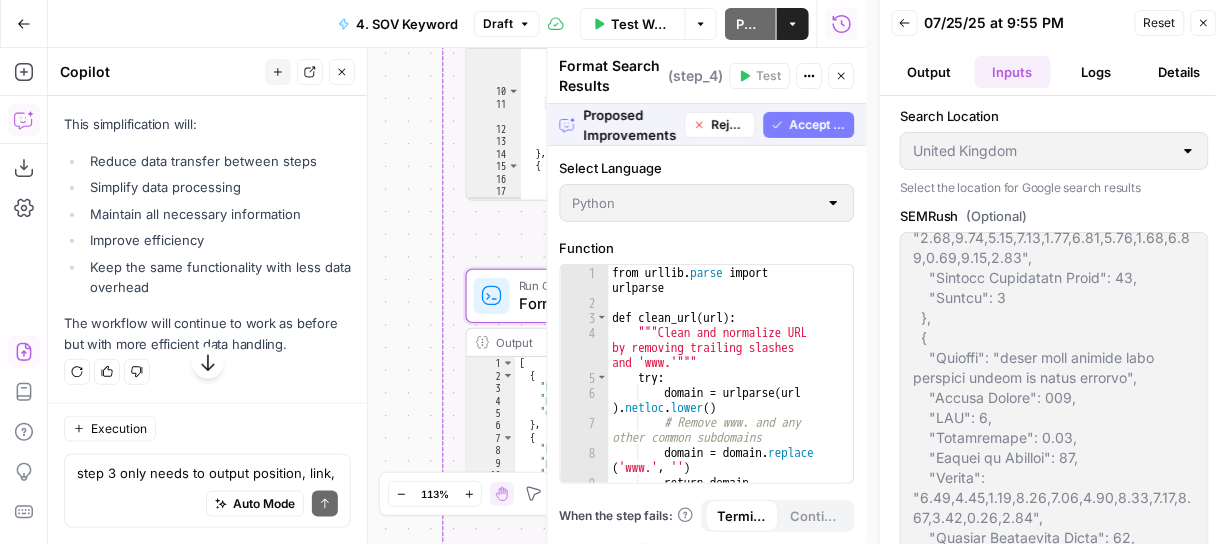 click on "Accept" at bounding box center (309, -377) 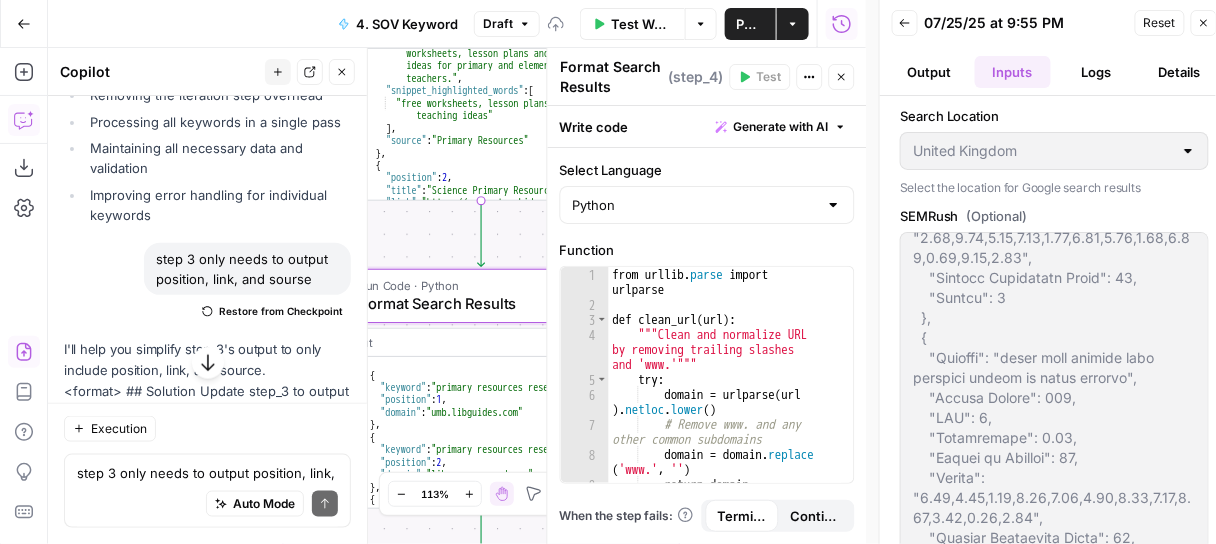scroll, scrollTop: 58514, scrollLeft: 0, axis: vertical 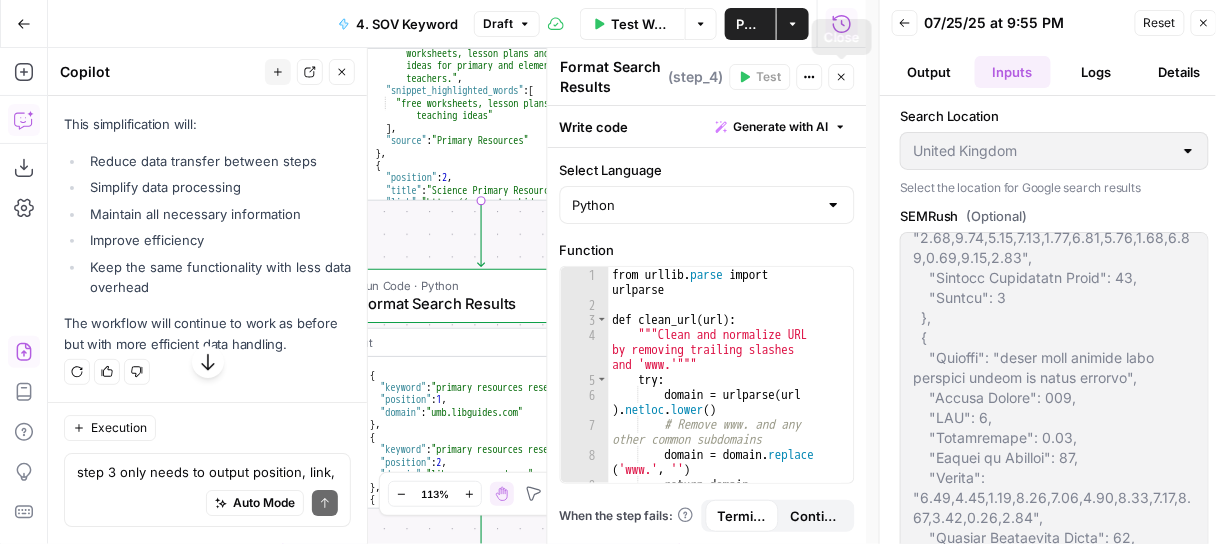 click 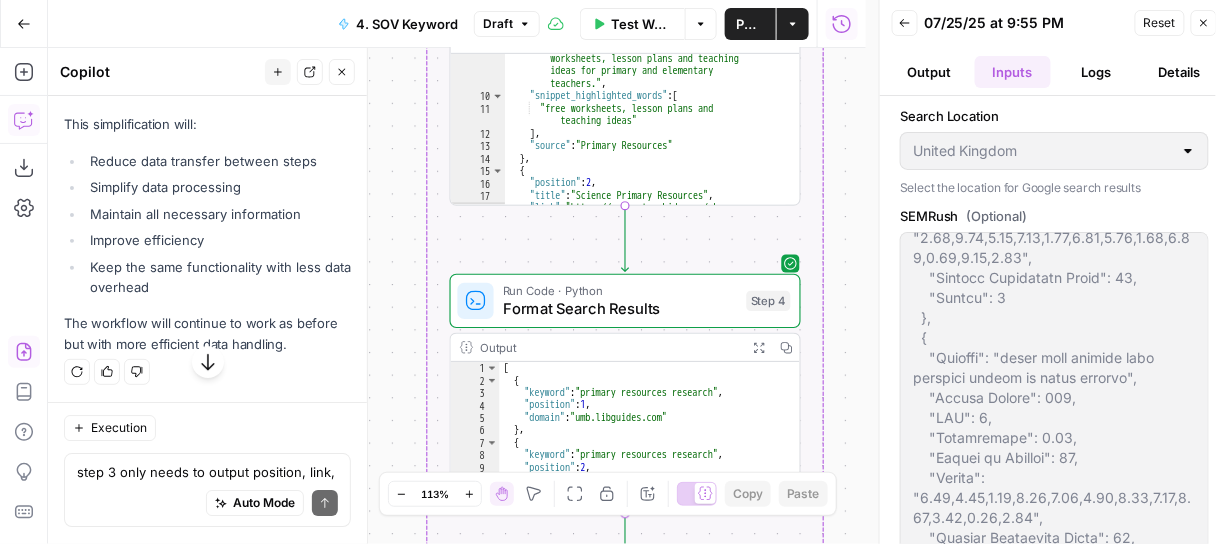 drag, startPoint x: 764, startPoint y: 186, endPoint x: 903, endPoint y: 192, distance: 139.12944 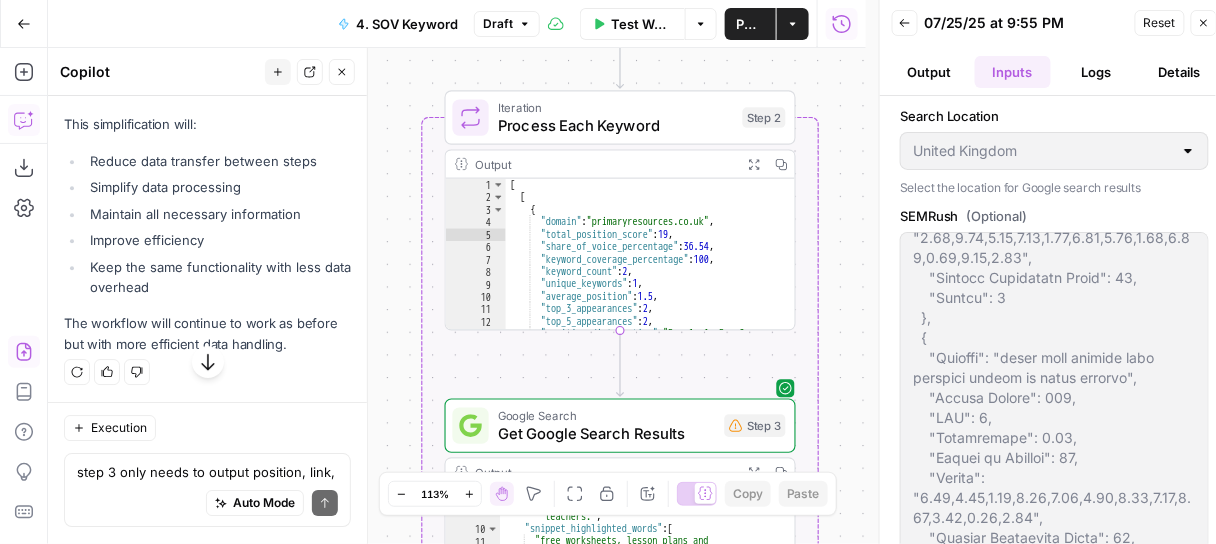 click on "Workflow Set Inputs Inputs Run Code · Python Parse CSV Keywords Step 1 Output Expand Output Copy 1 2 3 4 5 6 7 8 9 10 11 12 13 [    "primary resources" ,    "primary resources primary resources" ,    "manor farm primary care resource centre dr         heath surgery" ,    "primary resources maths" ,    "primary teaching resources" ,    "primary care resource centre" ,    "primary education resources" ,    "primary mathematics resources" ,    "primary maths resources" ,    "primary resources definition" ,    "define primary resources" ,    "primary resource rack" ,     Run Code · Python Process Keywords and Search Results Step 22 Loop Iteration Process Each Keyword Step 2 Output Expand Output Copy 1 2 3 4 5 6 7 8 9 10 11 12 13 [    [      {         "domain" :  "primaryresources.co.uk" ,         "total_position_score" :  19 ,         "share_of_voice_percentage" :  36.54 ,         "keyword_coverage_percentage" :  100 ,         "keyword_count" :  2 ,         "unique_keywords" :  1 ,         :  1.5 ," at bounding box center (457, 296) 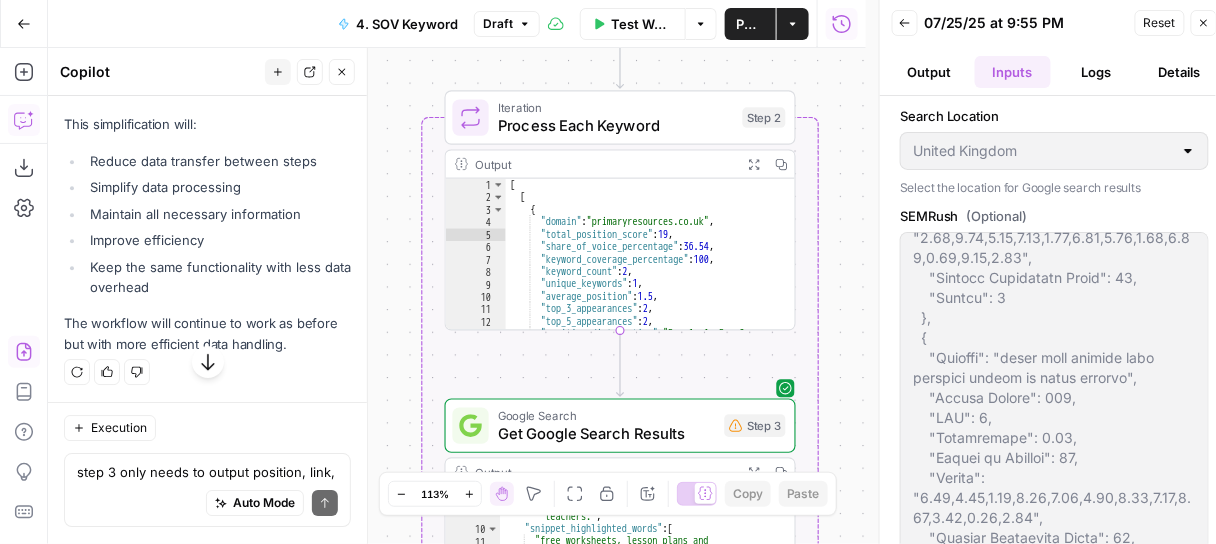 click on "Test Workflow" at bounding box center (633, 24) 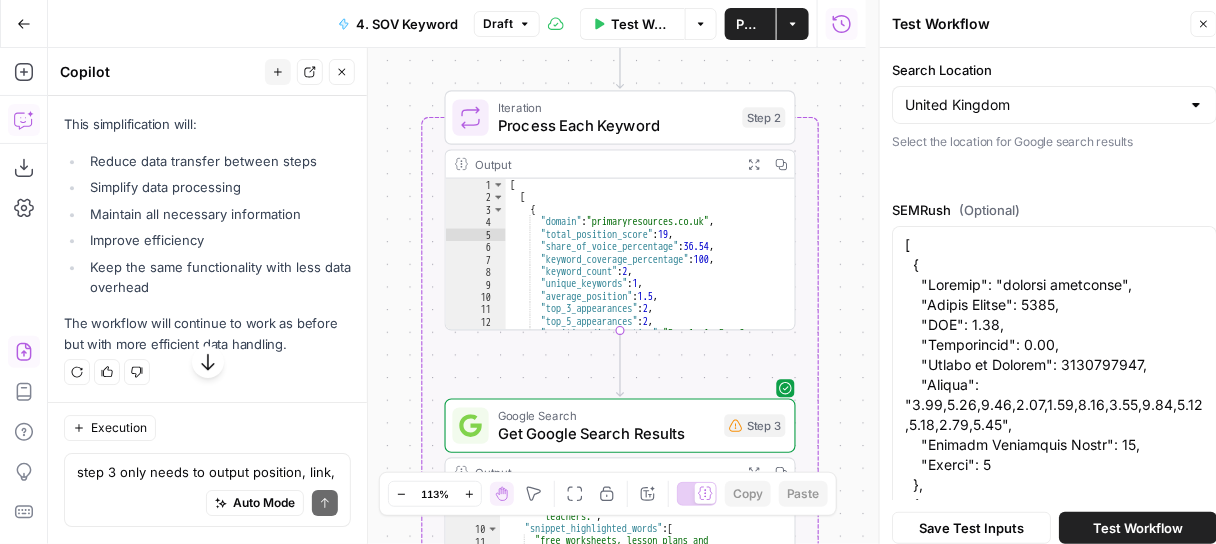 click on "Test Workflow" at bounding box center [1138, 528] 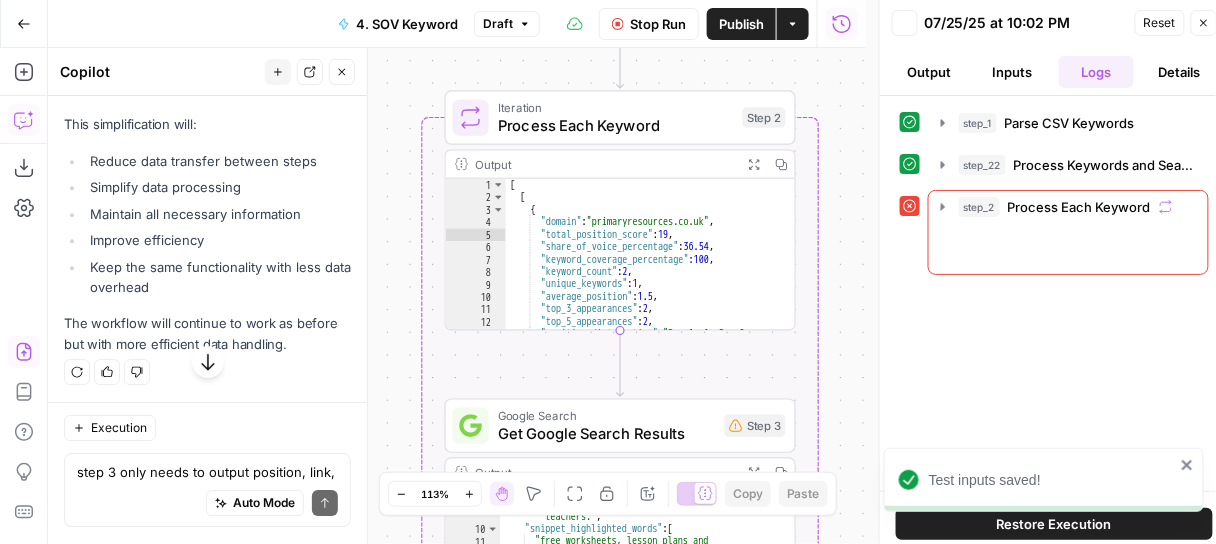 scroll, scrollTop: 0, scrollLeft: 0, axis: both 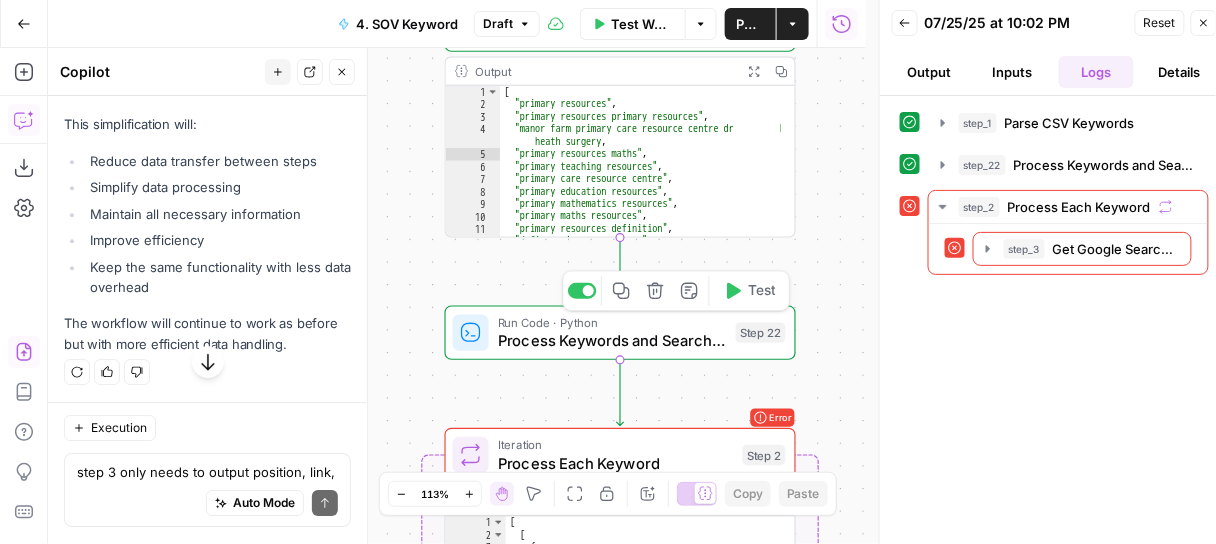 click on "Process Keywords and Search Results" at bounding box center (612, 340) 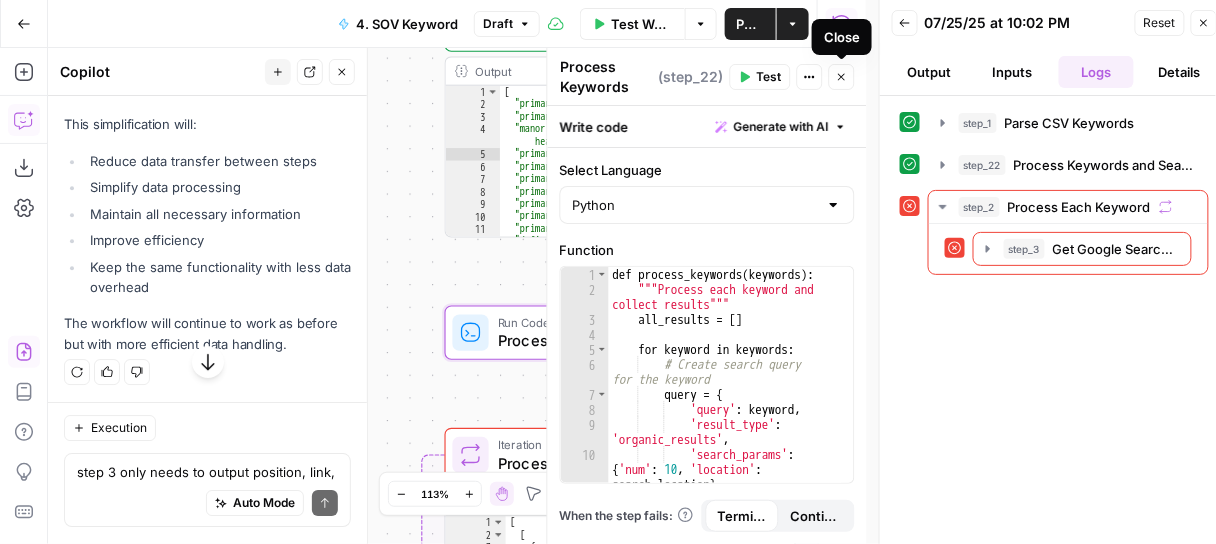 click 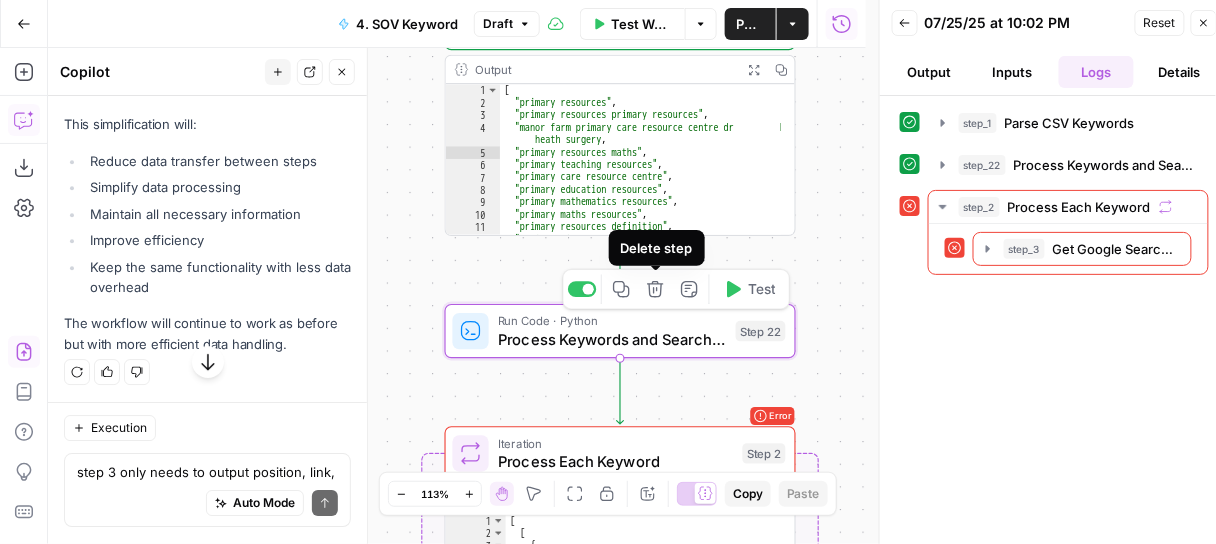 click 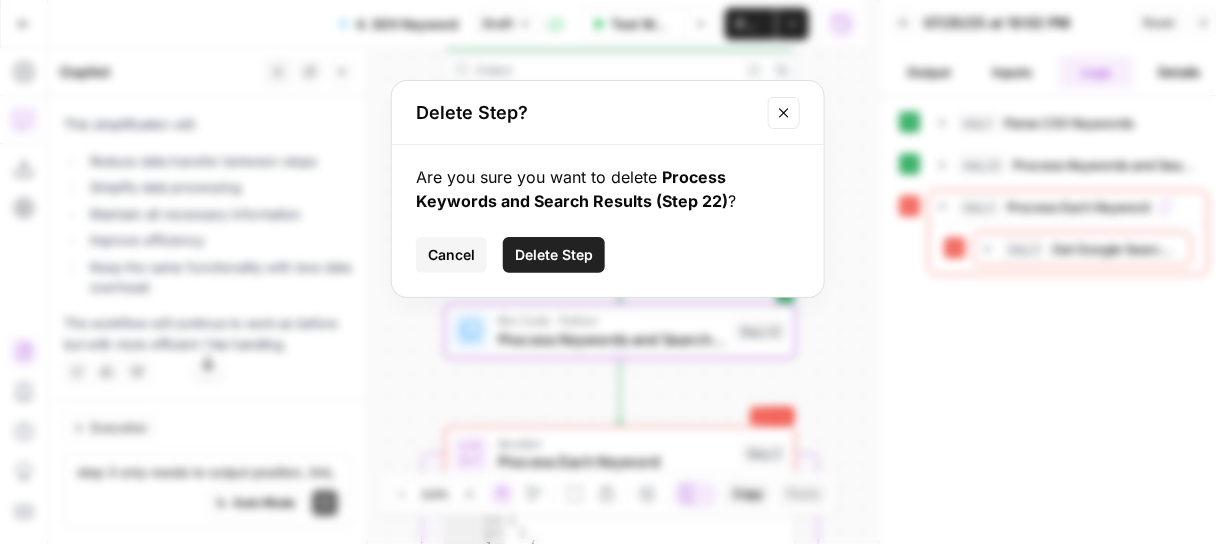 click on "Delete Step" at bounding box center (554, 255) 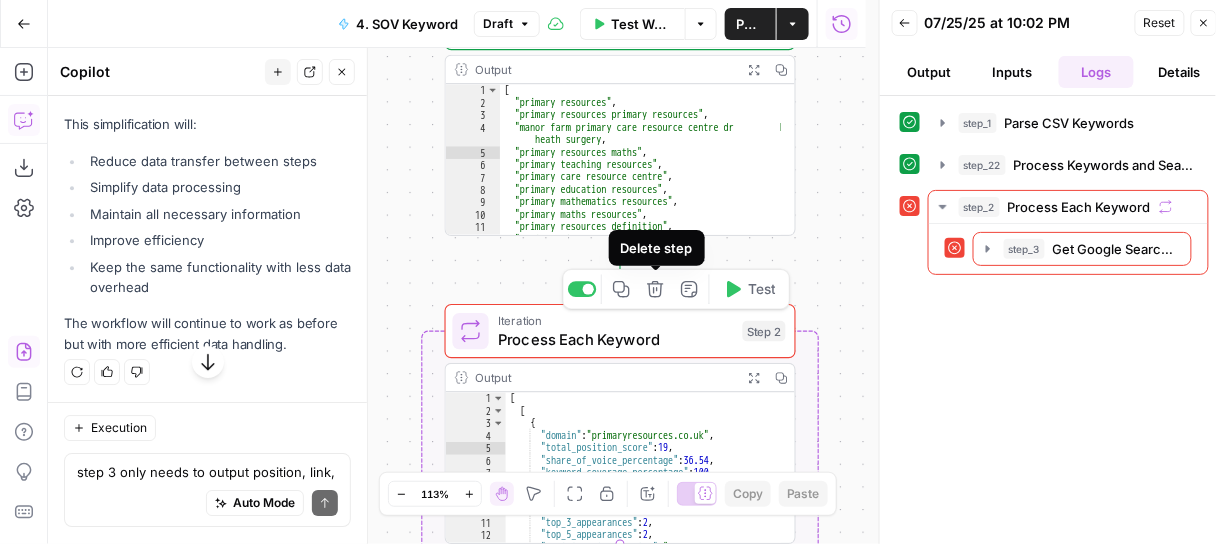 click 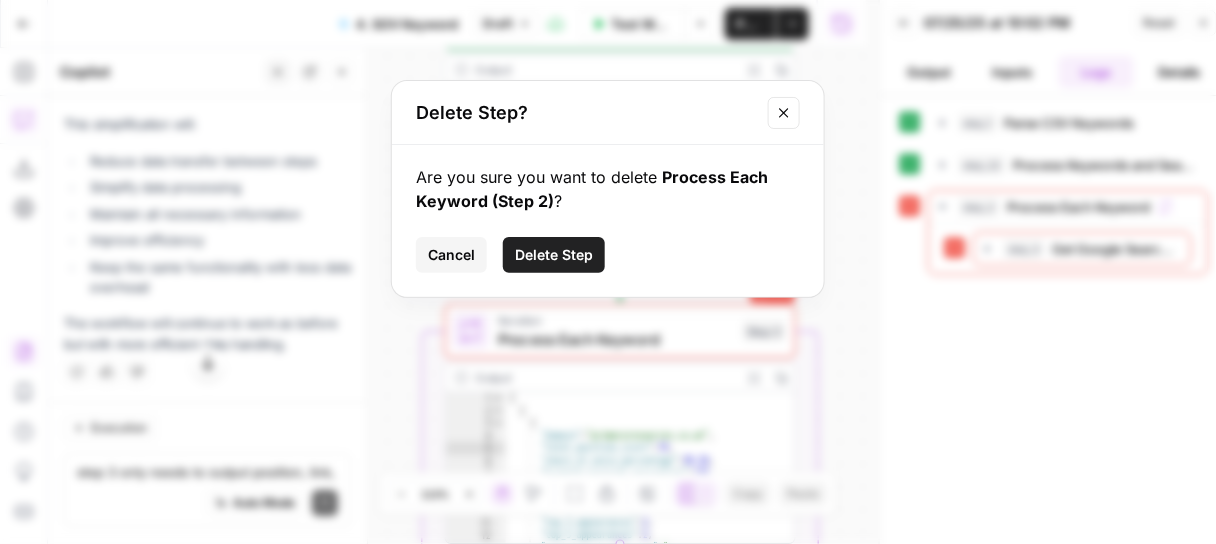 click on "Delete Step" at bounding box center [554, 255] 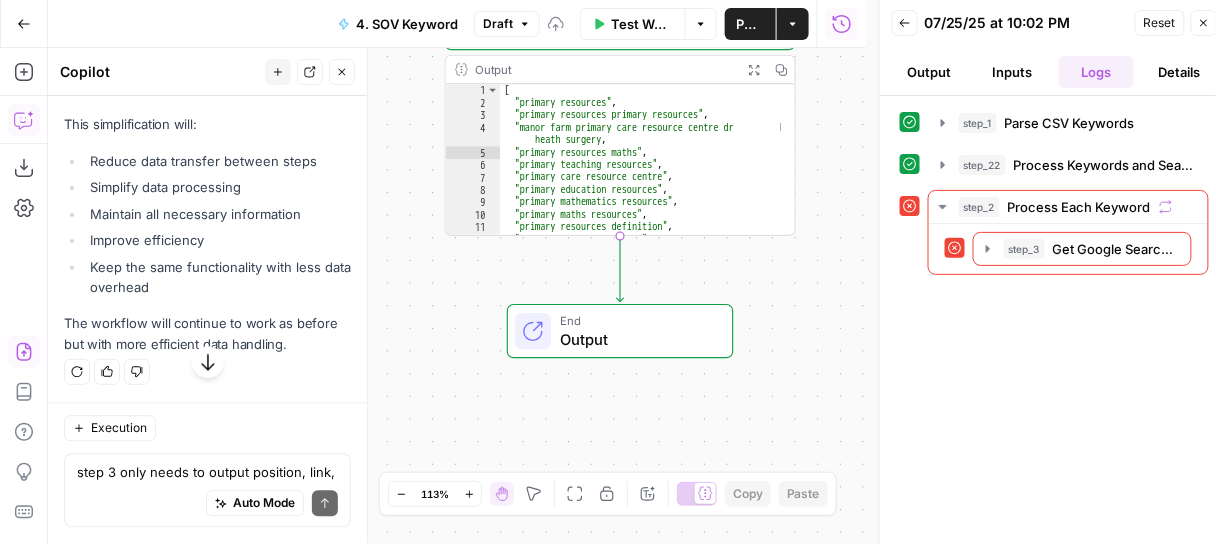 scroll, scrollTop: 58226, scrollLeft: 0, axis: vertical 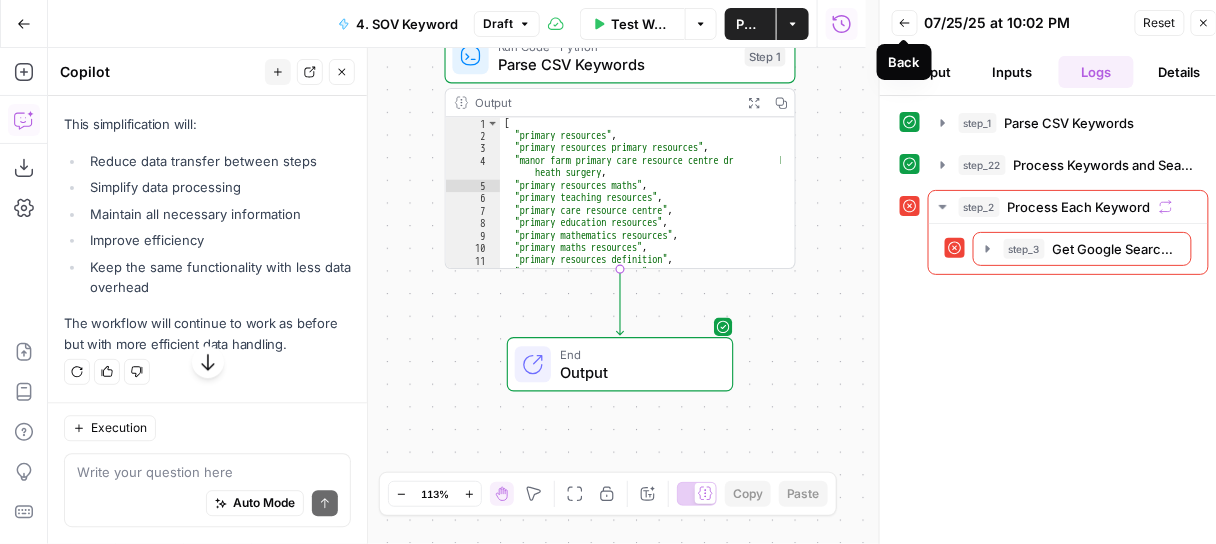 click on "Back" at bounding box center (905, 23) 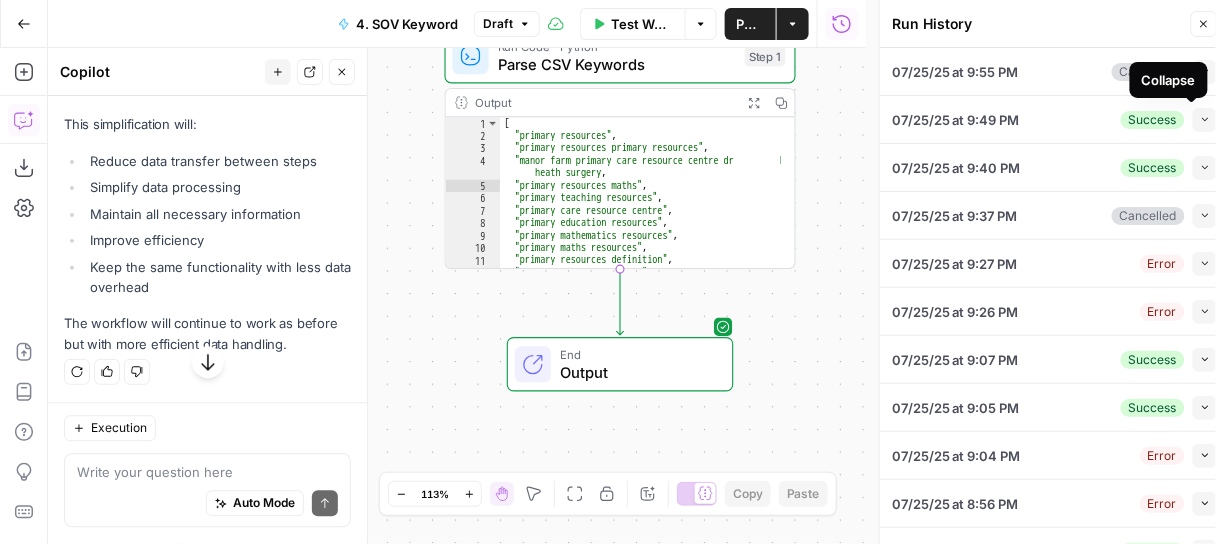 click 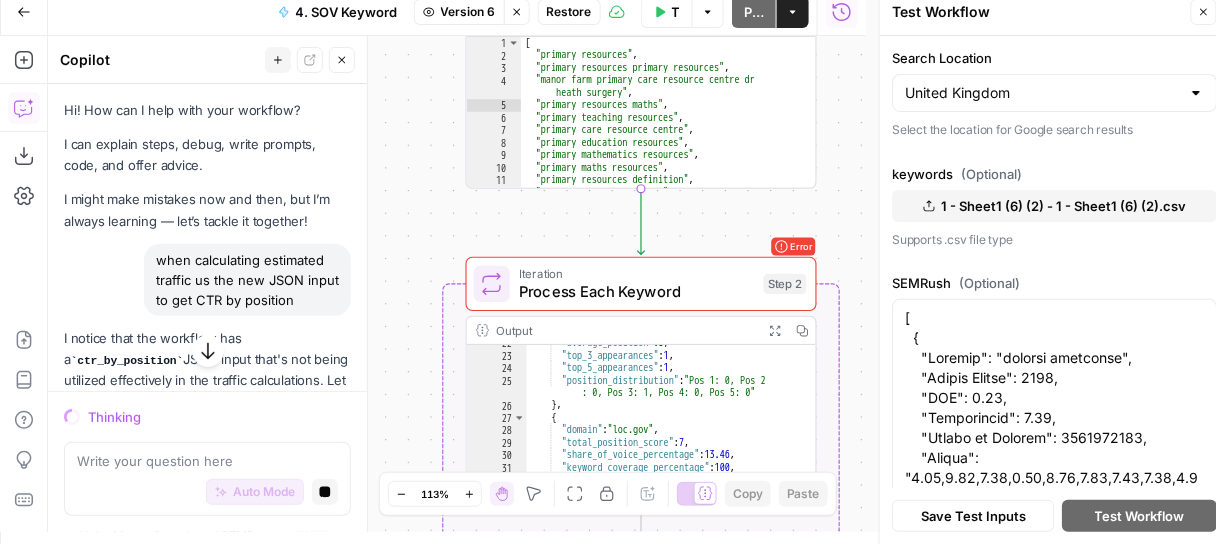 scroll, scrollTop: 12, scrollLeft: 0, axis: vertical 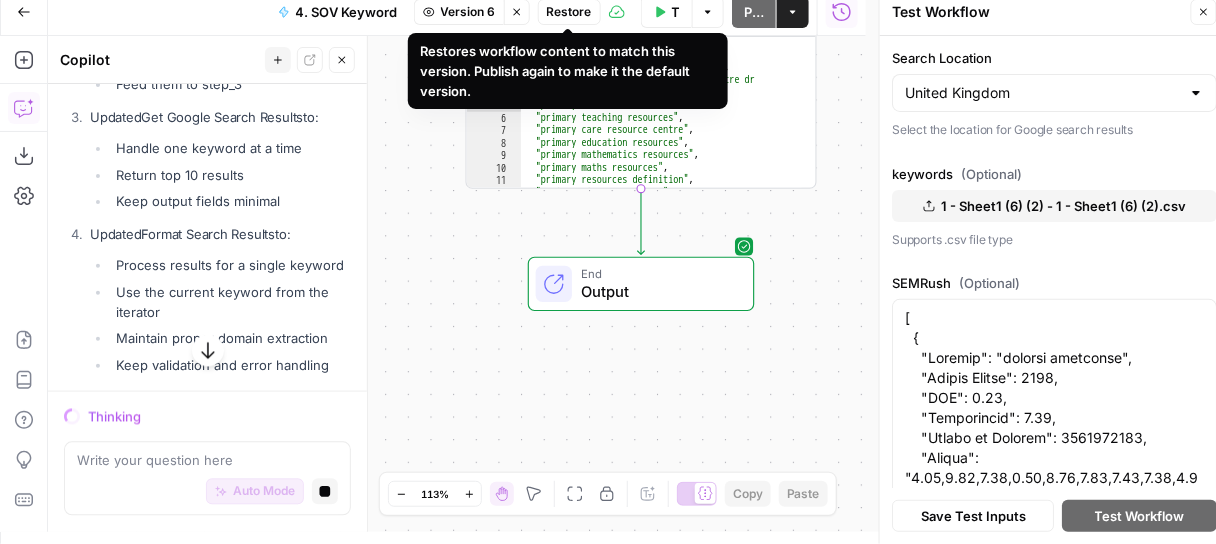 click on "Restore" at bounding box center [569, 12] 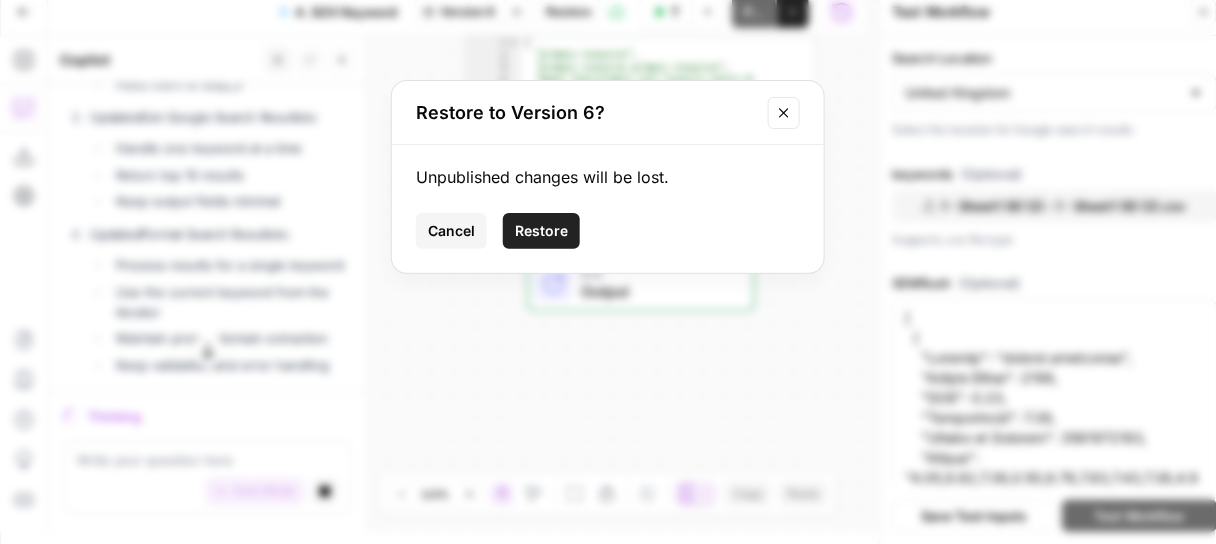 click at bounding box center [784, 113] 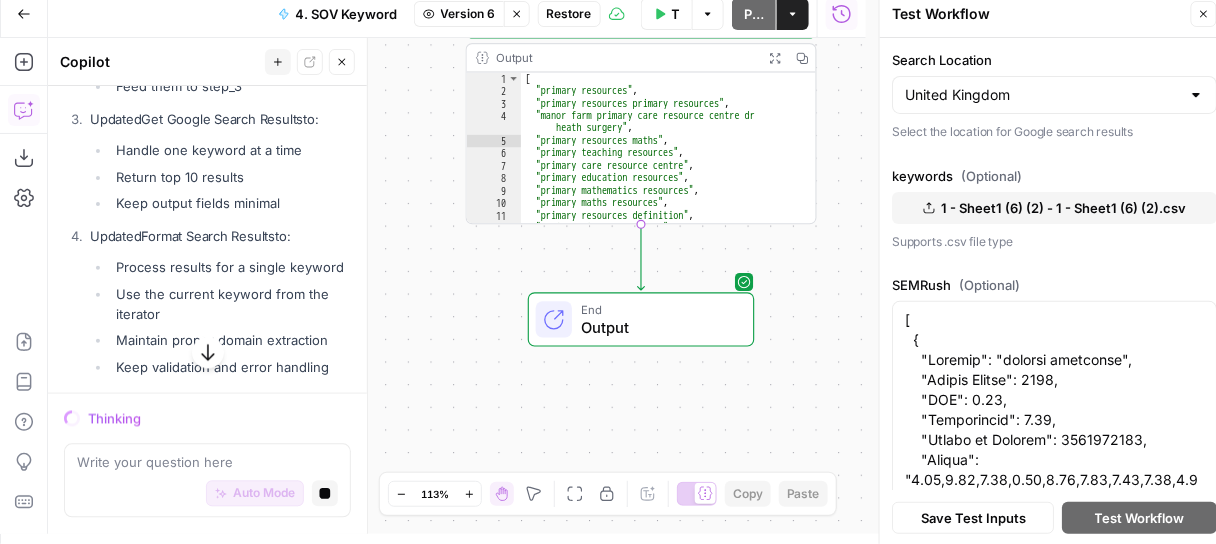 scroll, scrollTop: 0, scrollLeft: 0, axis: both 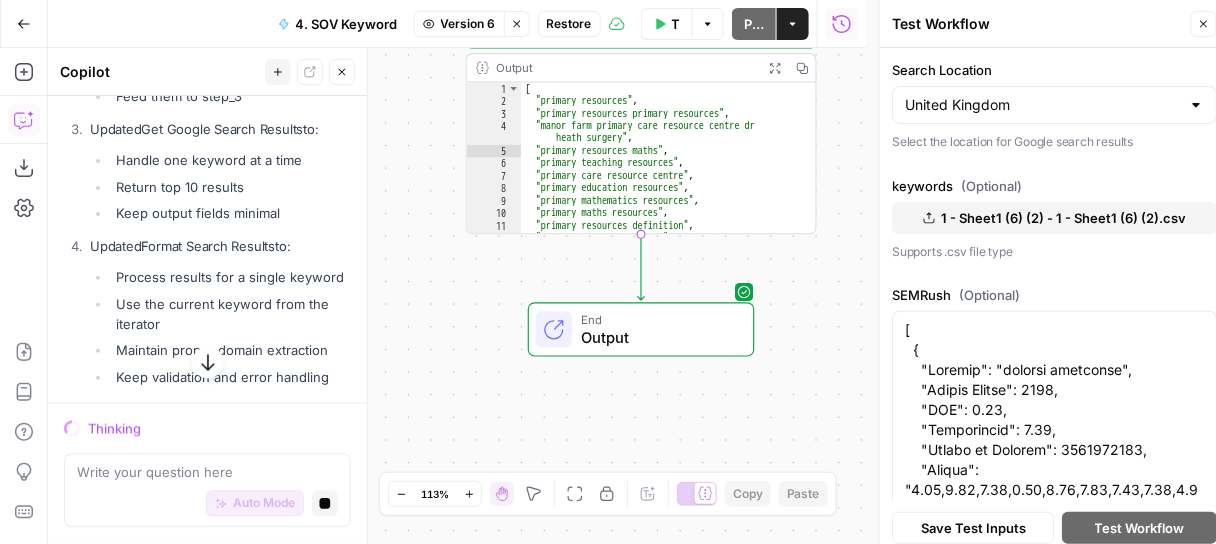 click on "Version 6" at bounding box center (468, 24) 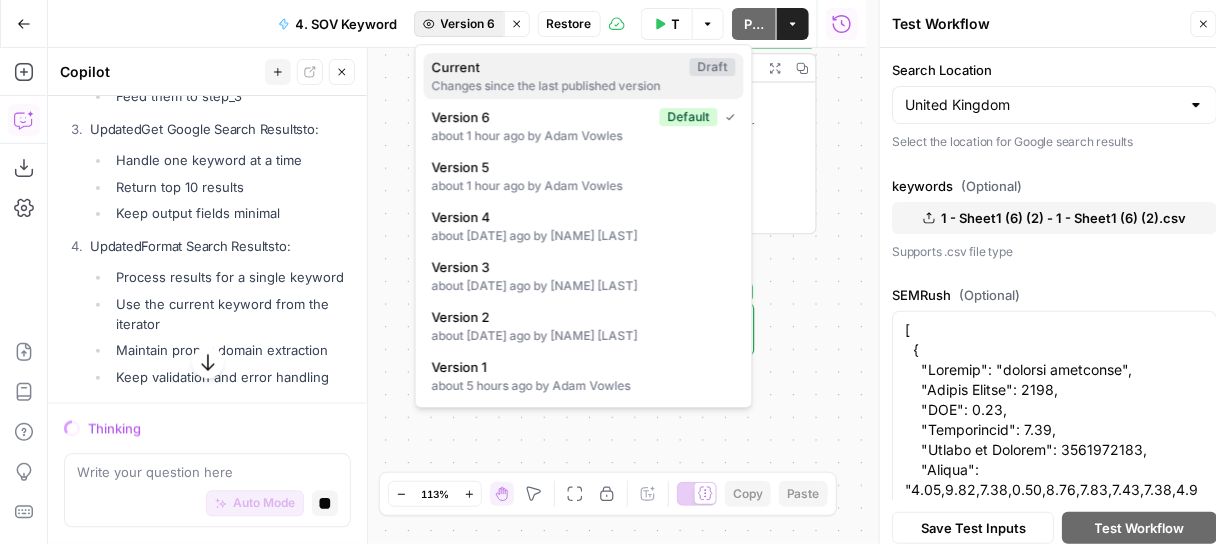 click on "Current" at bounding box center [557, 67] 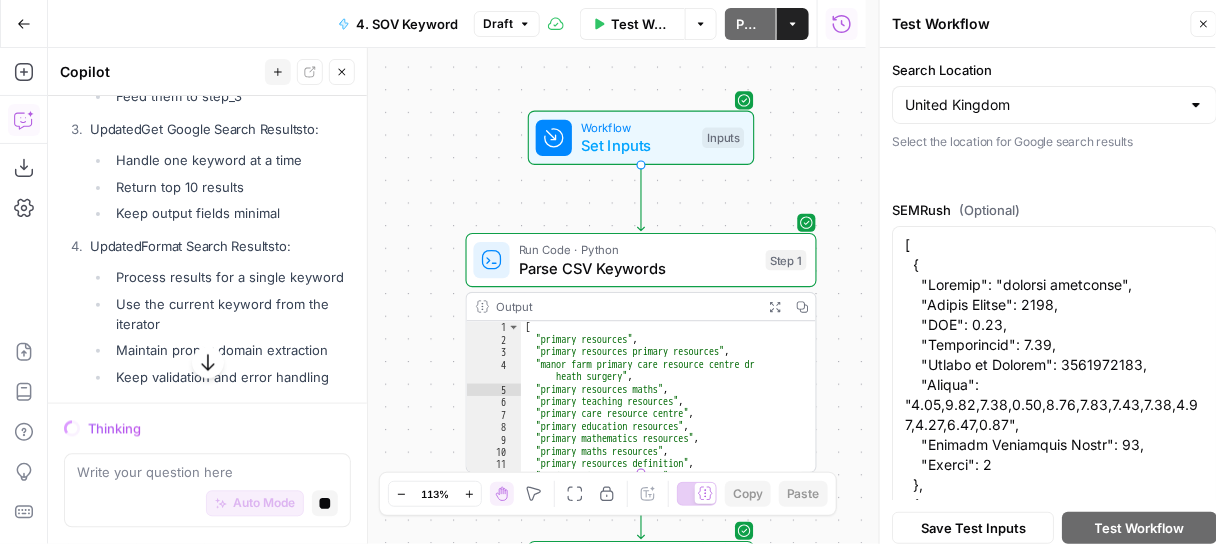 click 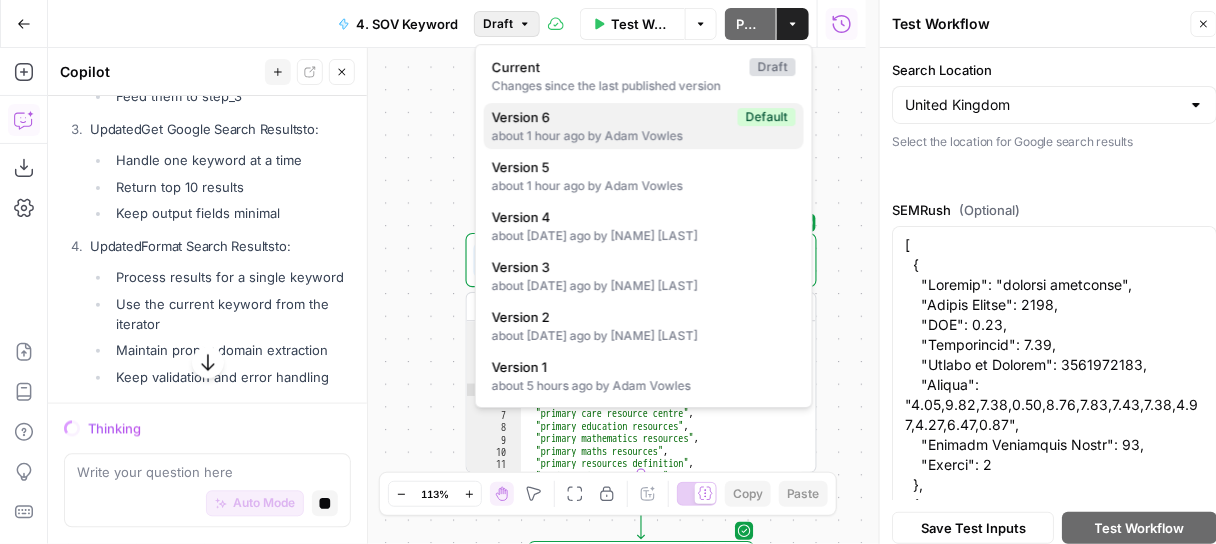 click on "Version 6" at bounding box center (611, 117) 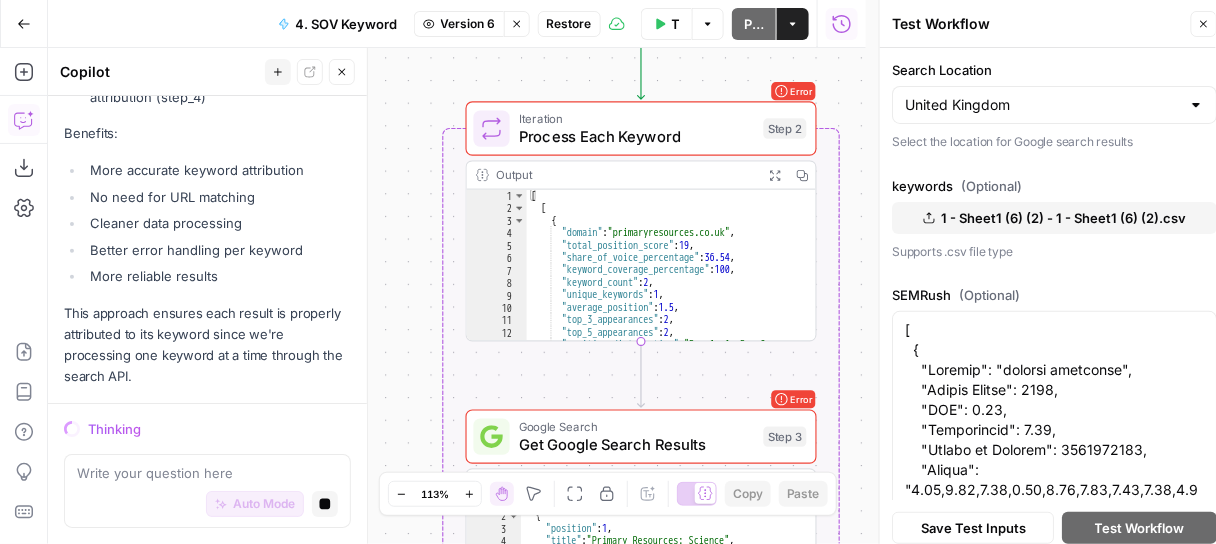 scroll, scrollTop: 61389, scrollLeft: 0, axis: vertical 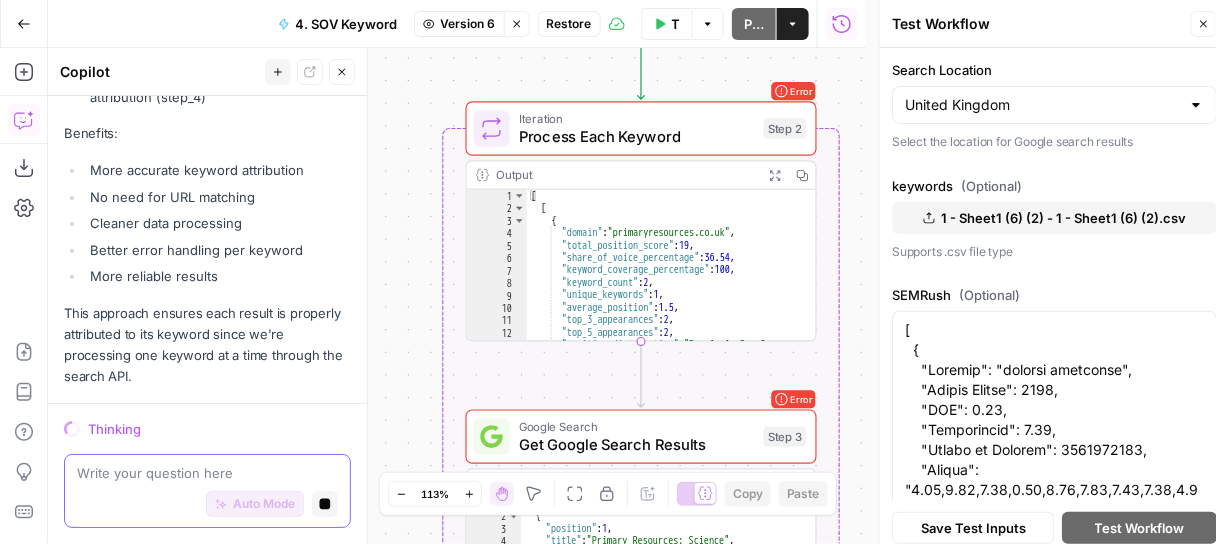 click at bounding box center (207, 473) 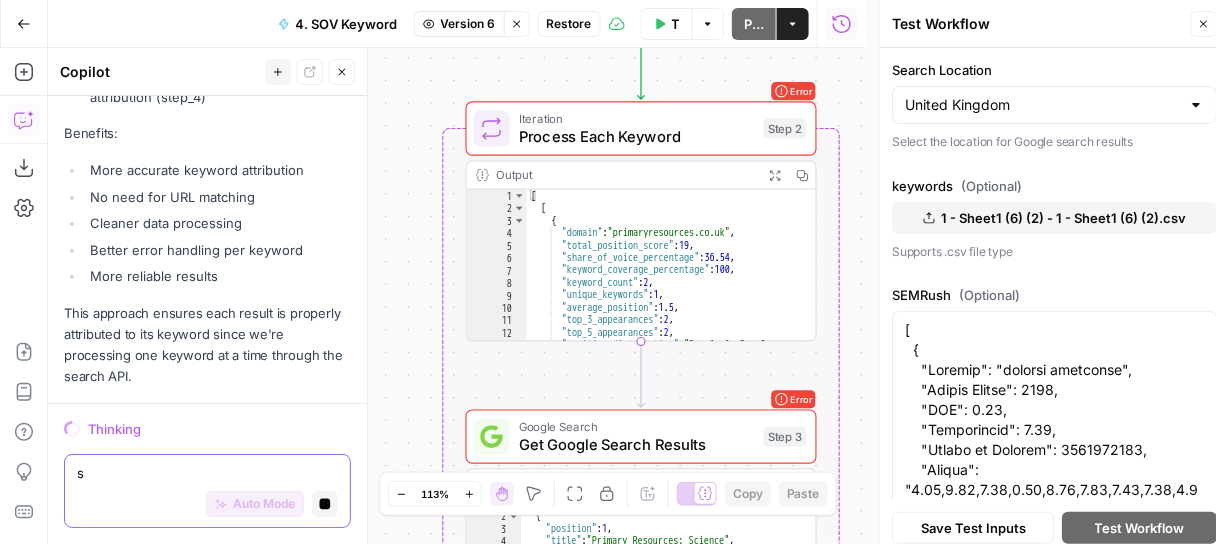 scroll, scrollTop: 61390, scrollLeft: 0, axis: vertical 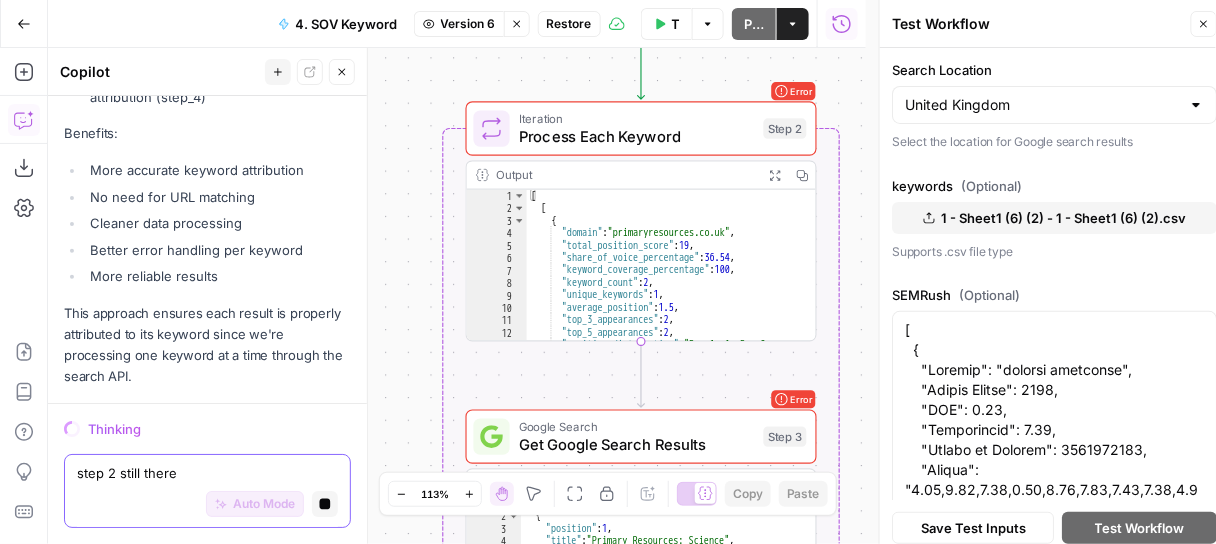type on "step 2 still there" 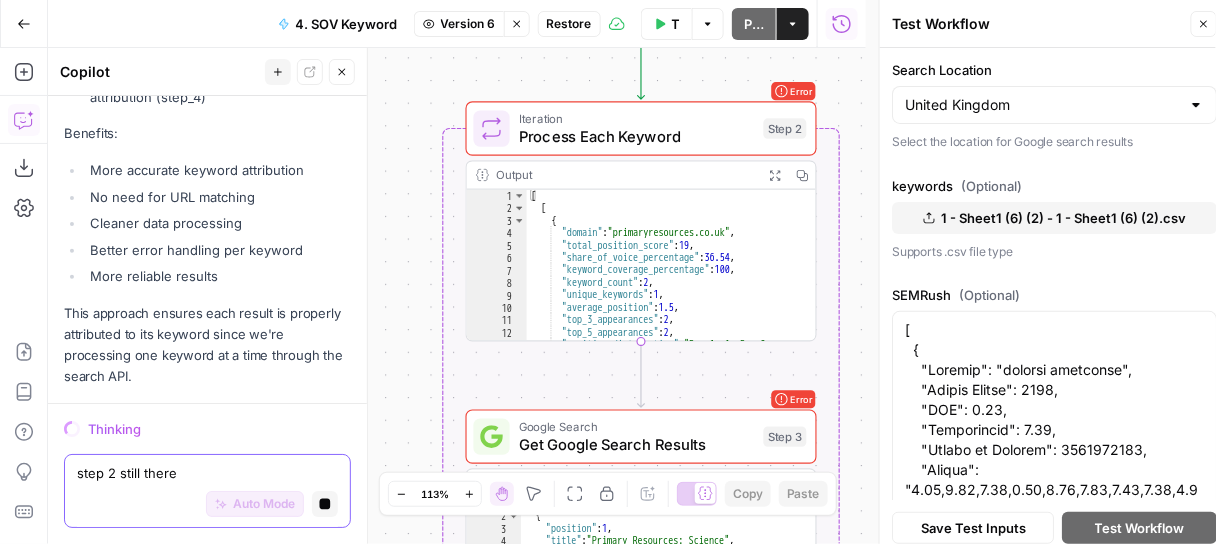 click 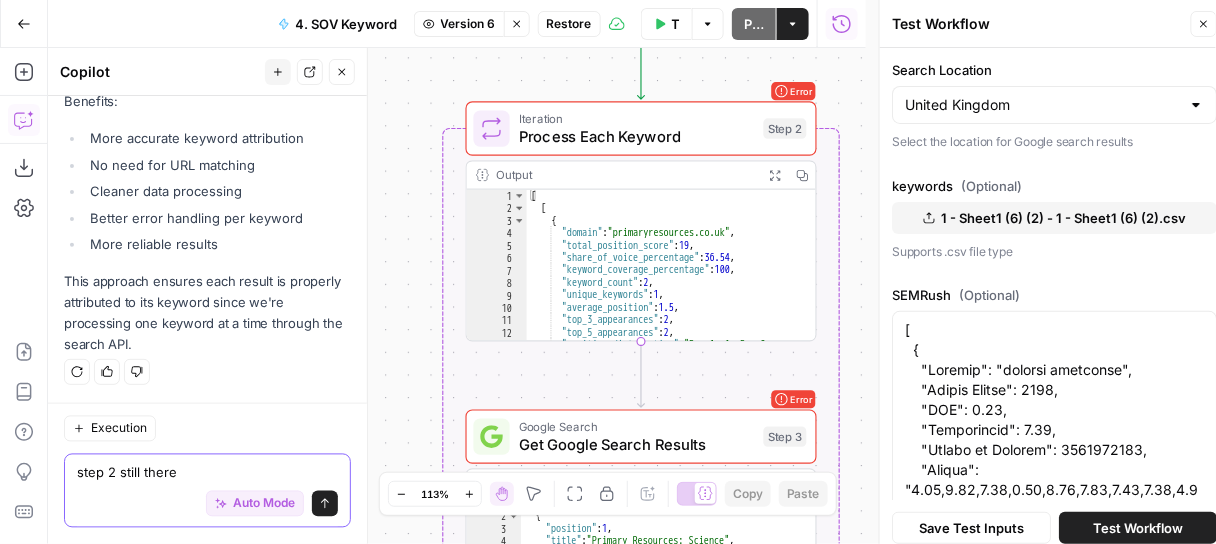 scroll, scrollTop: 62412, scrollLeft: 0, axis: vertical 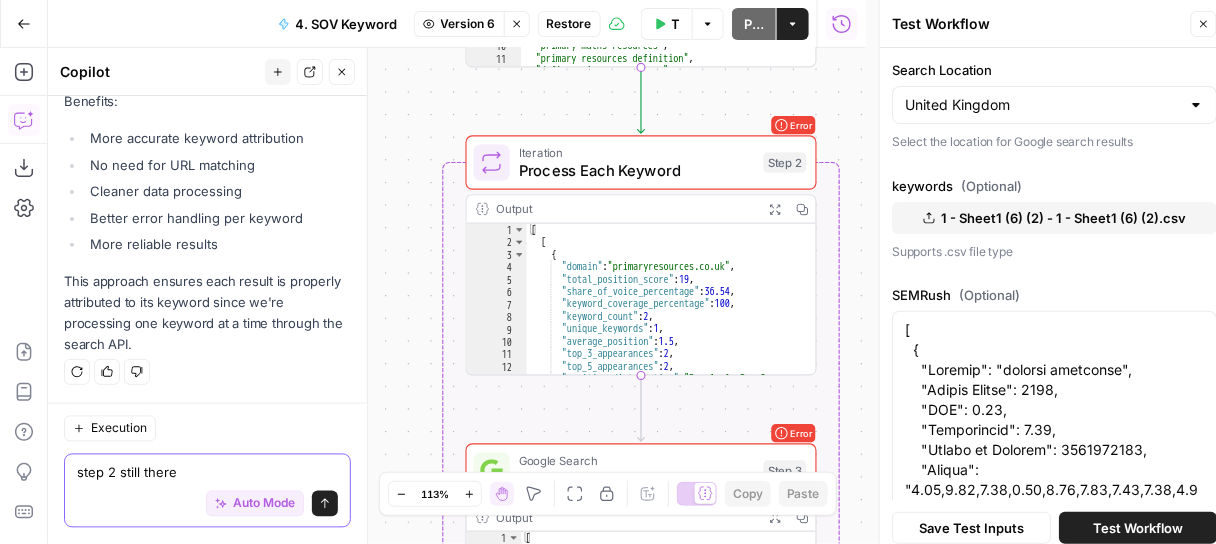click on "step 2 still there" at bounding box center [207, 473] 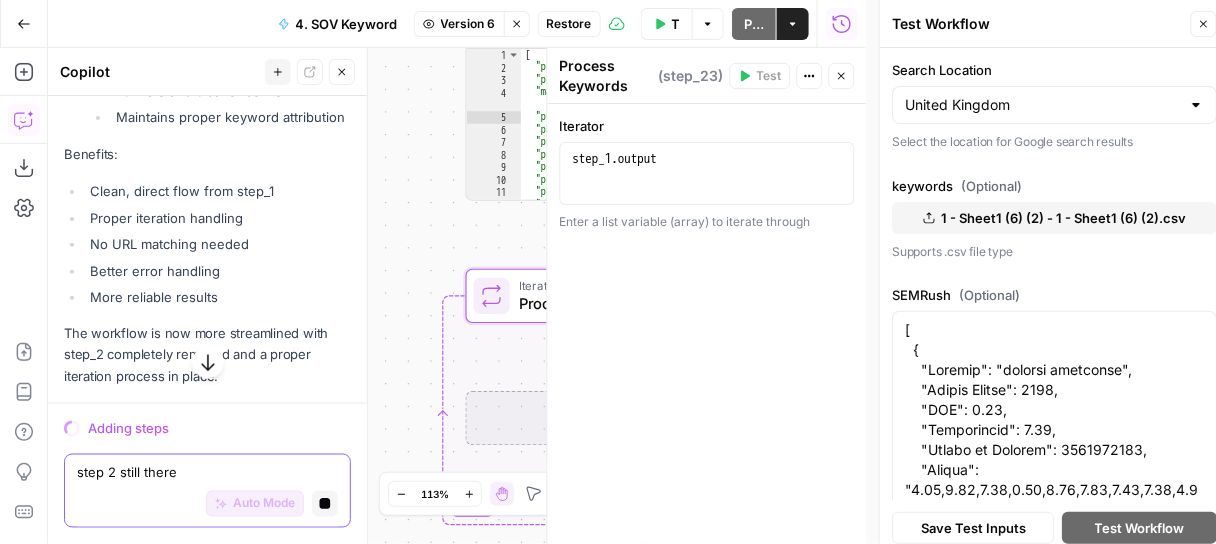 scroll, scrollTop: 61319, scrollLeft: 0, axis: vertical 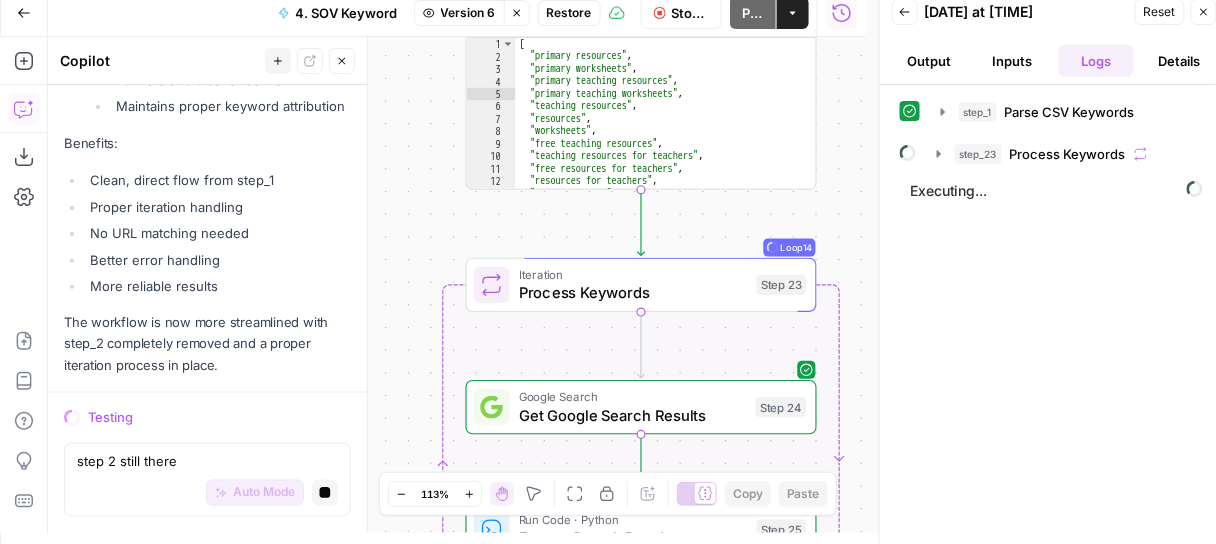 click on "Auto Mode Stop generating" at bounding box center [207, 494] 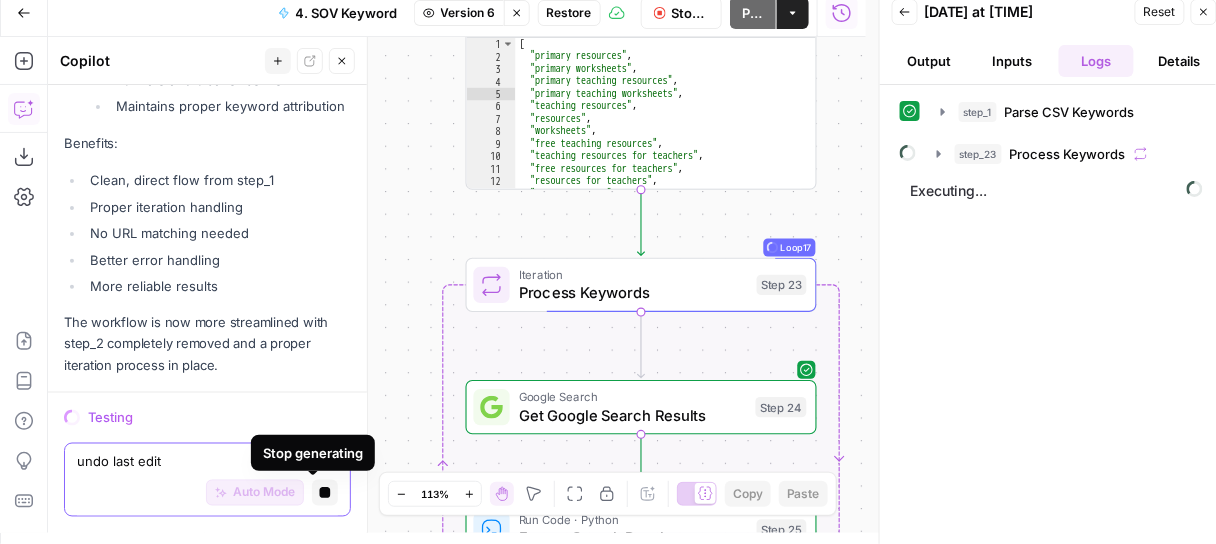 type on "undo last edit" 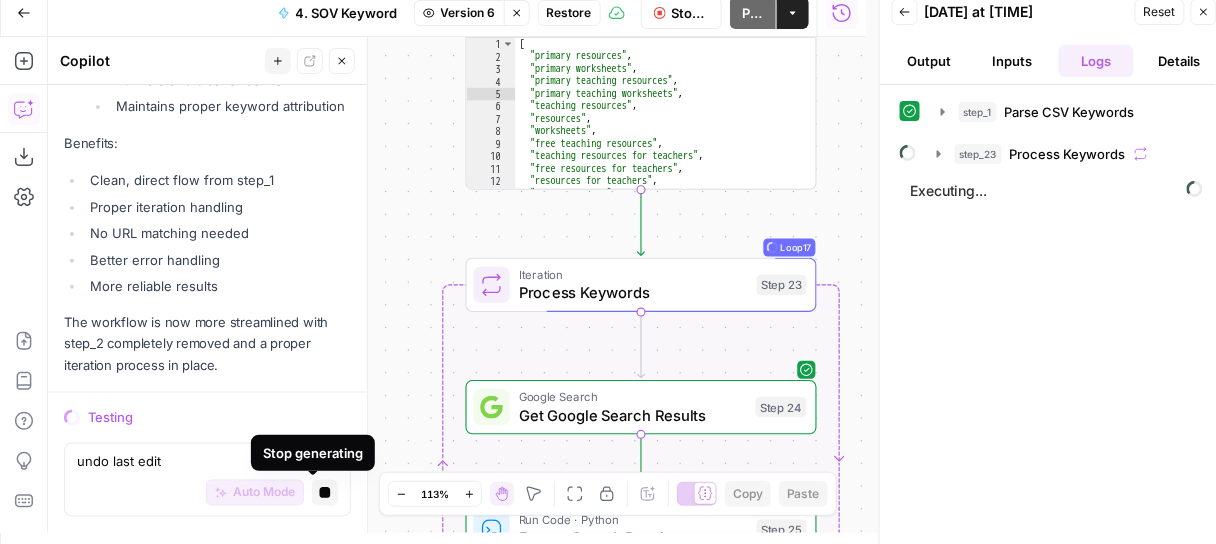 click 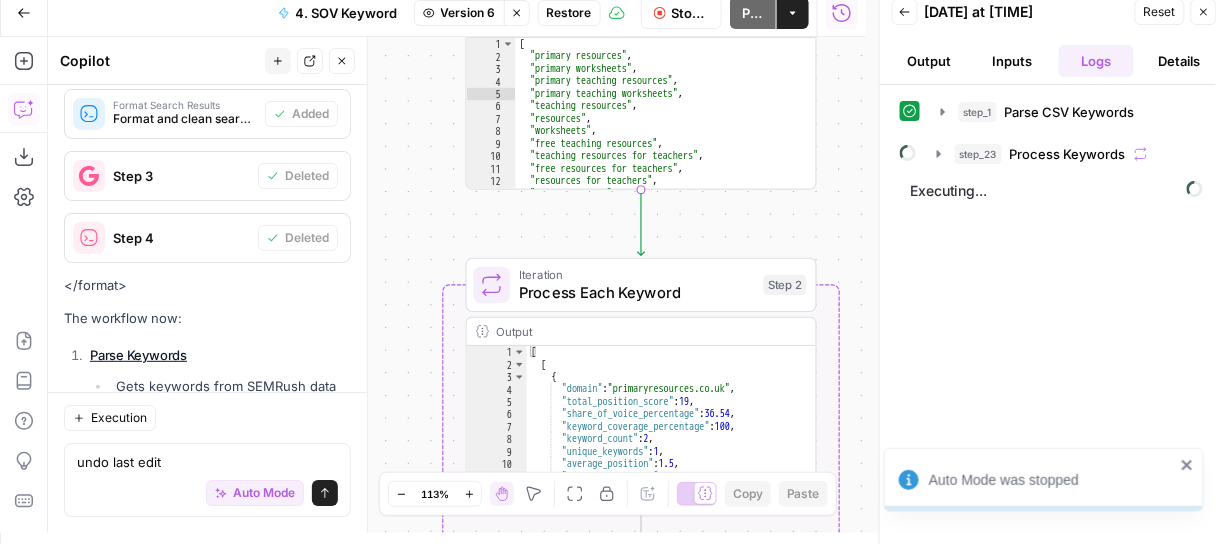 scroll, scrollTop: 63630, scrollLeft: 0, axis: vertical 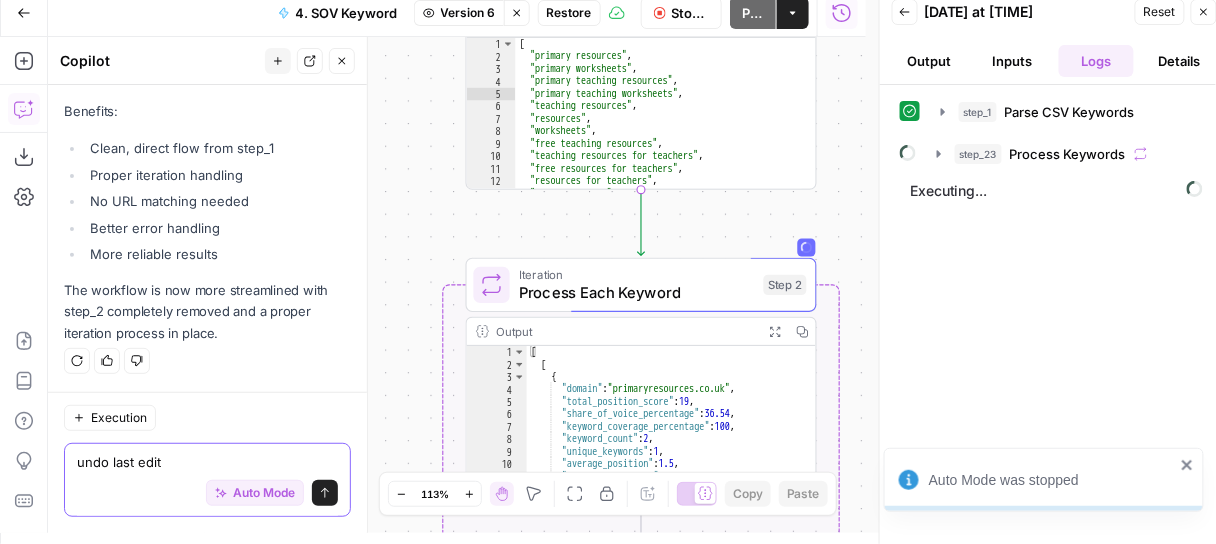 click on "undo last edit" at bounding box center [207, 462] 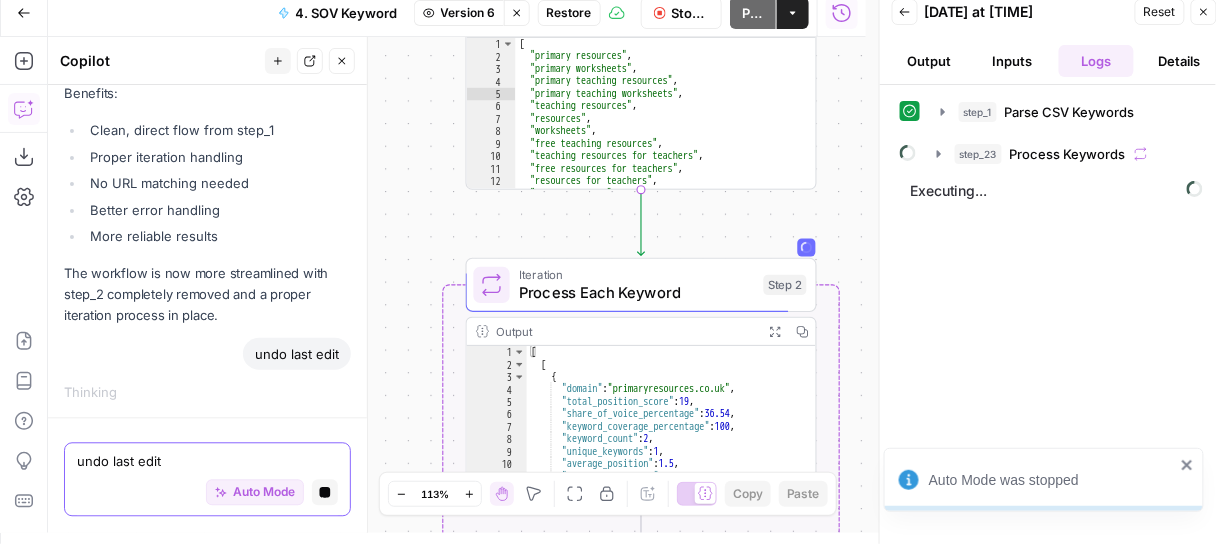 scroll, scrollTop: 62627, scrollLeft: 0, axis: vertical 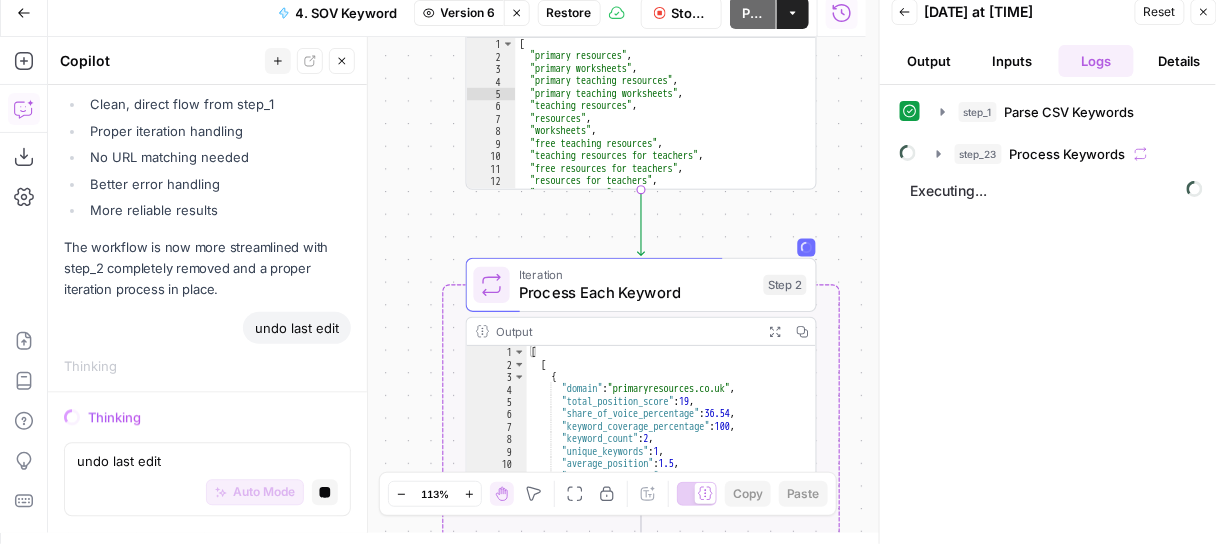 click on "Stop Run" at bounding box center (691, 13) 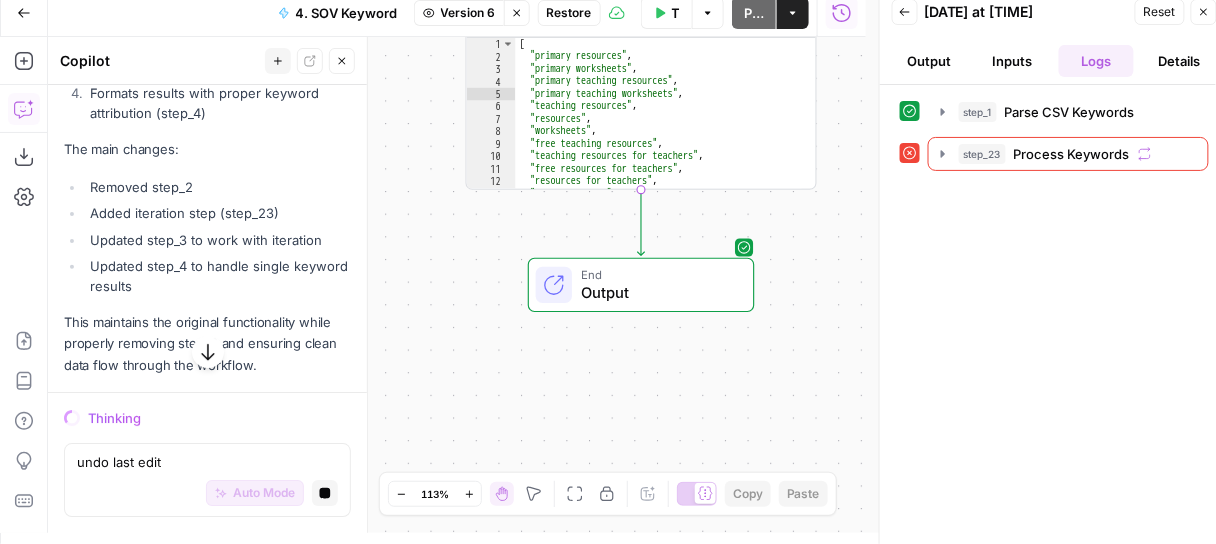 scroll, scrollTop: 63102, scrollLeft: 0, axis: vertical 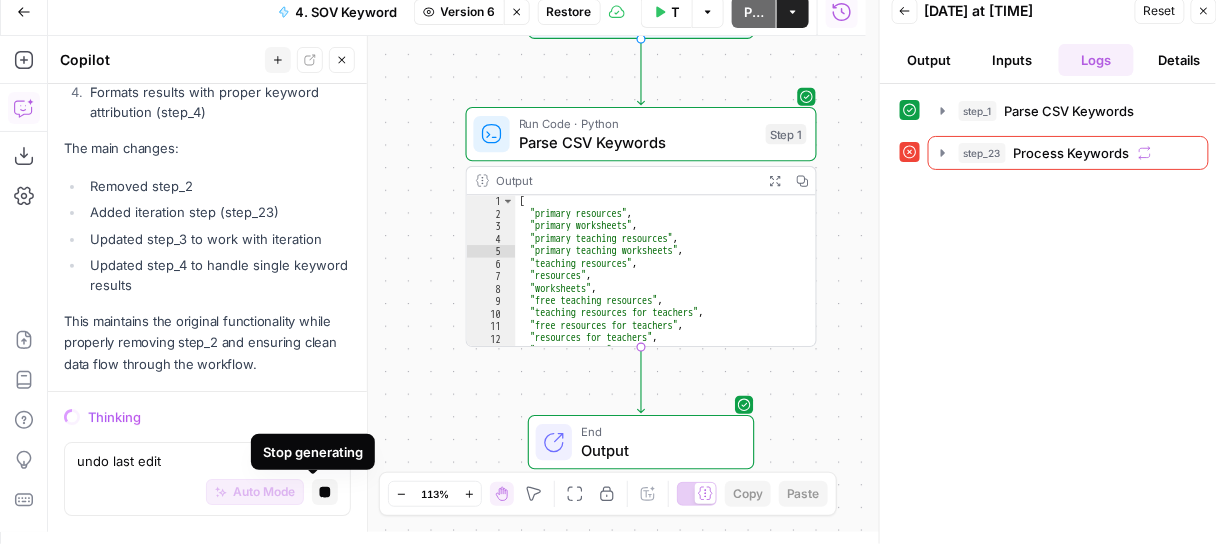 click 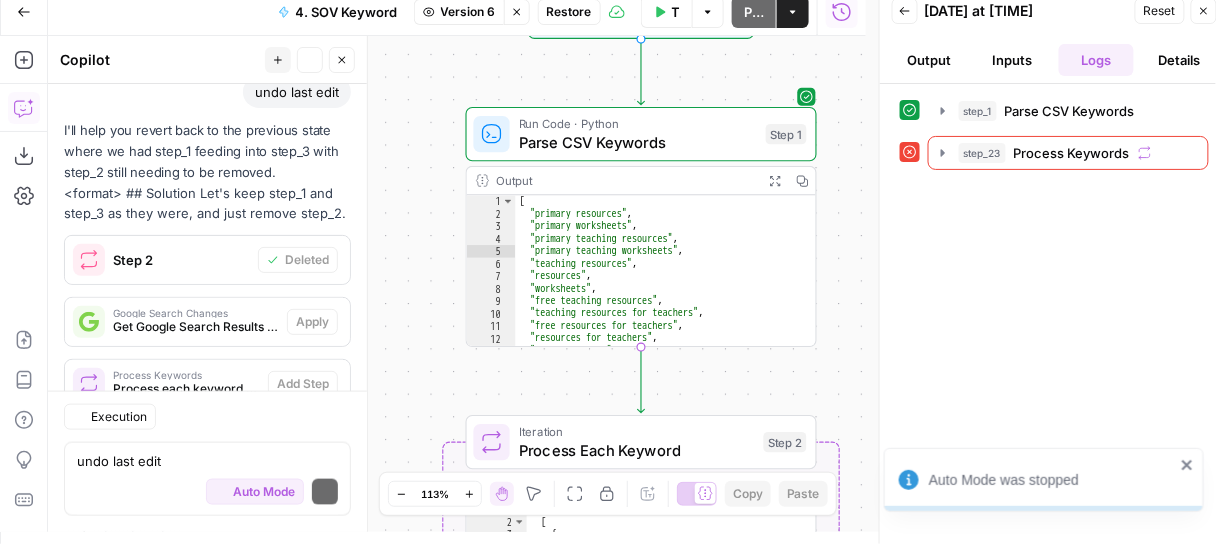 scroll, scrollTop: 64509, scrollLeft: 0, axis: vertical 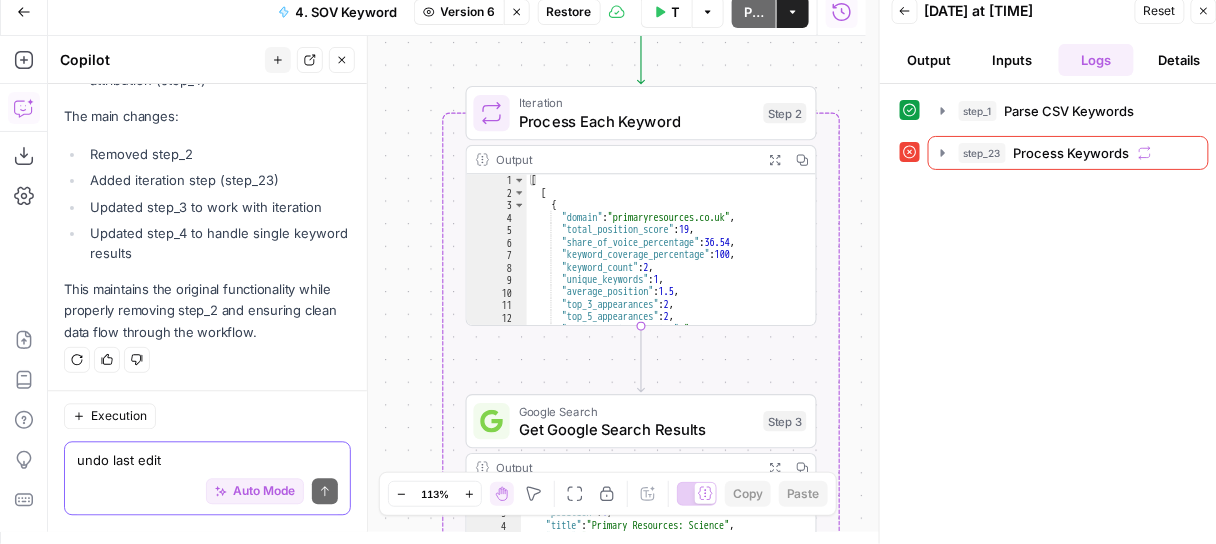 click on "undo last edit" at bounding box center (207, 461) 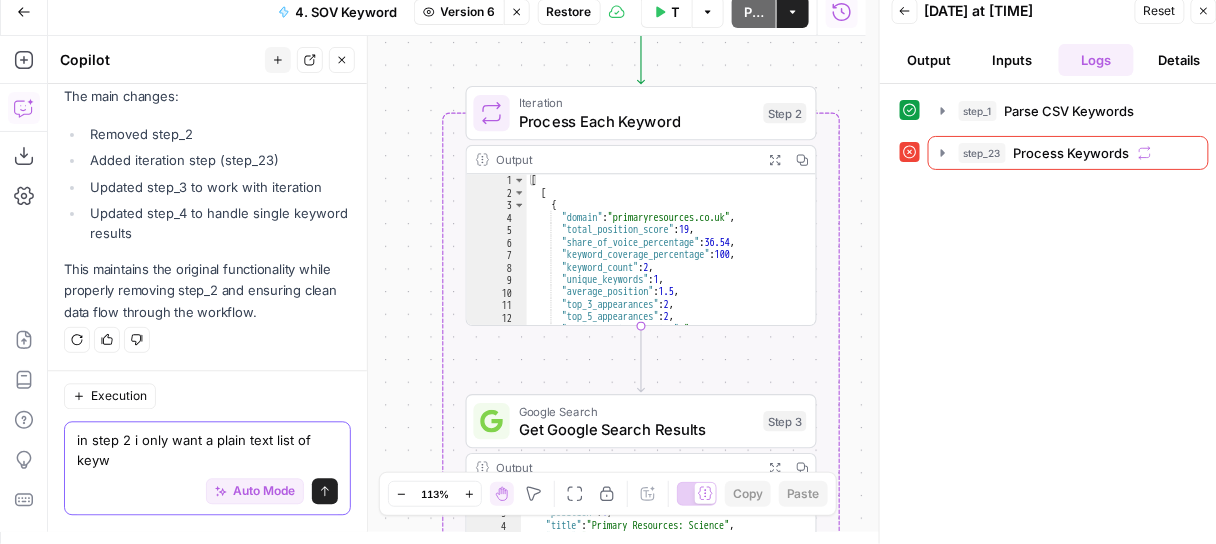 scroll, scrollTop: 64529, scrollLeft: 0, axis: vertical 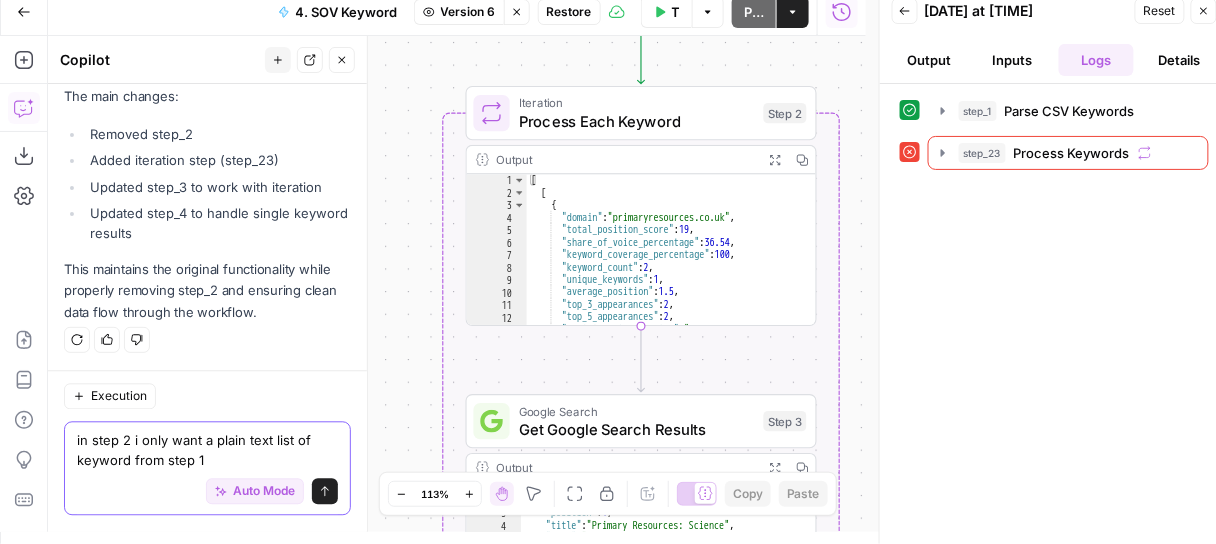 type on "in step 2 i only want a plain text list of keyword from step 1" 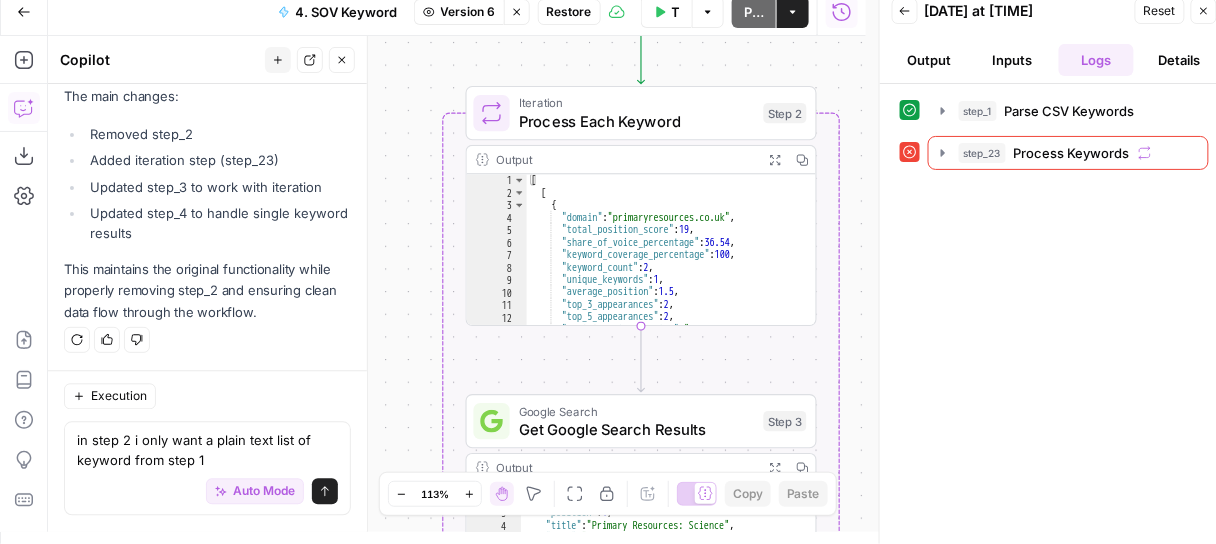 click 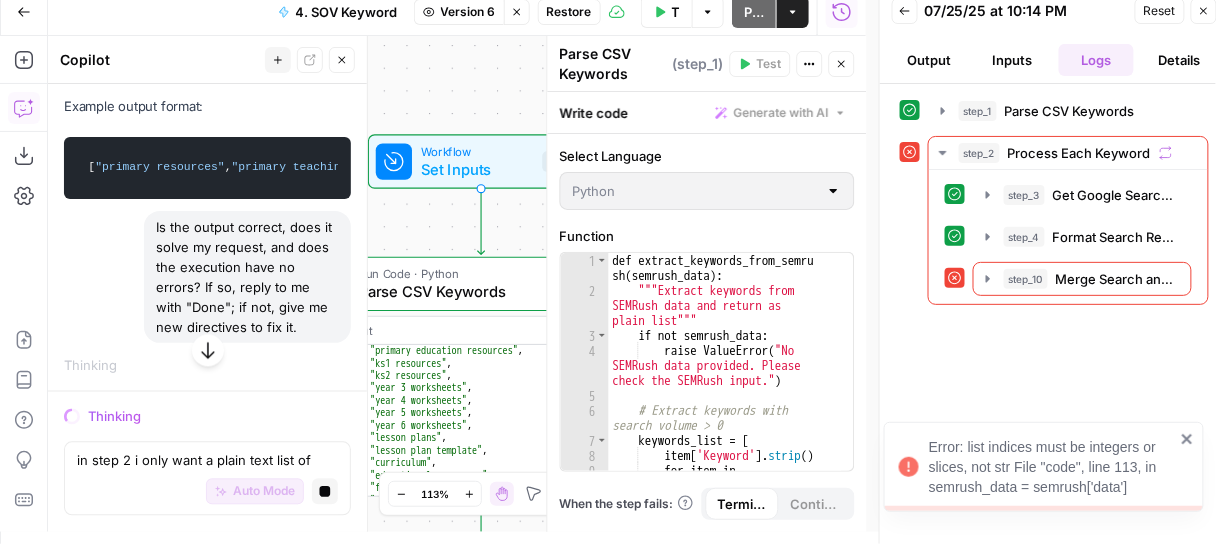 scroll, scrollTop: 64467, scrollLeft: 0, axis: vertical 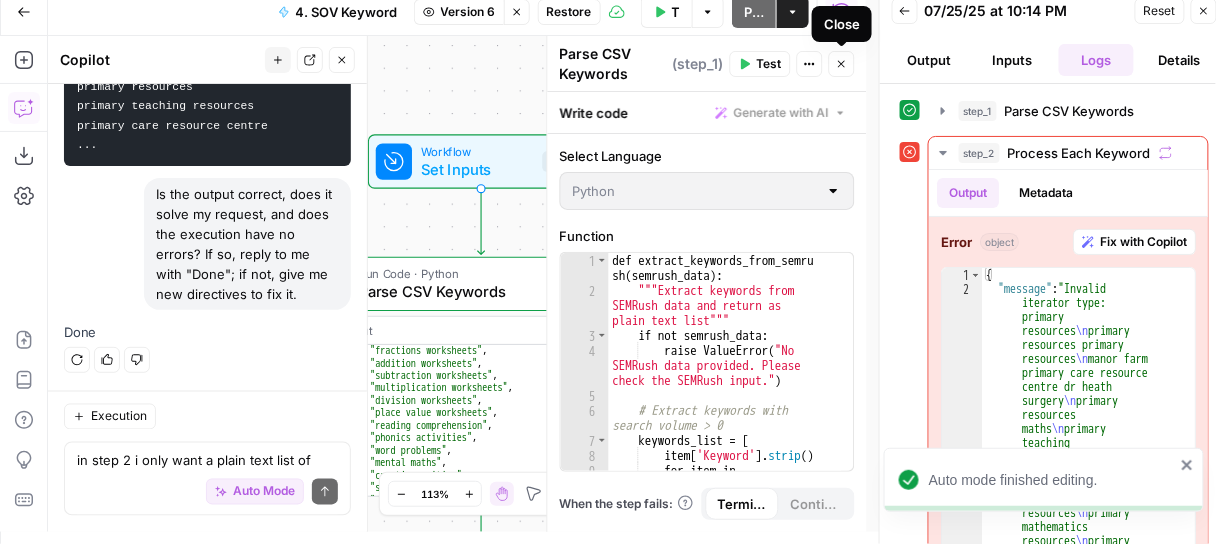 click 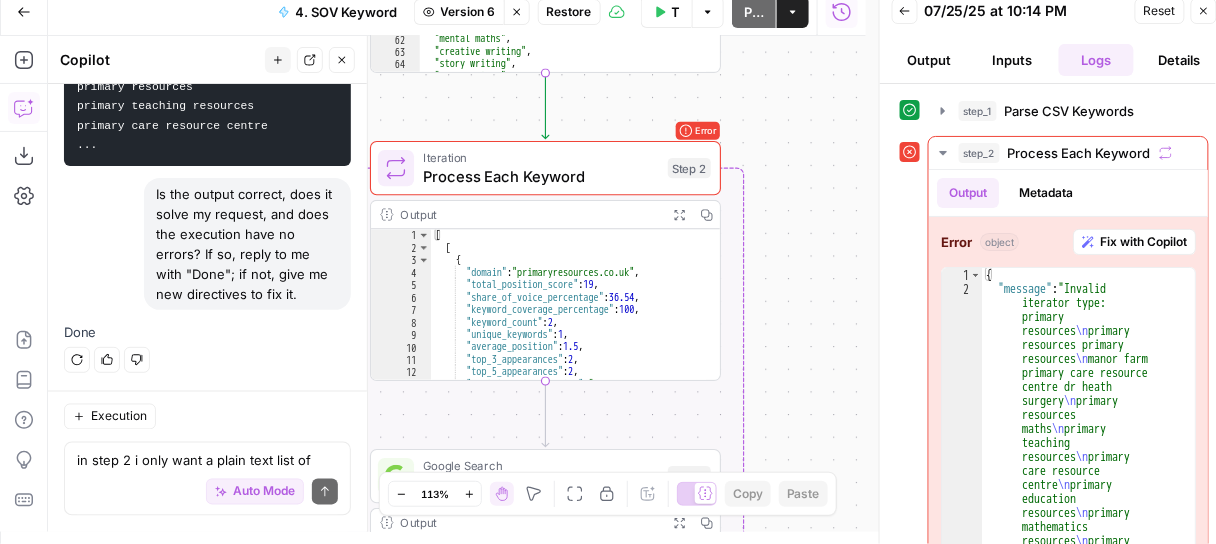 scroll, scrollTop: 0, scrollLeft: 0, axis: both 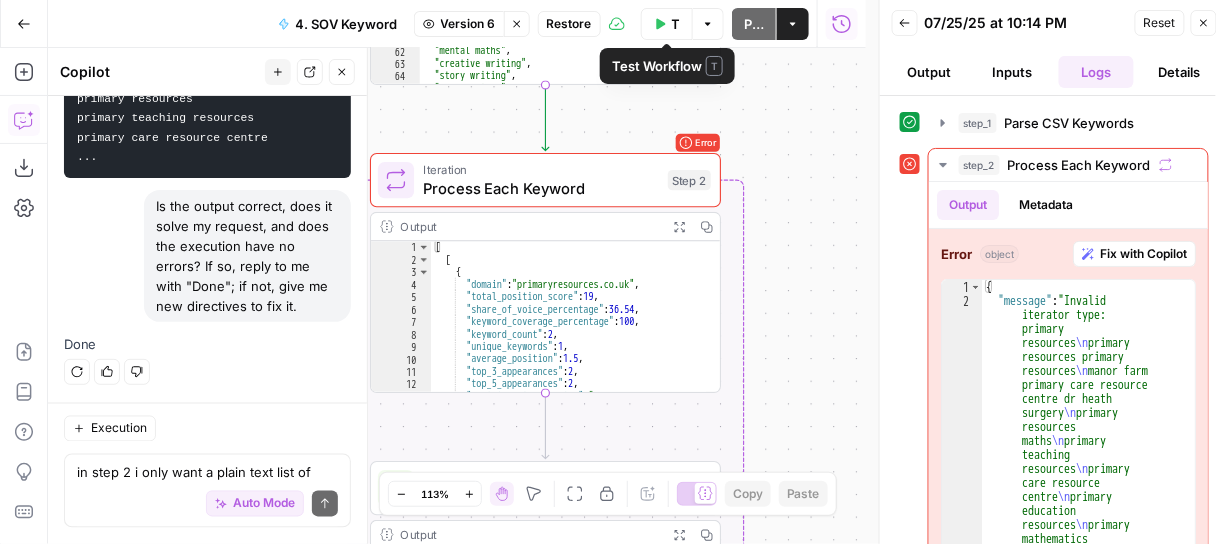 click on "Test Workflow" at bounding box center [676, 24] 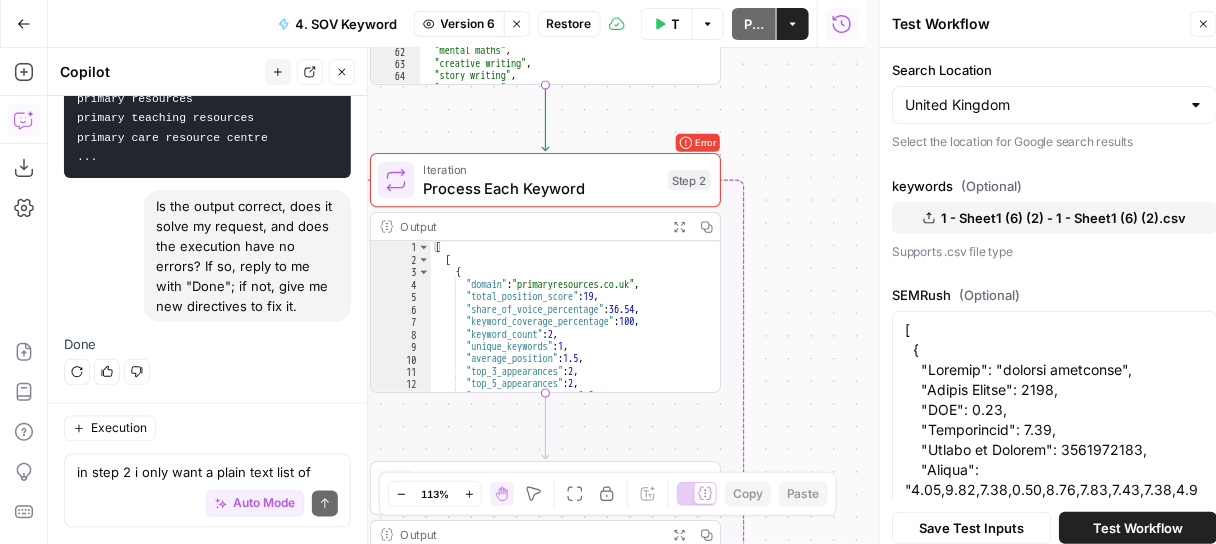 click on "Test Workflow" at bounding box center [1138, 528] 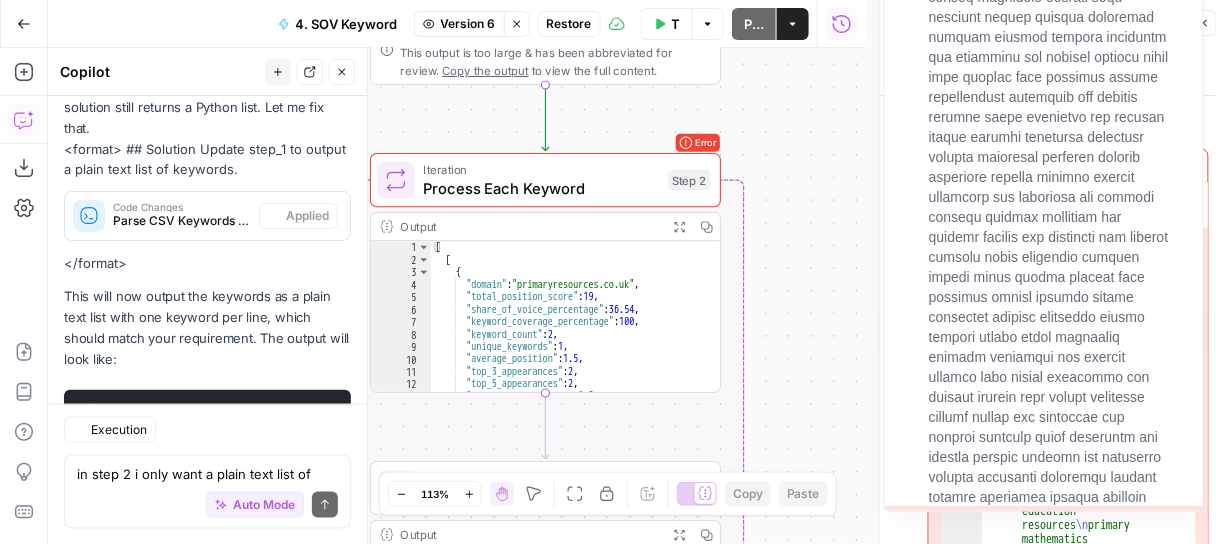 scroll, scrollTop: 66290, scrollLeft: 0, axis: vertical 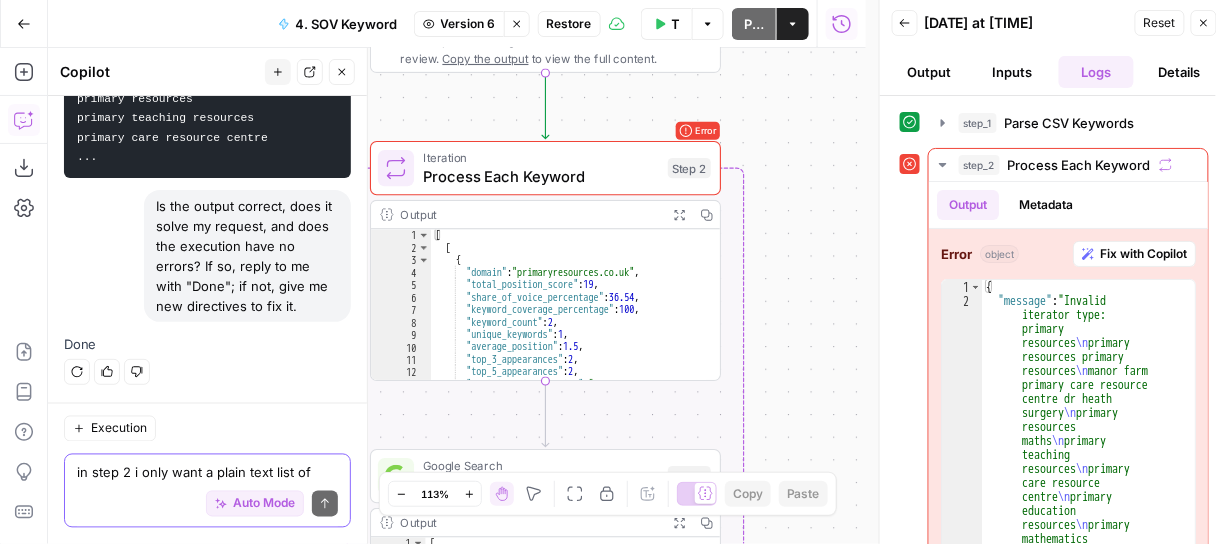 click on "in step 2 i only want a plain text list of keyword from step 1" at bounding box center (207, 473) 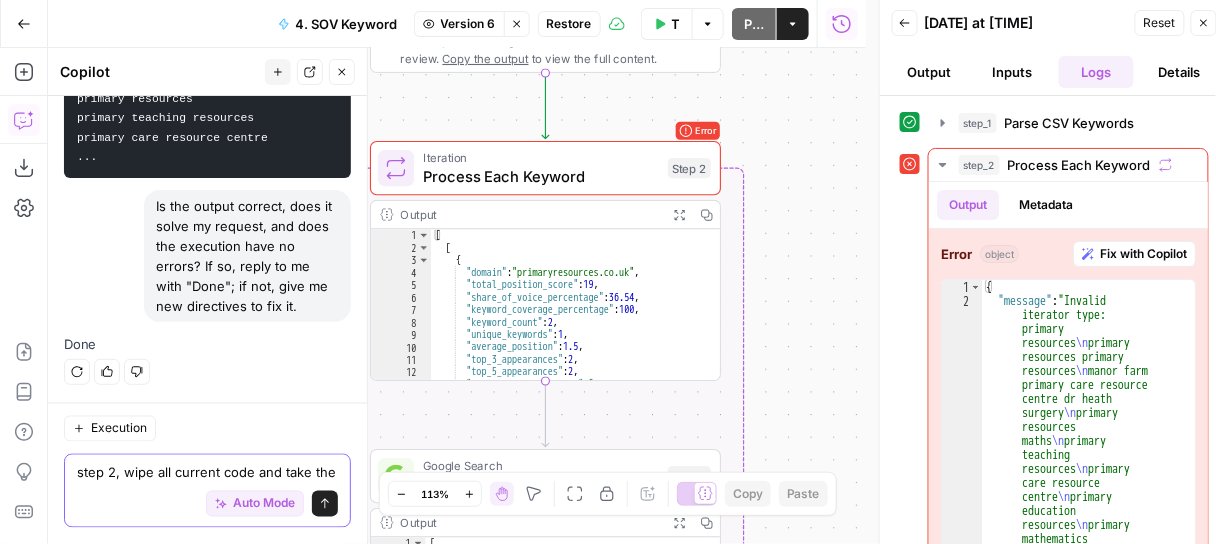 scroll, scrollTop: 66310, scrollLeft: 0, axis: vertical 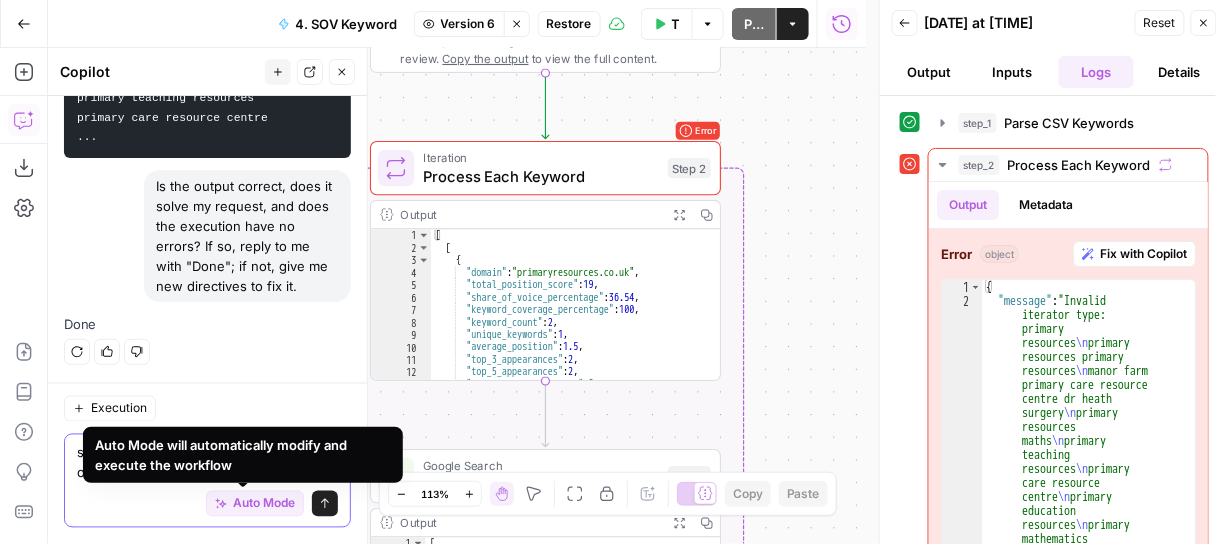 type on "step 2, wipe all current code and take the output from step 1" 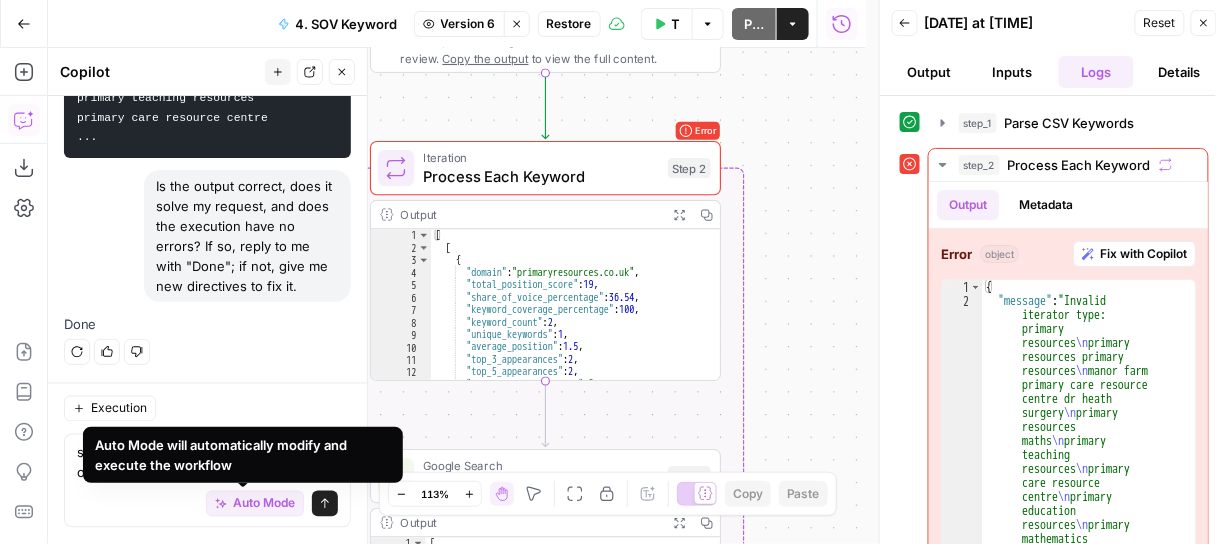 click on "Send" at bounding box center [325, 504] 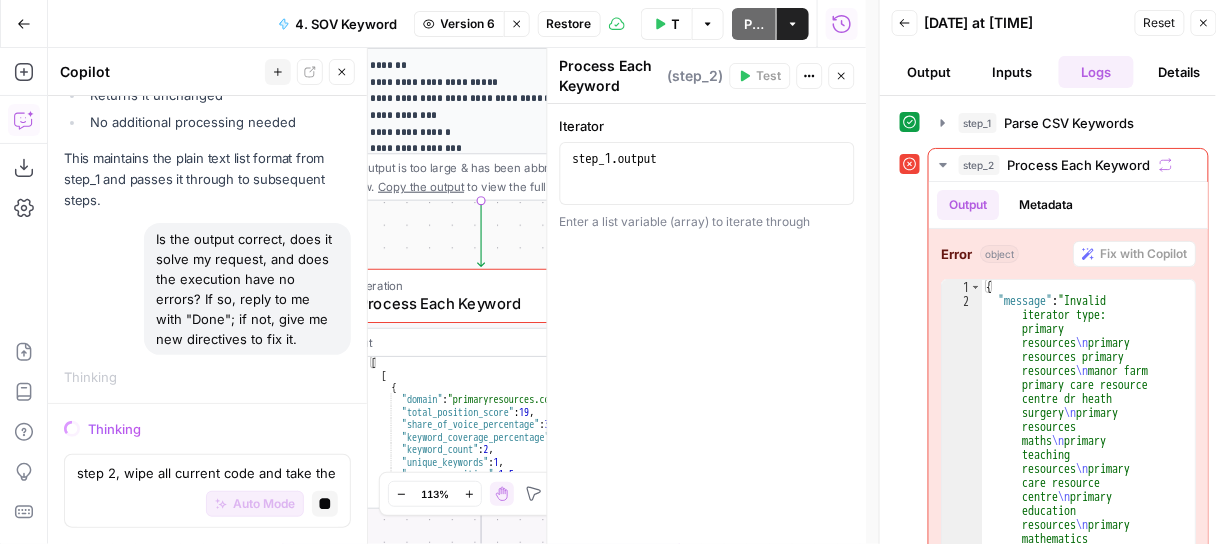 scroll, scrollTop: 65728, scrollLeft: 0, axis: vertical 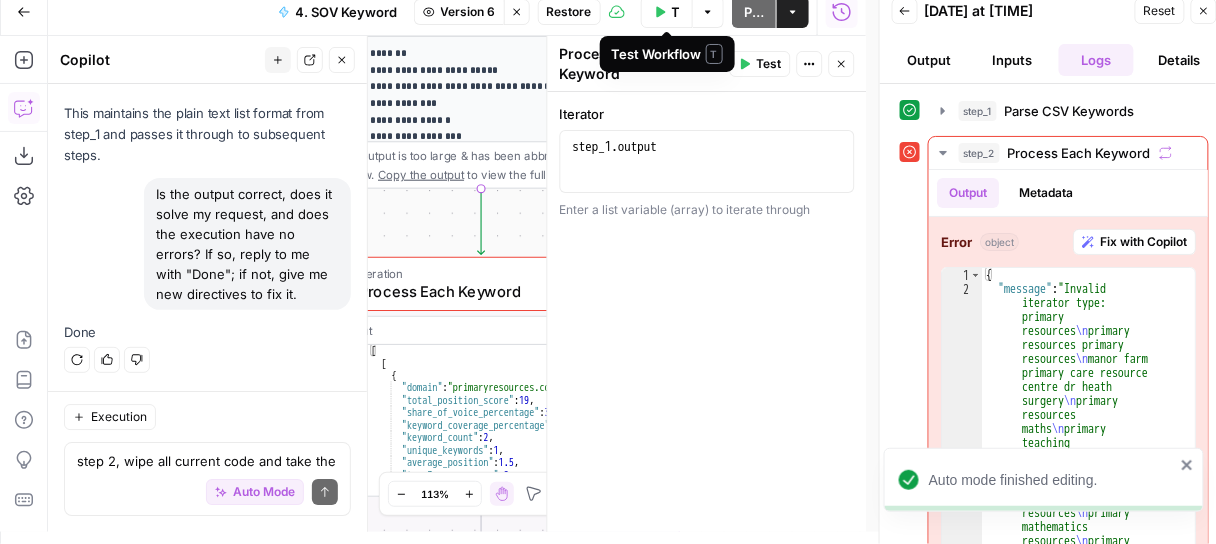click on "Test Workflow" at bounding box center [667, 12] 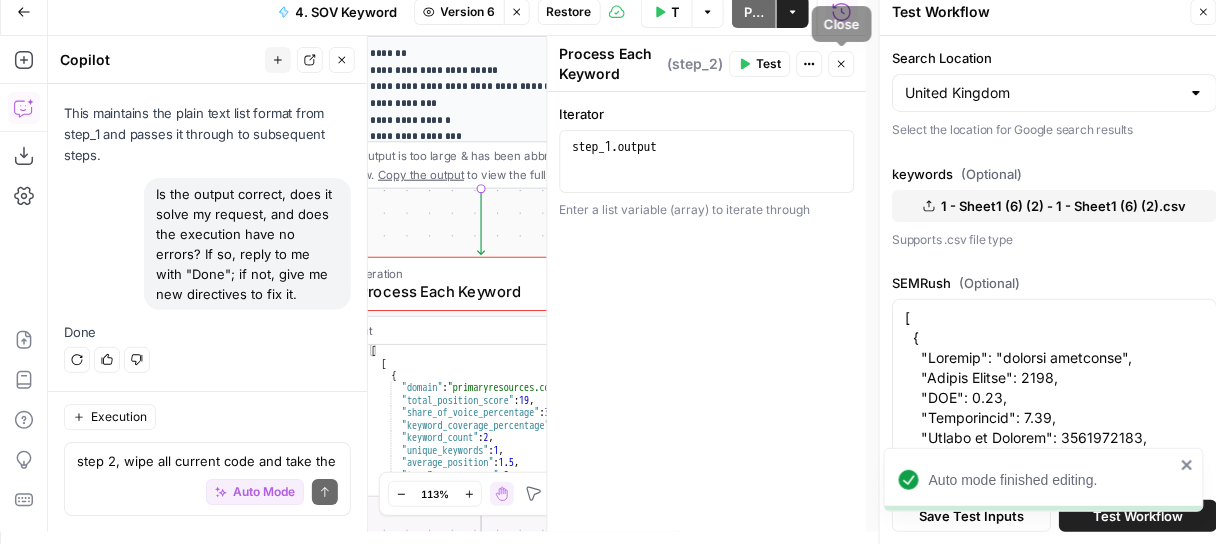click 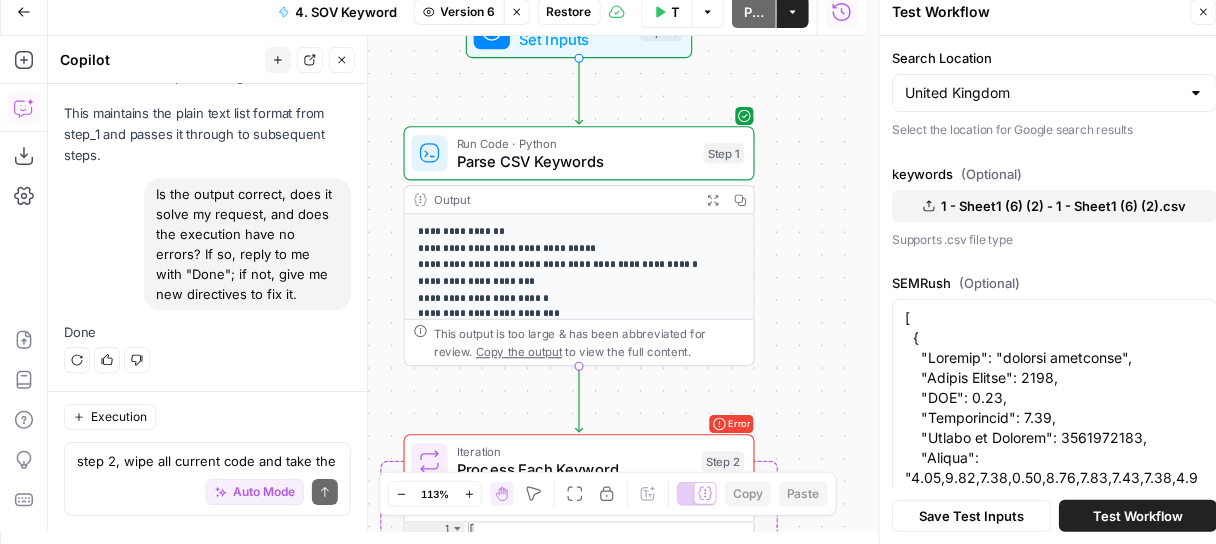 click on "Test Workflow" at bounding box center (1138, 516) 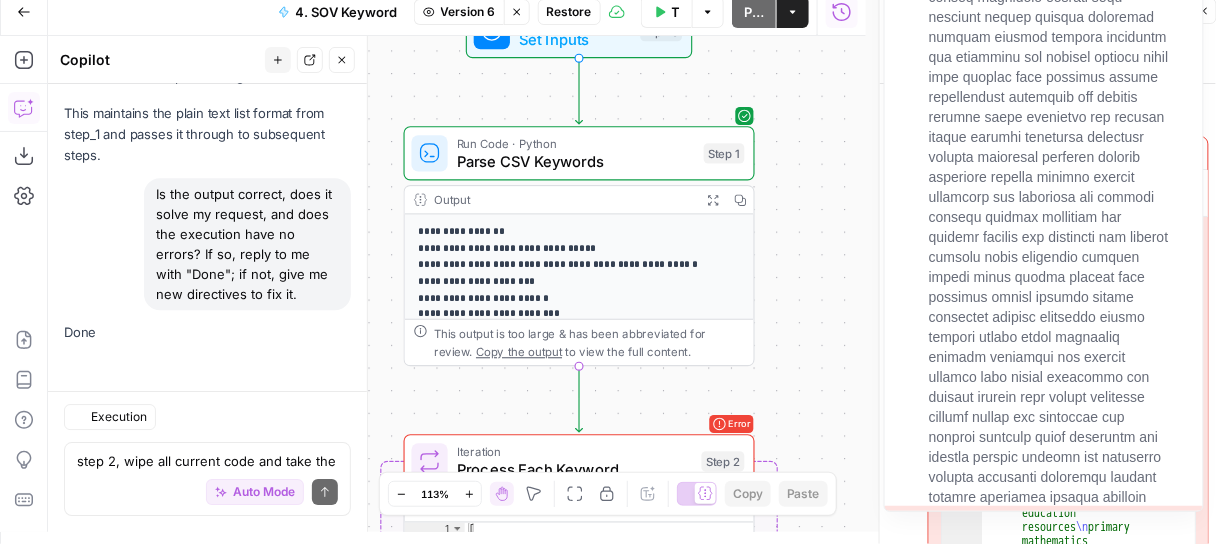 scroll, scrollTop: 66942, scrollLeft: 0, axis: vertical 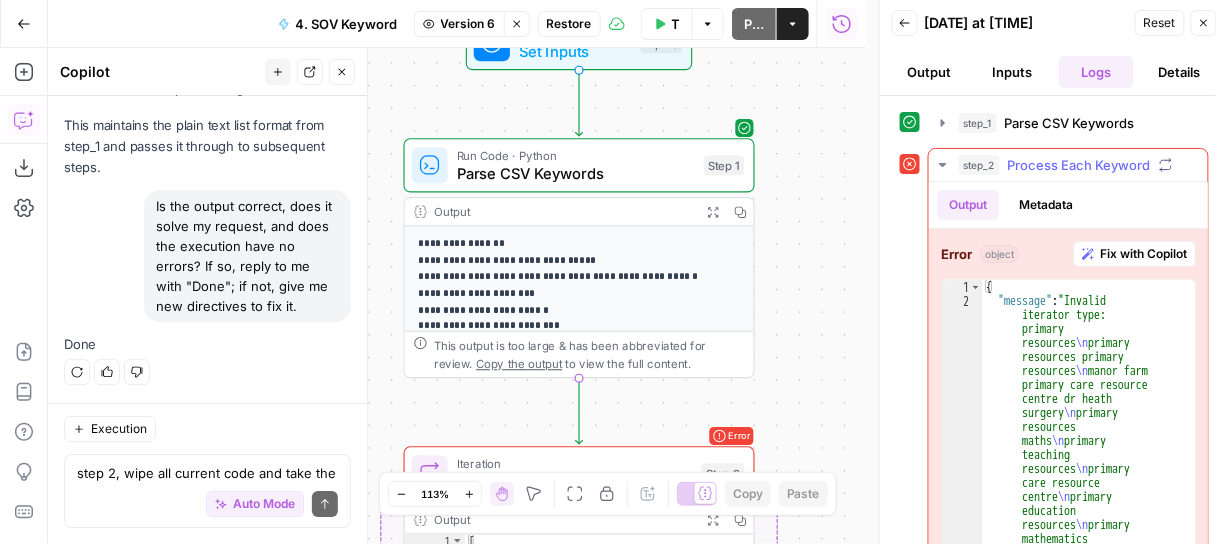 click on "Fix with Copilot" at bounding box center [1143, 254] 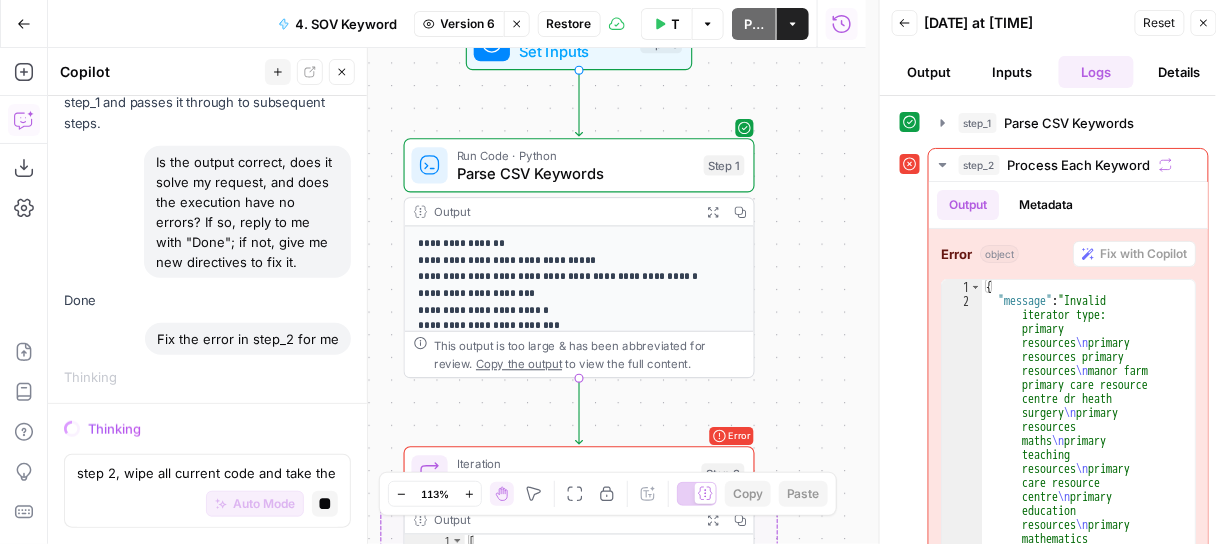 scroll, scrollTop: 65825, scrollLeft: 0, axis: vertical 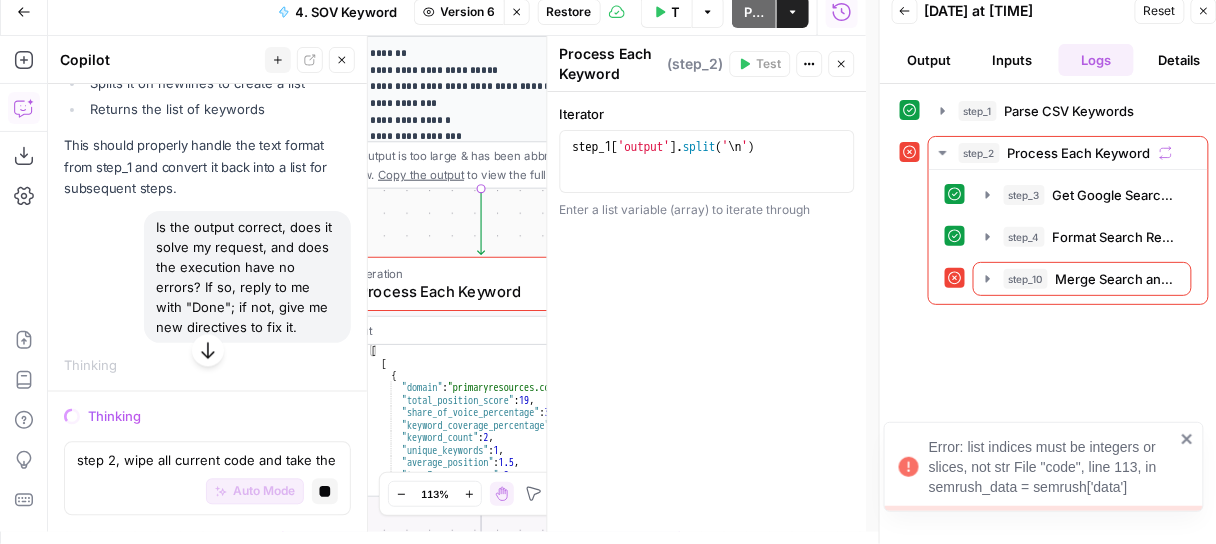 click 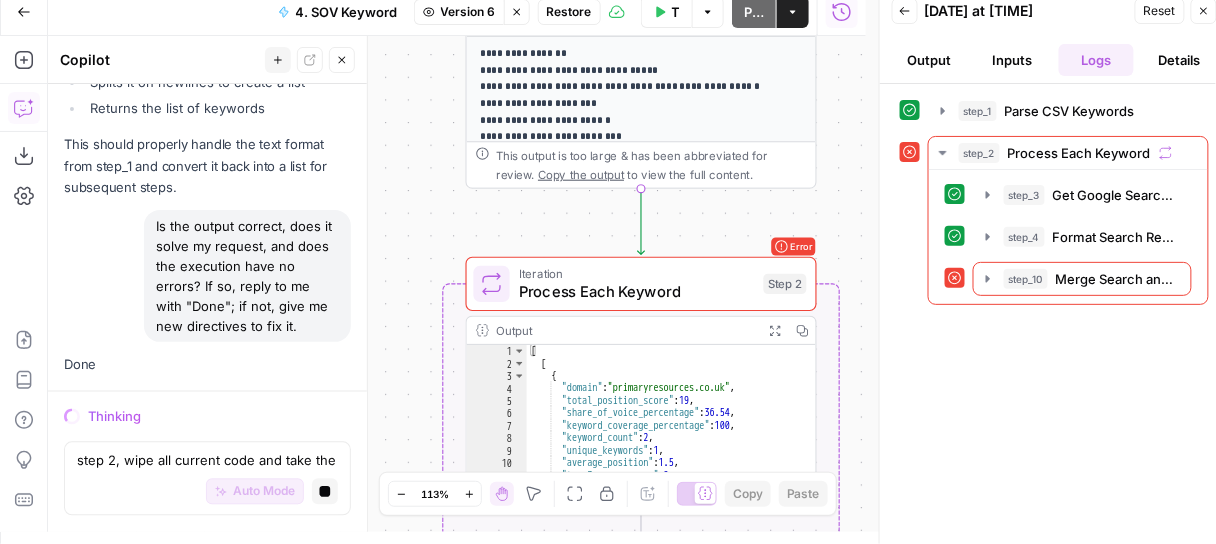scroll, scrollTop: 66382, scrollLeft: 0, axis: vertical 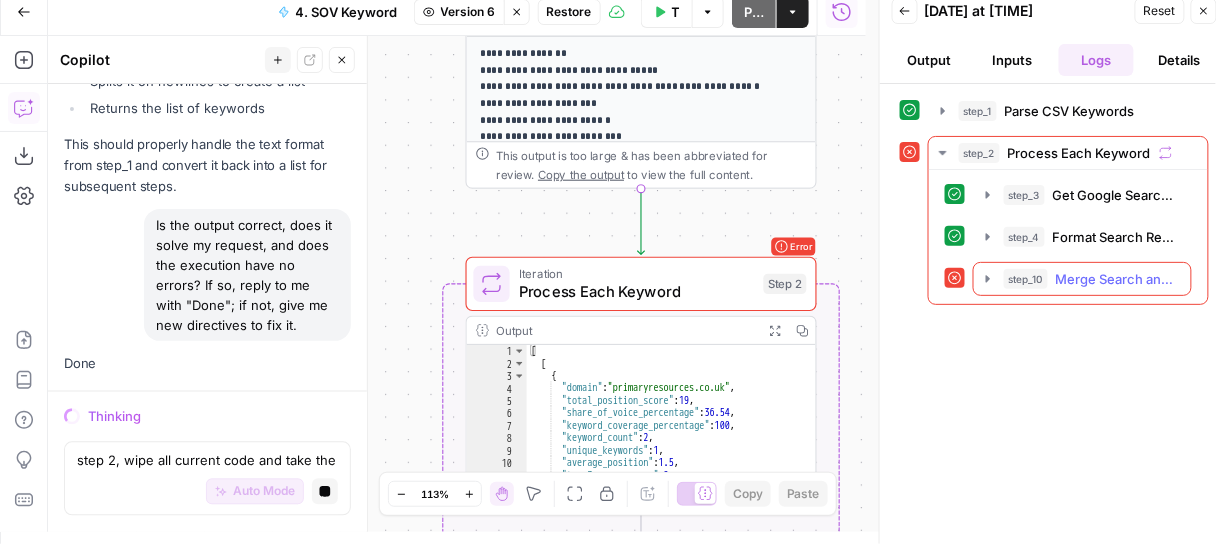 click on "step_10" at bounding box center (1026, 279) 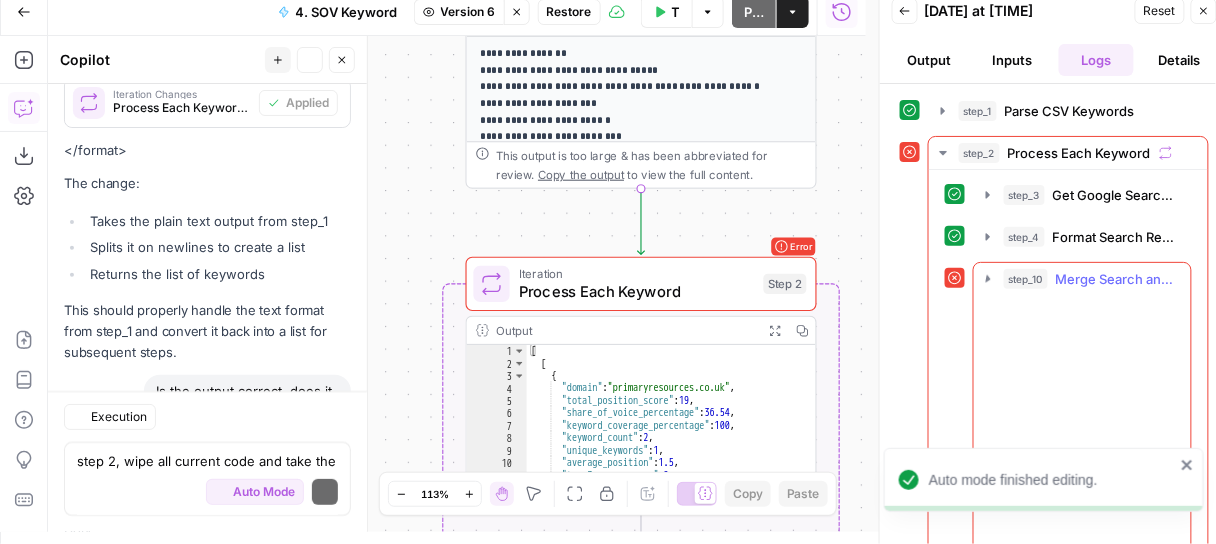 scroll, scrollTop: 67498, scrollLeft: 0, axis: vertical 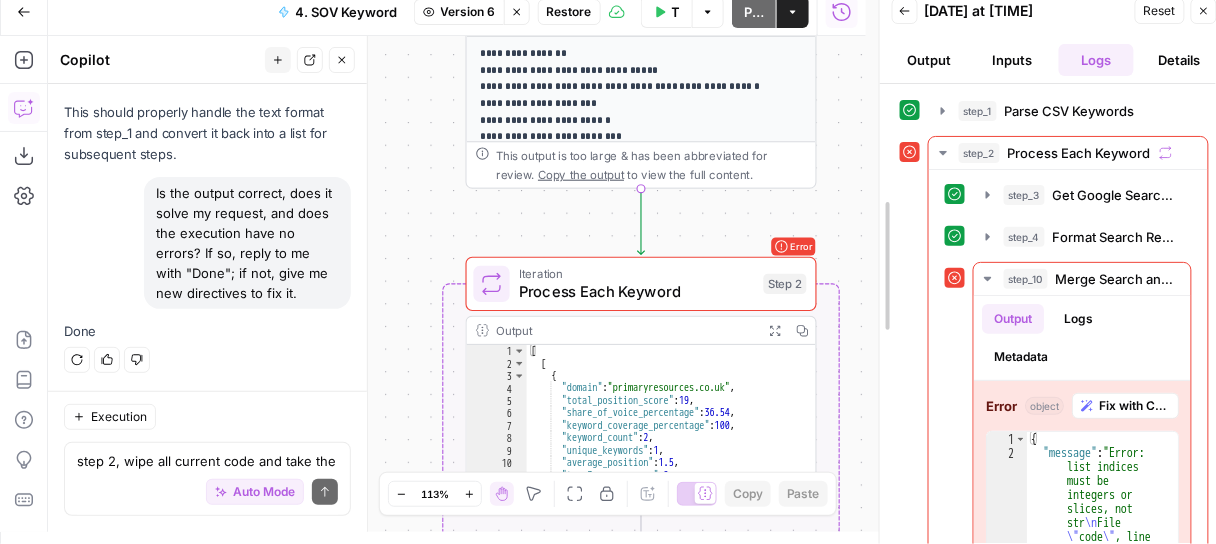 click at bounding box center (880, 266) 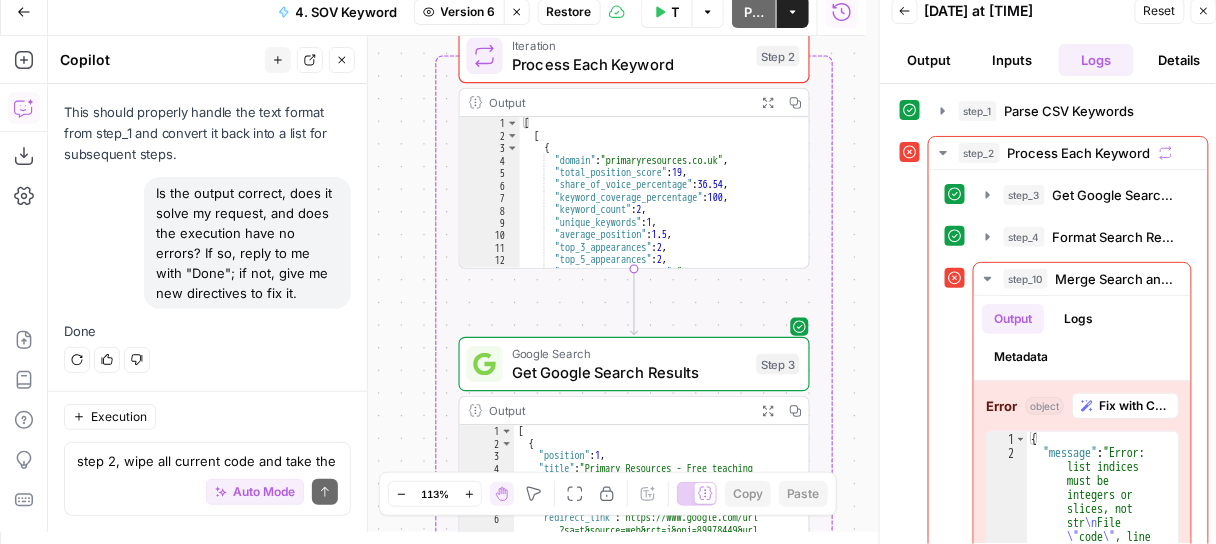 drag, startPoint x: 854, startPoint y: 243, endPoint x: 848, endPoint y: 15, distance: 228.07893 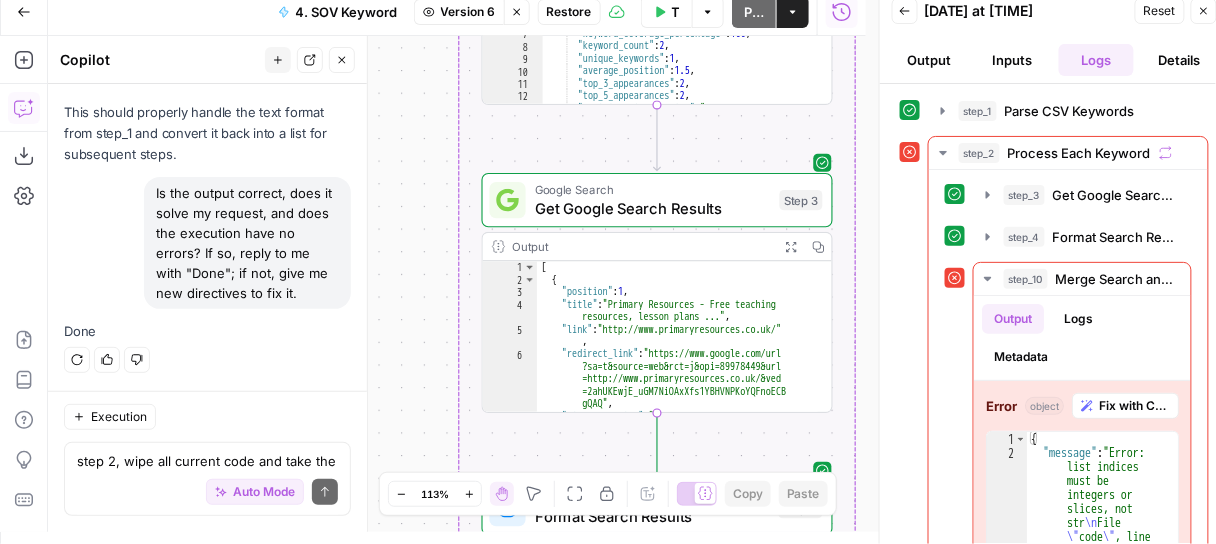 drag, startPoint x: 848, startPoint y: 293, endPoint x: 871, endPoint y: 129, distance: 165.60495 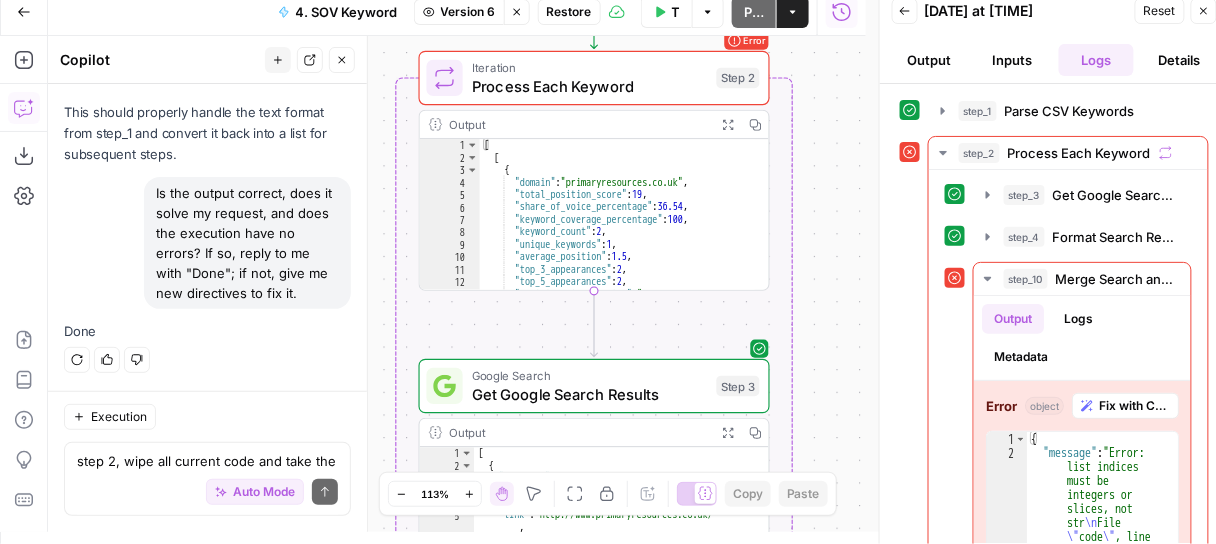 drag, startPoint x: 865, startPoint y: 351, endPoint x: 802, endPoint y: 537, distance: 196.37973 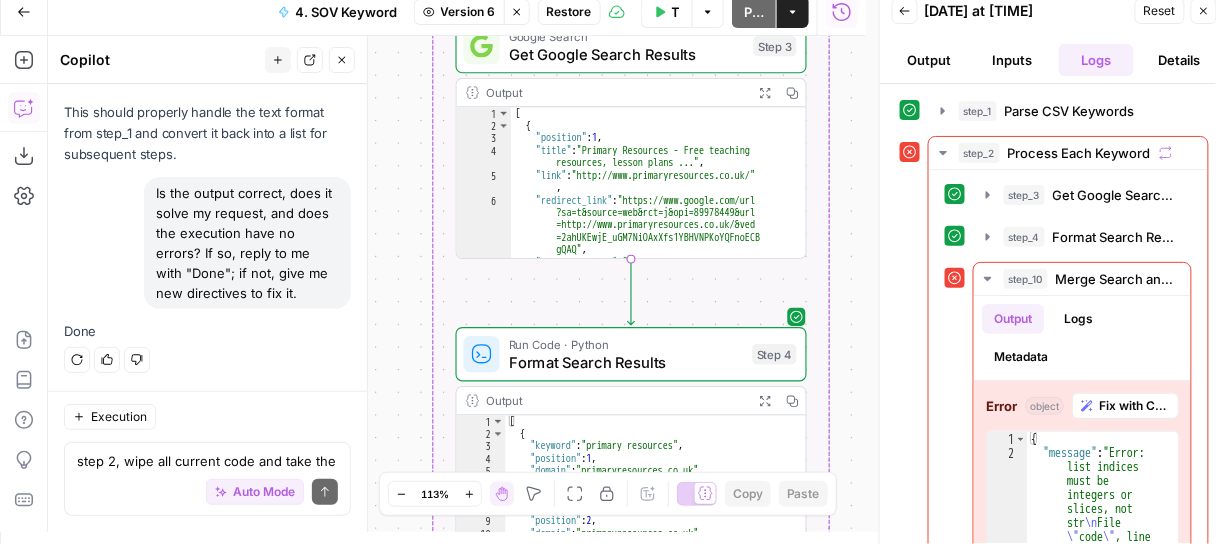 drag, startPoint x: 846, startPoint y: 424, endPoint x: 884, endPoint y: 77, distance: 349.0745 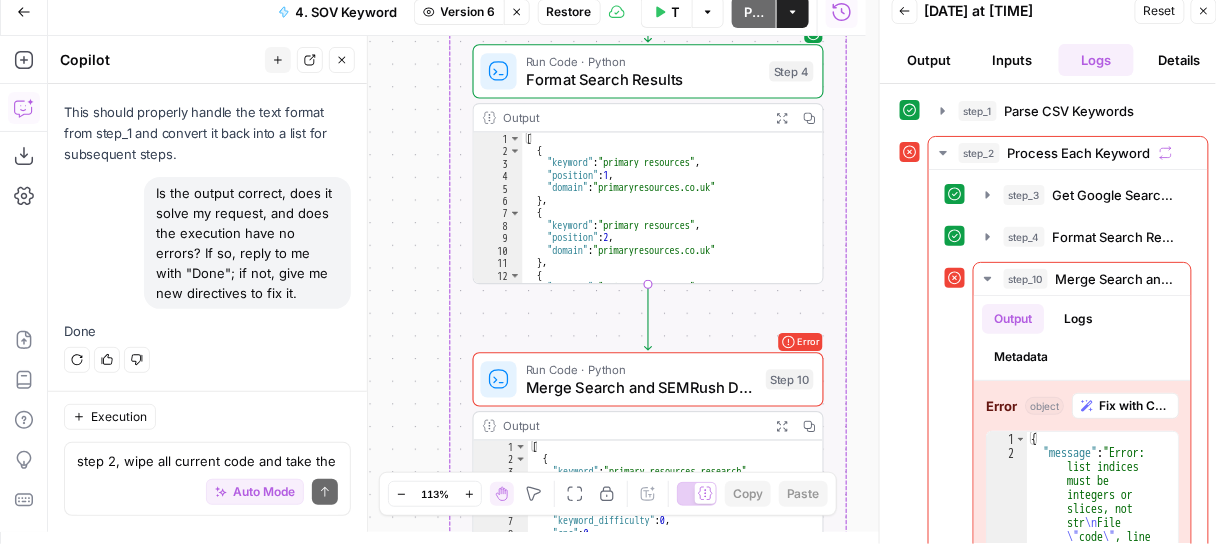 drag, startPoint x: 853, startPoint y: 397, endPoint x: 869, endPoint y: 121, distance: 276.46338 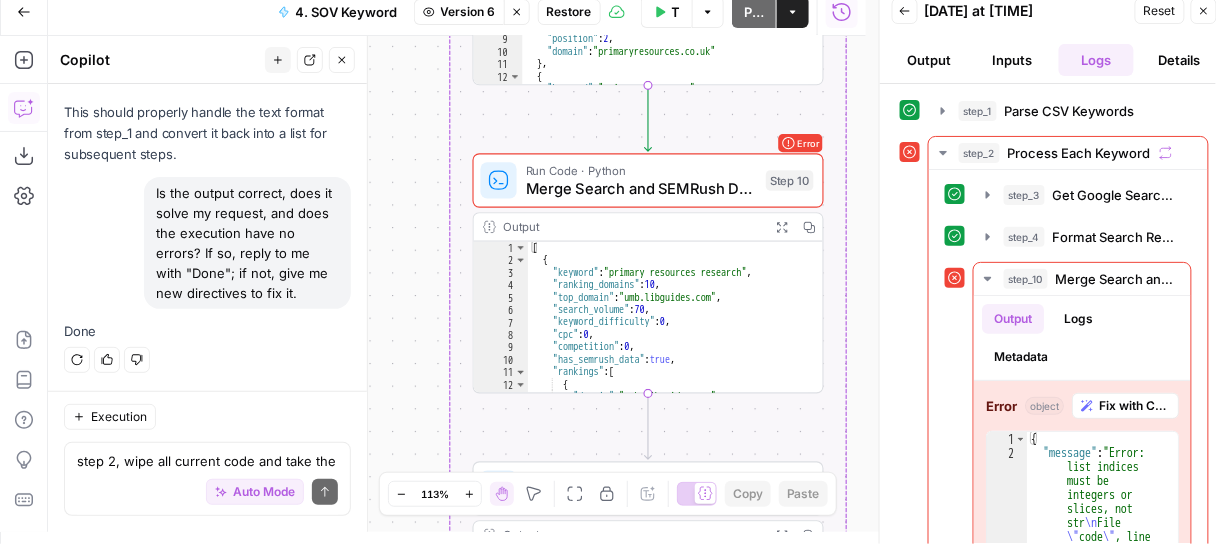 drag, startPoint x: 866, startPoint y: 383, endPoint x: 866, endPoint y: 184, distance: 199 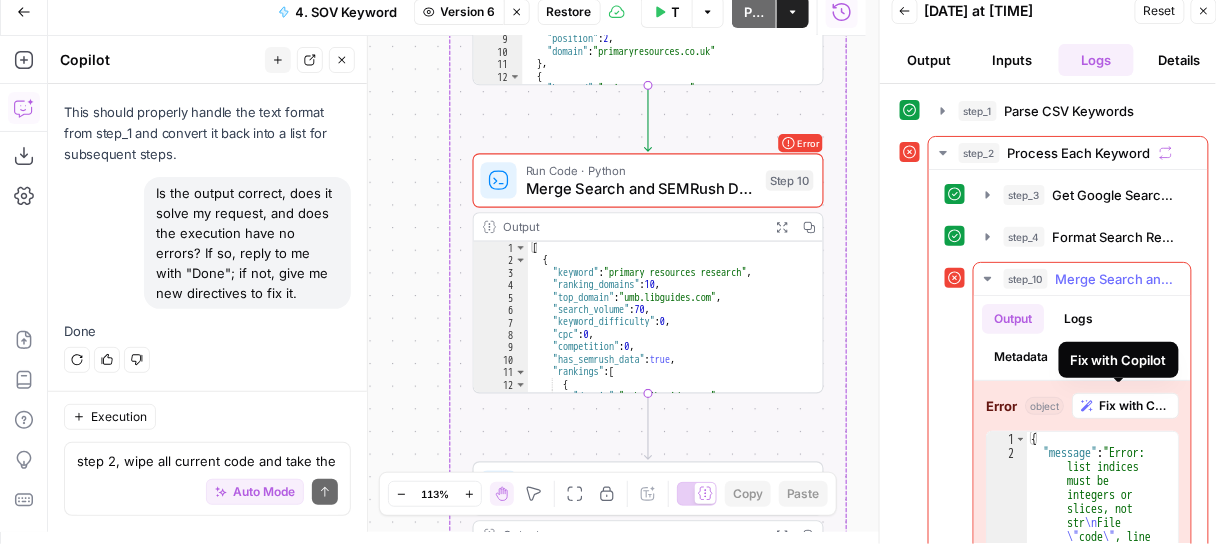 click on "Fix with Copilot" at bounding box center (1134, 406) 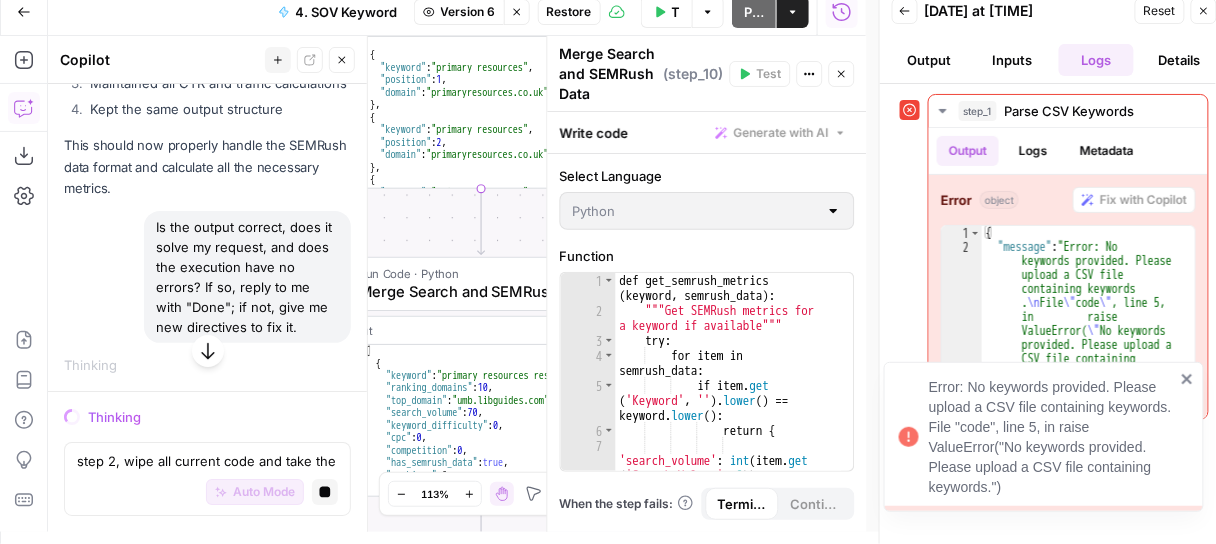 scroll, scrollTop: 66705, scrollLeft: 0, axis: vertical 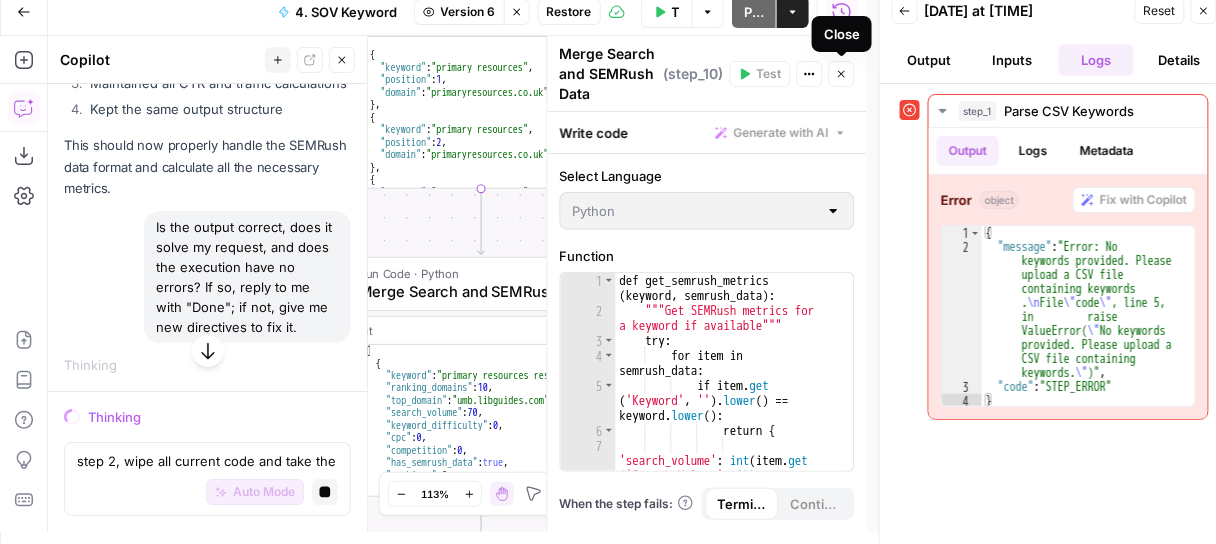 click 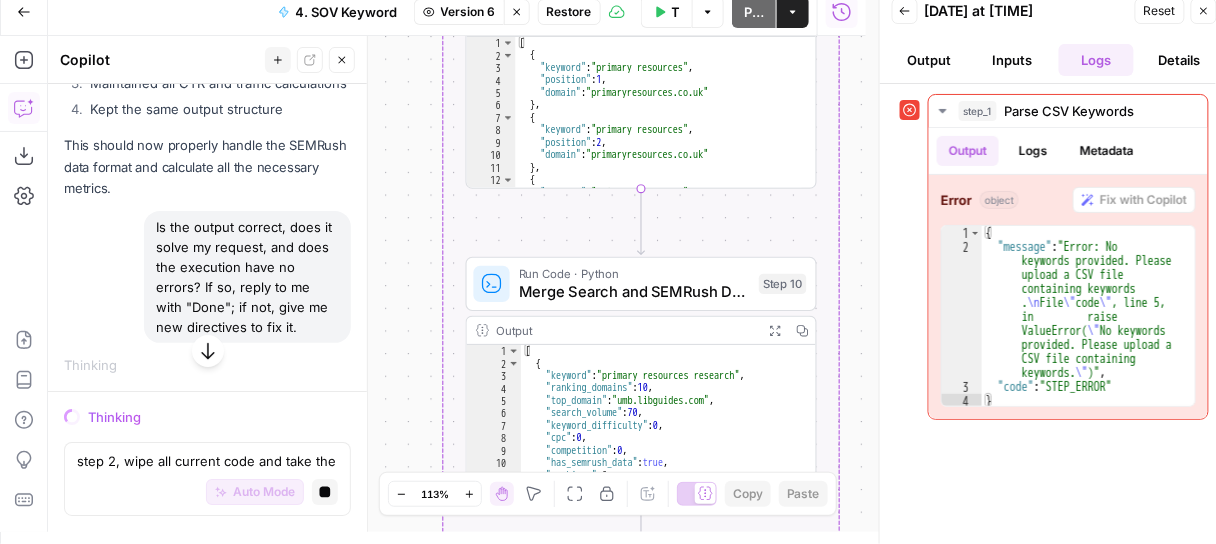 scroll, scrollTop: 67160, scrollLeft: 0, axis: vertical 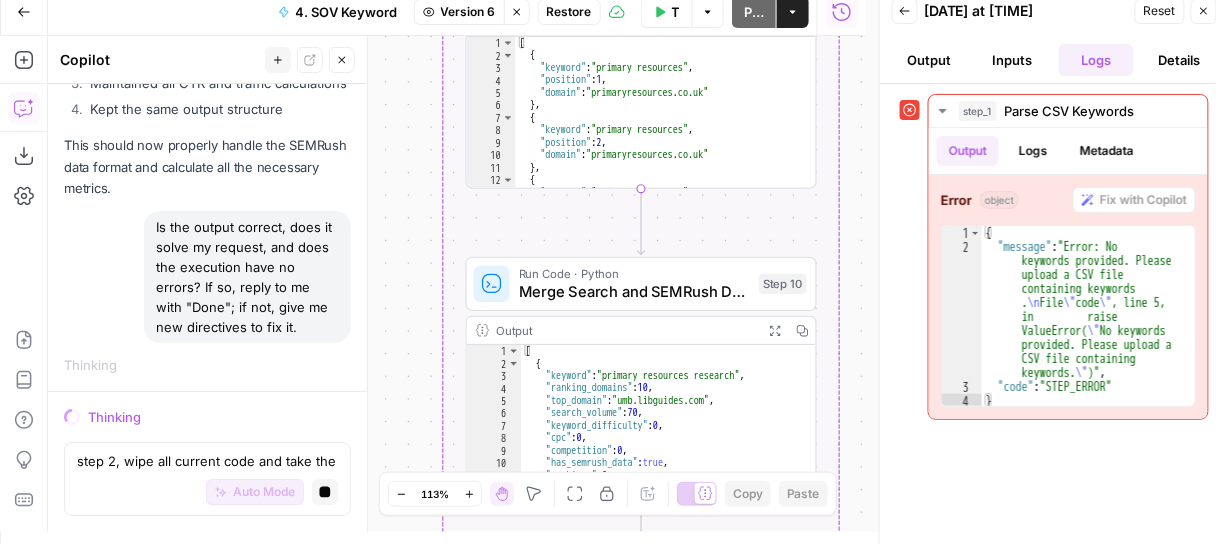 click on "Stop generating" at bounding box center (325, 492) 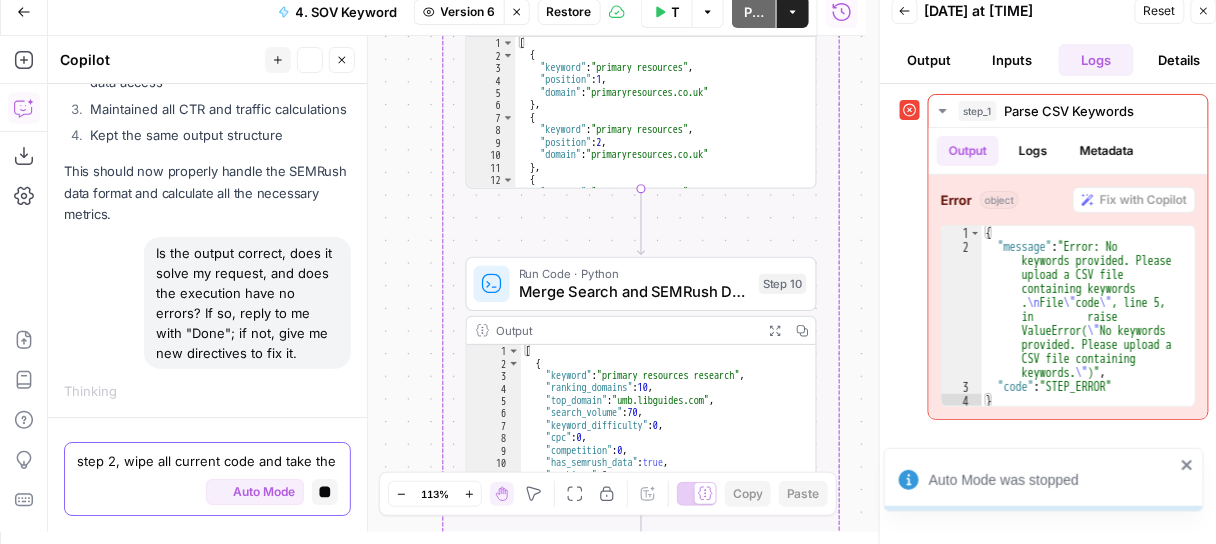 click on "Auto Mode" at bounding box center [264, 492] 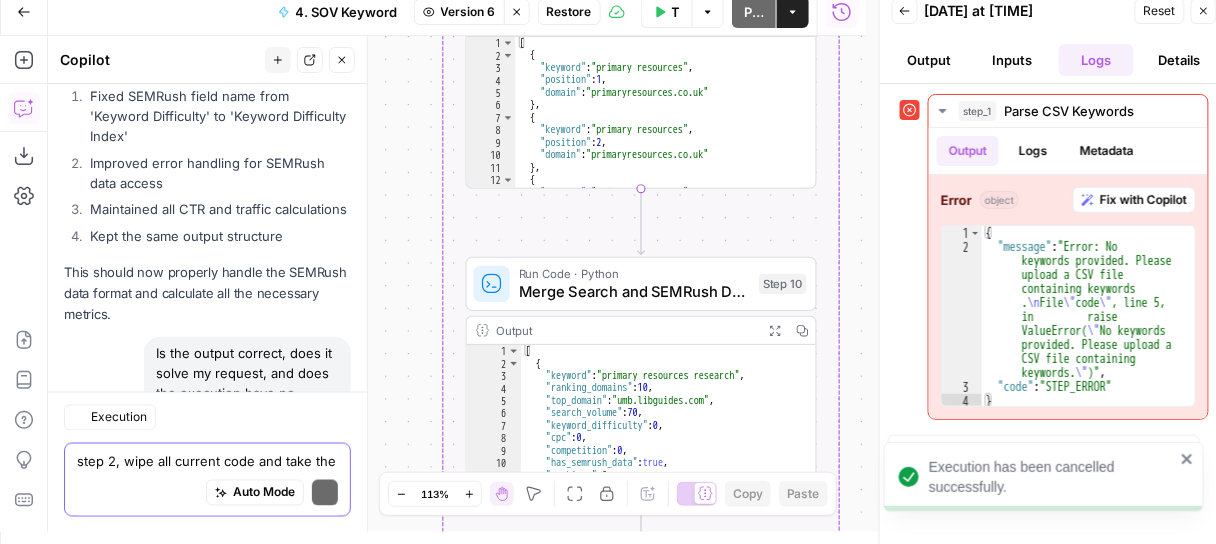 click on "step 2, wipe all current code and take the output from step 1" at bounding box center (207, 461) 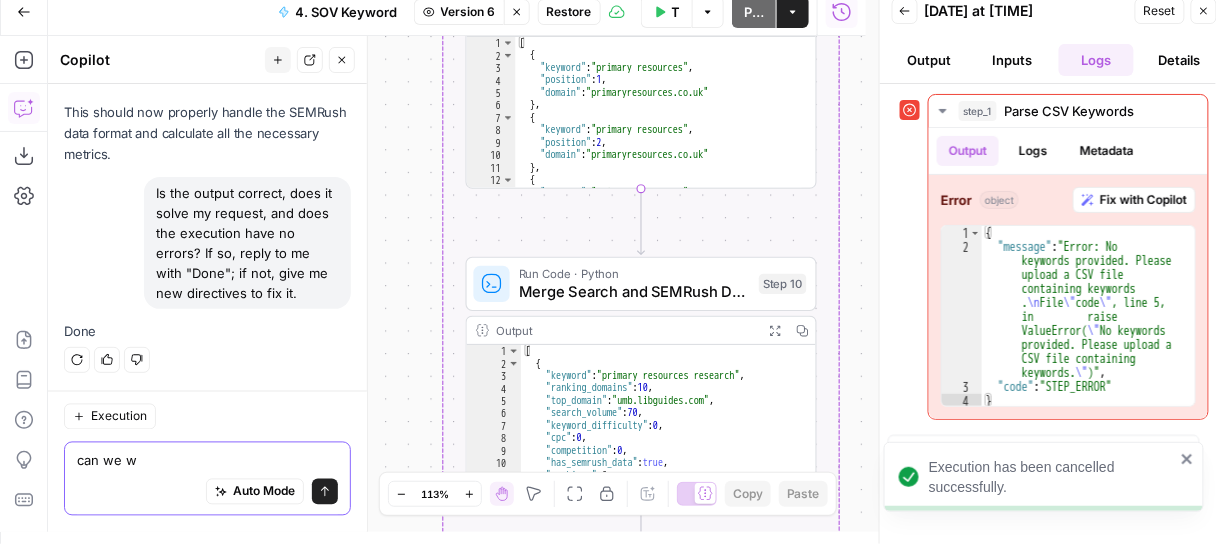 scroll, scrollTop: 68279, scrollLeft: 0, axis: vertical 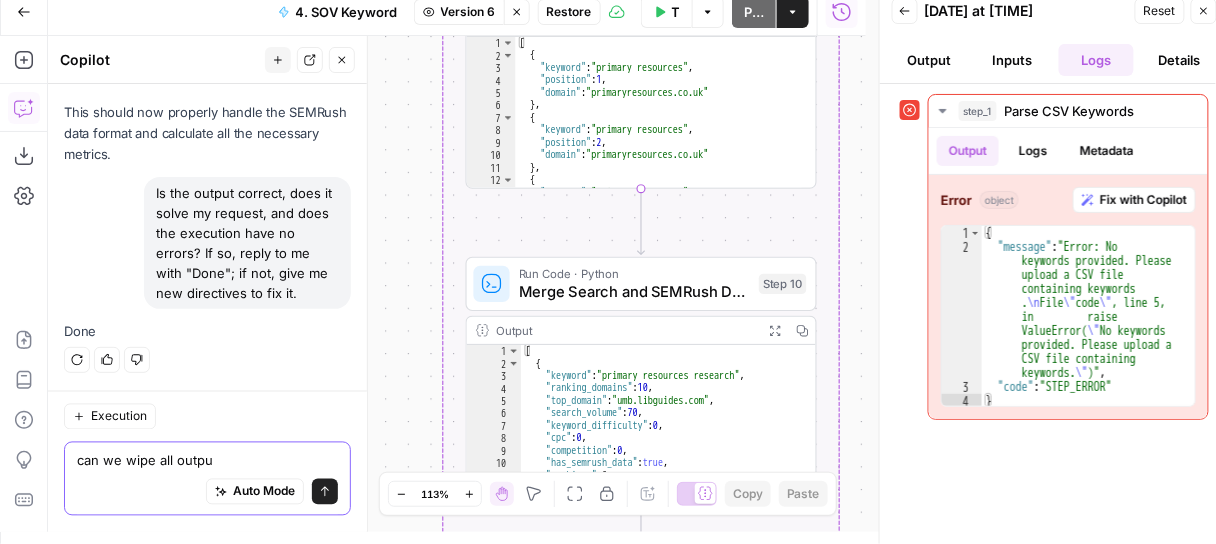 type on "can we wipe all output" 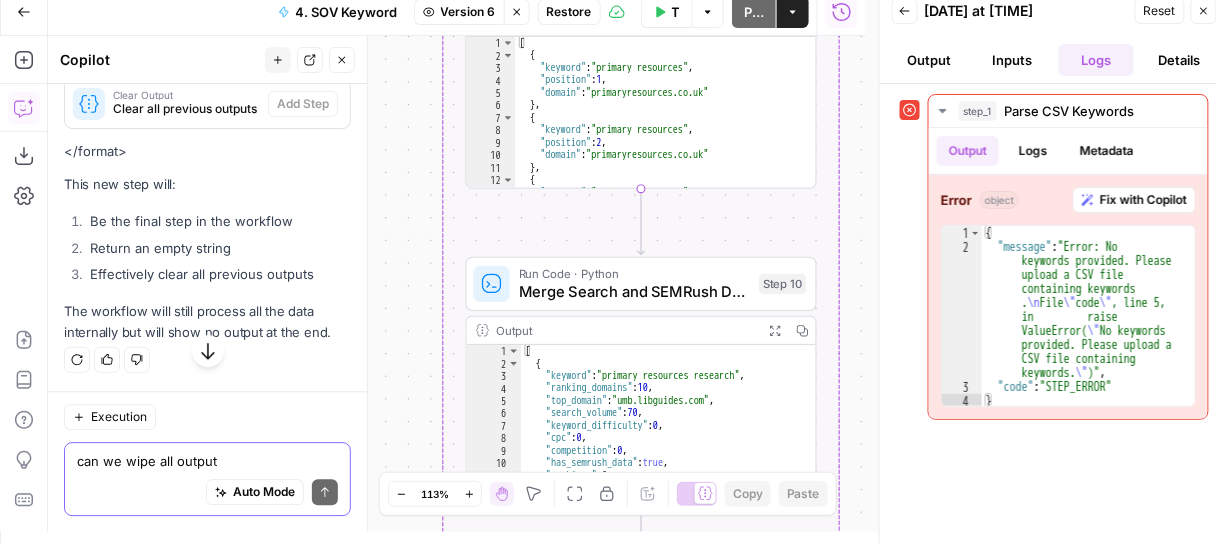 scroll, scrollTop: 68613, scrollLeft: 0, axis: vertical 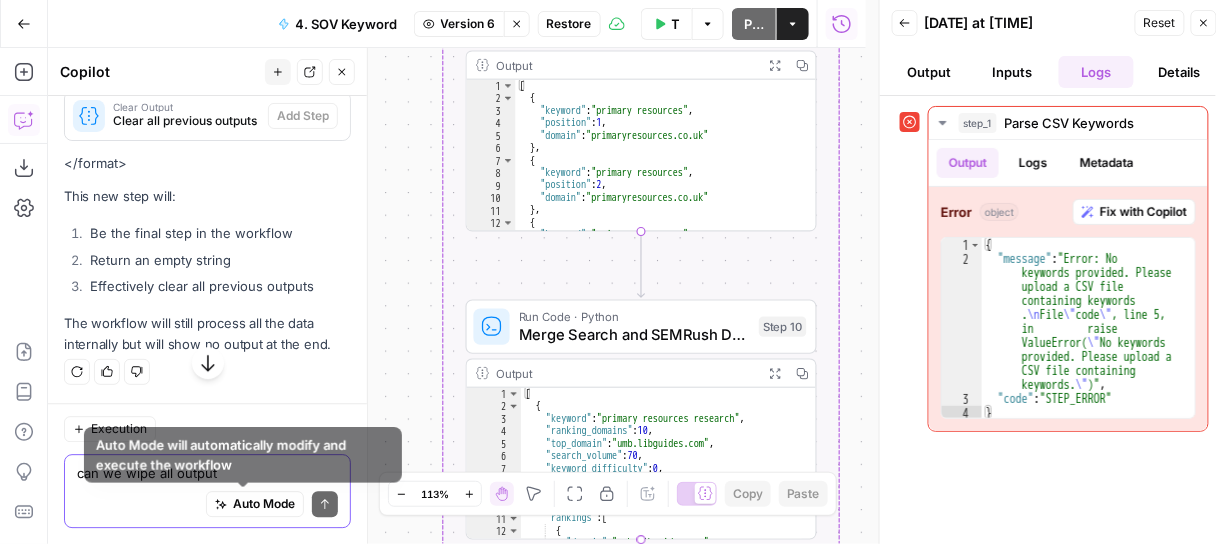 click on "Auto Mode" at bounding box center (264, 504) 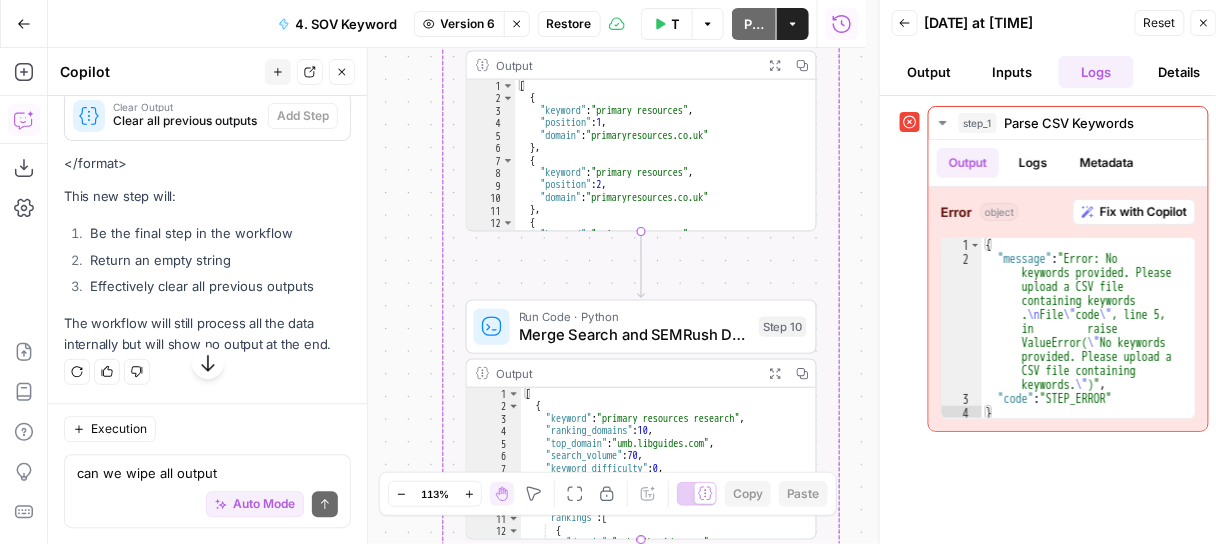 click on "can we wipe all output" at bounding box center (269, -52) 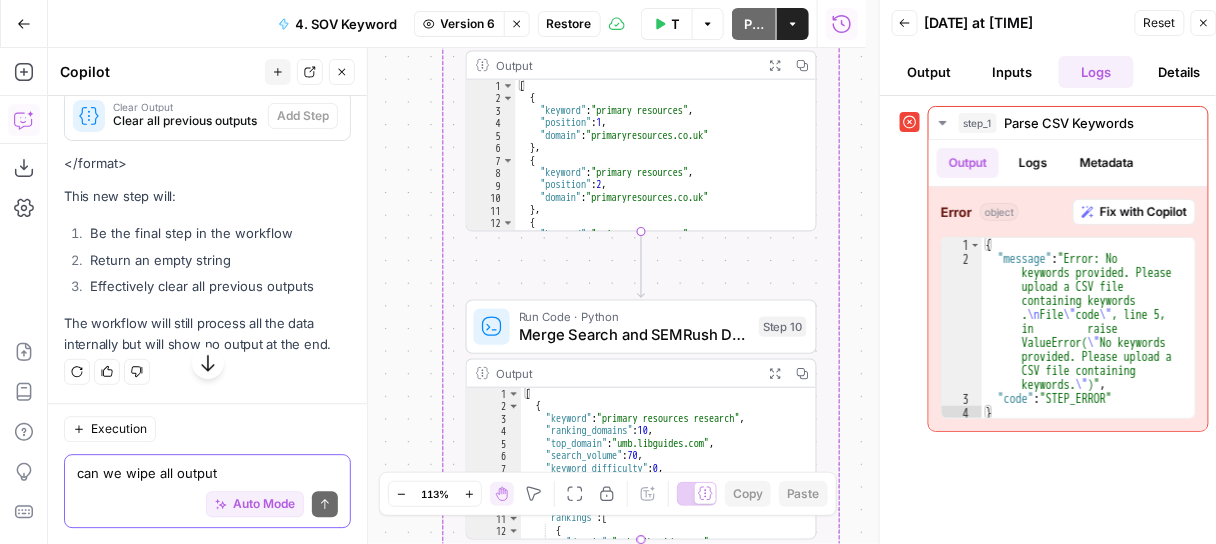 click on "can we wipe all output" at bounding box center [207, 473] 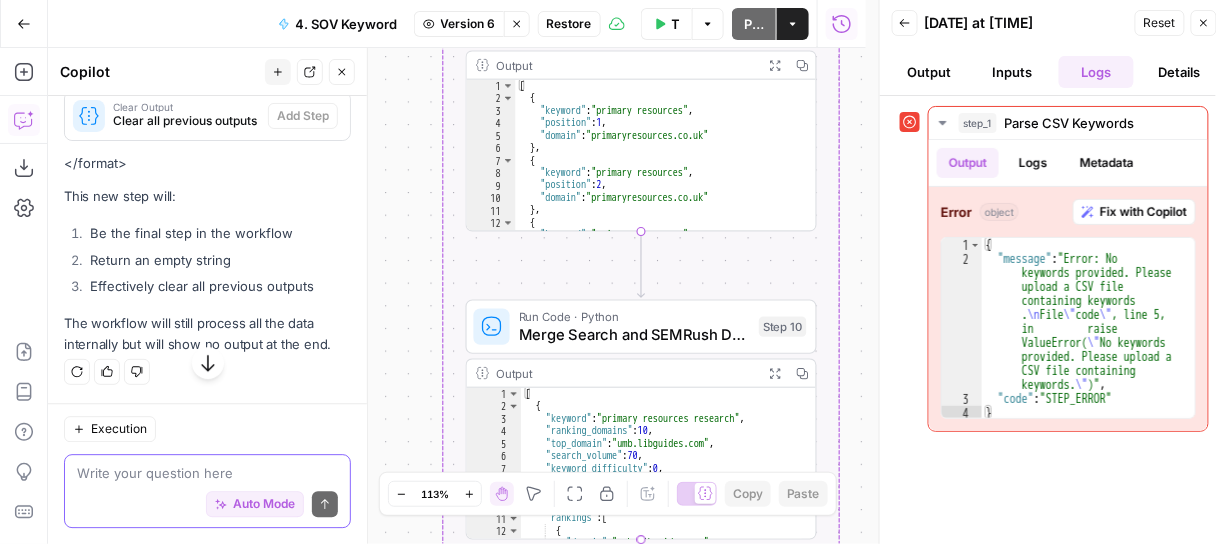 paste on "can we wipe all output" 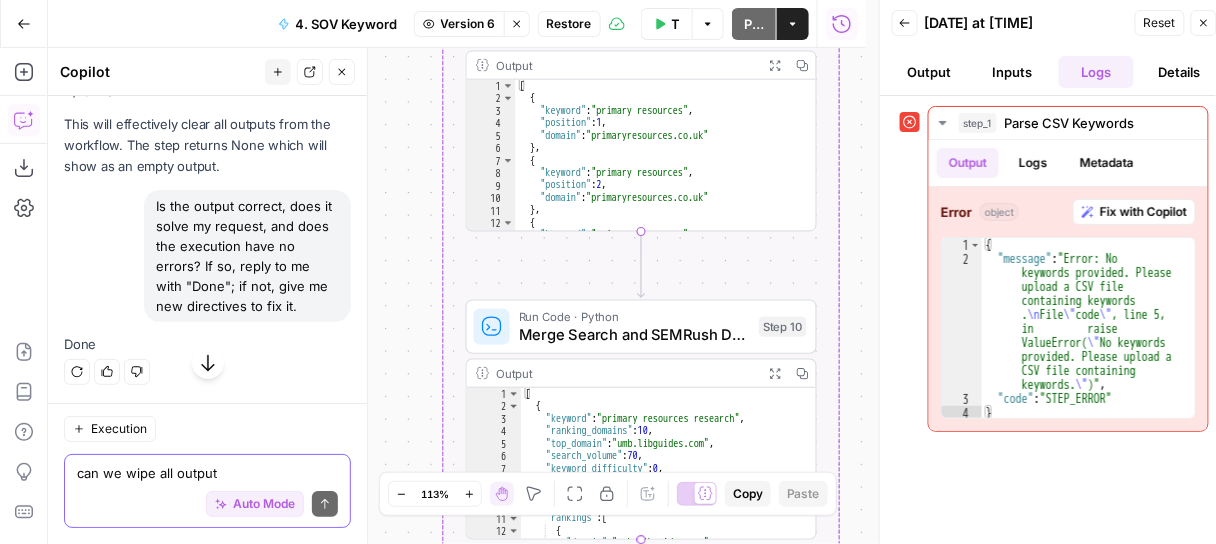 scroll, scrollTop: 69240, scrollLeft: 0, axis: vertical 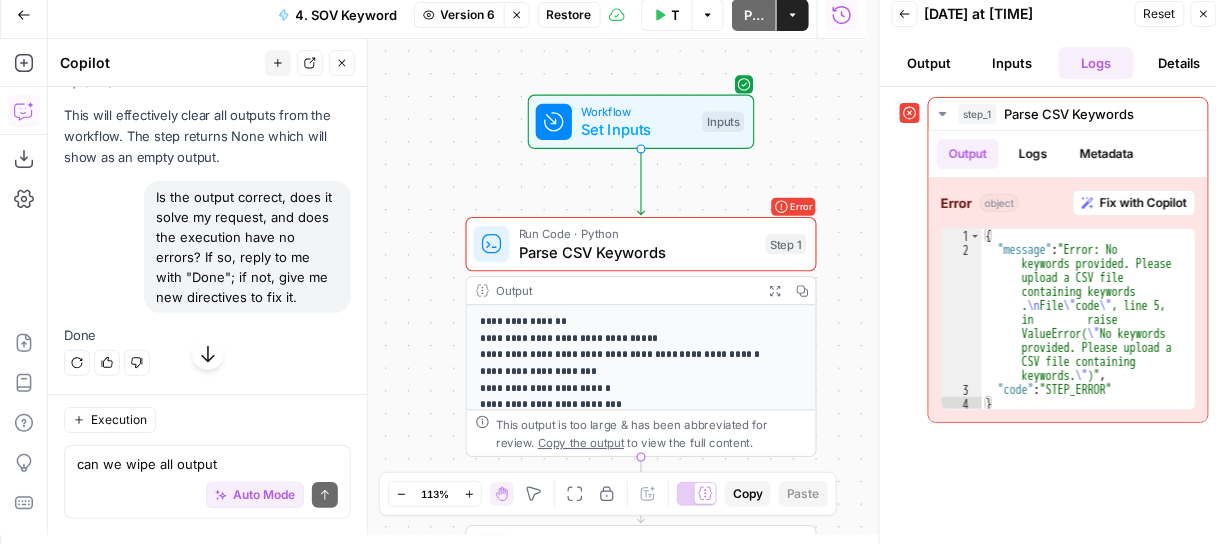 click on "Clear all outputs" at bounding box center [185, 40] 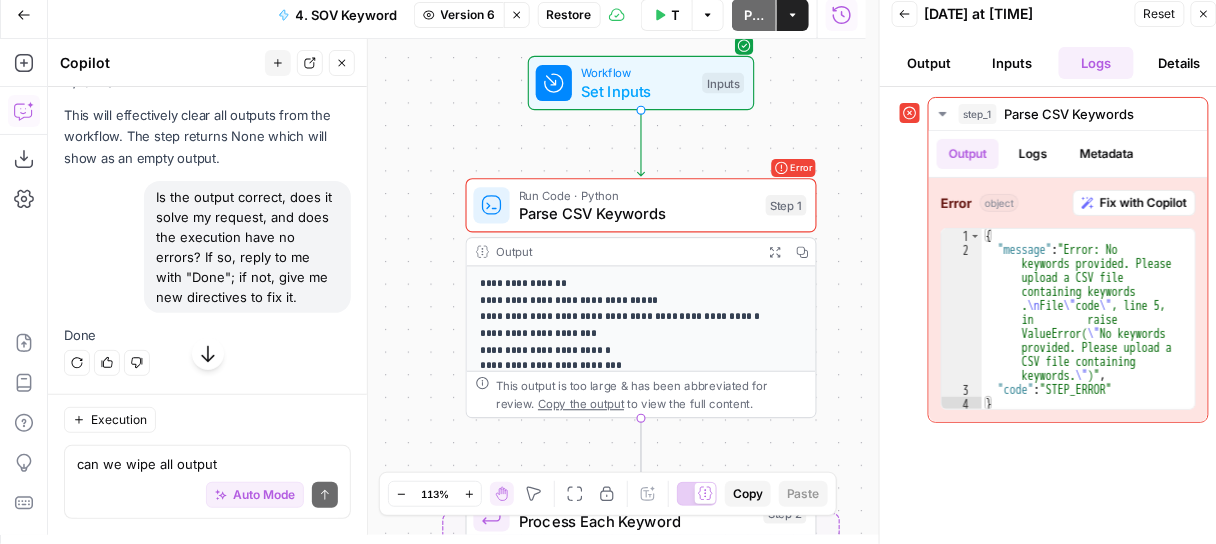 click on "Parse CSV Keywords" at bounding box center [638, 213] 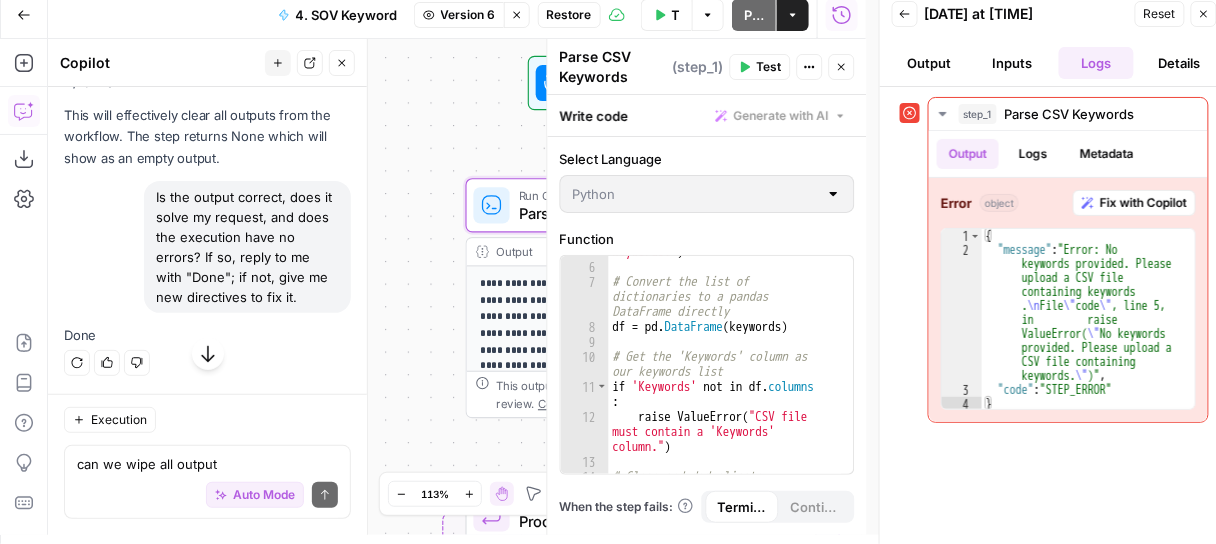 scroll, scrollTop: 117, scrollLeft: 0, axis: vertical 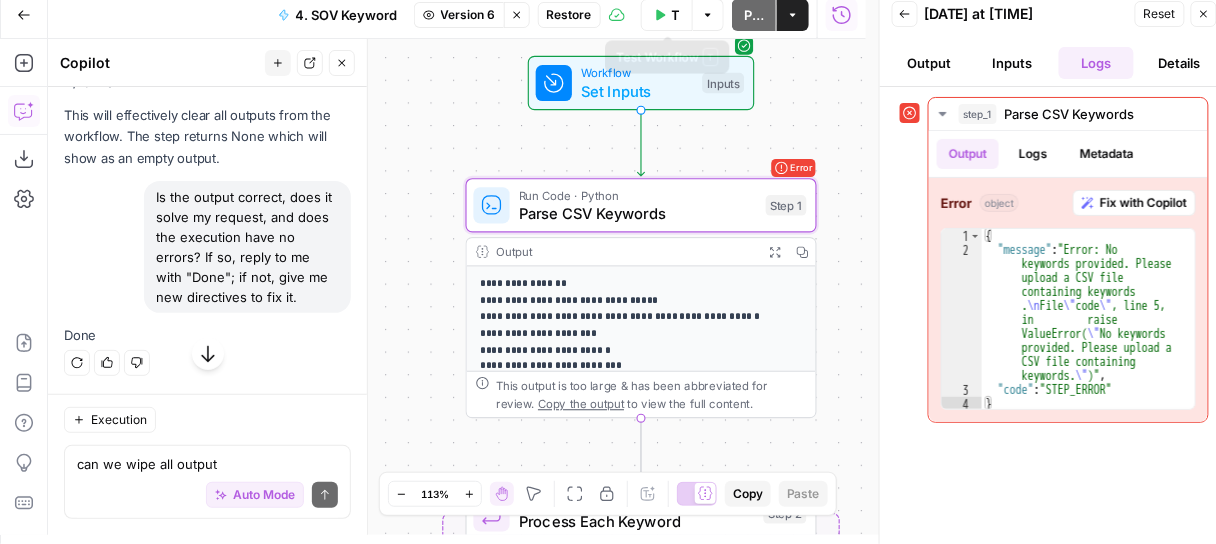 click on "Test Workflow" at bounding box center [676, 15] 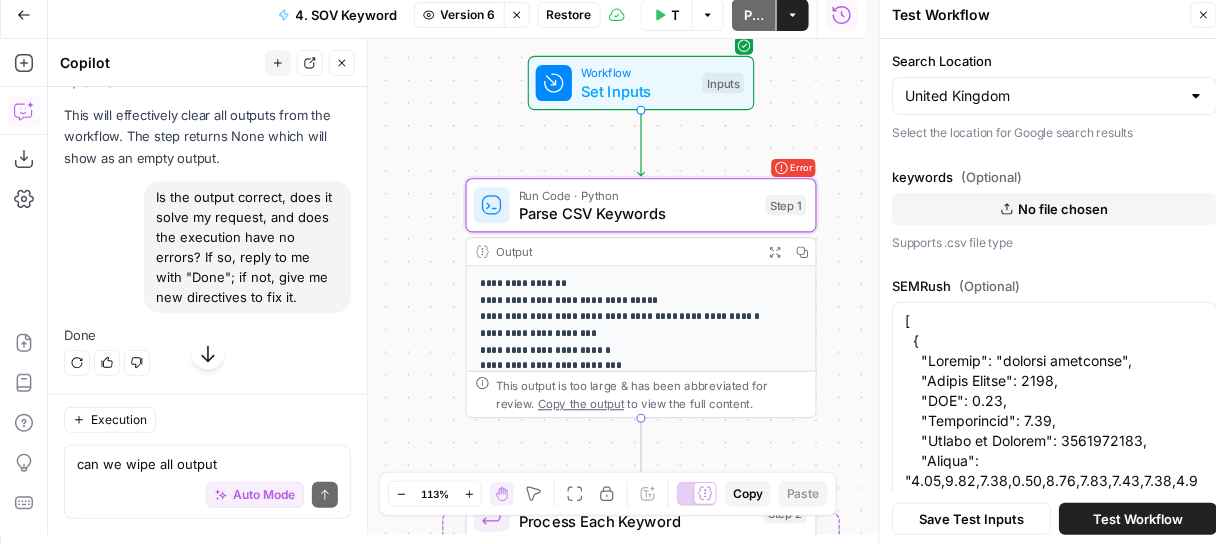 click on "Test Workflow" at bounding box center (1138, 519) 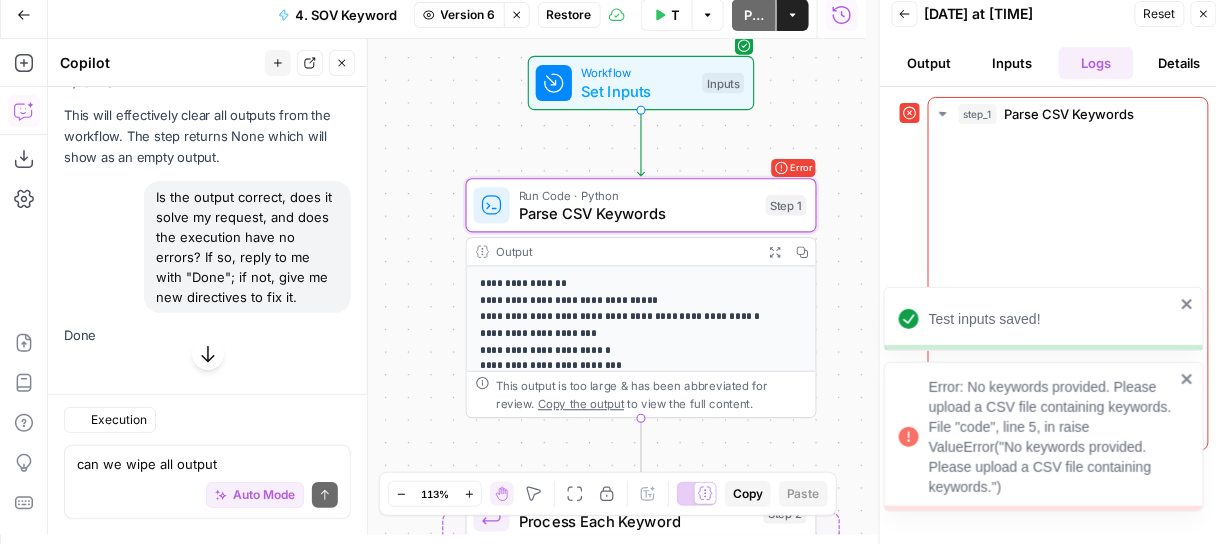 scroll, scrollTop: 69106, scrollLeft: 0, axis: vertical 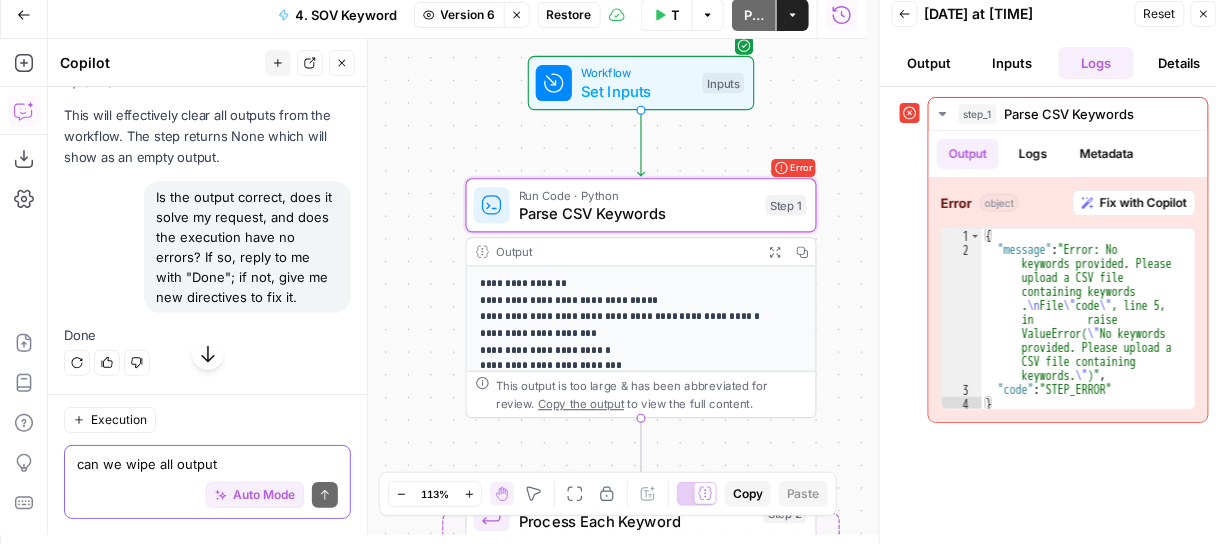 click on "can we wipe all output" at bounding box center (207, 464) 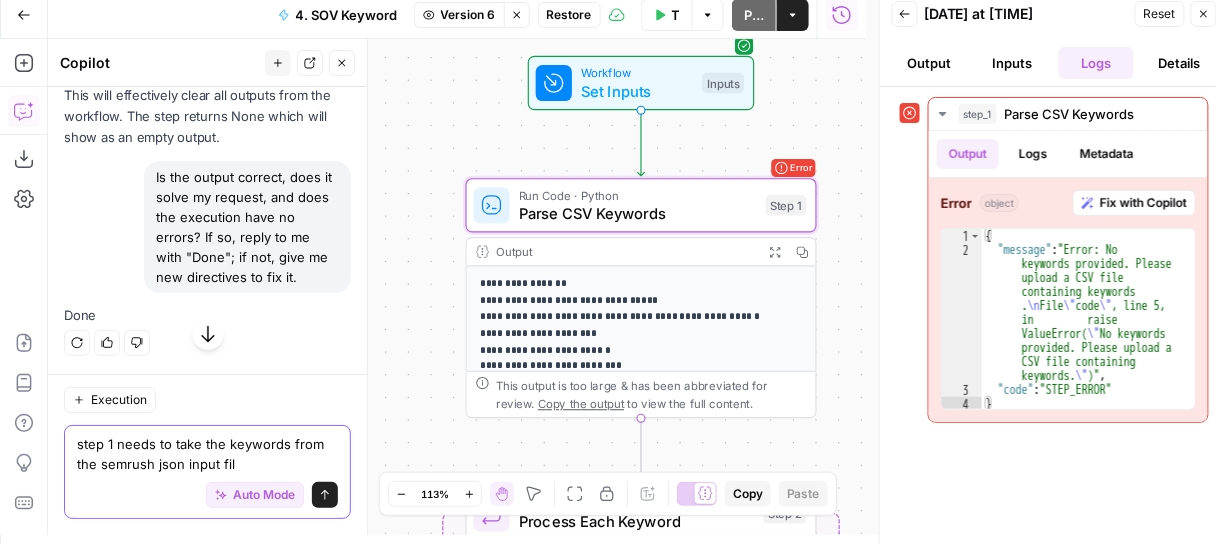 type on "step 1 needs to take the keywords from the semrush json input file" 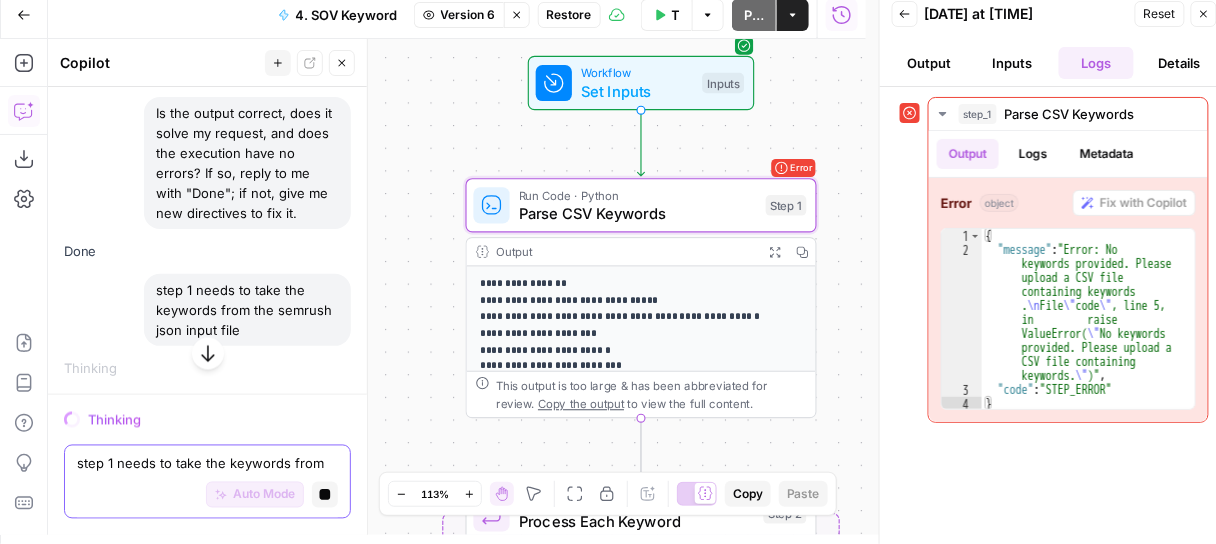 scroll, scrollTop: 68240, scrollLeft: 0, axis: vertical 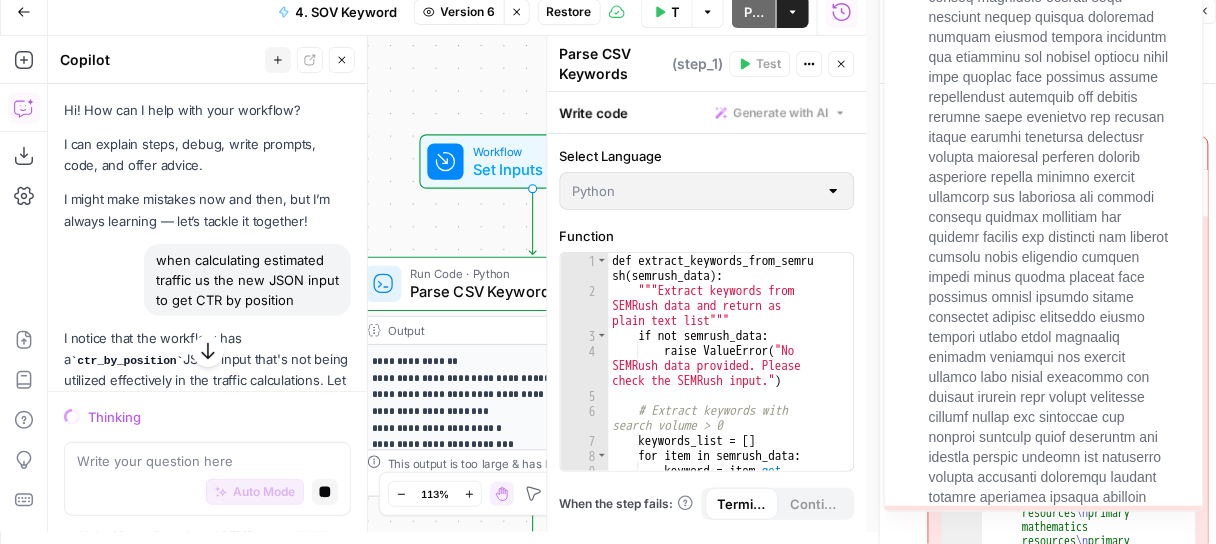 click 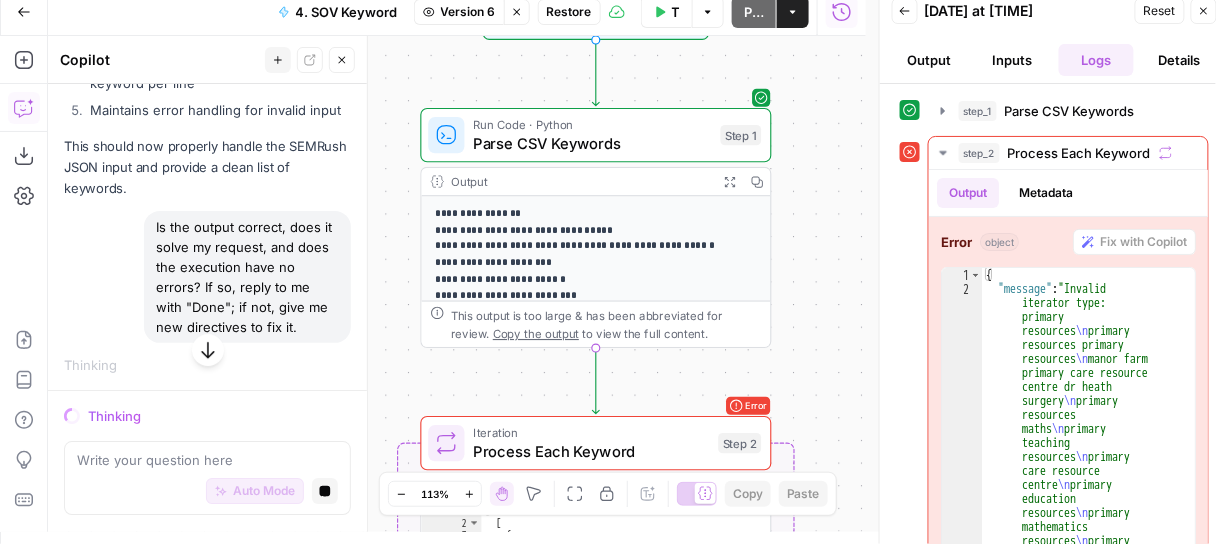 scroll, scrollTop: 11, scrollLeft: 0, axis: vertical 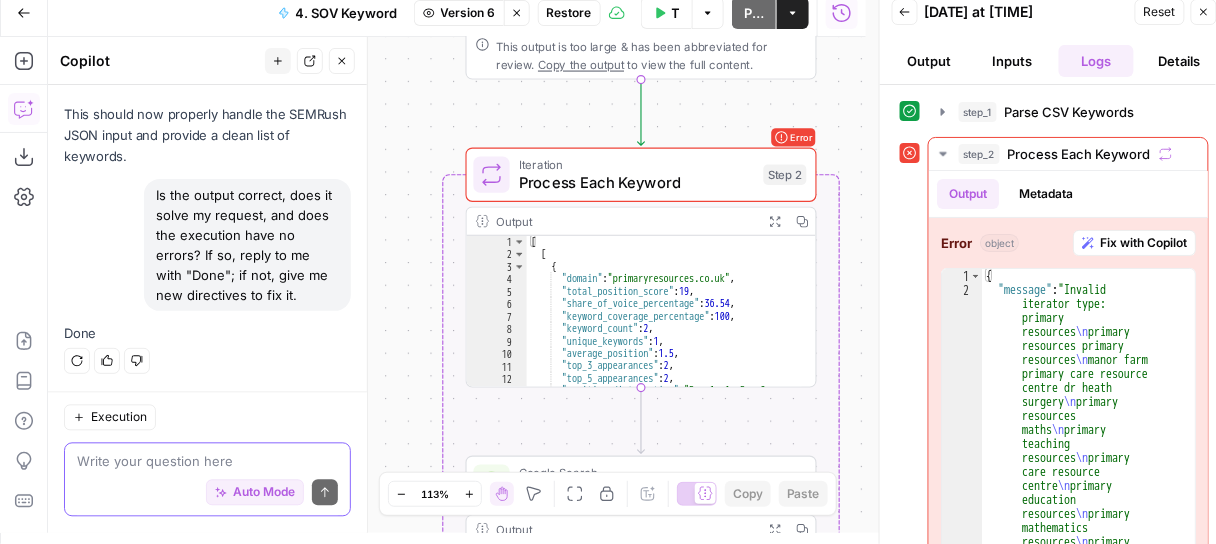 click at bounding box center [207, 462] 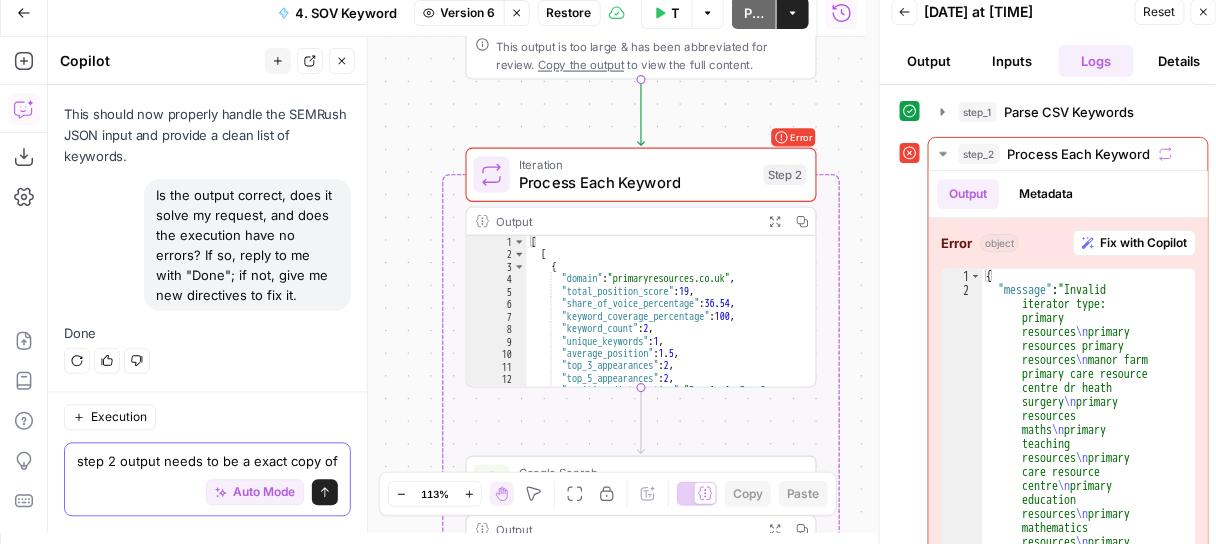 scroll, scrollTop: 70353, scrollLeft: 0, axis: vertical 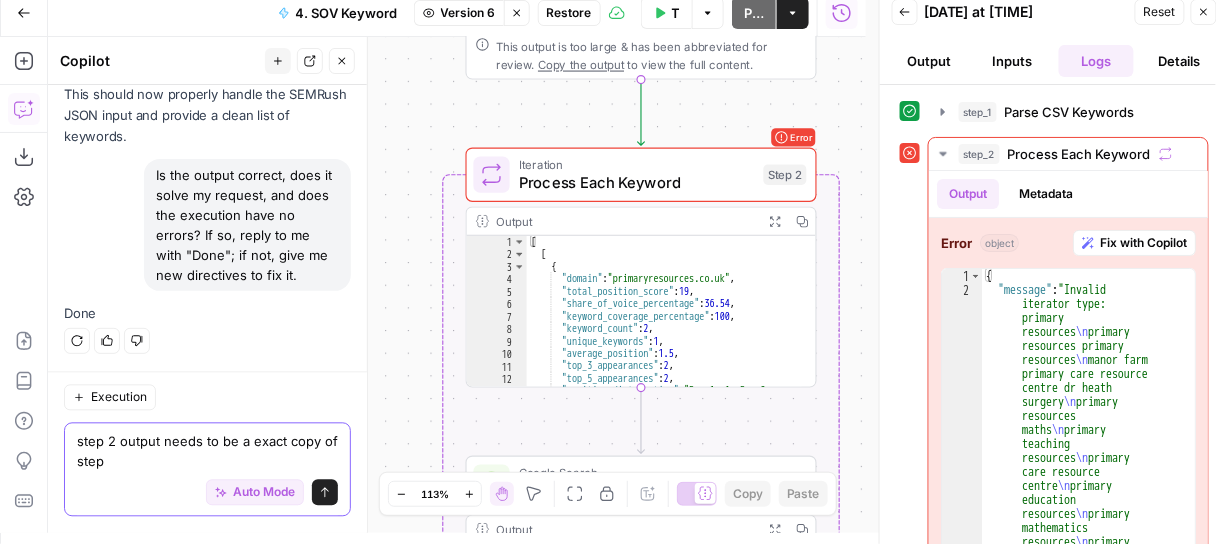 type on "step 2 output needs to be a exact copy of step 1" 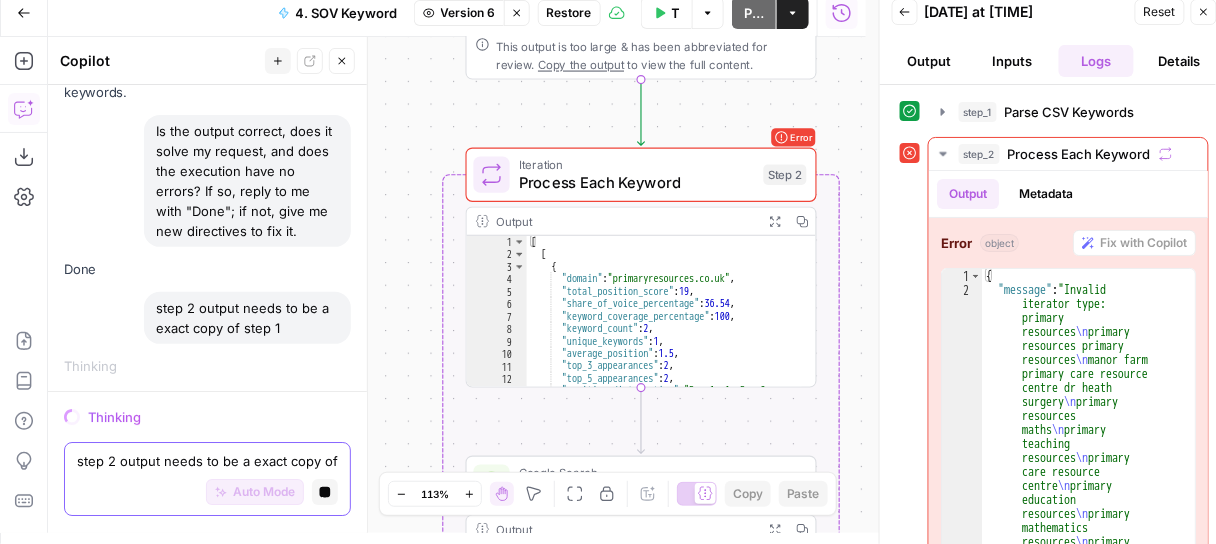 scroll, scrollTop: 69018, scrollLeft: 0, axis: vertical 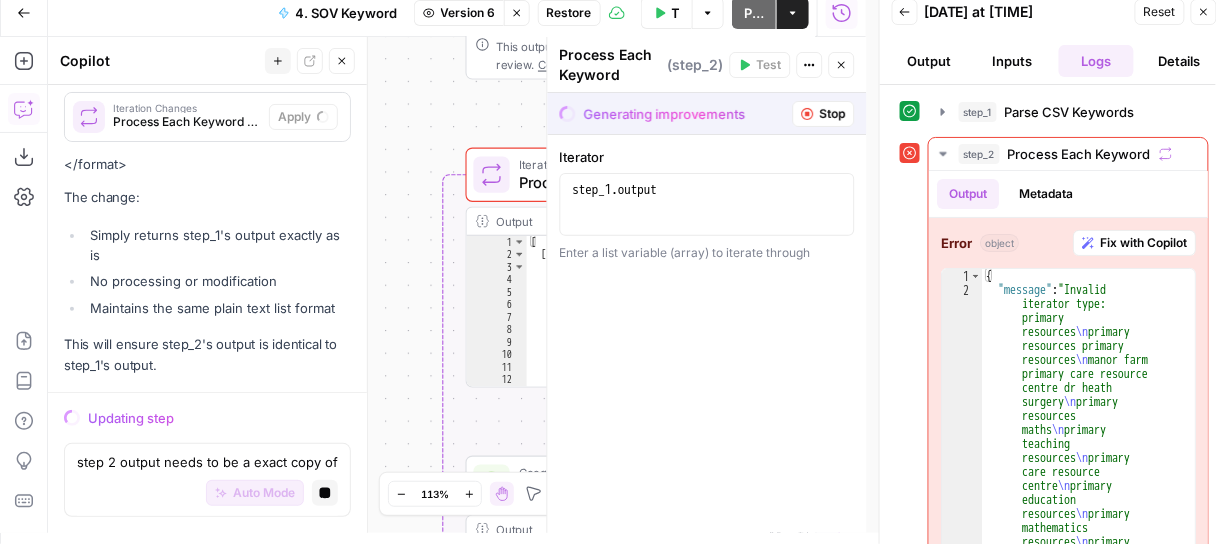 click on "1 step_1 . output     XXXXXXXXXXXXXXXXXXXXXXXXXXXXXXXXXXXXXXXXXXXXXXXXXXXXXXXXXXXXXXXXXXXXXXXXXXXXXXXXXXXXXXXXXXXXXXXXXXXXXXXXXXXXXXXXXXXXXXXXXXXXXXXXXXXXXXXXXXXXXXXXXXXXXXXXXXXXXXXXXXXXXXXXXXXXXXXXXXXXXXXXXXXXXXXXXXXXXXXXXXXXXXXXXXXXXXXXXXXXXXXXXXXXXXXXXXXXXXXXXXXXXXXXXXXXXXXXXXXXXXXXXXXXXXXXXXXXXXXXXXXXXXXXXXXXXXXXXXXXXXXXXXXXXXXXXXXXXXXXXXXXXXXXXXXXXXXXXXXXXXXXXXXXXXXXXXXXXXXXXXXXXXXXXXXXXXXXXXXXXXXXXXXXXXXXXXXXXXXXXXXXXXXXXXXXXXXXXXXXXXXXXXXXXXXXXXXXXXXXXXXXXXXXXXXXXXXXXXXXXXXXXXXXXXXXXXXXXXXXXXXXXXXXXXXXXXXXXXXXXXXXXXXXXXXX" at bounding box center (707, 204) 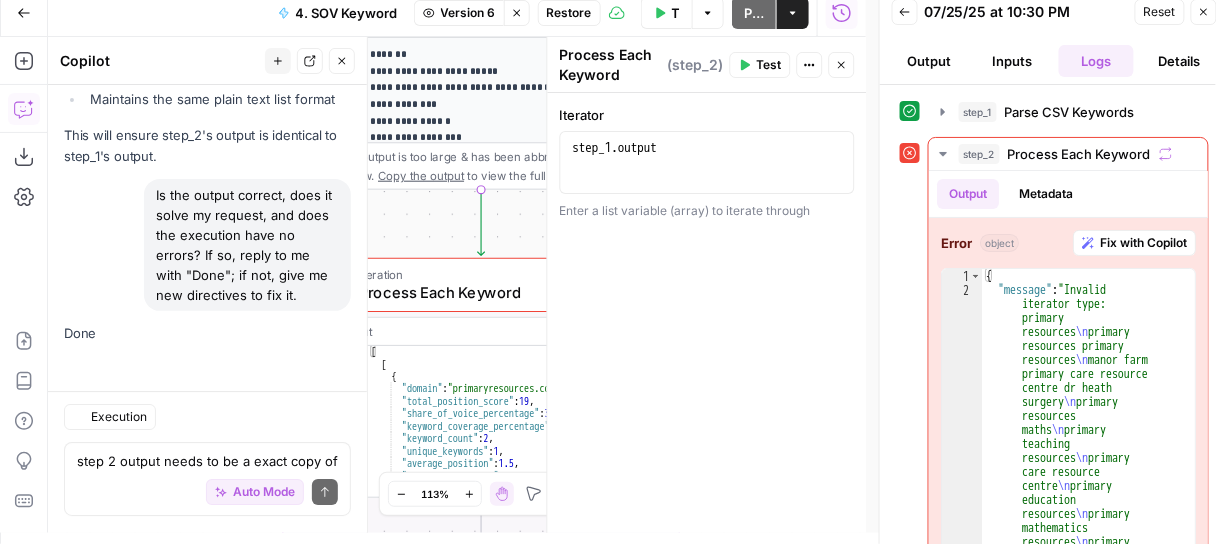 scroll, scrollTop: 70963, scrollLeft: 0, axis: vertical 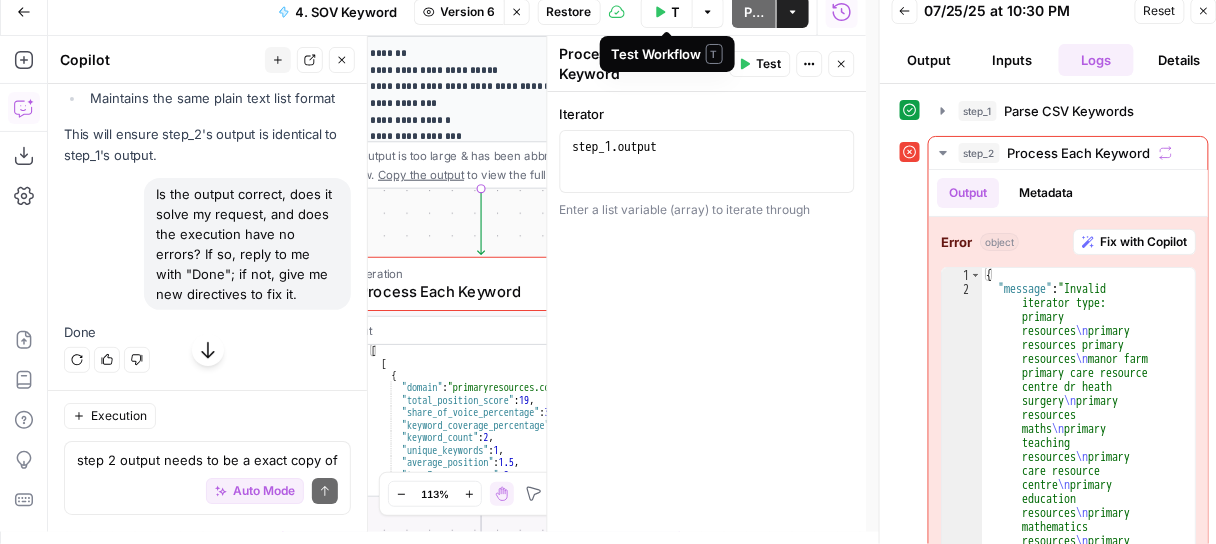 click on "Test Workflow" at bounding box center (667, 12) 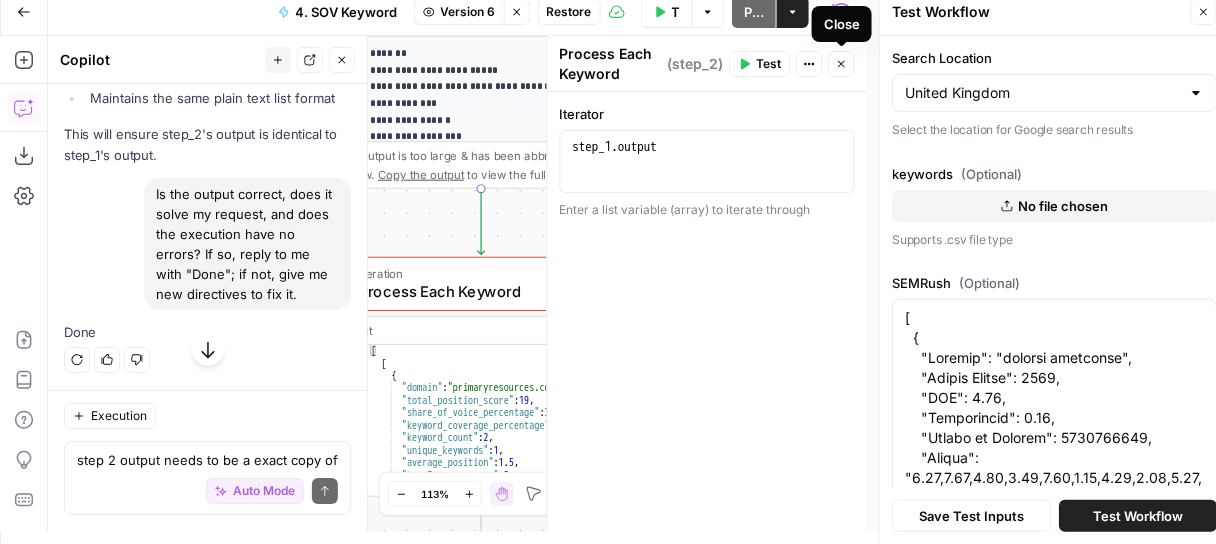 click 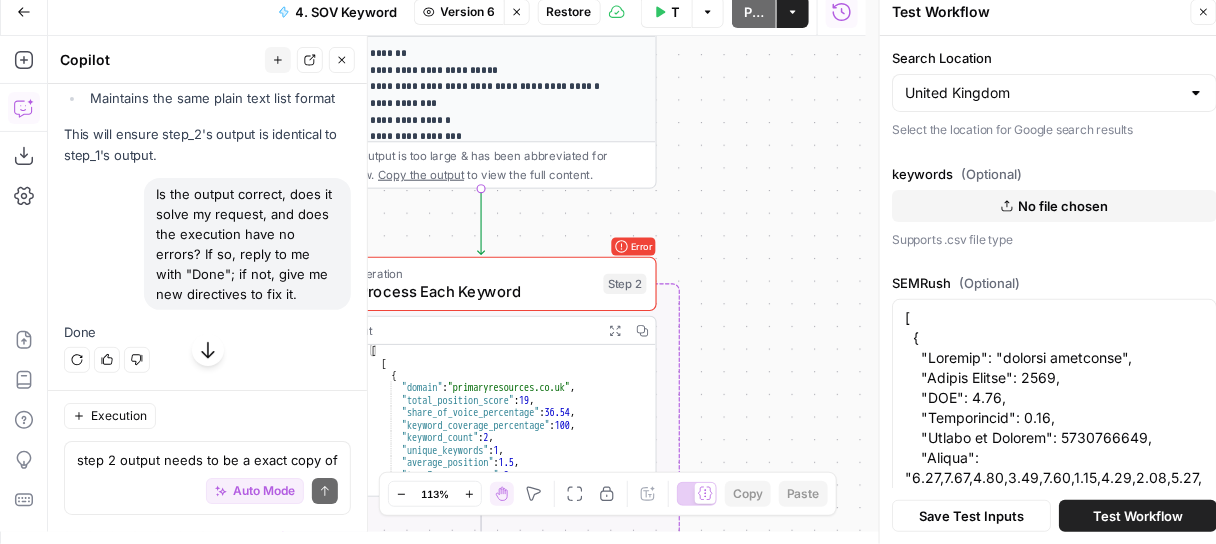 click on "Test Workflow" at bounding box center (1138, 516) 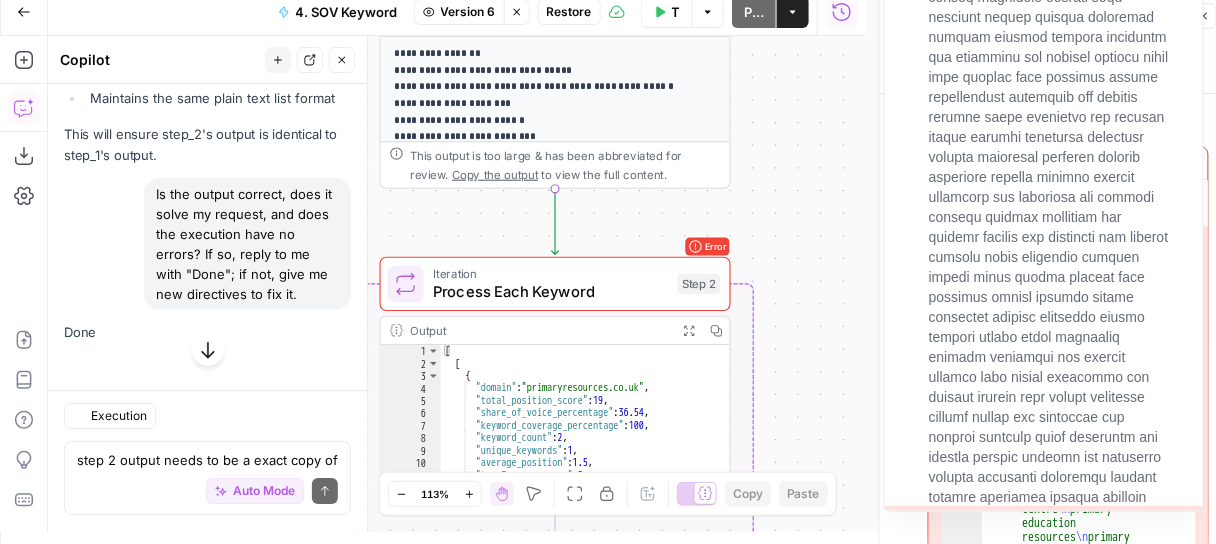 scroll, scrollTop: 70963, scrollLeft: 0, axis: vertical 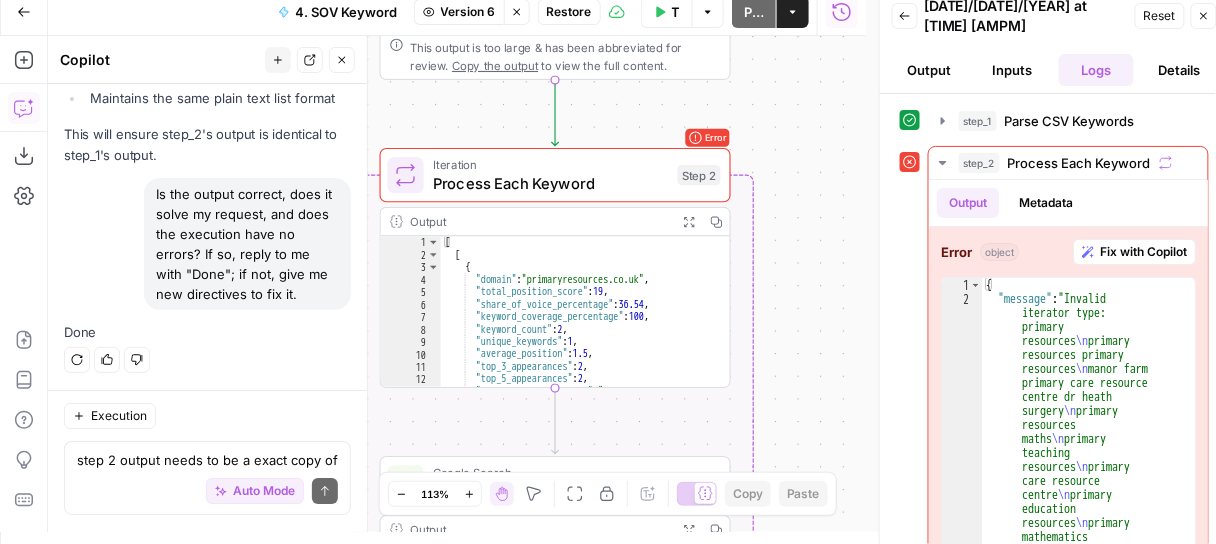click on "step 2 output needs to be a exact copy of step 1 Write your question here Auto Mode Send" at bounding box center (207, 479) 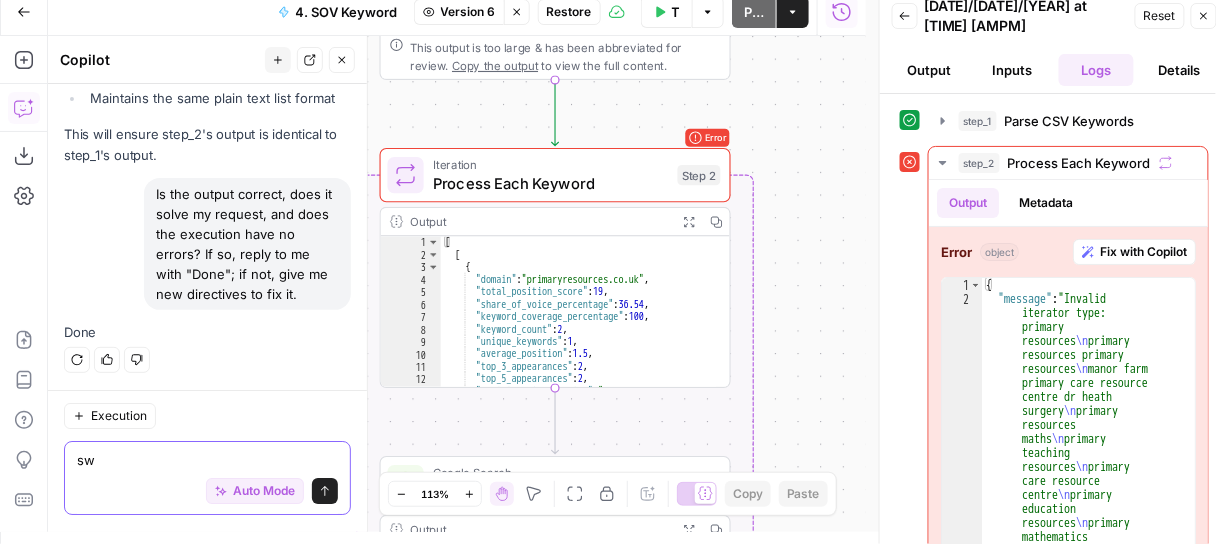 type on "s" 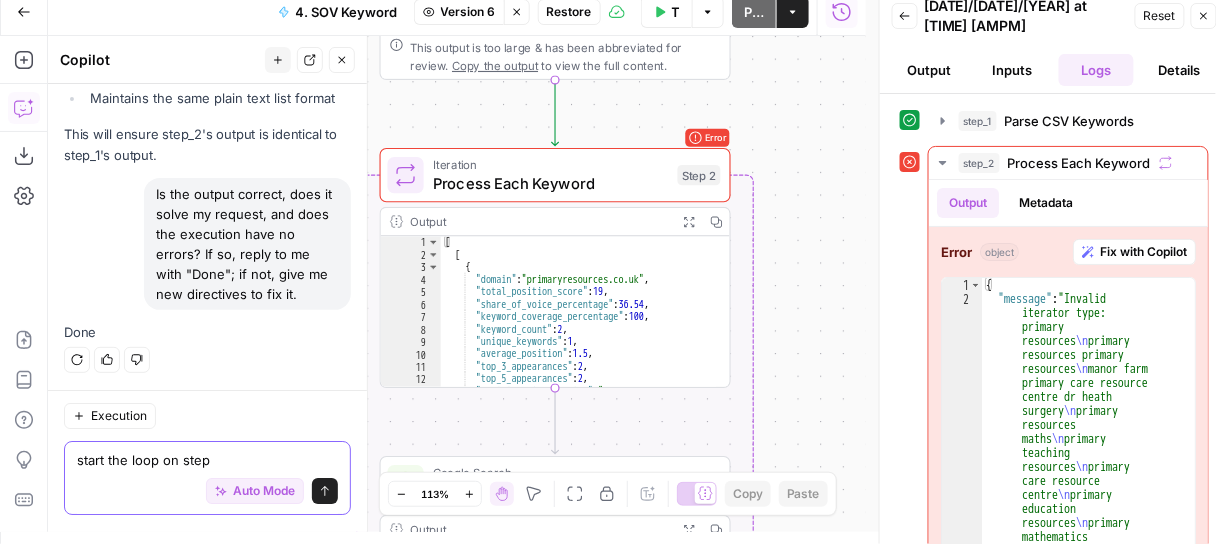 type on "start the loop on step 1" 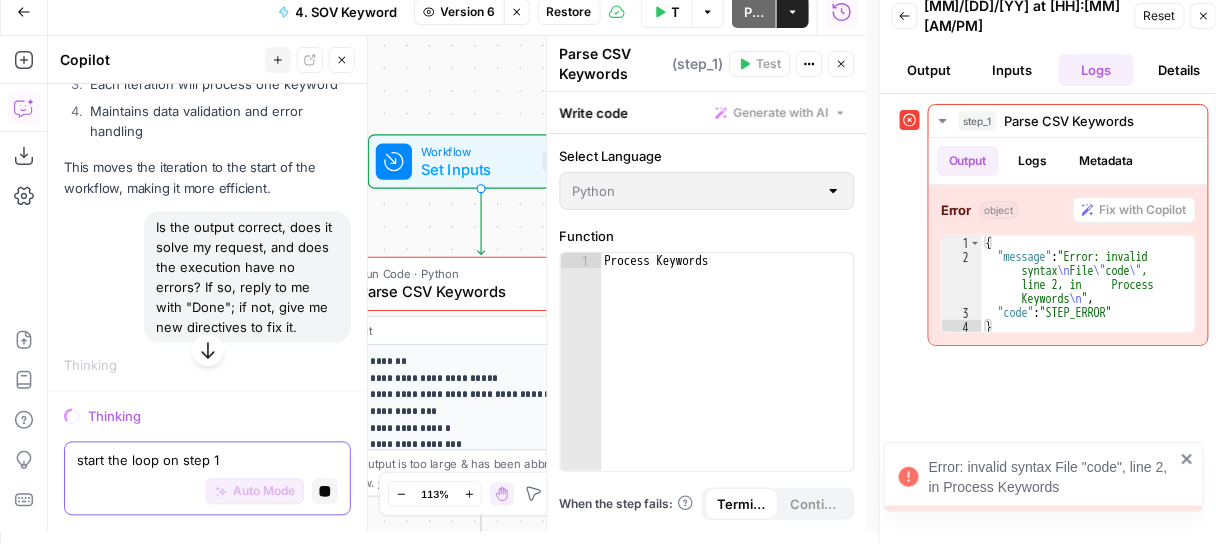 scroll, scrollTop: 69841, scrollLeft: 0, axis: vertical 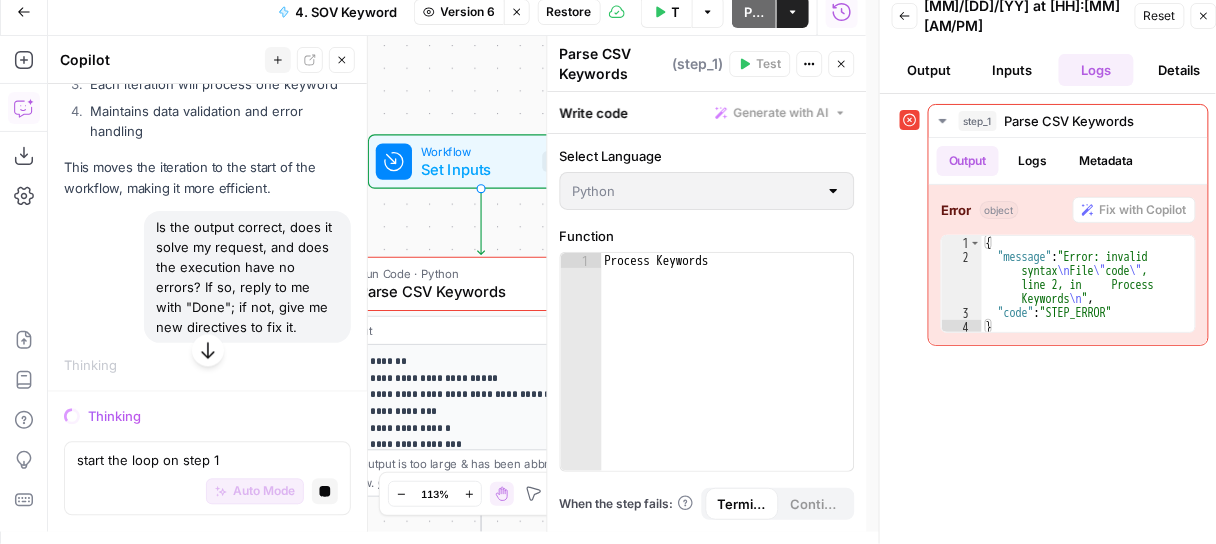 click 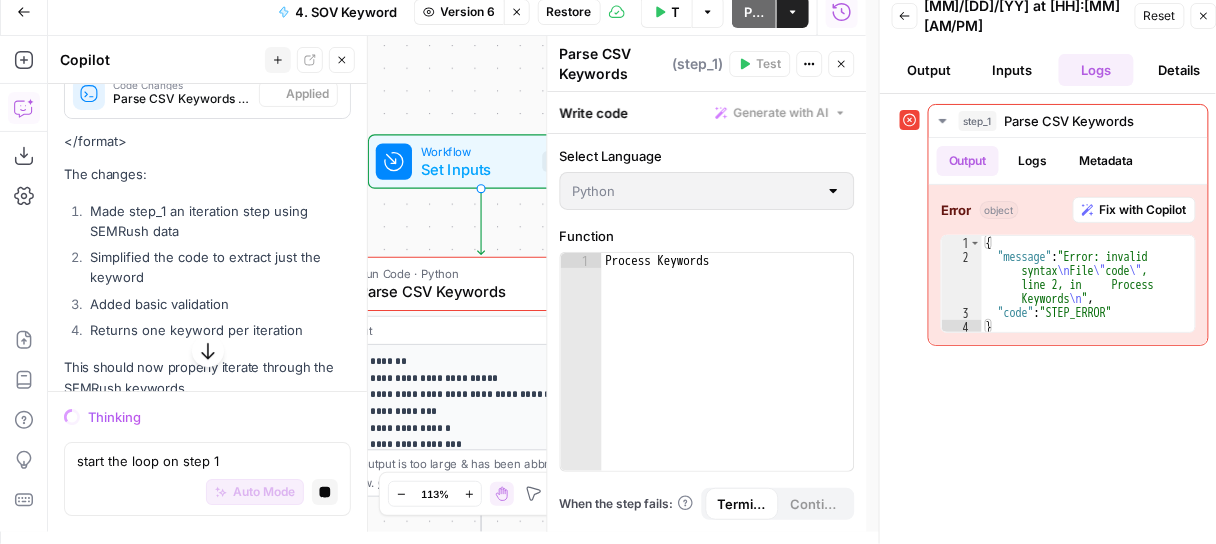 drag, startPoint x: 709, startPoint y: 298, endPoint x: 820, endPoint y: 206, distance: 144.17004 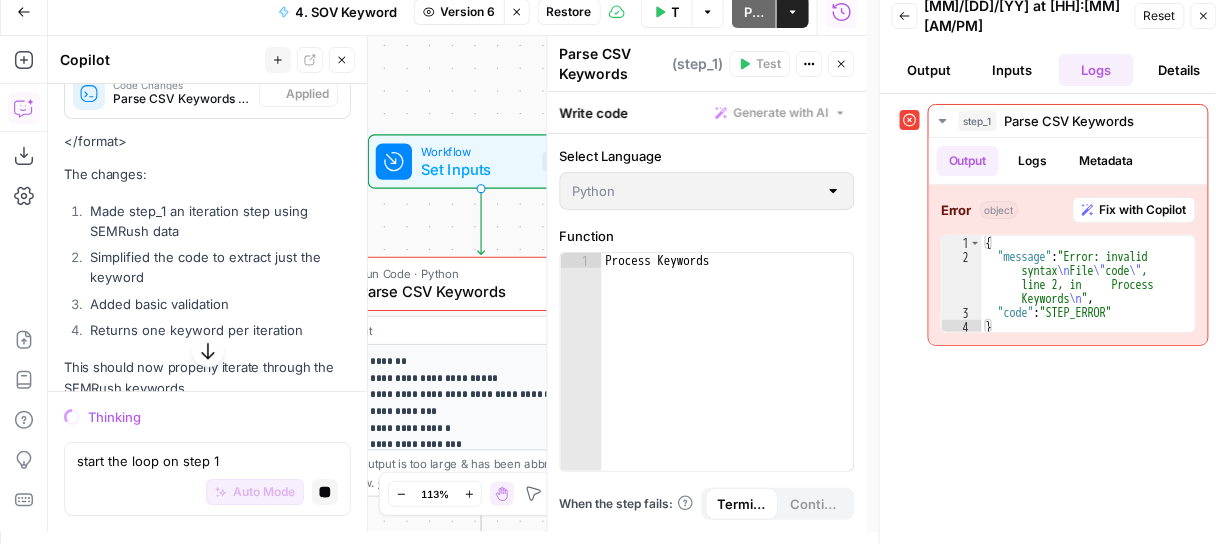 click on "**********" at bounding box center (608, 260) 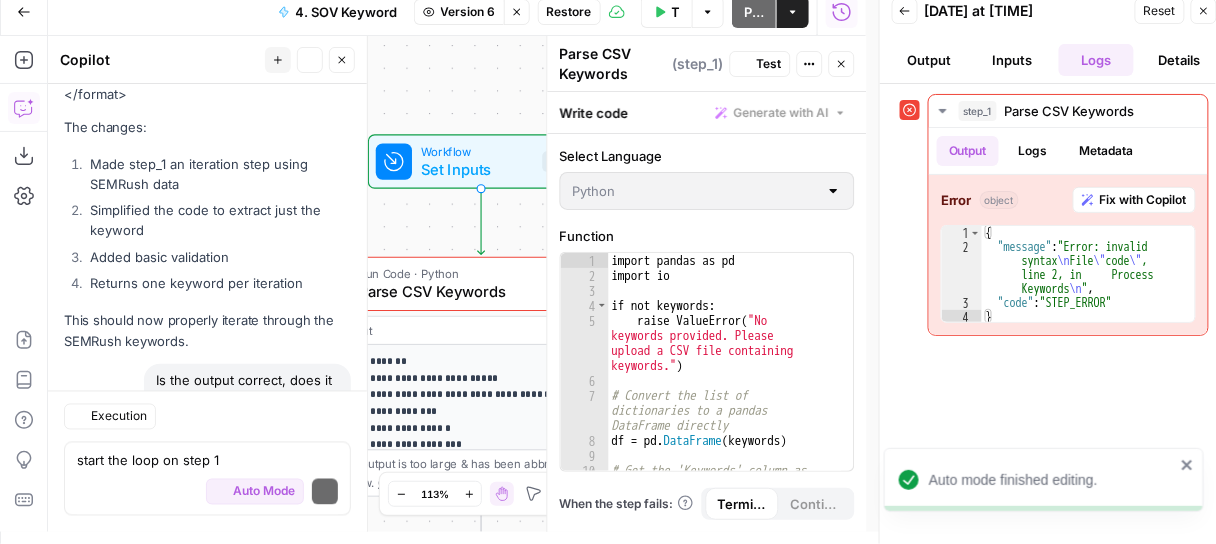 scroll, scrollTop: 72188, scrollLeft: 0, axis: vertical 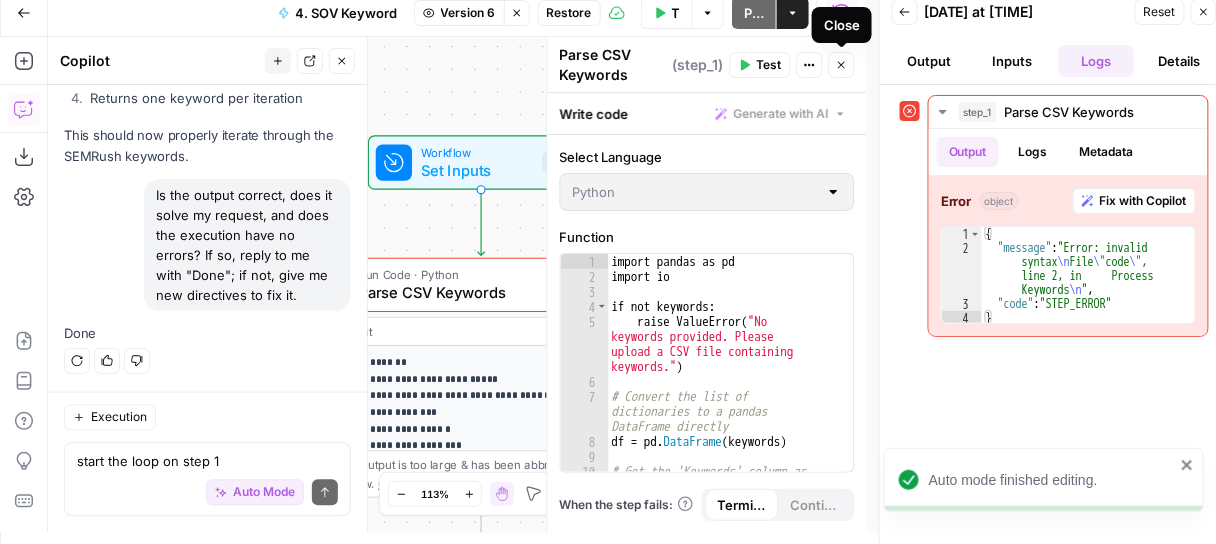 click 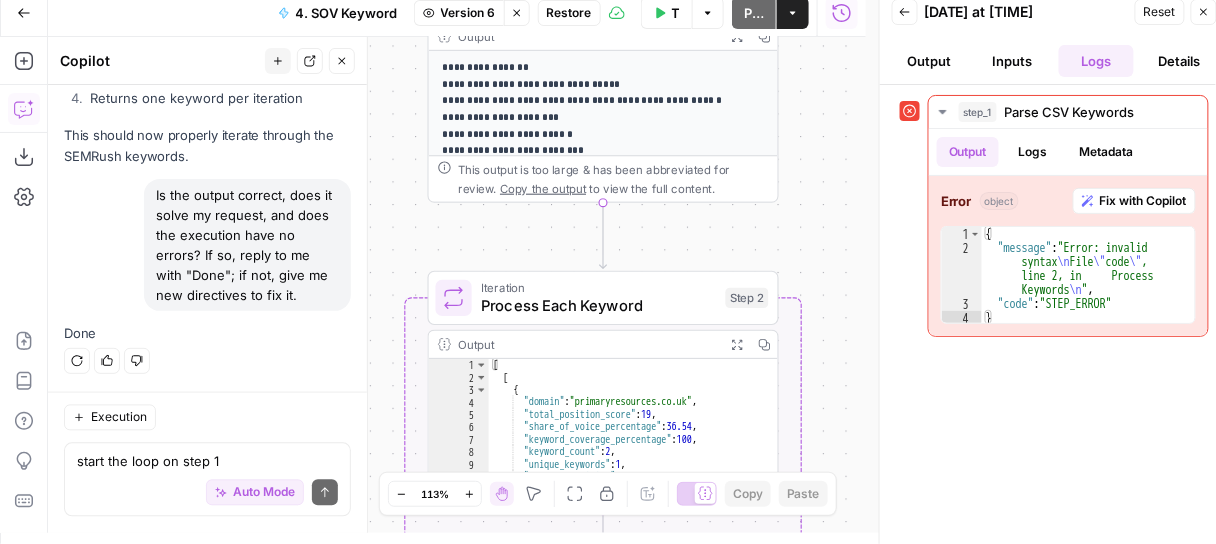 scroll, scrollTop: 12, scrollLeft: 0, axis: vertical 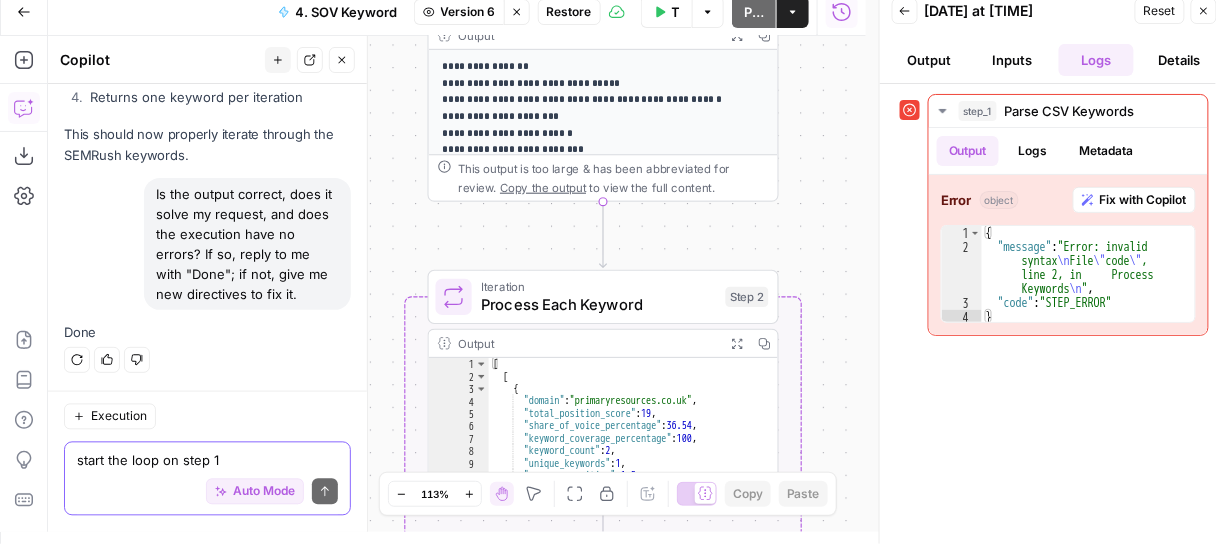 click on "start the loop on step 1" at bounding box center (207, 461) 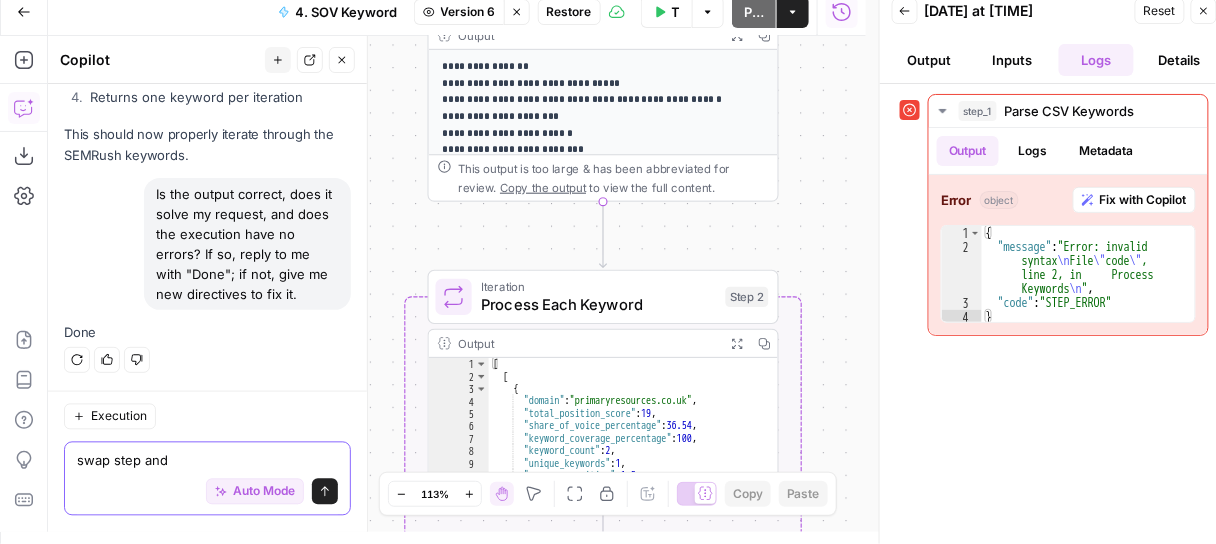 type on "swap step and 2" 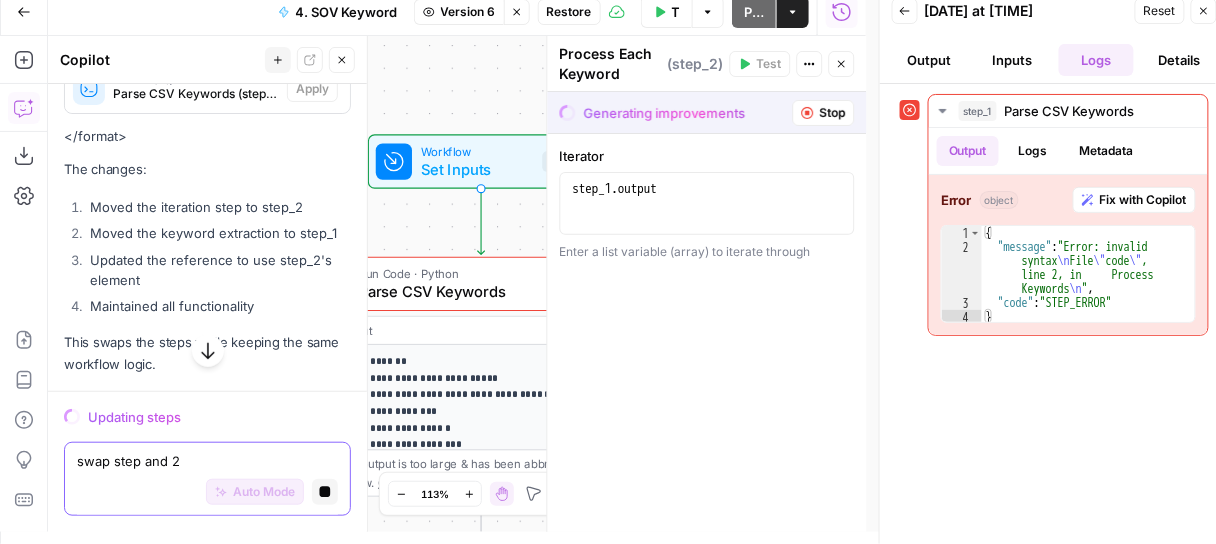 scroll, scrollTop: 71558, scrollLeft: 0, axis: vertical 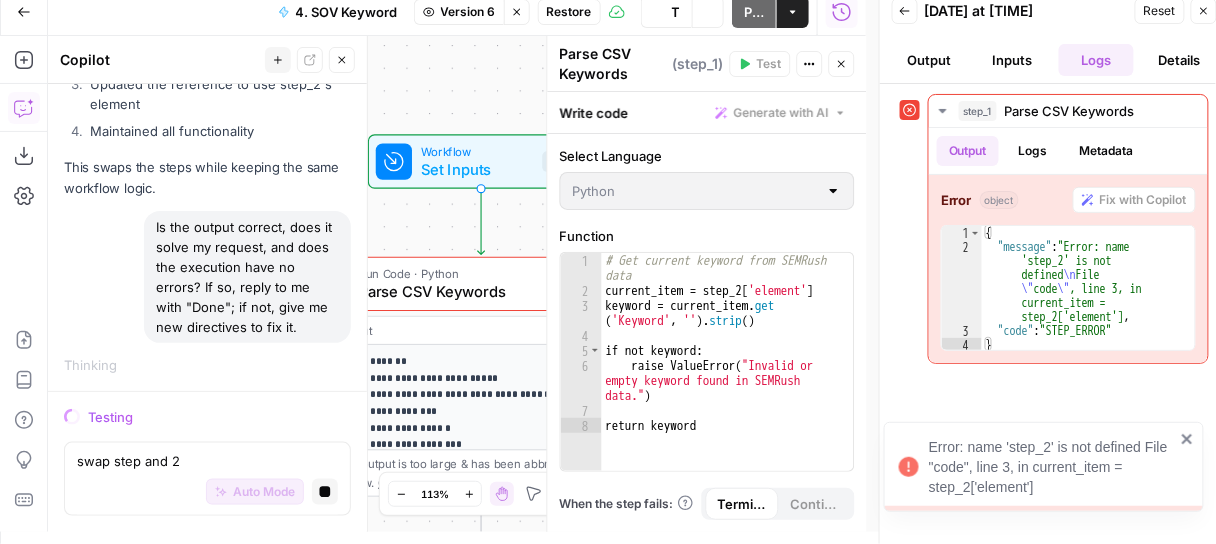 click 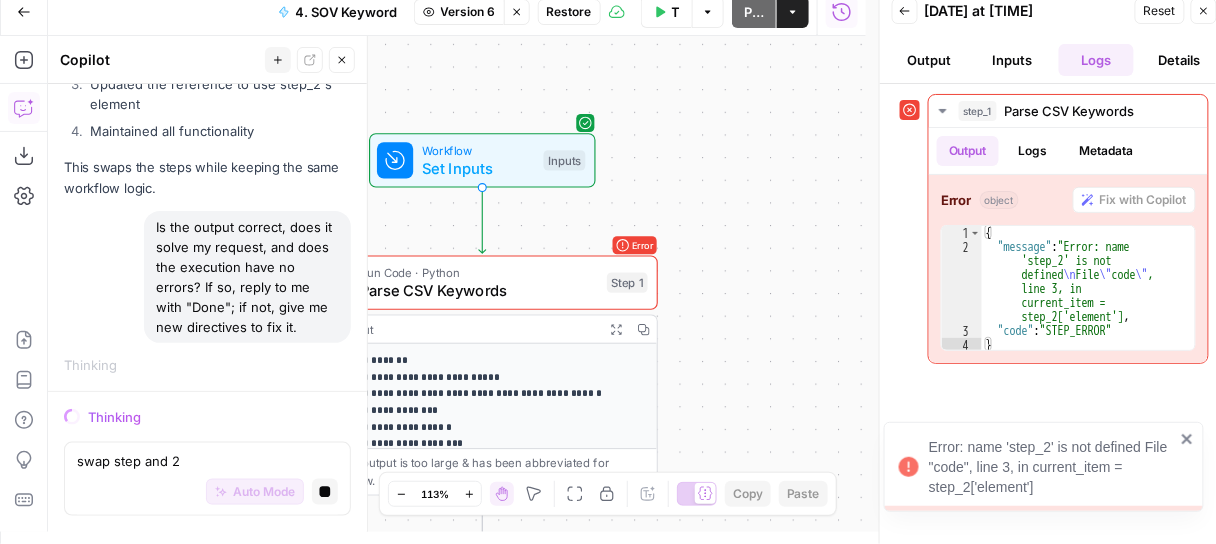 scroll, scrollTop: 71704, scrollLeft: 0, axis: vertical 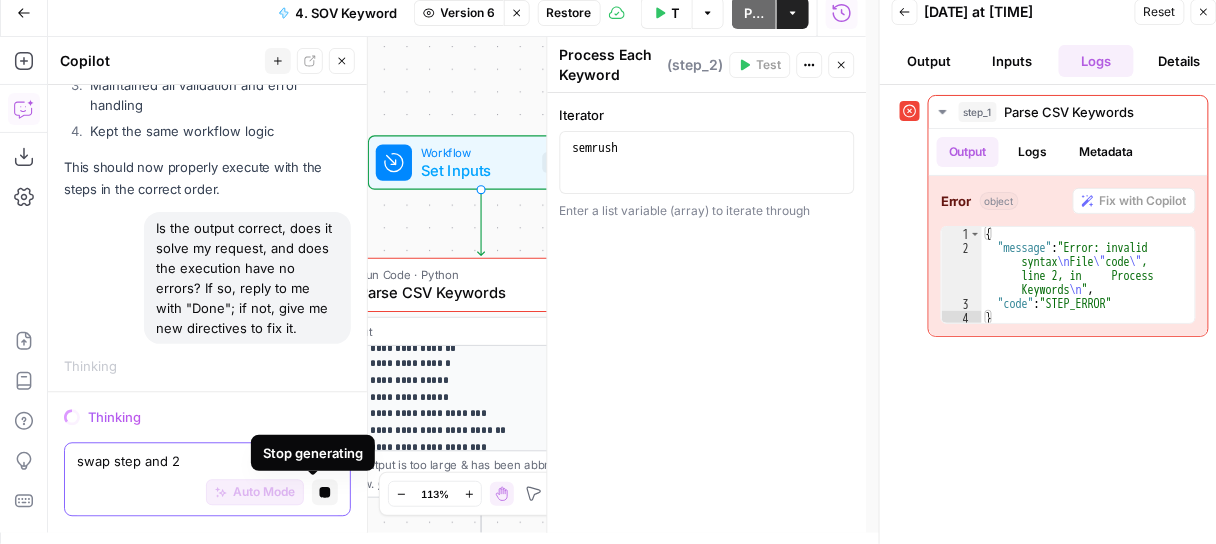 click 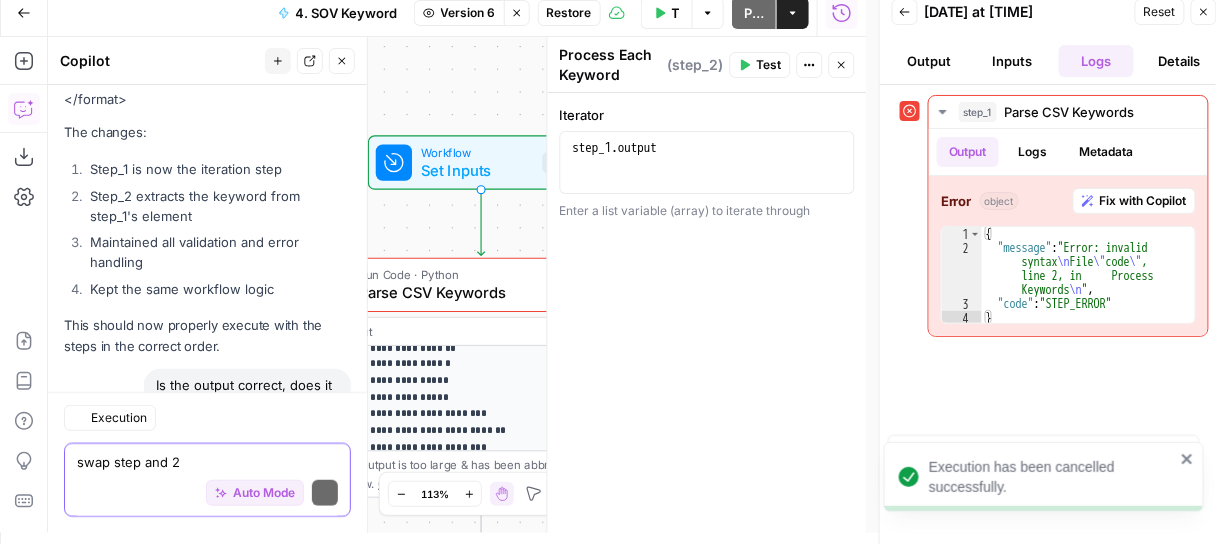 scroll, scrollTop: 73528, scrollLeft: 0, axis: vertical 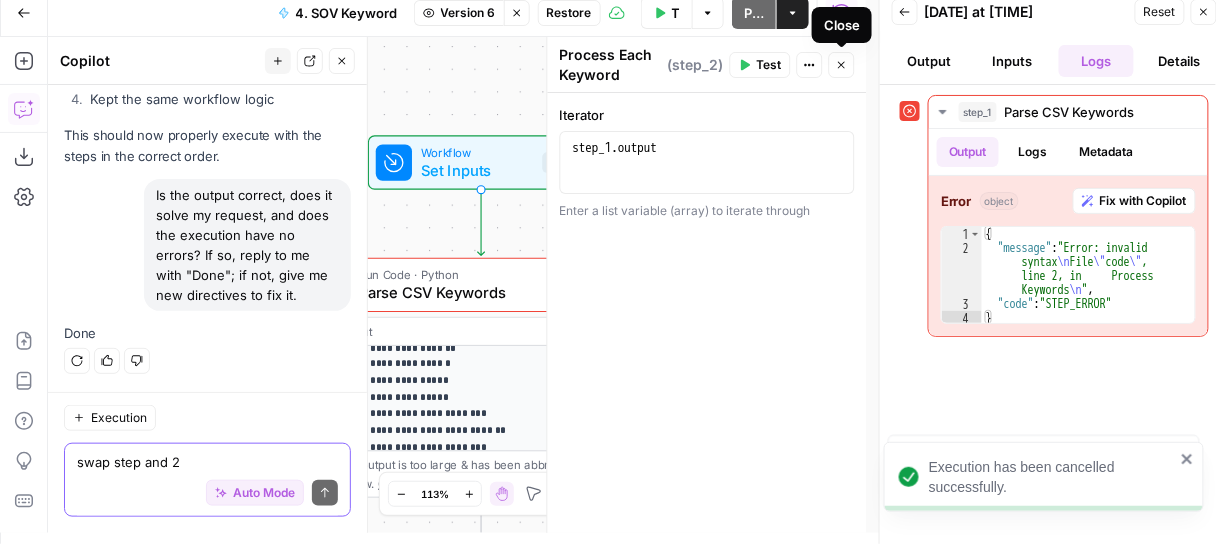 click on "Close" at bounding box center [842, 65] 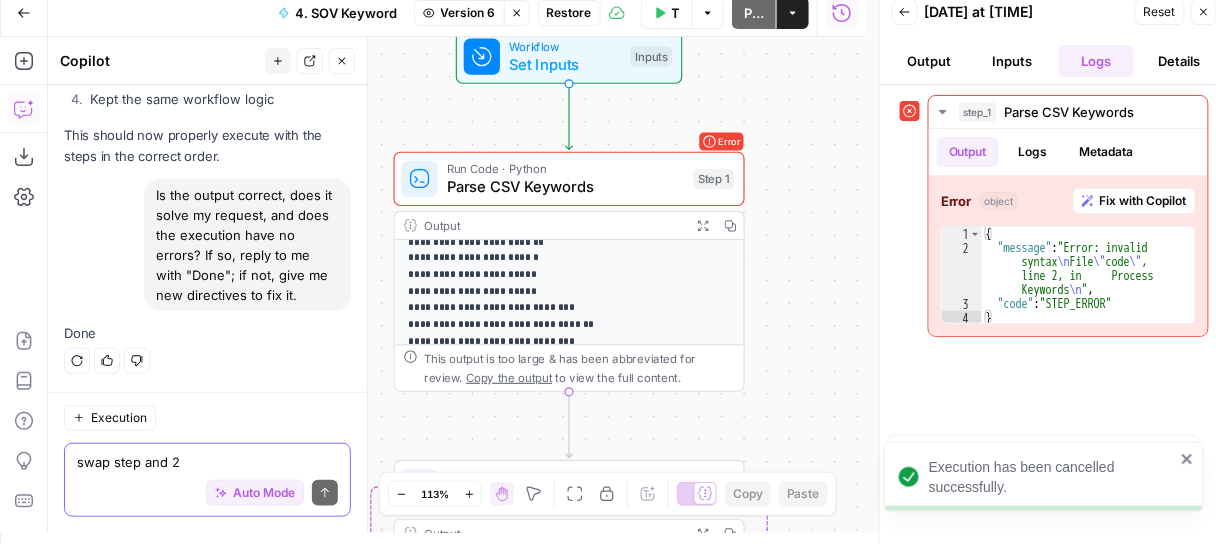 scroll, scrollTop: 12, scrollLeft: 0, axis: vertical 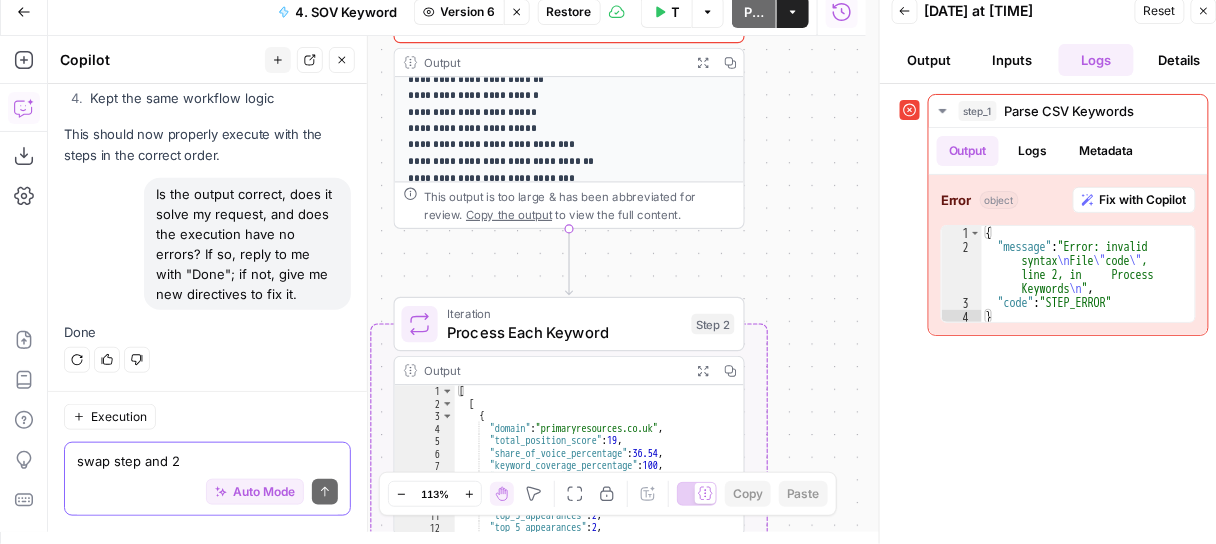 click on "Iteration" at bounding box center [565, 314] 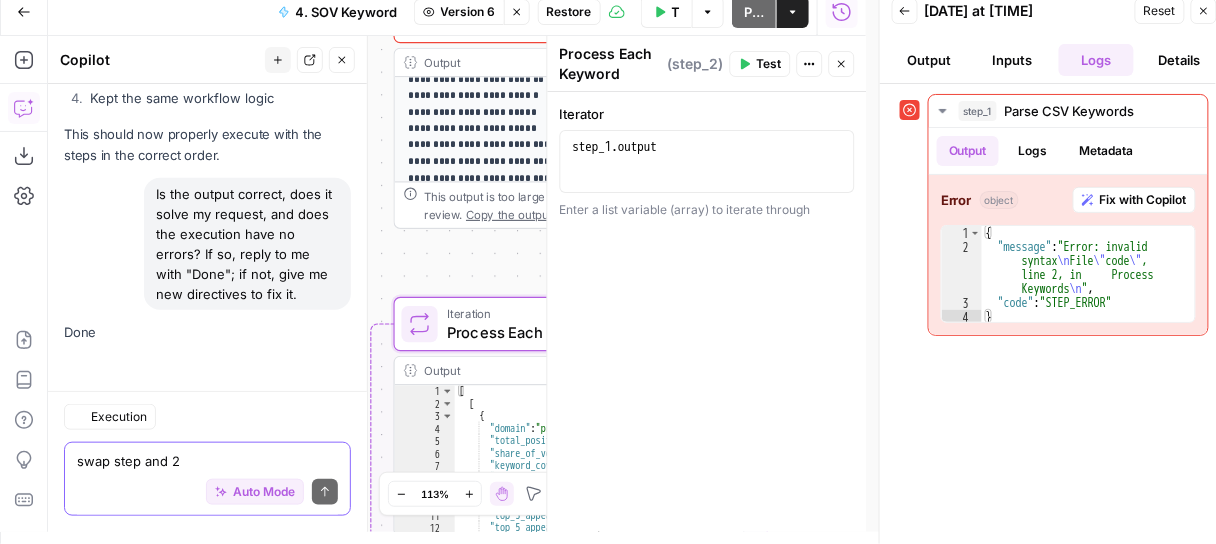scroll, scrollTop: 73528, scrollLeft: 0, axis: vertical 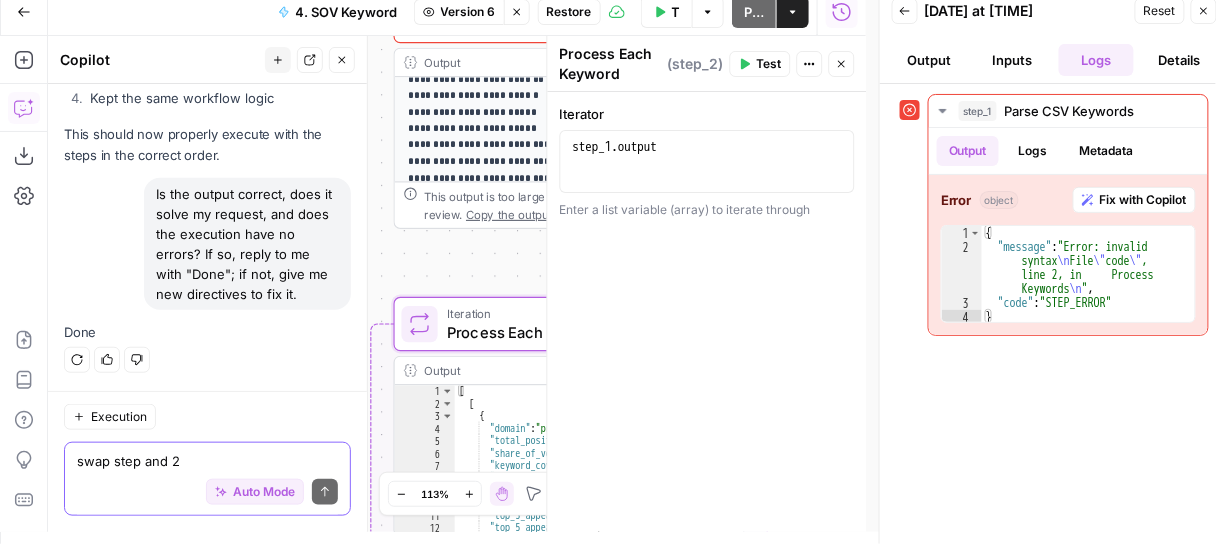 click 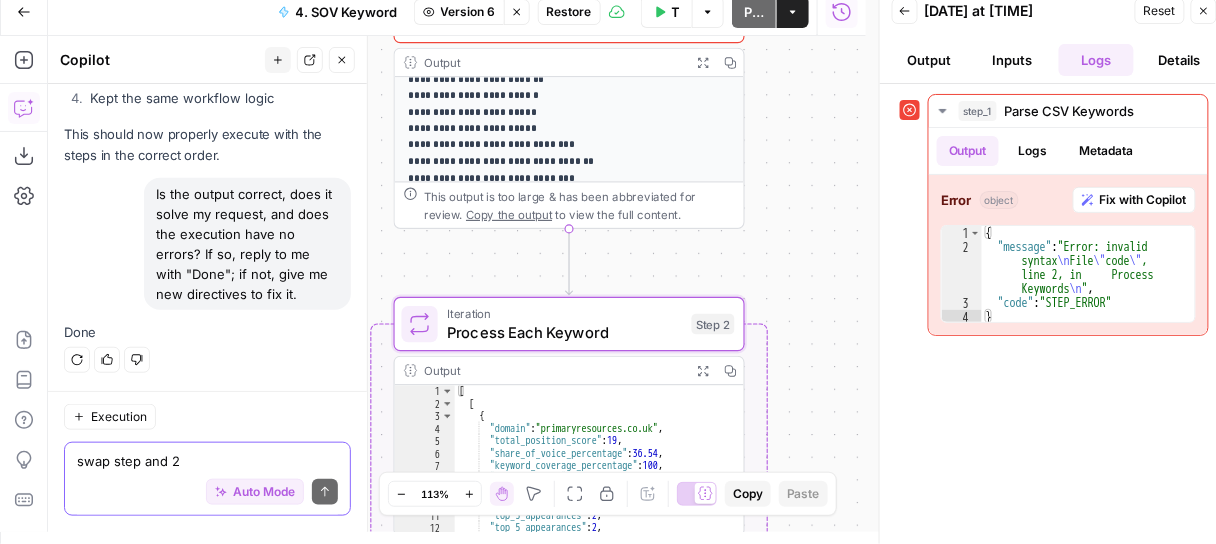 click on "Iteration" at bounding box center [565, 314] 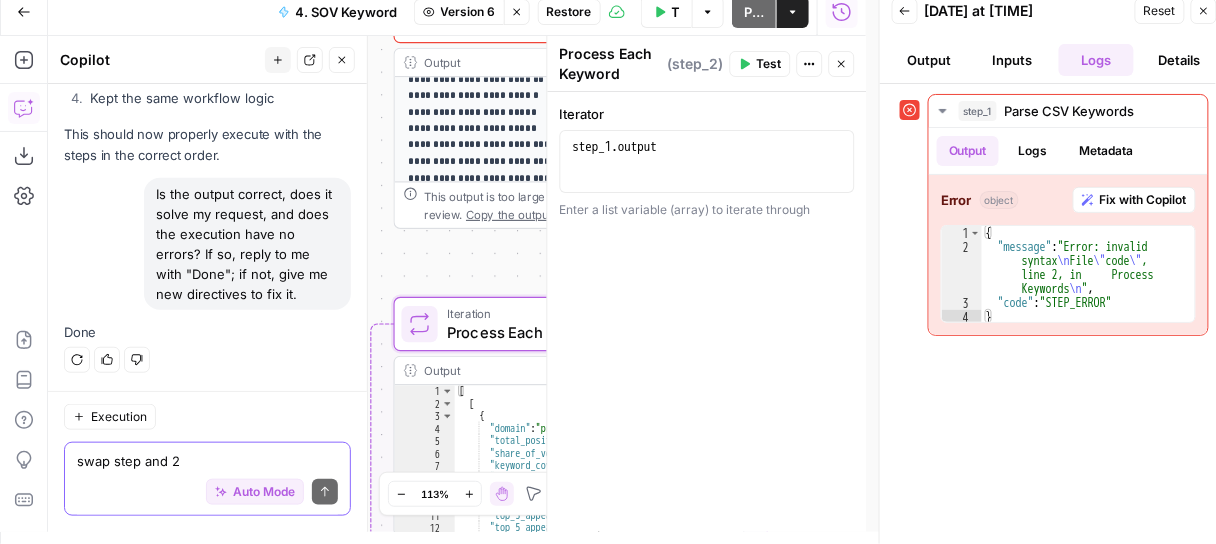 click 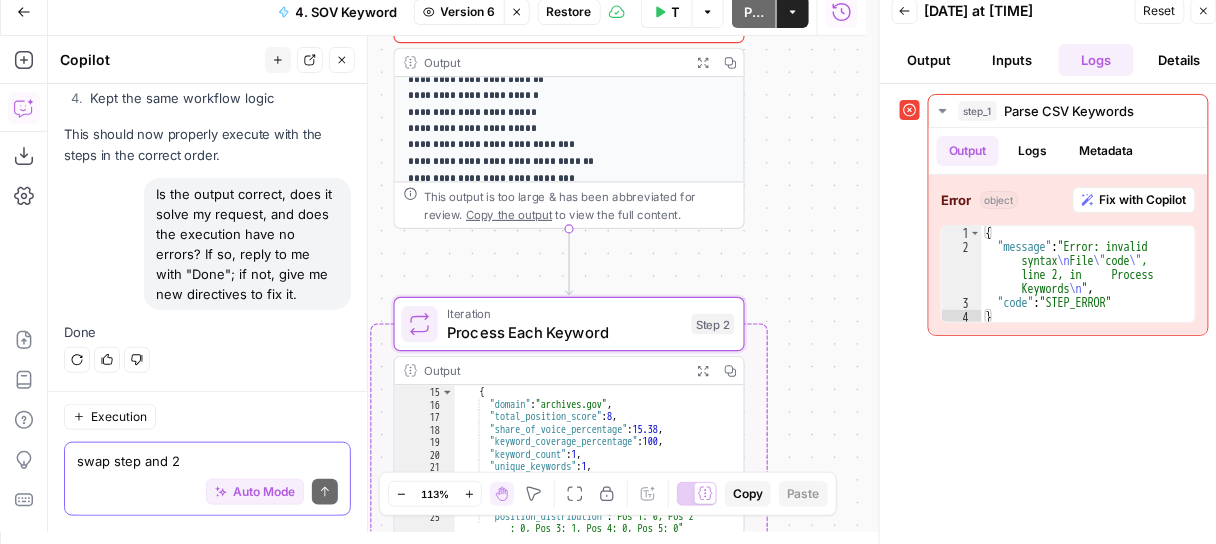 scroll, scrollTop: 59, scrollLeft: 0, axis: vertical 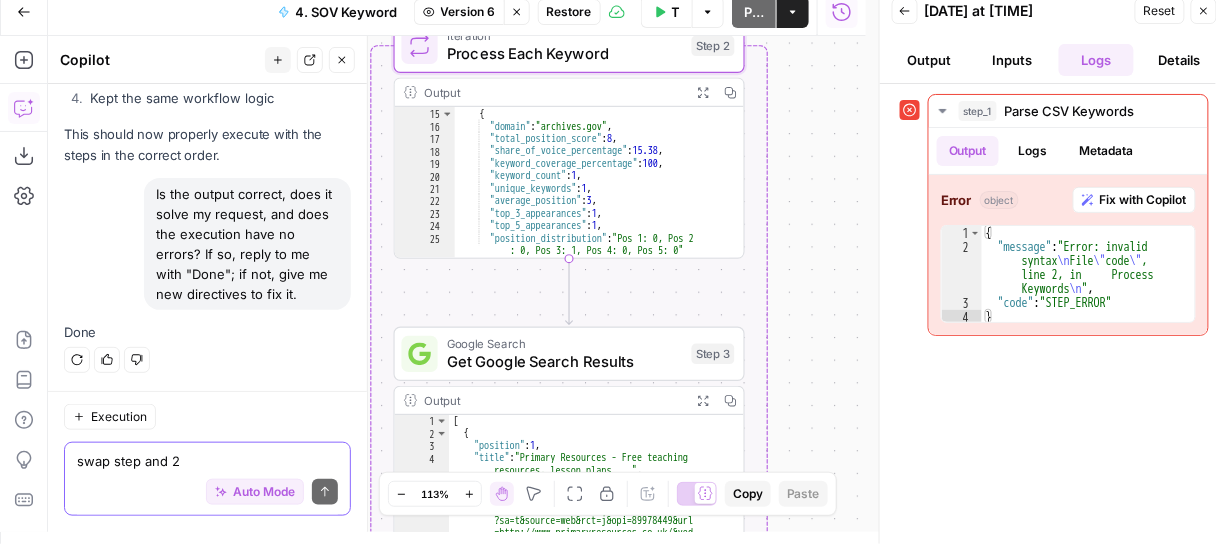 click on "Step 3" at bounding box center (713, 354) 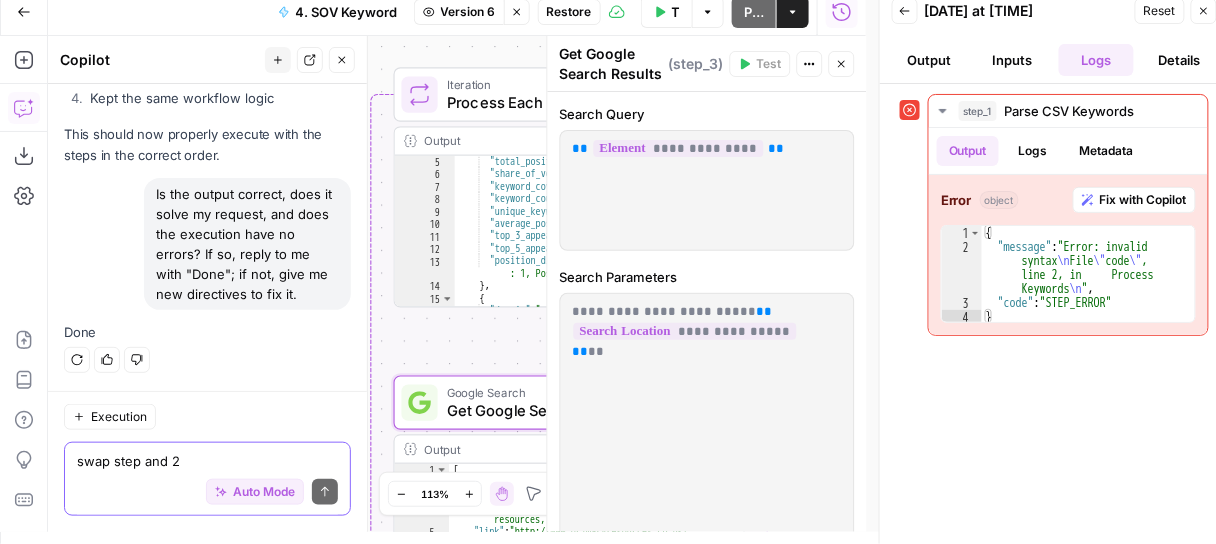 scroll, scrollTop: 0, scrollLeft: 0, axis: both 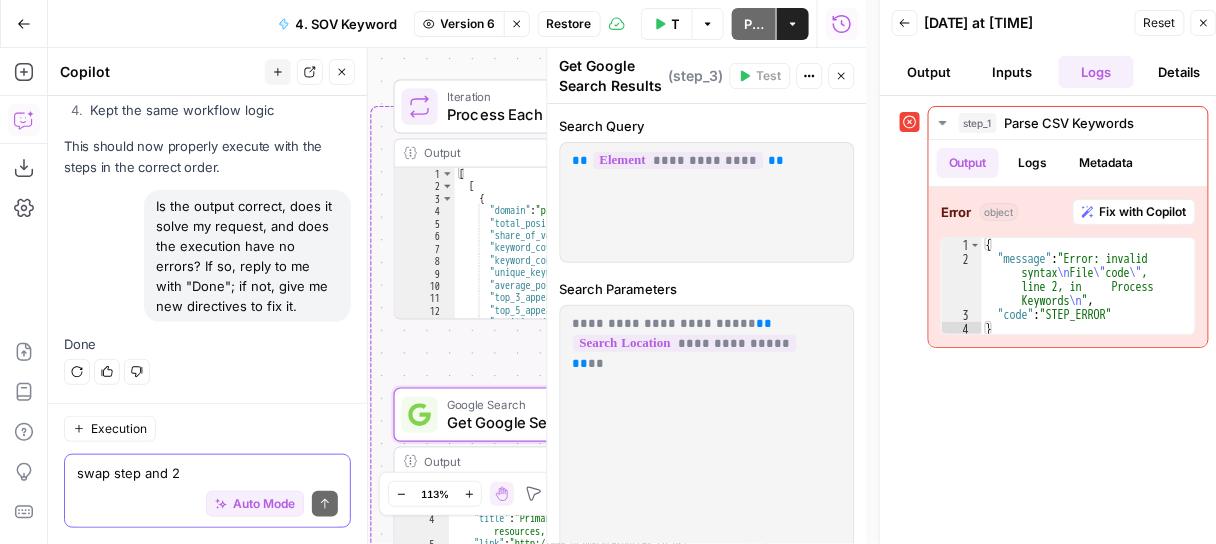 click 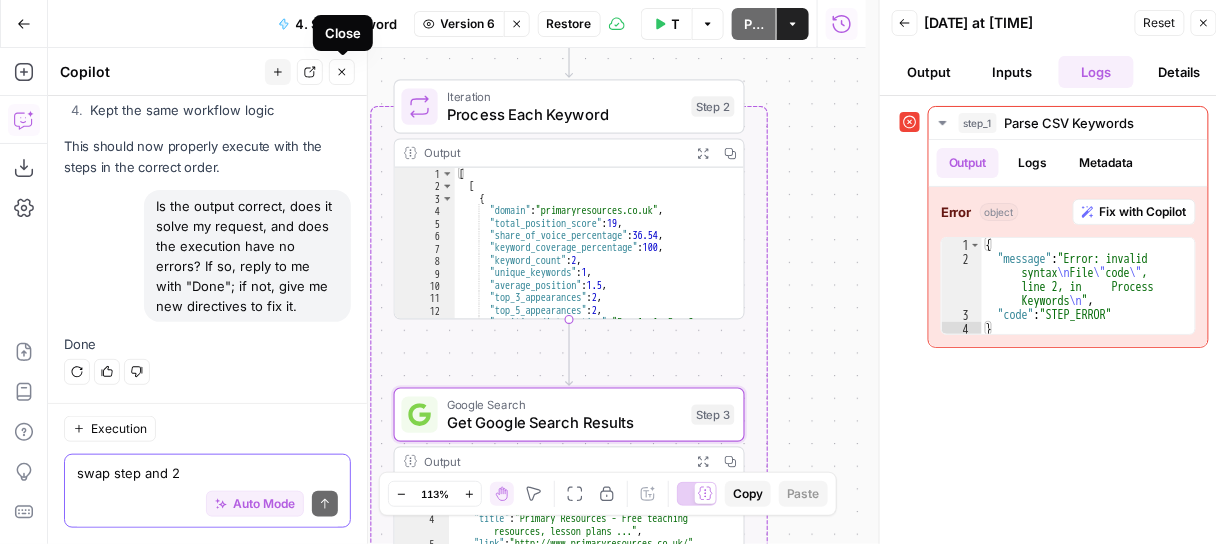 click 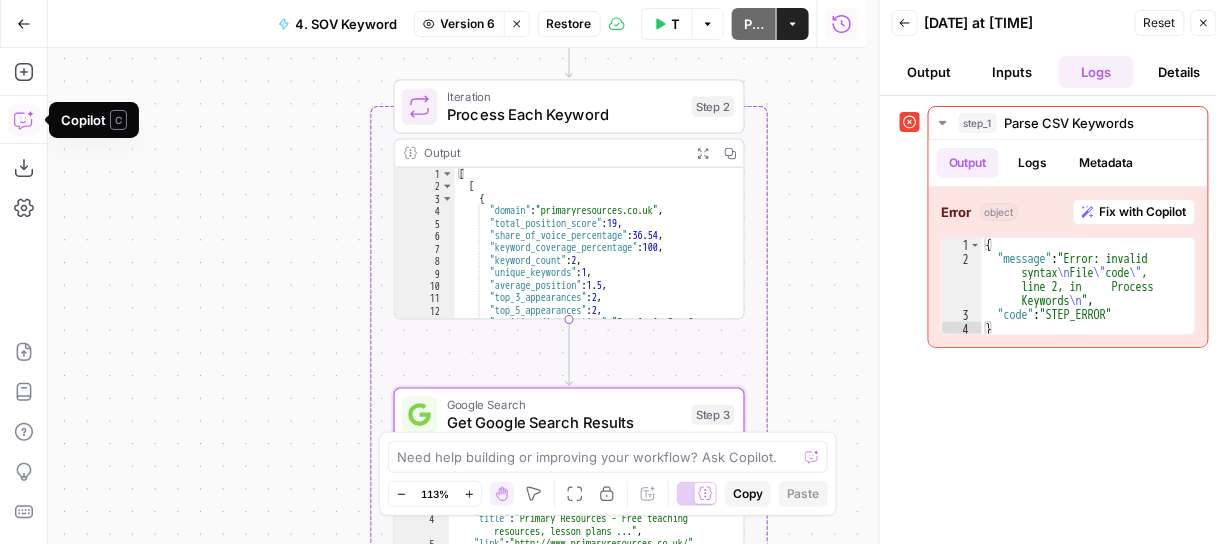 click on "Copilot" at bounding box center [24, 120] 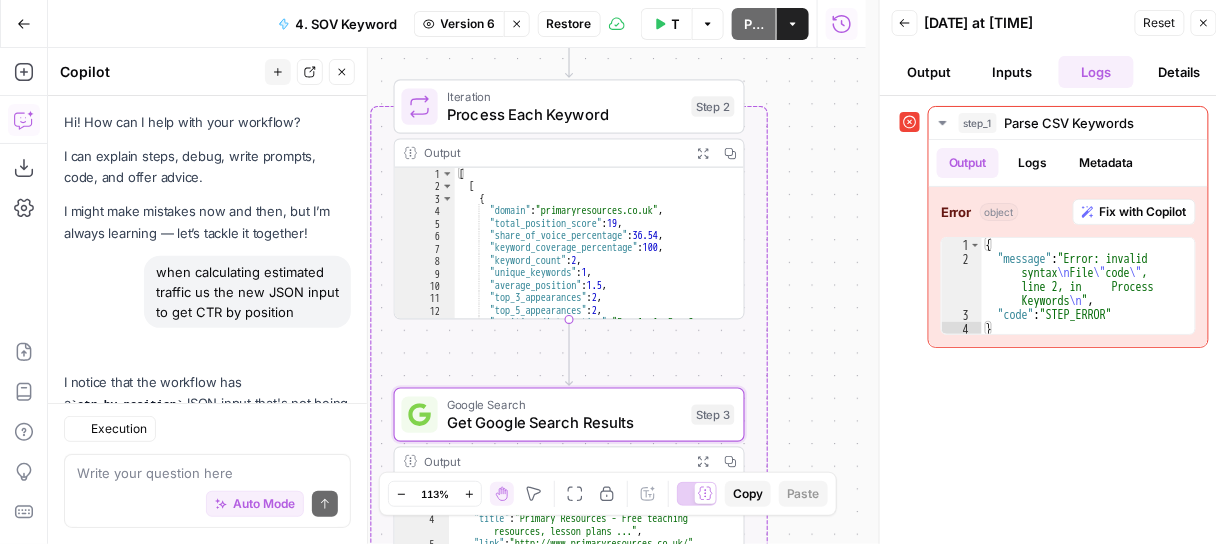 scroll, scrollTop: 73528, scrollLeft: 0, axis: vertical 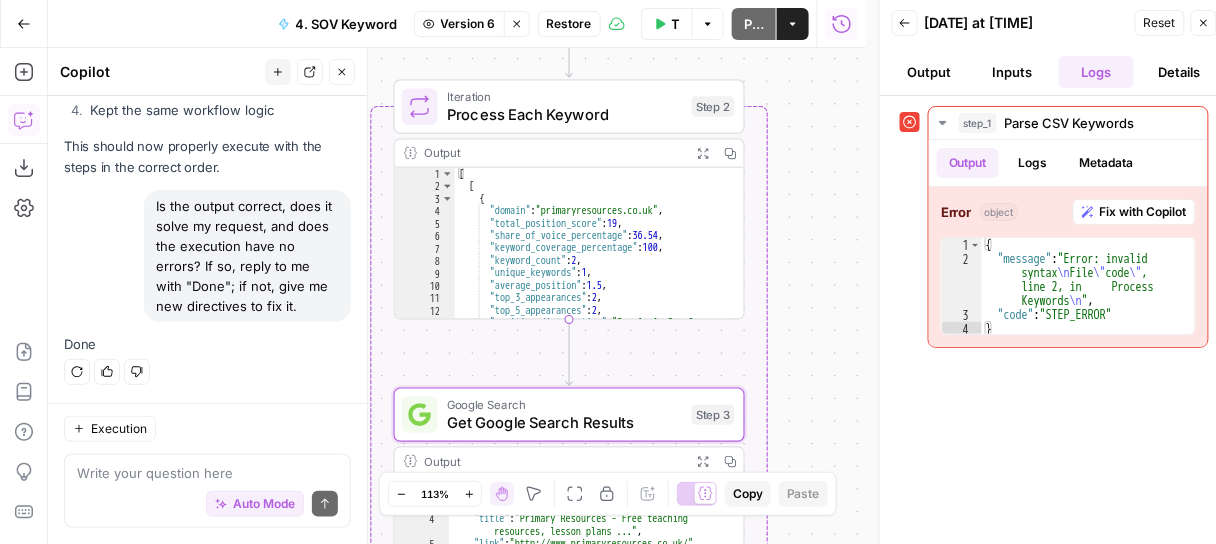 click 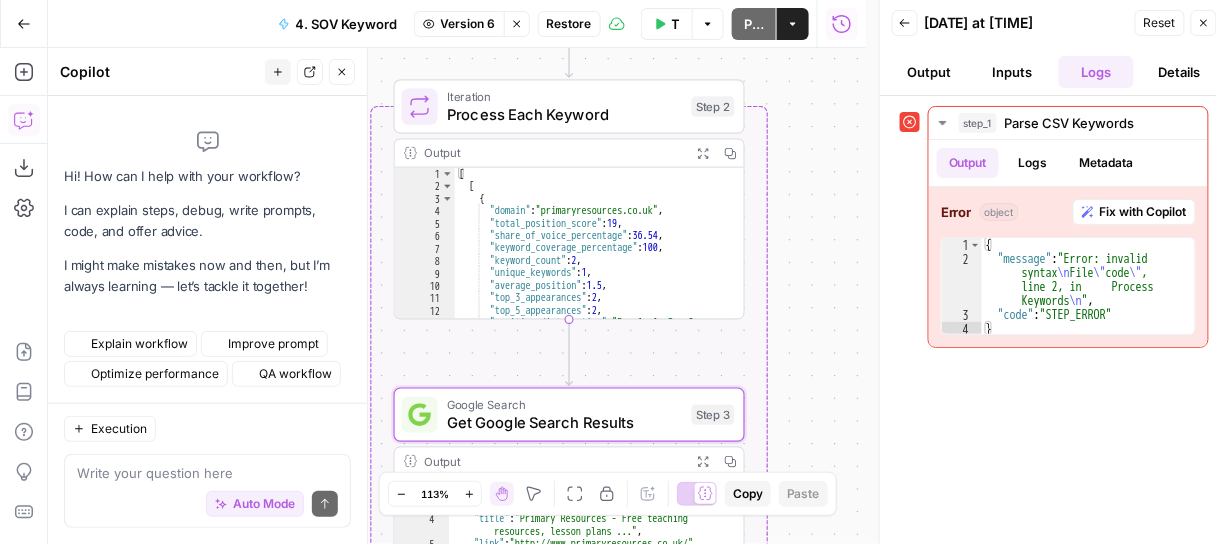 scroll, scrollTop: 0, scrollLeft: 0, axis: both 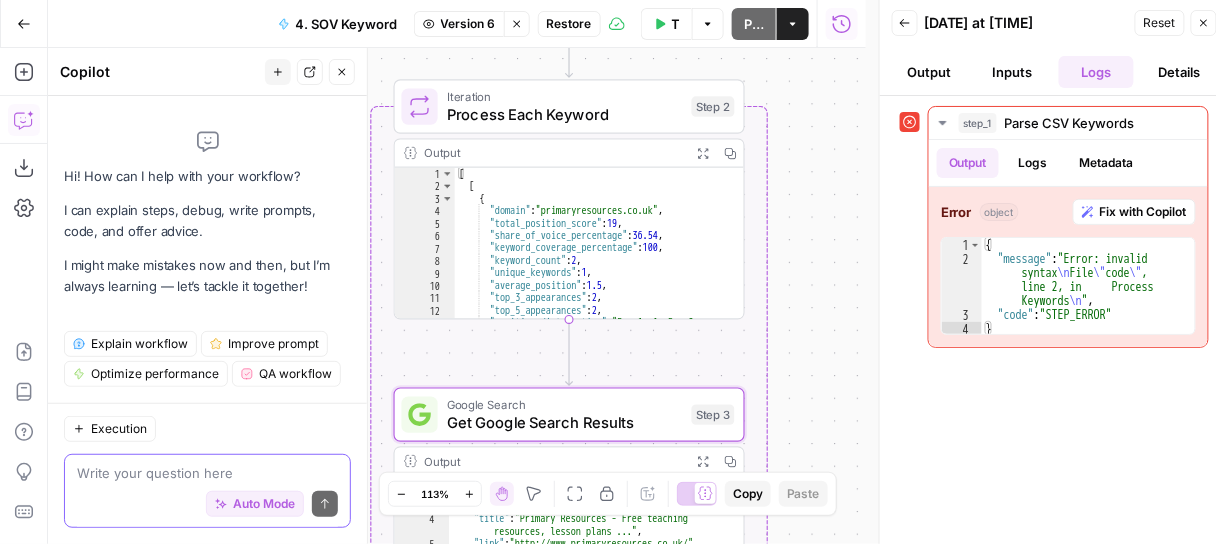click at bounding box center (207, 473) 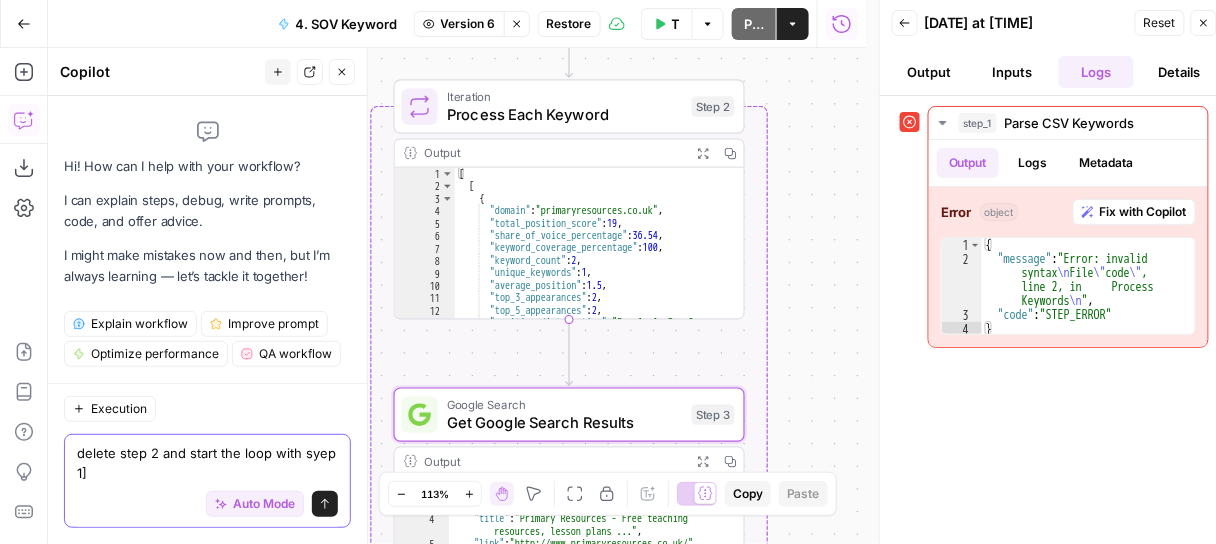 type on "delete step 2 and start the loop with syep 1" 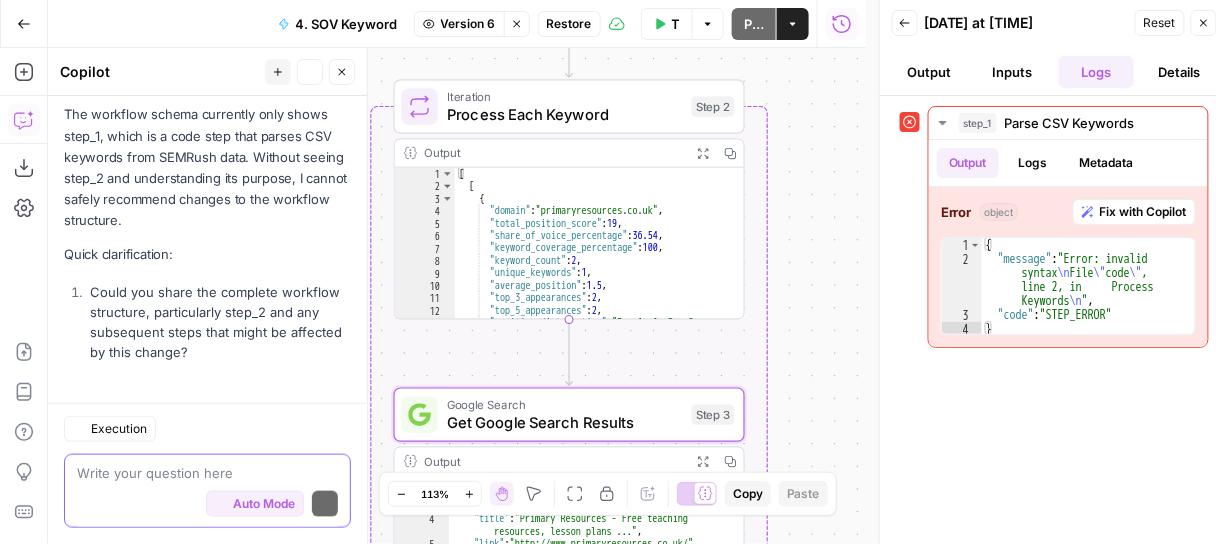 scroll, scrollTop: 387, scrollLeft: 0, axis: vertical 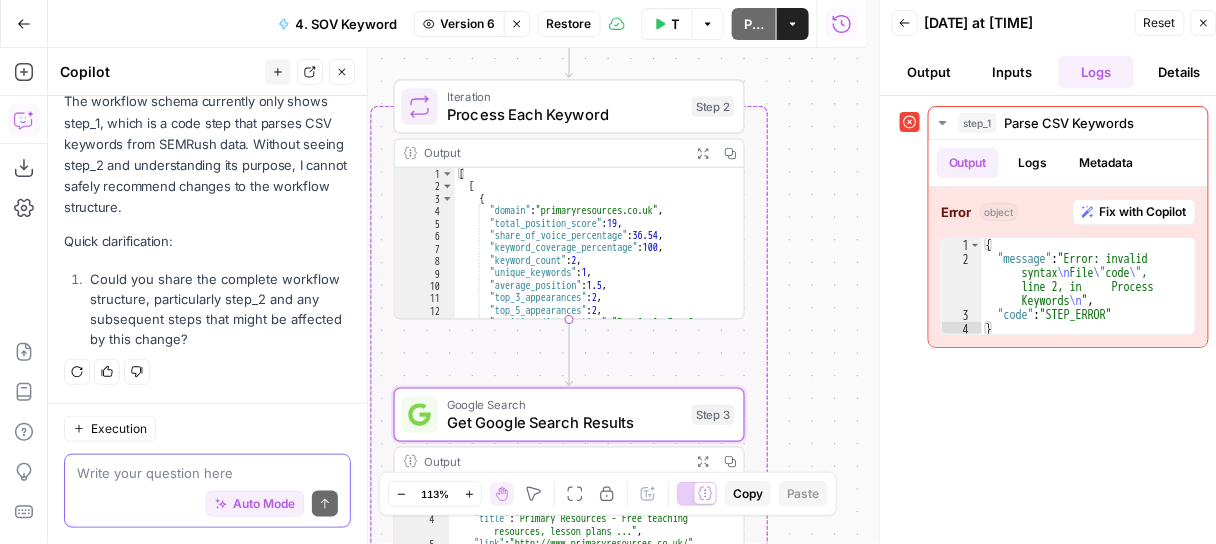 click at bounding box center (207, 473) 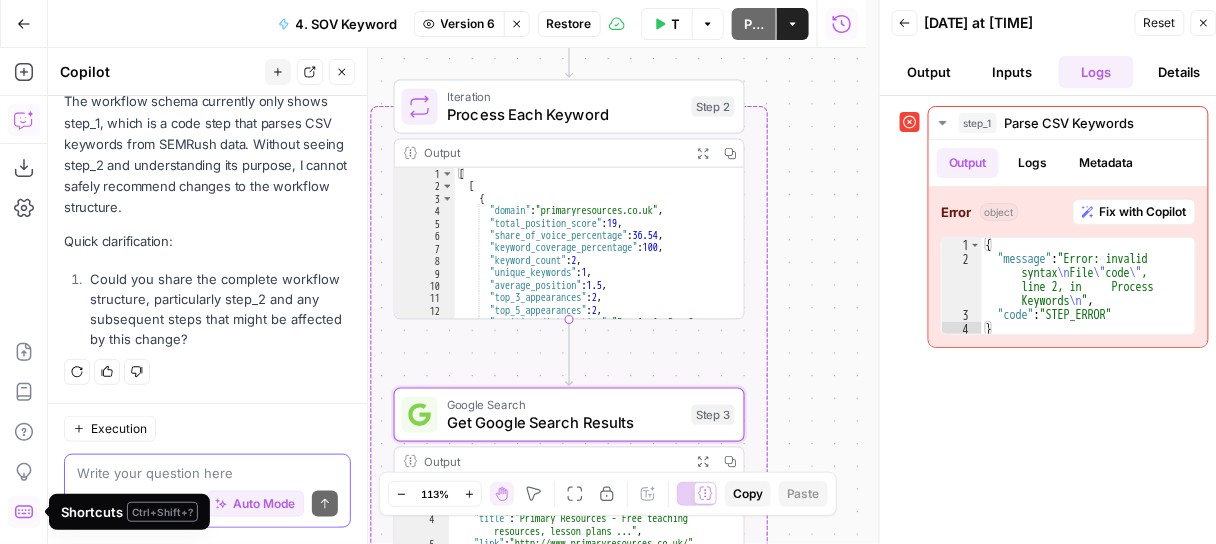 click at bounding box center (207, 473) 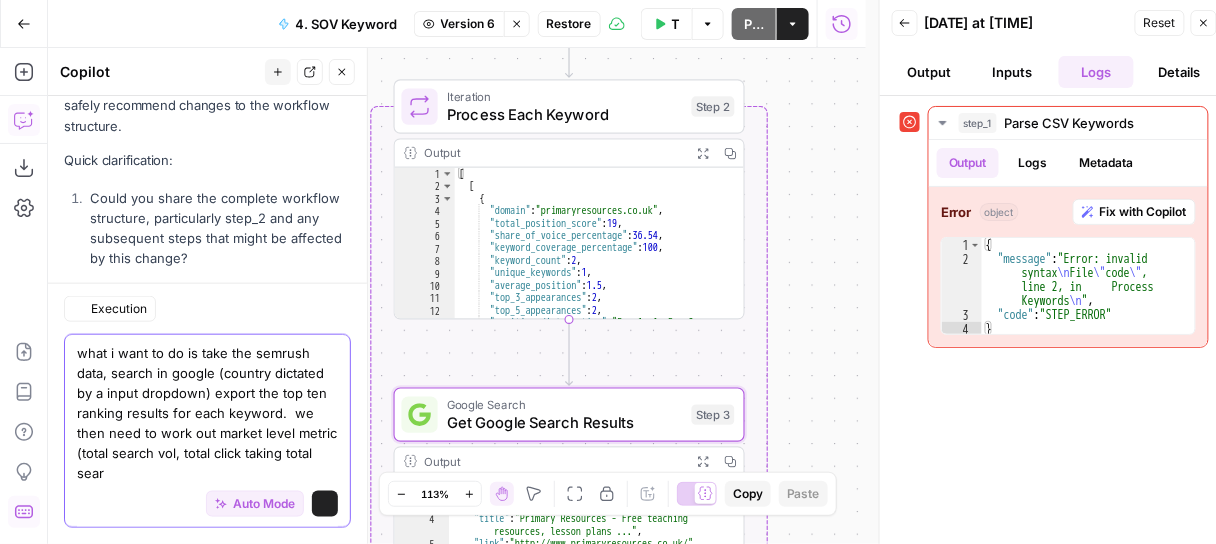 scroll, scrollTop: 507, scrollLeft: 0, axis: vertical 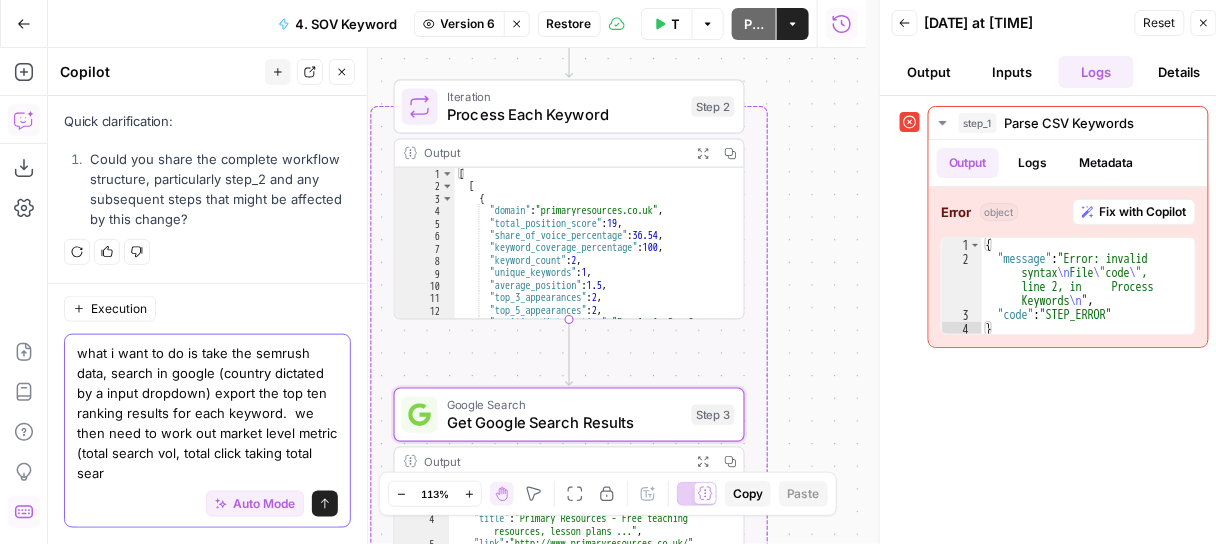 click on "what i want to do is take the semrush data, search in google (country dictated by a input dropdown) export the top ten ranking results for each keyword.  we then need to work out market level metric (total search vol, total click taking total sear" at bounding box center [207, 413] 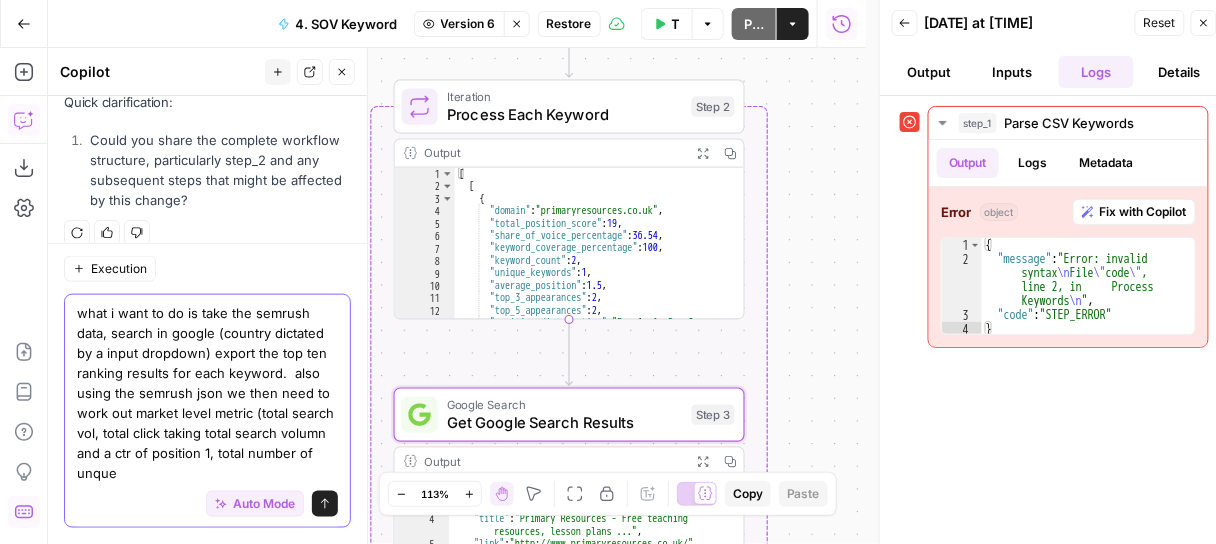 click on "what i want to do is take the semrush data, search in google (country dictated by a input dropdown) export the top ten ranking results for each keyword.  also using the semrush json we then need to work out market level metric (total search vol, total click taking total sear" at bounding box center [207, 393] 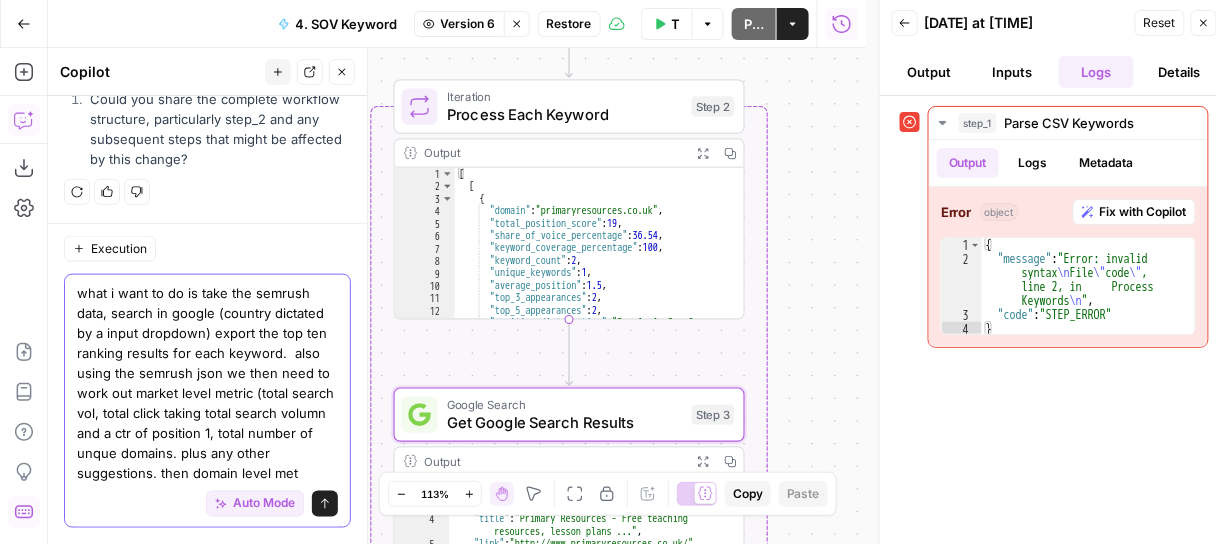 scroll, scrollTop: 587, scrollLeft: 0, axis: vertical 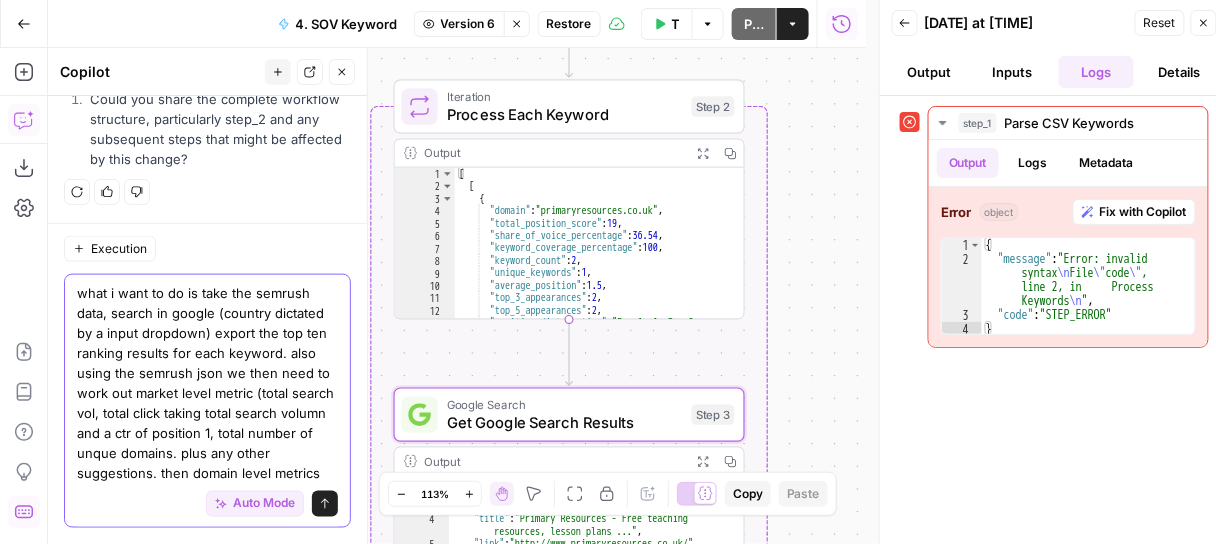 click on "what i want to do is take the semrush data, search in google (country dictated by a input dropdown) export the top ten ranking results for each keyword.  also using the semrush json we then need to work out market level metric (total search vol, total click taking total search volumn and a ctr of position 1, total number of unque domains. plus any other suggestions. then domain level metrics" at bounding box center [207, 383] 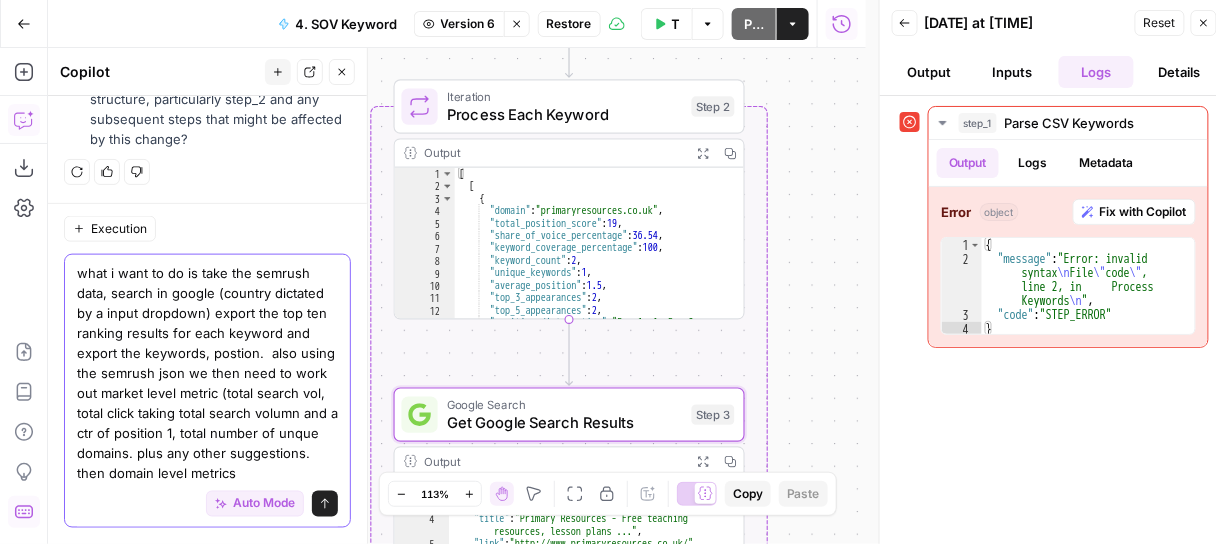scroll, scrollTop: 607, scrollLeft: 0, axis: vertical 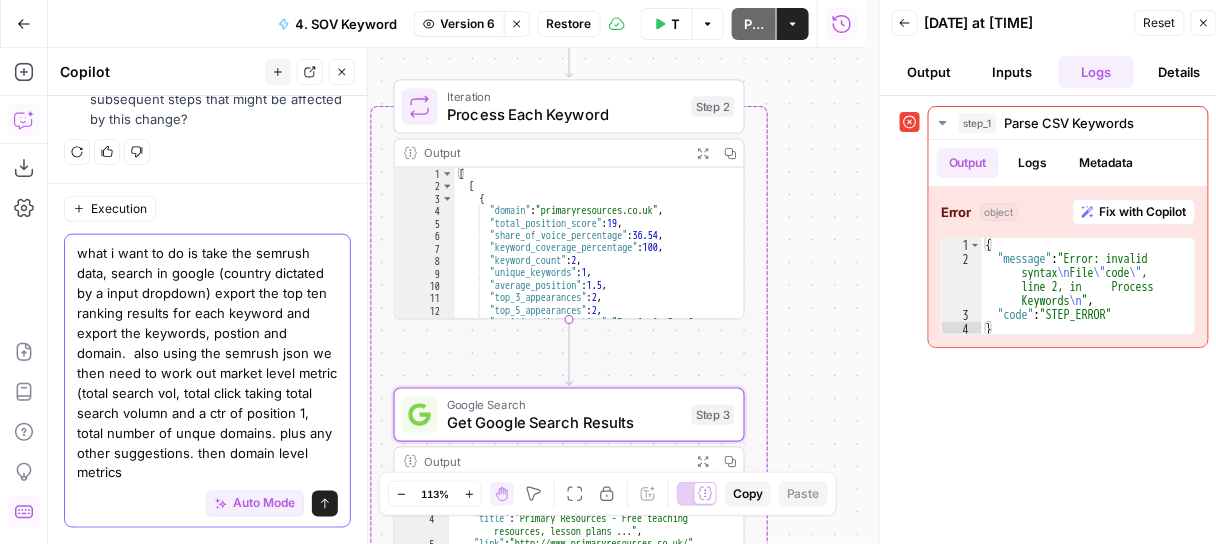 click on "what i want to do is take the semrush data, search in google (country dictated by a input dropdown) export the top ten ranking results for each keyword and export the keywords, postion and domain.  also using the semrush json we then need to work out market level metric (total search vol, total click taking total search volumn and a ctr of position 1, total number of unque domains. plus any other suggestions. then domain level metrics" at bounding box center [207, 363] 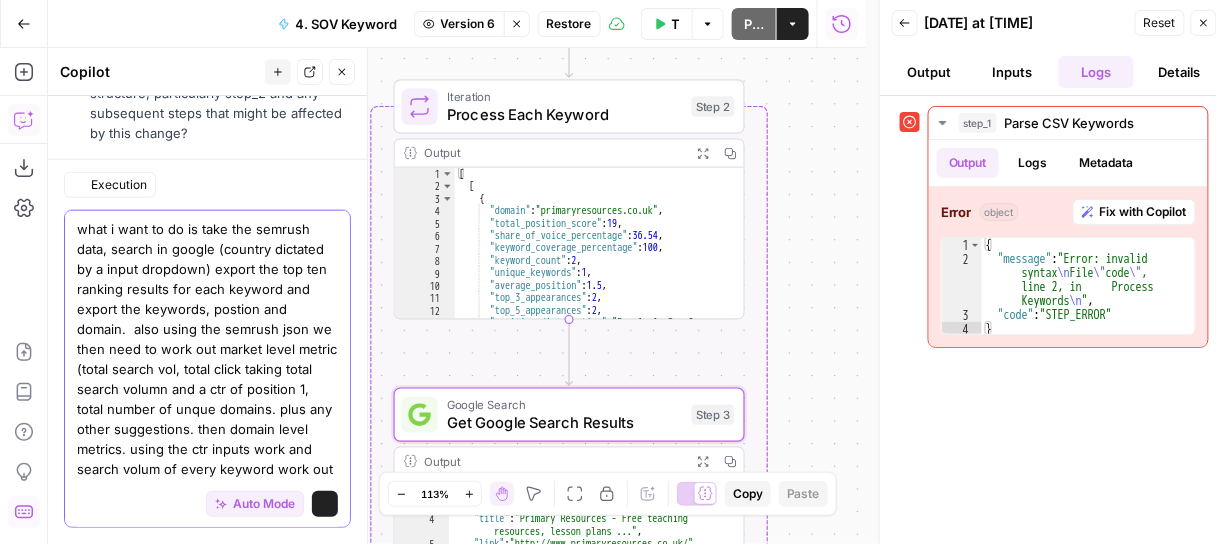 scroll, scrollTop: 631, scrollLeft: 0, axis: vertical 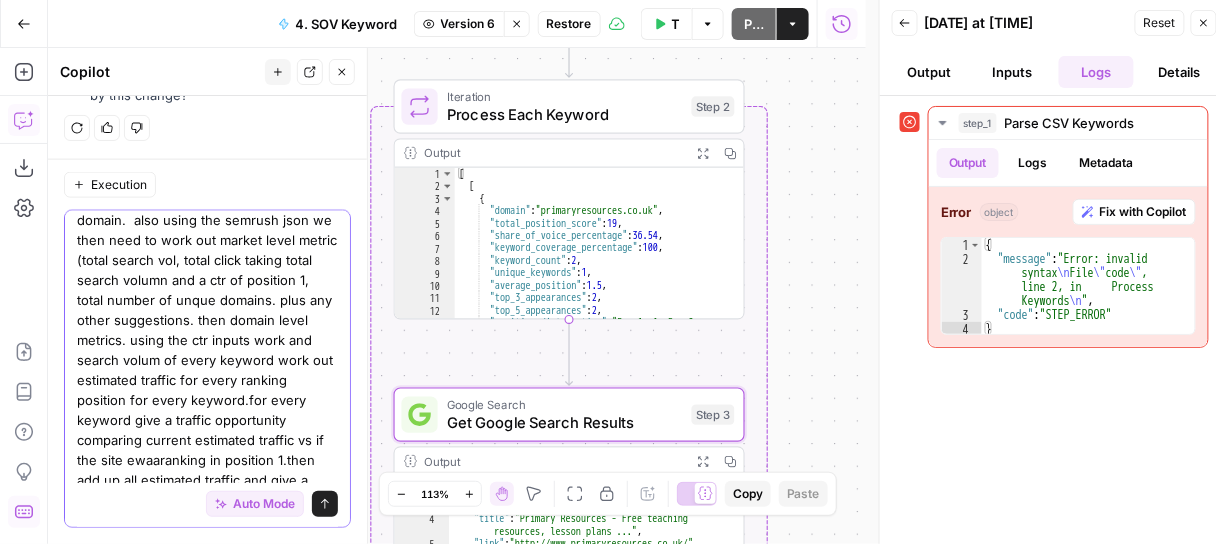 type on "what i want to do is take the semrush data, search in google (country dictated by a input dropdown) export the top ten ranking results for each keyword and export the keywords, postion and domain.  also using the semrush json we then need to work out market level metric (total search vol, total click taking total search volumn and a ctr of position 1, total number of unque domains. plus any other suggestions. then domain level metrics. using the ctr inputs work and search volum of every keyword work out estimated traffic for every ranking position for every keyword.for every keyword give a traffic opportunity comparing current estimated traffic vs if the site ewaaranking in position 1.then add up all estimated traffic and give a market share" 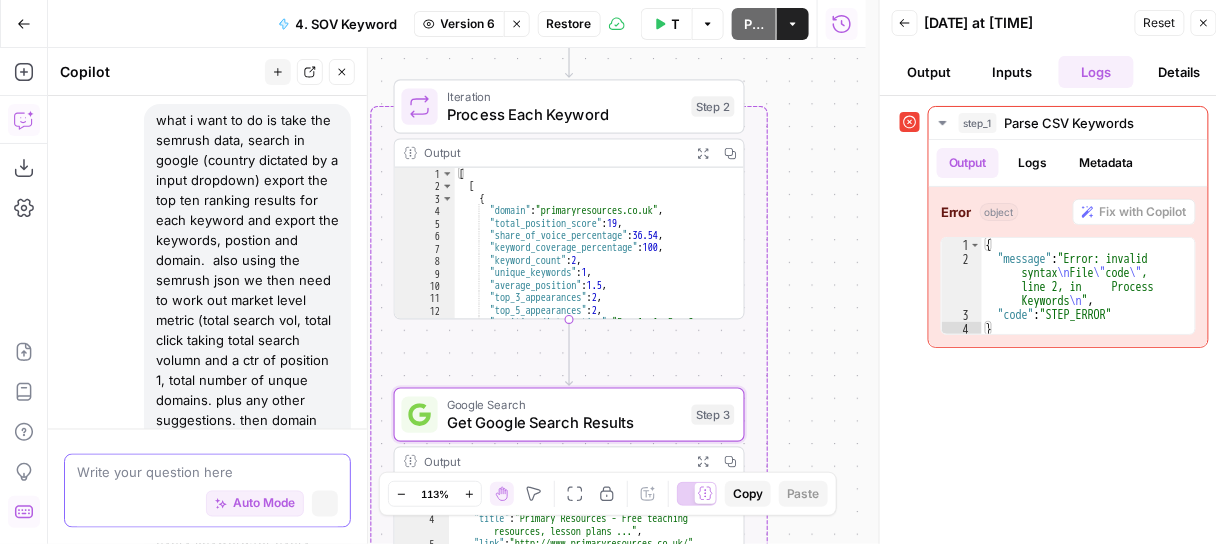 scroll, scrollTop: 1025, scrollLeft: 0, axis: vertical 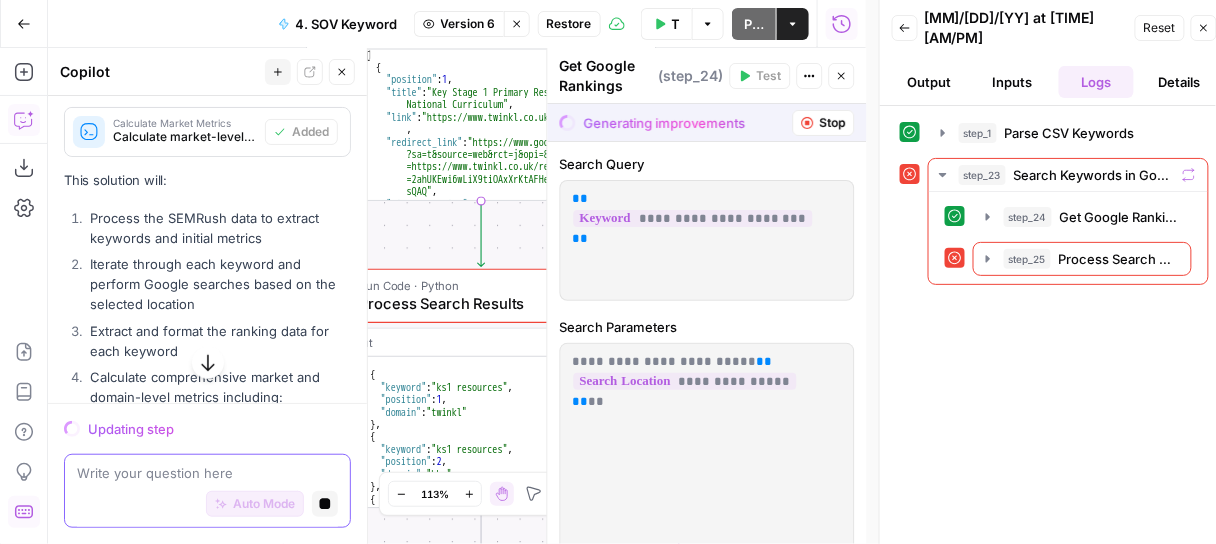 type 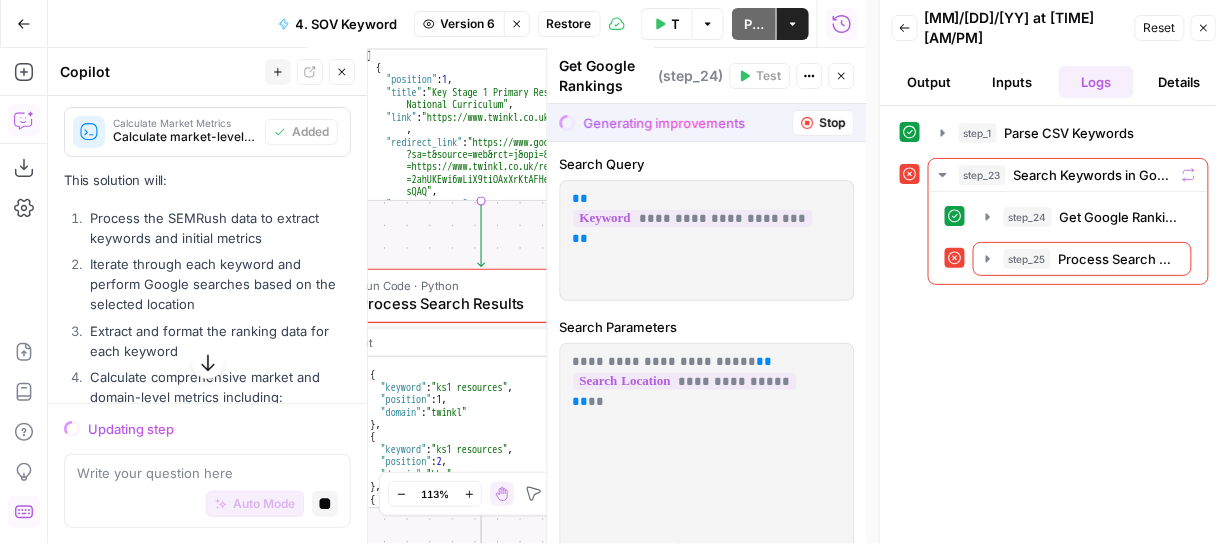 click on "This solution will:" at bounding box center (207, 180) 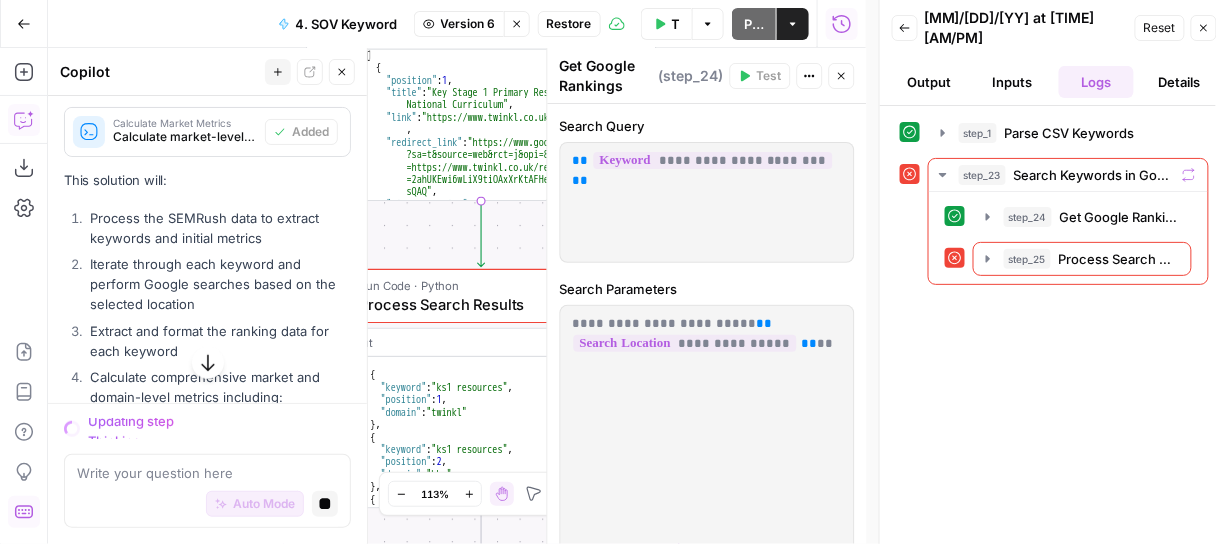 type on "Links Only (List)" 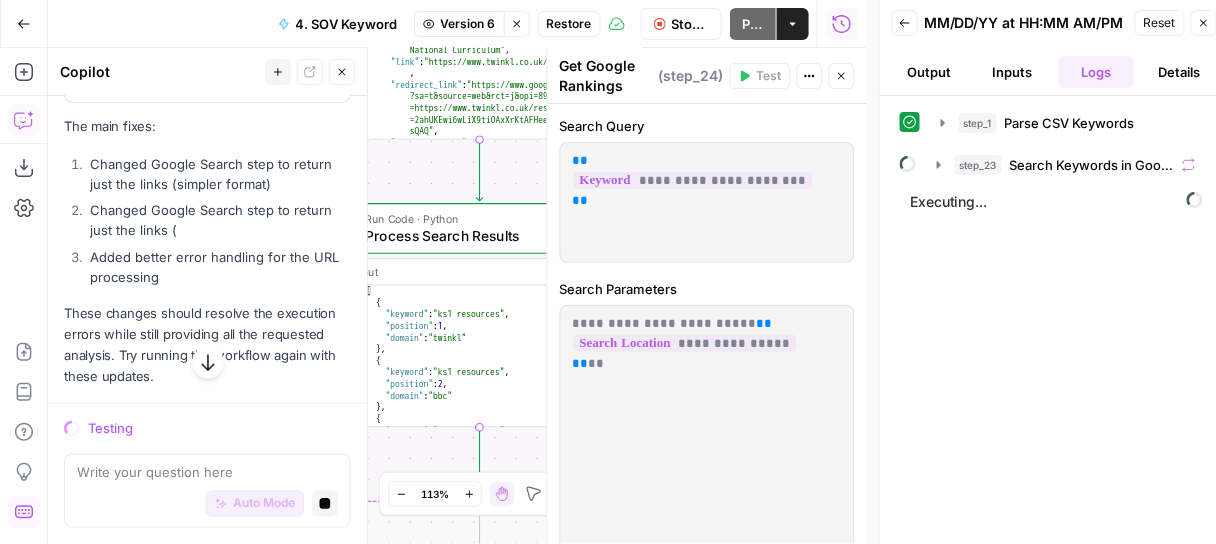 scroll, scrollTop: 4510, scrollLeft: 0, axis: vertical 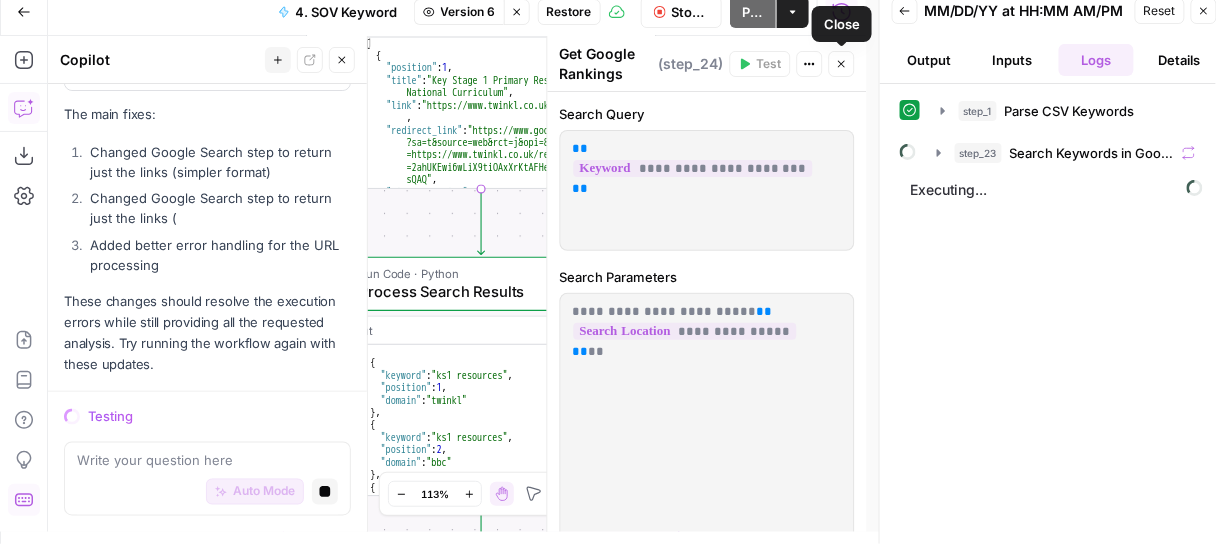 click 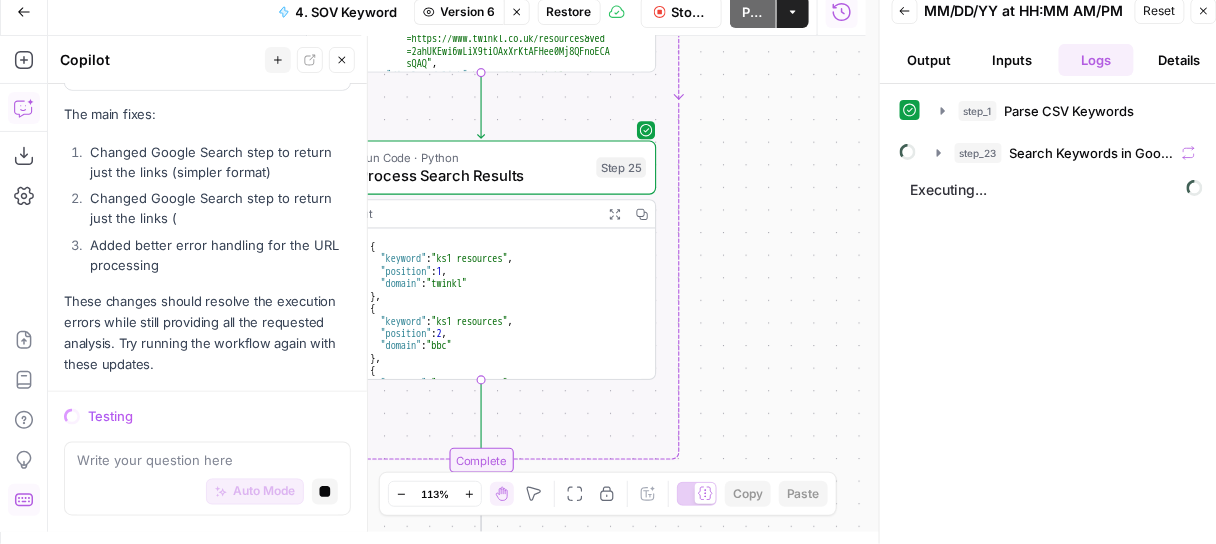 scroll, scrollTop: 0, scrollLeft: 0, axis: both 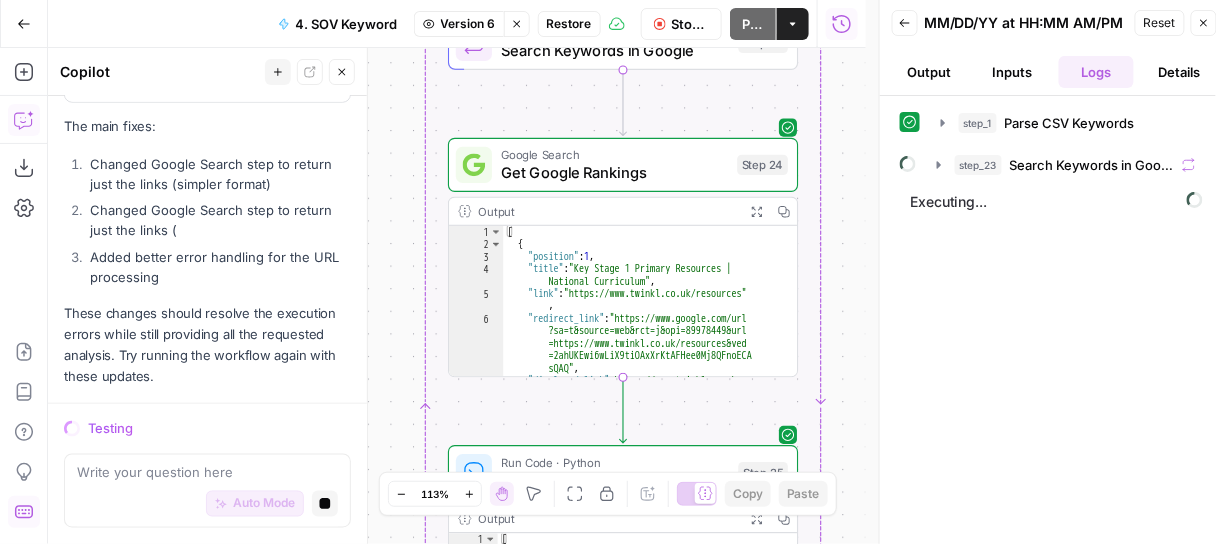 drag, startPoint x: 560, startPoint y: 227, endPoint x: 702, endPoint y: 399, distance: 223.0426 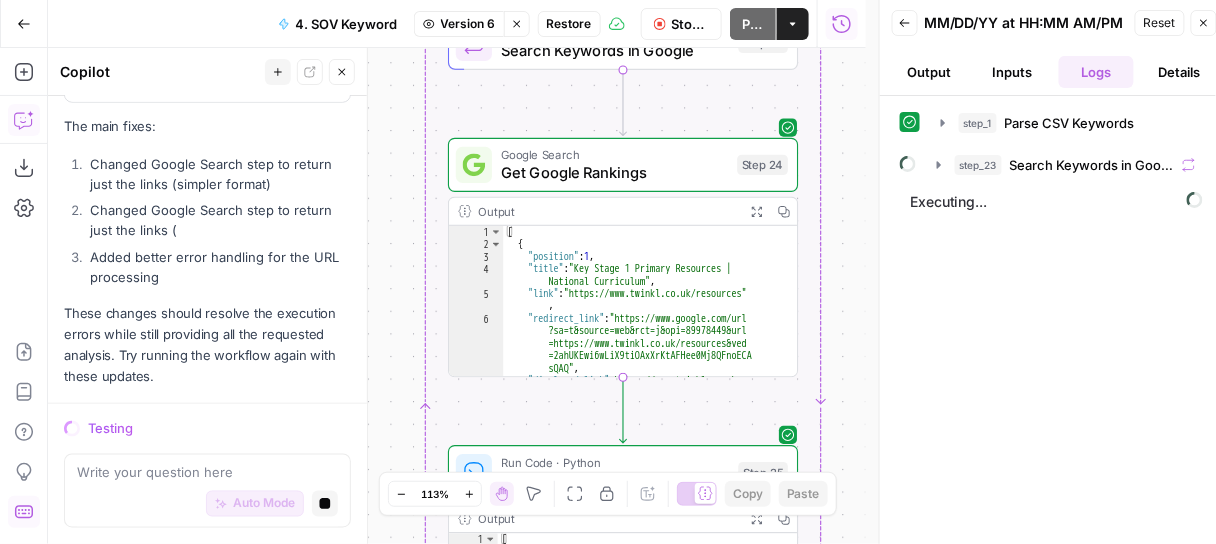 click on "Workflow Set Inputs Inputs Run Code · Python Parse CSV Keywords Step 1 Output Expand Output Copy 1 2 3 4 5 6 7 8 9 10 11 12 13 {    "keywords_data" :  [      {         "keyword" :  "primary resources" ,         "search_volume" :  3600 ,         "competition" :  0.01 ,         "difficulty" :  61      } ,      {         "keyword" :  "primary resources primary             resources" ,         "search_volume" :  2900 ,         "competition" :  0.01 ,         "difficulty" :  49     XXXXXXXXXXXXXXXXXXXXXXXXXXXXXXXXXXXXXXXXXXXXXXXXXXXXXXXXXXXXXXXXXXXXXXXXXXXXXXXXXXXXXXXXXXXXXXXXXXXXXXXXXXXXXXXXXXXXXXXXXXXXXXXXXXXXXXXXXXXXXXXXXXXXXXXXXXXXXXXXXXXXXXXXXXXXXXXXXXXXXXXXXXXXXXXXXXXXXXXXXXXXXXXXXXXXXXXXXXXXXXXXXXXXXXXXXXXXXXXXXXXXXXXXXXXXXXXXXXXXXXXXXXXXXXXXXXXXXXXXXXXXXXXXXXXXXXXXXXXXXXXXXXXXXXXXXXXXXXXXXXXXXXXXXXXXXXXXXXXXXXXXXXXXXXXXXXXXXXXXXXXXXXXXXXXXXXXXXXXXXXXXXXXXXXXXXXXXXXXXXXXXXXXXXXXXXXXXXXXXXXXXXXXXXXXXXXXXXXXXXXXXXXXXXXXXXXXXXXXXXXXXXXXXXXXXXXXXXXXXXXXXXXXXXXXXXXXXXXXXXXXXXXXXXXXX Loop Loop  29 1" at bounding box center (457, 296) 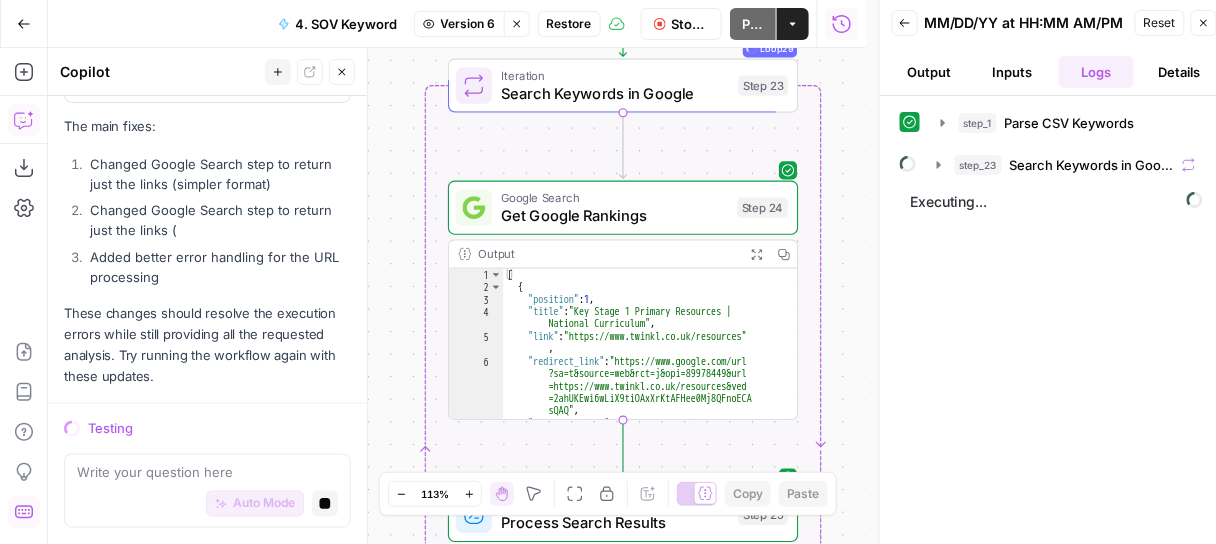 scroll, scrollTop: 5, scrollLeft: 0, axis: vertical 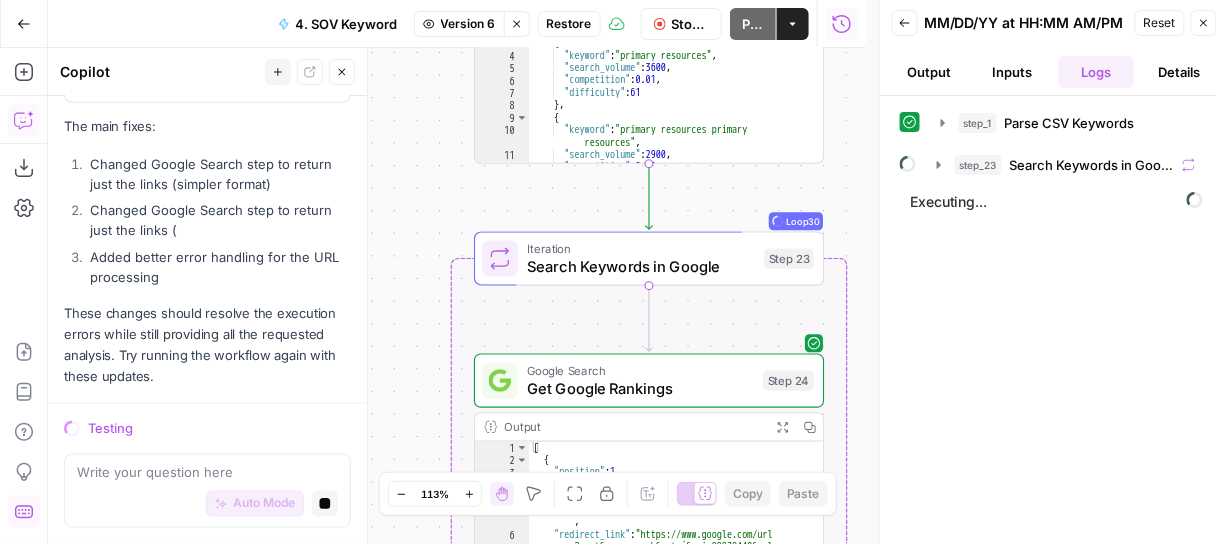 drag, startPoint x: 838, startPoint y: 153, endPoint x: 867, endPoint y: 333, distance: 182.32115 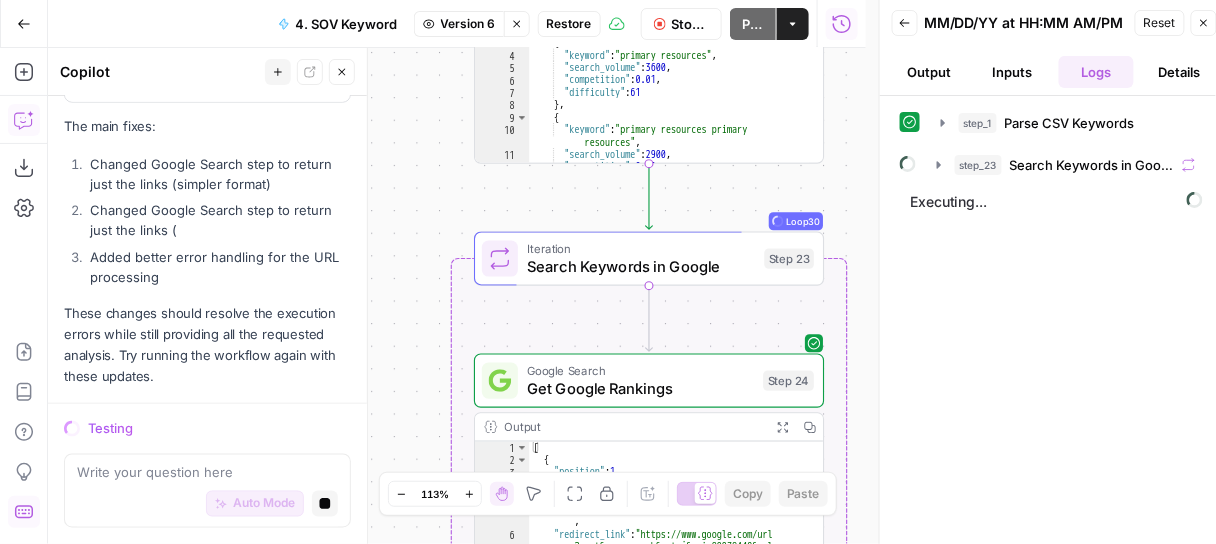 click on "Go Back 4. SOV Keyword Version 6 Stop viewing Restore Stop Run Publish Actions Run History Add Steps Copilot Download as JSON Settings Import JSON AirOps Academy Help Give Feedback Shortcuts Workflow Set Inputs Inputs Run Code · Python Parse CSV Keywords Step 1 Output Expand Output Copy 1 2 3 4 5 6 7 8 9 10 11 12 13 {    "keywords_data" :  [      {         "keyword" :  "primary resources" ,         "search_volume" :  3600 ,         "competition" :  0.01 ,         "difficulty" :  61      } ,      {         "keyword" :  "primary resources primary             resources" ,         "search_volume" :  2900 ,         "competition" :  0.01 ,         "difficulty" :  49     Loop Loop  30 Iteration Search Keywords in Google Step 23 Google Search Get Google Rankings Step 24 Output Expand Output Copy 1 2 3 4 5 6 7 [    {      "position" :  1 ,      "title" :  "Key Stage 1 Primary Resources |           National Curriculum" ,      "link" :  "https://www.twinkl.co.uk/resources"          ,      :" at bounding box center (608, 272) 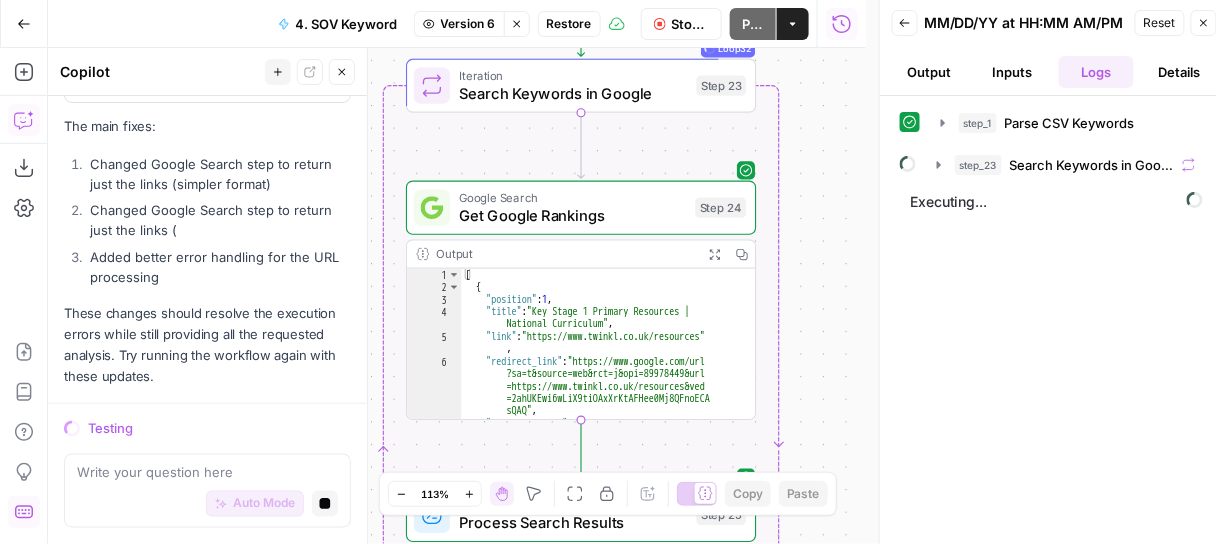drag, startPoint x: 851, startPoint y: 184, endPoint x: 781, endPoint y: 4, distance: 193.13208 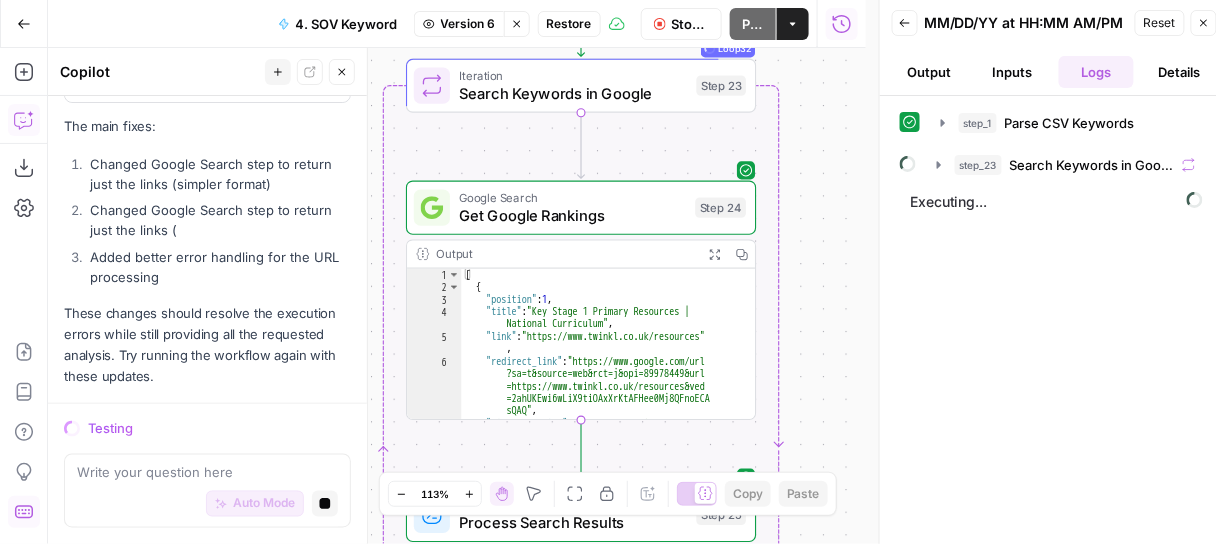 click on "Go Back 4. SOV Keyword Version 6 Stop viewing Restore Stop Run Publish Actions Run History Add Steps Copilot Download as JSON Settings Import JSON AirOps Academy Help Give Feedback Shortcuts Workflow Set Inputs Inputs Run Code · Python Parse CSV Keywords Step 1 Output Expand Output Copy 1 2 3 4 5 6 7 8 9 10 11 12 13 {    "keywords_data" :  [      {         "keyword" :  "primary resources" ,         "search_volume" :  3600 ,         "competition" :  0.01 ,         "difficulty" :  61      } ,      {         "keyword" :  "primary resources primary             resources" ,         "search_volume" :  2900 ,         "competition" :  0.01 ,         "difficulty" :  49     Loop Loop  32 Iteration Search Keywords in Google Step 23 Google Search Get Google Rankings Step 24 Output Expand Output Copy 1 2 3 4 5 6 7 [    {      "position" :  1 ,      "title" :  "Key Stage 1 Primary Resources |           National Curriculum" ,      "link" :  "https://www.twinkl.co.uk/resources"          ,      :" at bounding box center (433, 272) 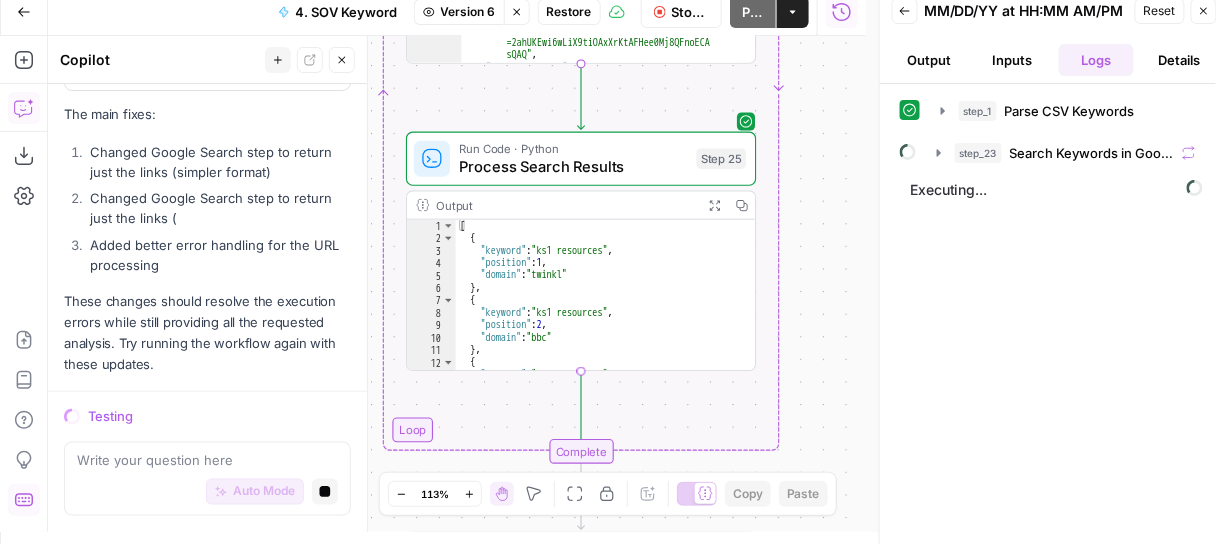 scroll, scrollTop: 11, scrollLeft: 0, axis: vertical 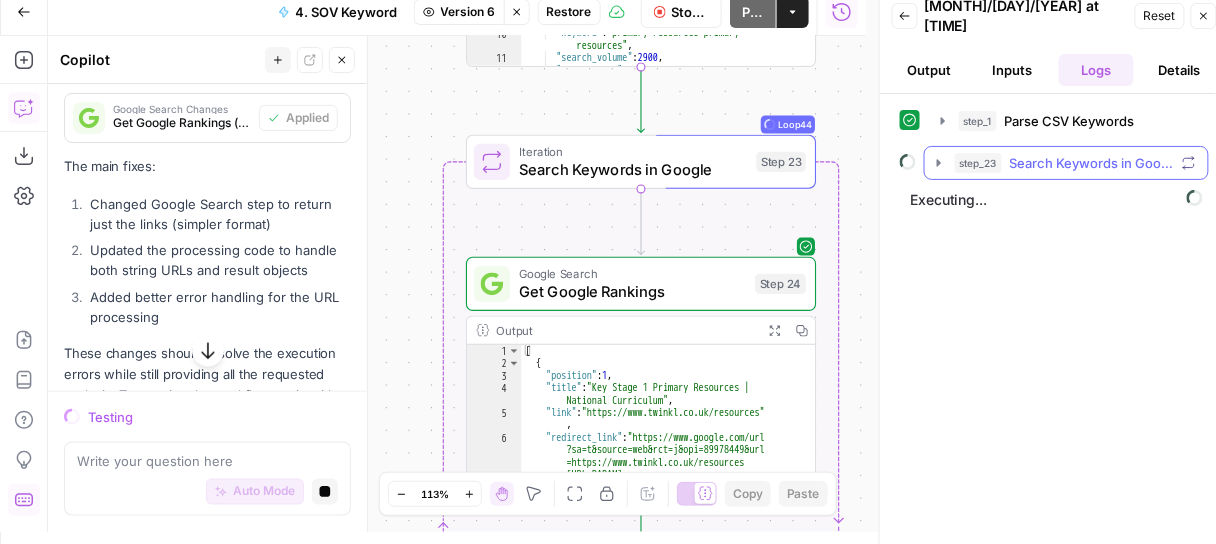 click 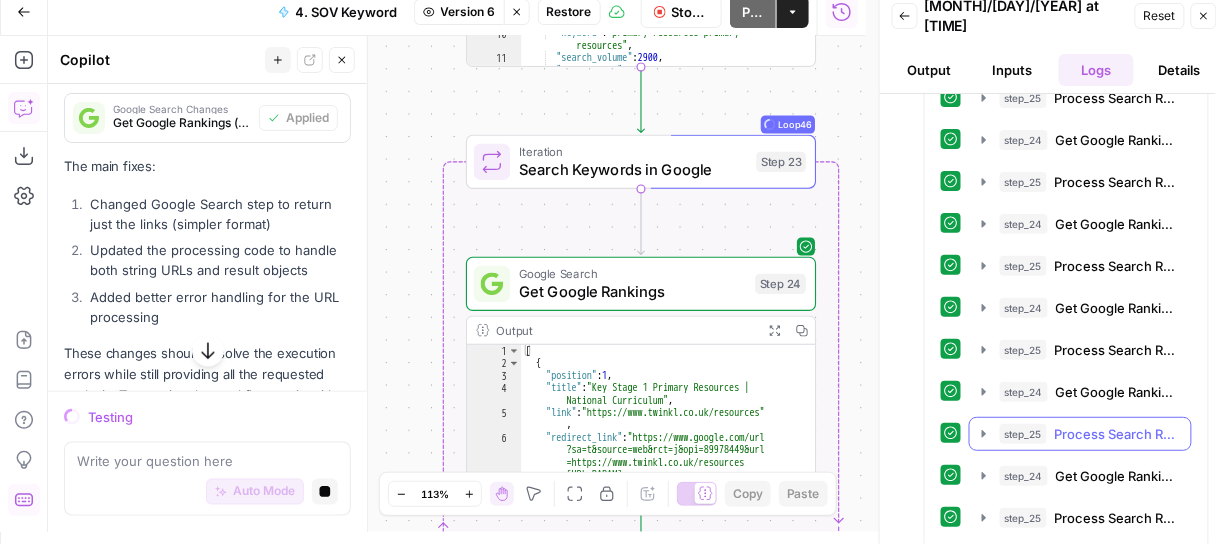 scroll, scrollTop: 3425, scrollLeft: 0, axis: vertical 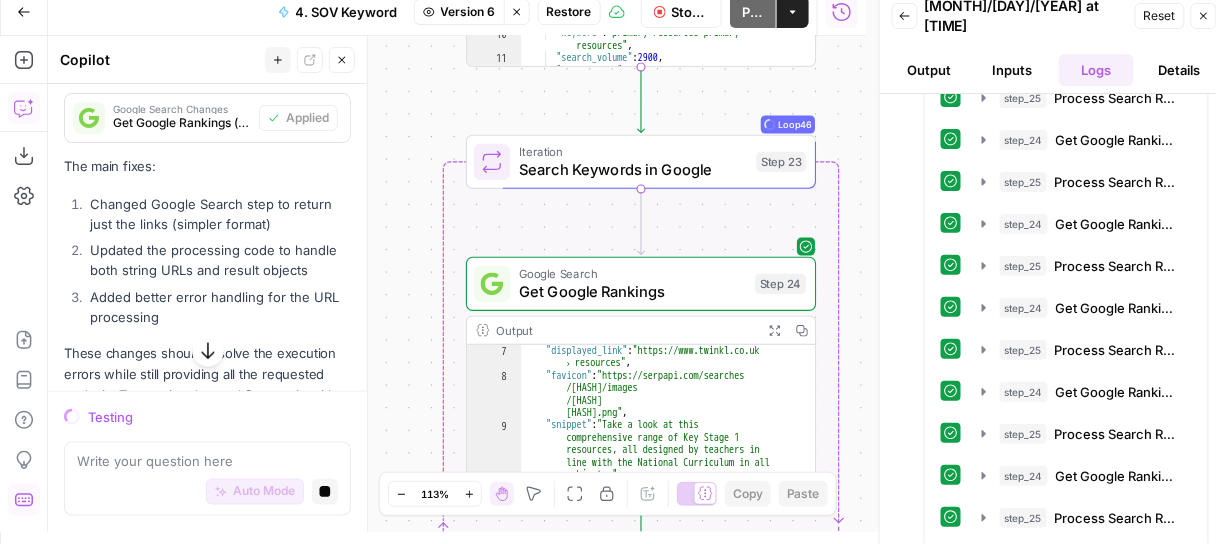 click on "Workflow Set Inputs Inputs Run Code · Python Parse CSV Keywords Step 1 Output Expand Output Copy 1 2 3 4 5 6 7 8 9 10 11 12 13 {    "keywords_data" :  [      {         "keyword" :  "primary resources" ,         "search_volume" :  3600 ,         "competition" :  0.01 ,         "difficulty" :  61      } ,      {         "keyword" :  "primary resources primary             resources" ,         "search_volume" :  2900 ,         "competition" :  0.01 ,         "difficulty" :  49     XXXXXXXXXXXXXXXXXXXXXXXXXXXXXXXXXXXXXXXXXXXXXXXXXXXXXXXXXXXXXXXXXXXXXXXXXXXXXXXXXXXXXXXXXXXXXXXXXXXXXXXXXXXXXXXXXXXXXXXXXXXXXXXXXXXXXXXXXXXXXXXXXXXXXXXXXXXXXXXXXXXXXXXXXXXXXXXXXXXXXXXXXXXXXXXXXXXXXXXXXXXXXXXXXXXXXXXXXXXXXXXXXXXXXXXXXXXXXXXXXXXXXXXXXXXXXXXXXXXXXXXXXXXXXXXXXXXXXXXXXXXXXXXXXXXXXXXXXXXXXXXXXXXXXXXXXXXXXXXXXXXXXXXXXXXXXXXXXXXXXXXXXXXXXXXXXXXXXXXXXXXXXXXXXXXXXXXXXXXXXXXXXXXXXXXXXXXXXXXXXXXXXXXXXXXXXXXXXXXXXXXXXXXXXXXXXXXXXXXXXXXXXXXXXXXXXXXXXXXXXXXXXXXXXXXXXXXXXXXXXXXXXXXXXXXXXXXXXXXXXXXXXXXXXXXX Loop Loop  46 7" at bounding box center (457, 284) 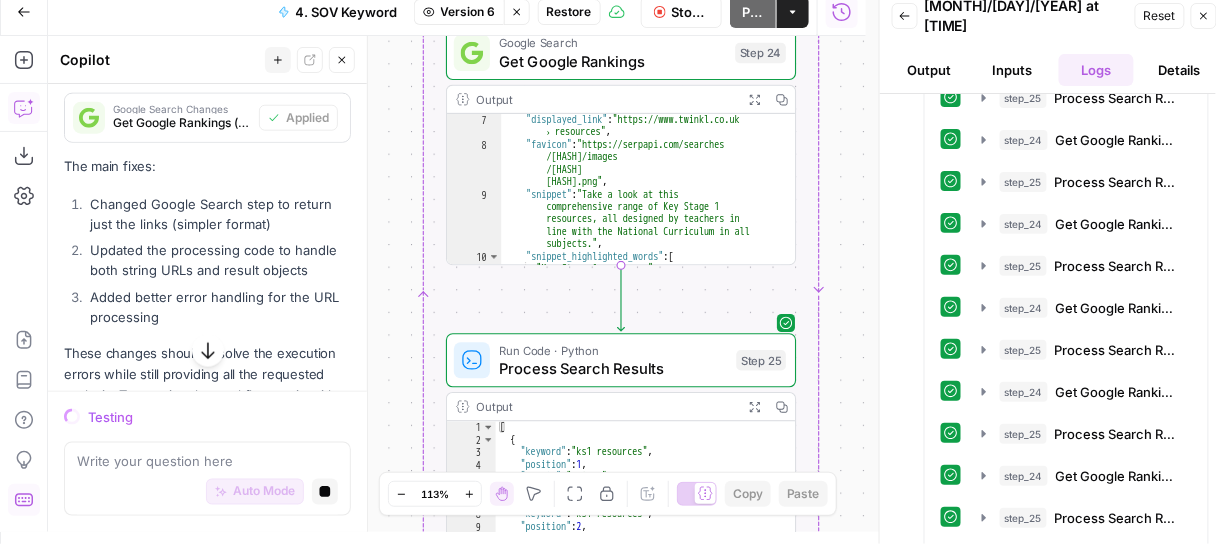 drag, startPoint x: 864, startPoint y: 328, endPoint x: 846, endPoint y: 102, distance: 226.71568 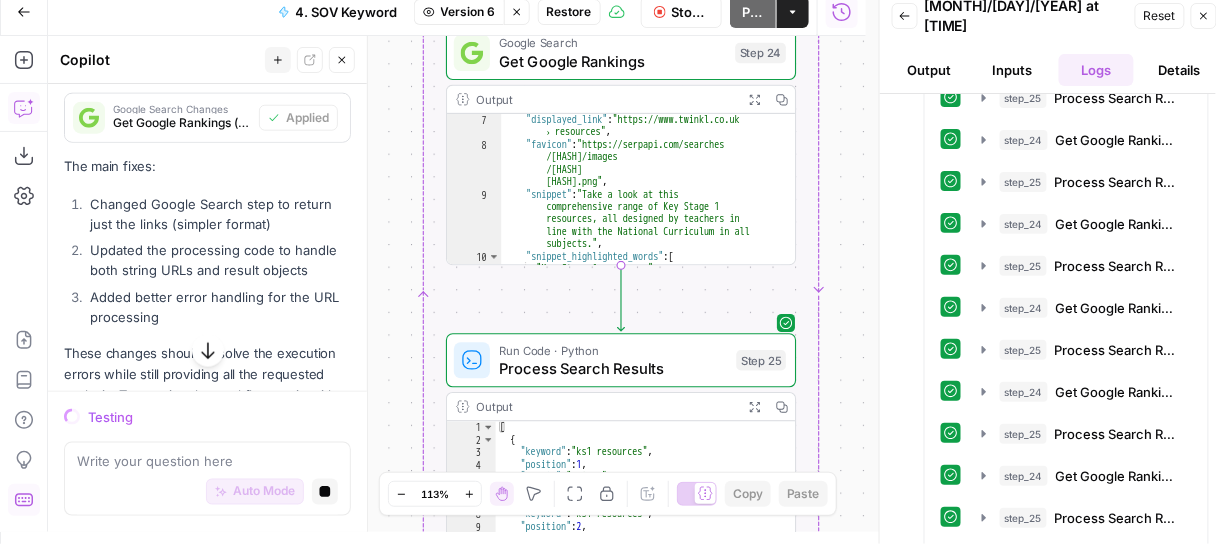 click on "Workflow Set Inputs Inputs Run Code · Python Parse CSV Keywords Step 1 Output Expand Output Copy 1 2 3 4 5 6 7 8 9 10 11 12 13 {    "keywords_data" :  [      {         "keyword" :  "primary resources" ,         "search_volume" :  3600 ,         "competition" :  0.01 ,         "difficulty" :  61      } ,      {         "keyword" :  "primary resources primary             resources" ,         "search_volume" :  2900 ,         "competition" :  0.01 ,         "difficulty" :  49     XXXXXXXXXXXXXXXXXXXXXXXXXXXXXXXXXXXXXXXXXXXXXXXXXXXXXXXXXXXXXXXXXXXXXXXXXXXXXXXXXXXXXXXXXXXXXXXXXXXXXXXXXXXXXXXXXXXXXXXXXXXXXXXXXXXXXXXXXXXXXXXXXXXXXXXXXXXXXXXXXXXXXXXXXXXXXXXXXXXXXXXXXXXXXXXXXXXXXXXXXXXXXXXXXXXXXXXXXXXXXXXXXXXXXXXXXXXXXXXXXXXXXXXXXXXXXXXXXXXXXXXXXXXXXXXXXXXXXXXXXXXXXXXXXXXXXXXXXXXXXXXXXXXXXXXXXXXXXXXXXXXXXXXXXXXXXXXXXXXXXXXXXXXXXXXXXXXXXXXXXXXXXXXXXXXXXXXXXXXXXXXXXXXXXXXXXXXXXXXXXXXXXXXXXXXXXXXXXXXXXXXXXXXXXXXXXXXXXXXXXXXXXXXXXXXXXXXXXXXXXXXXXXXXXXXXXXXXXXXXXXXXXXXXXXXXXXXXXXXXXXXXXXXXXXXX Loop Loop  47 7" at bounding box center (457, 284) 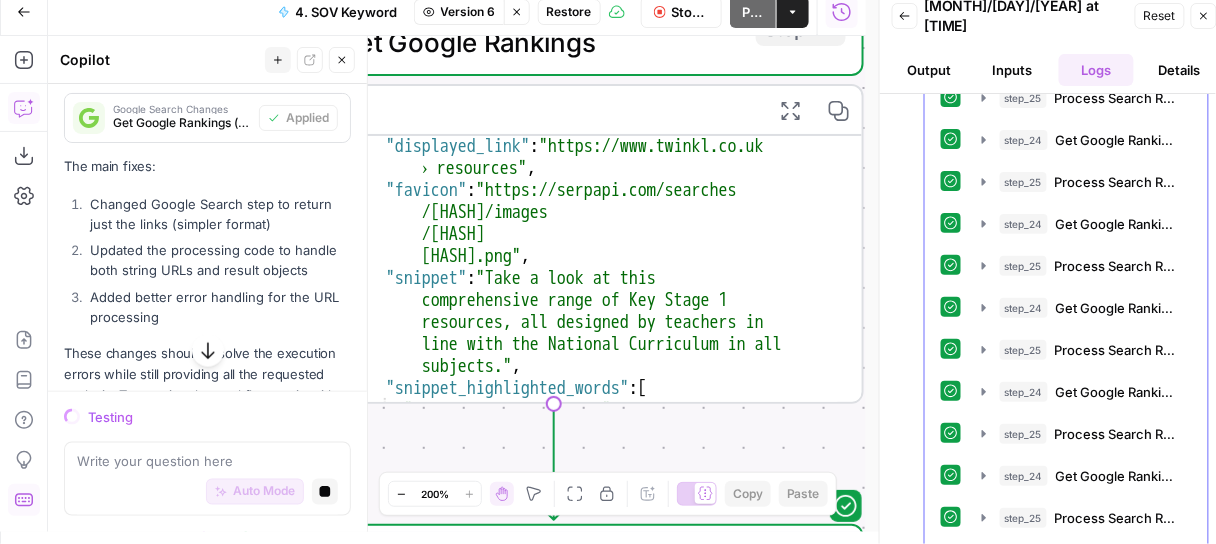 drag, startPoint x: 862, startPoint y: 192, endPoint x: 964, endPoint y: 196, distance: 102.0784 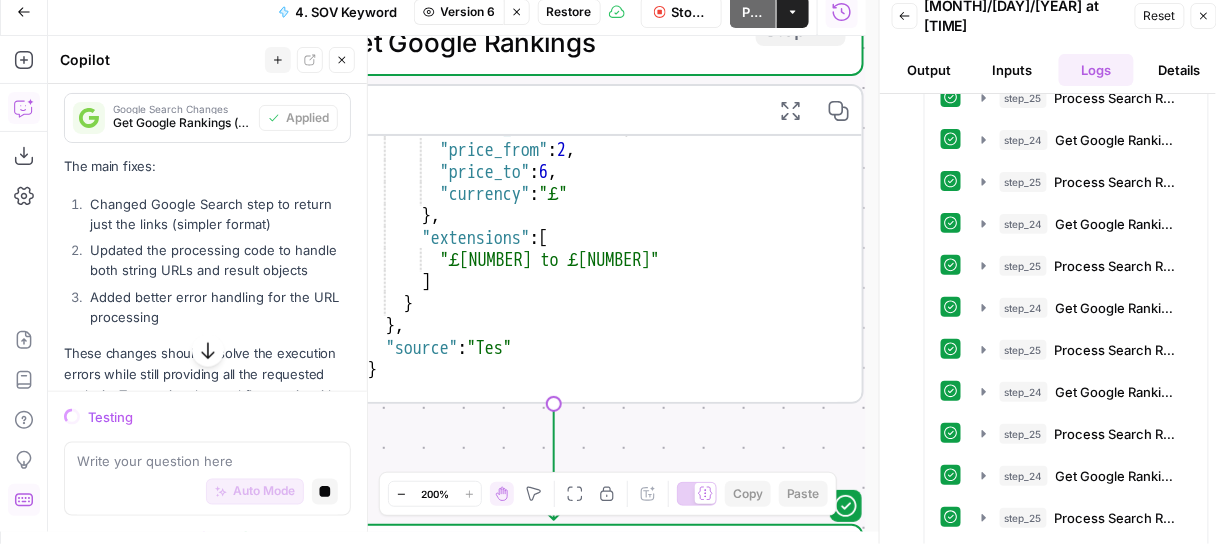 scroll, scrollTop: 3804, scrollLeft: 0, axis: vertical 